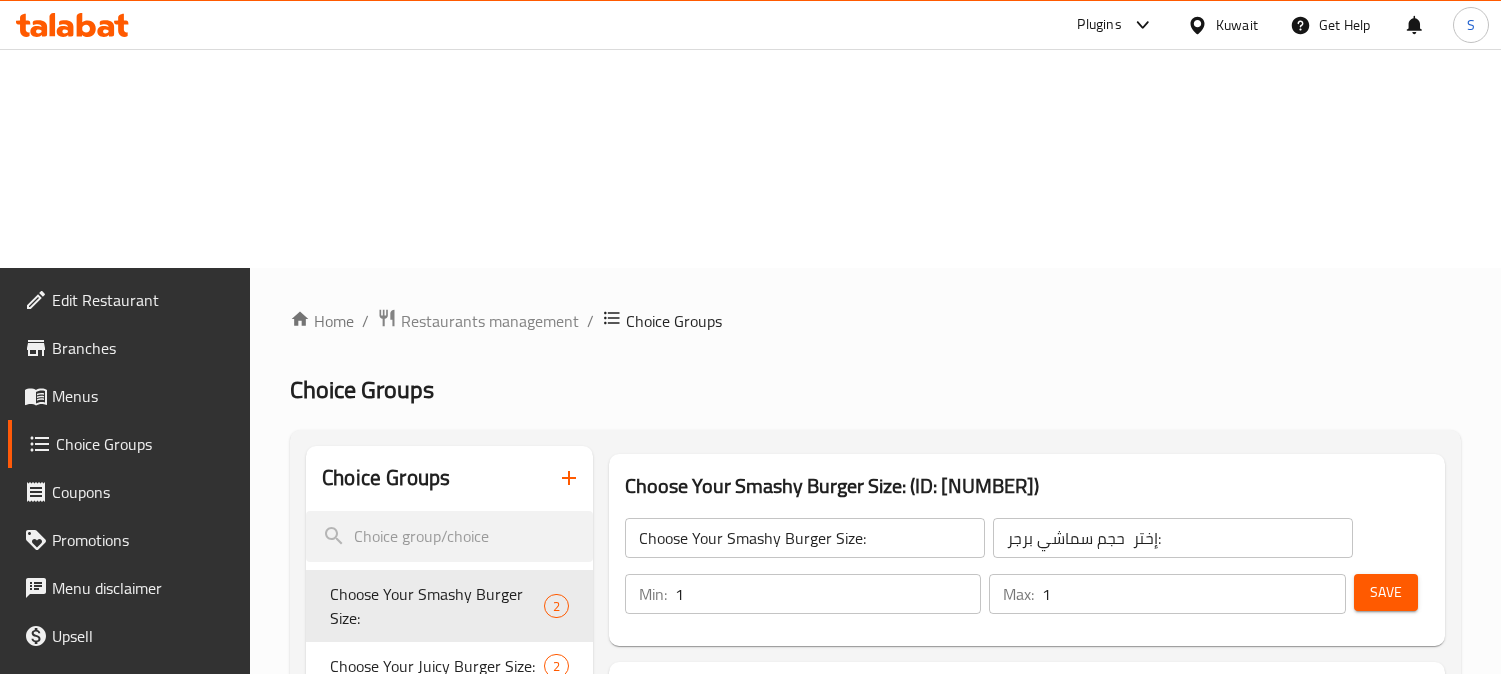 scroll, scrollTop: 0, scrollLeft: 0, axis: both 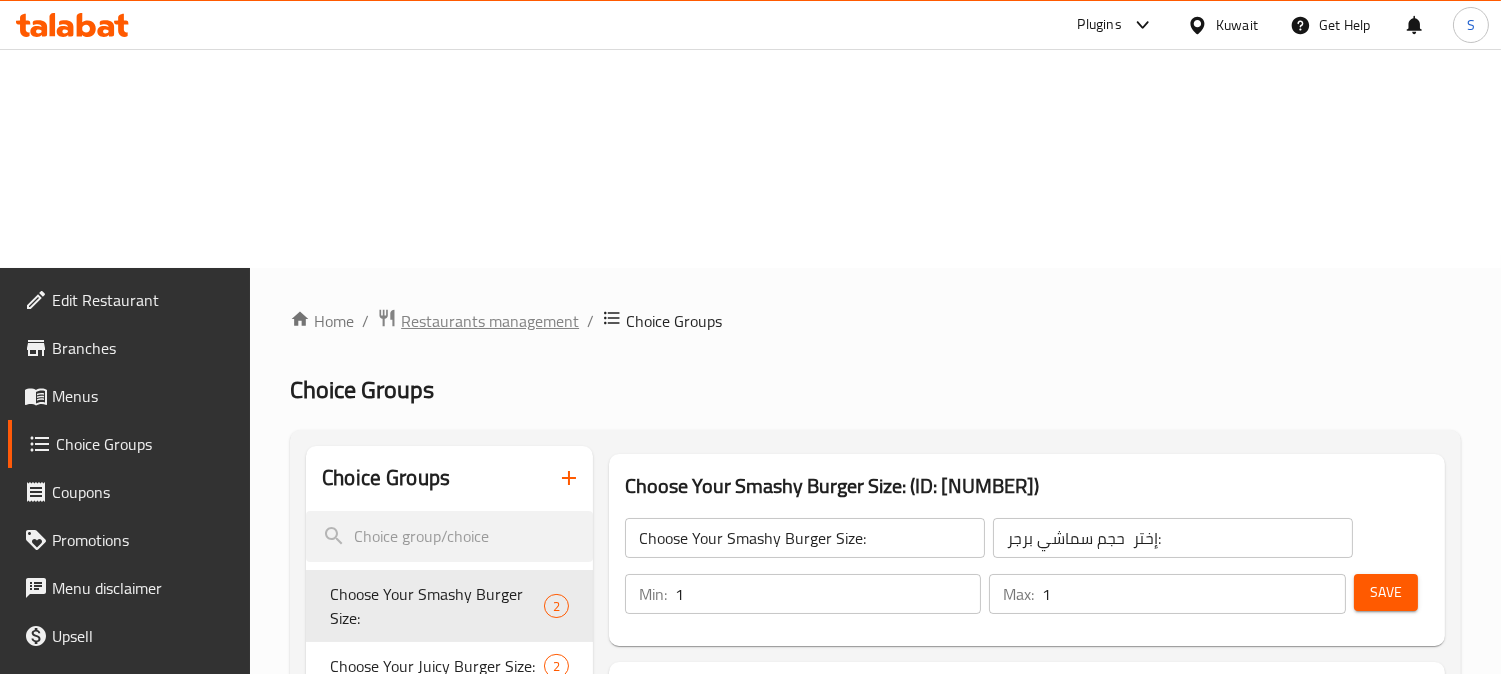 click on "Restaurants management" at bounding box center [490, 321] 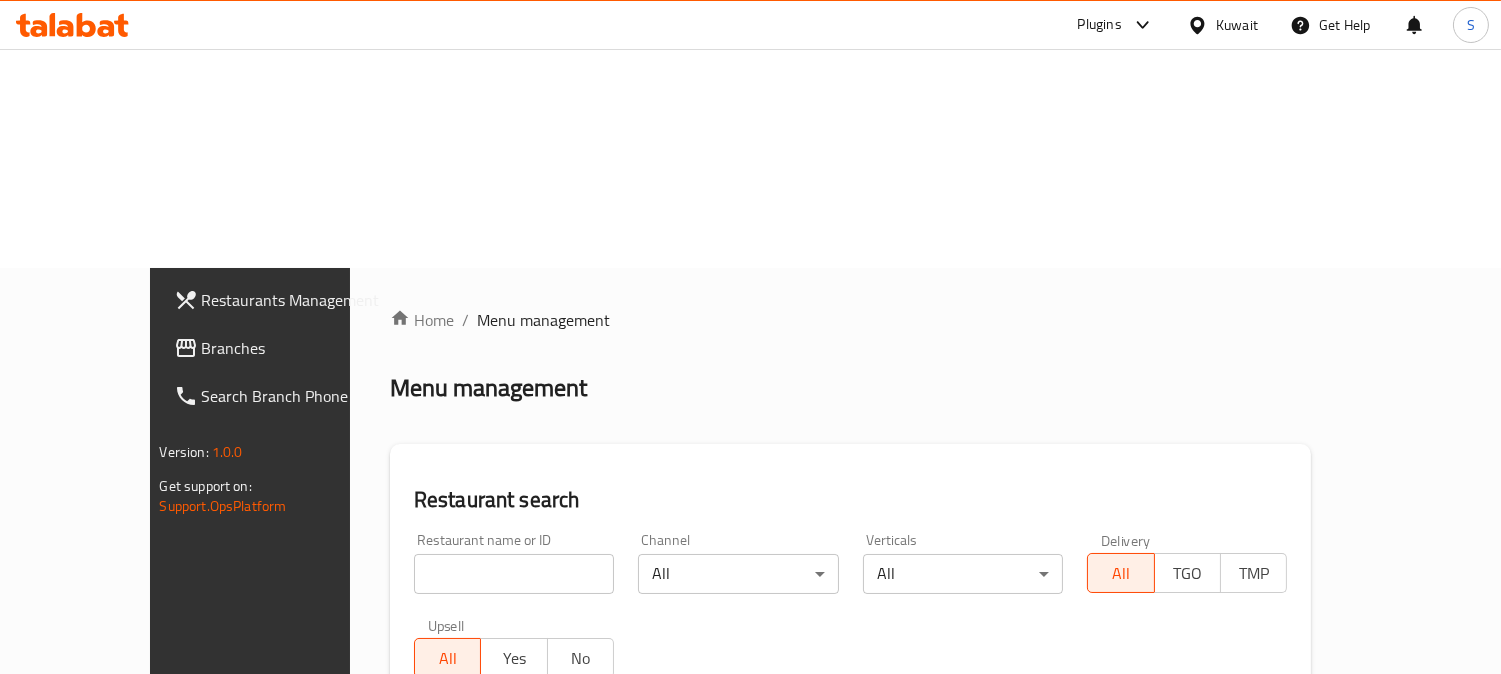 click on "Kuwait" at bounding box center [1222, 25] 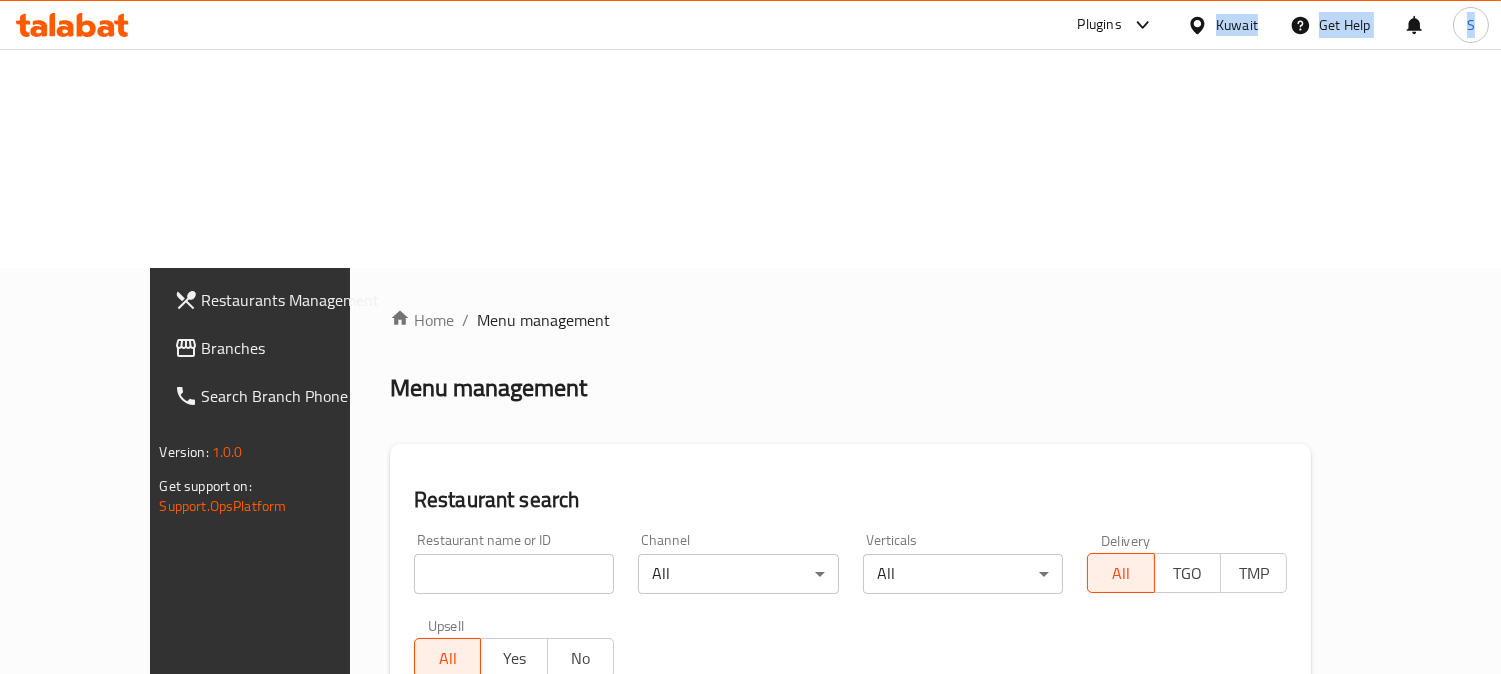 click on "Kuwait" at bounding box center (1237, 25) 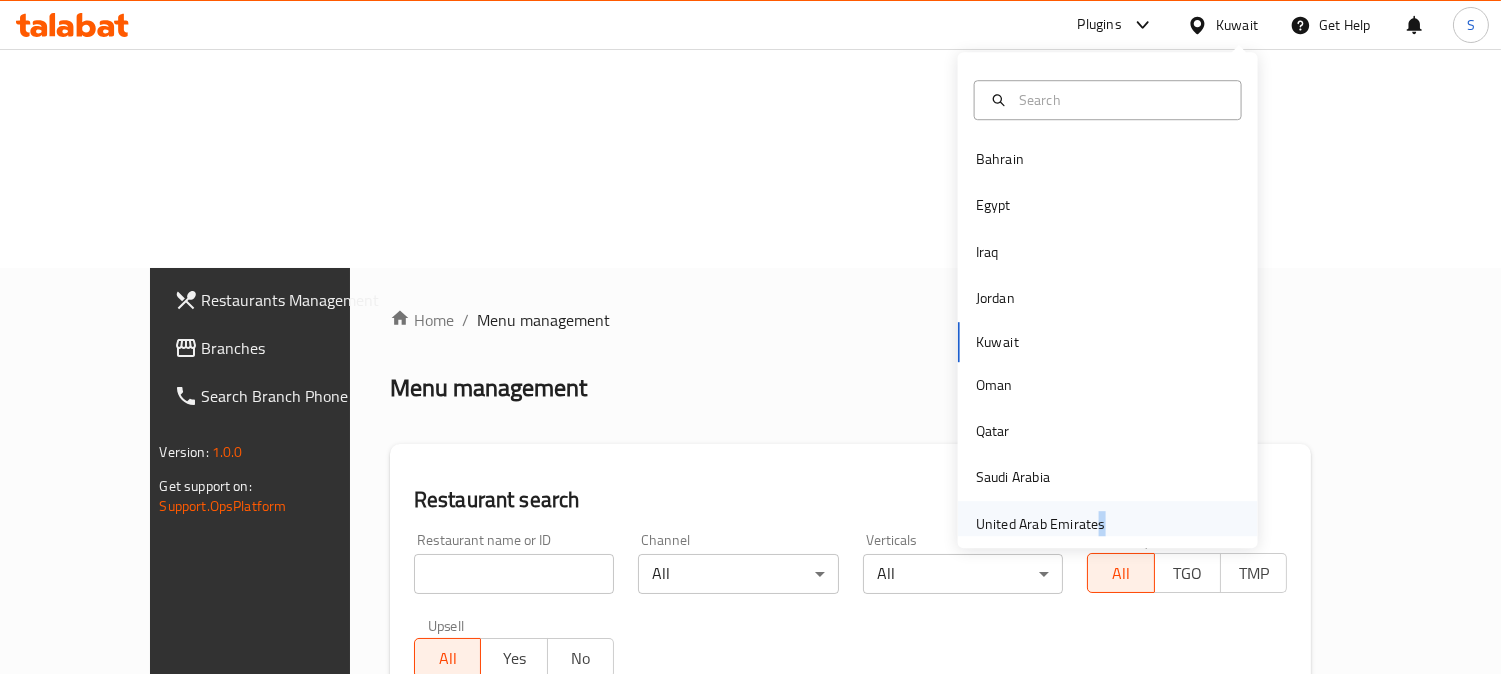 click on "United Arab Emirates" at bounding box center (1041, 524) 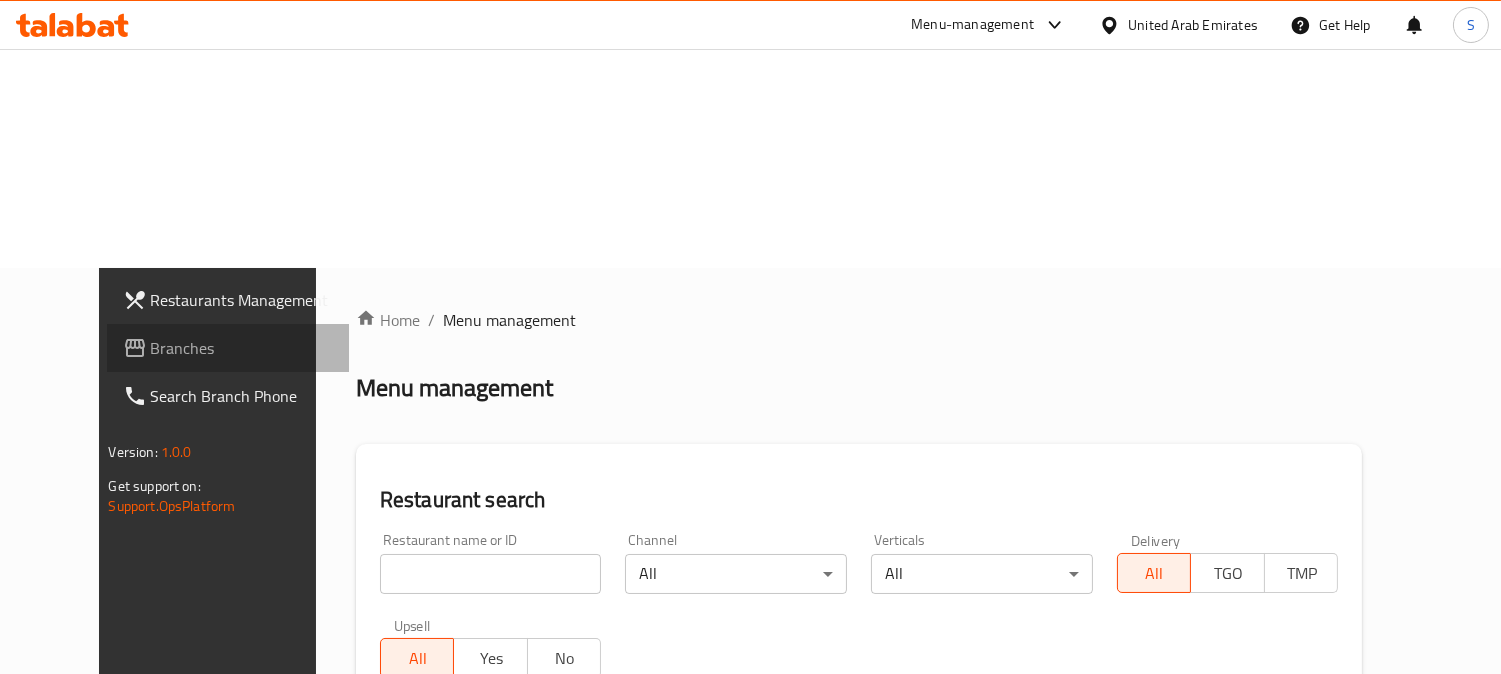 click on "Branches" at bounding box center [242, 348] 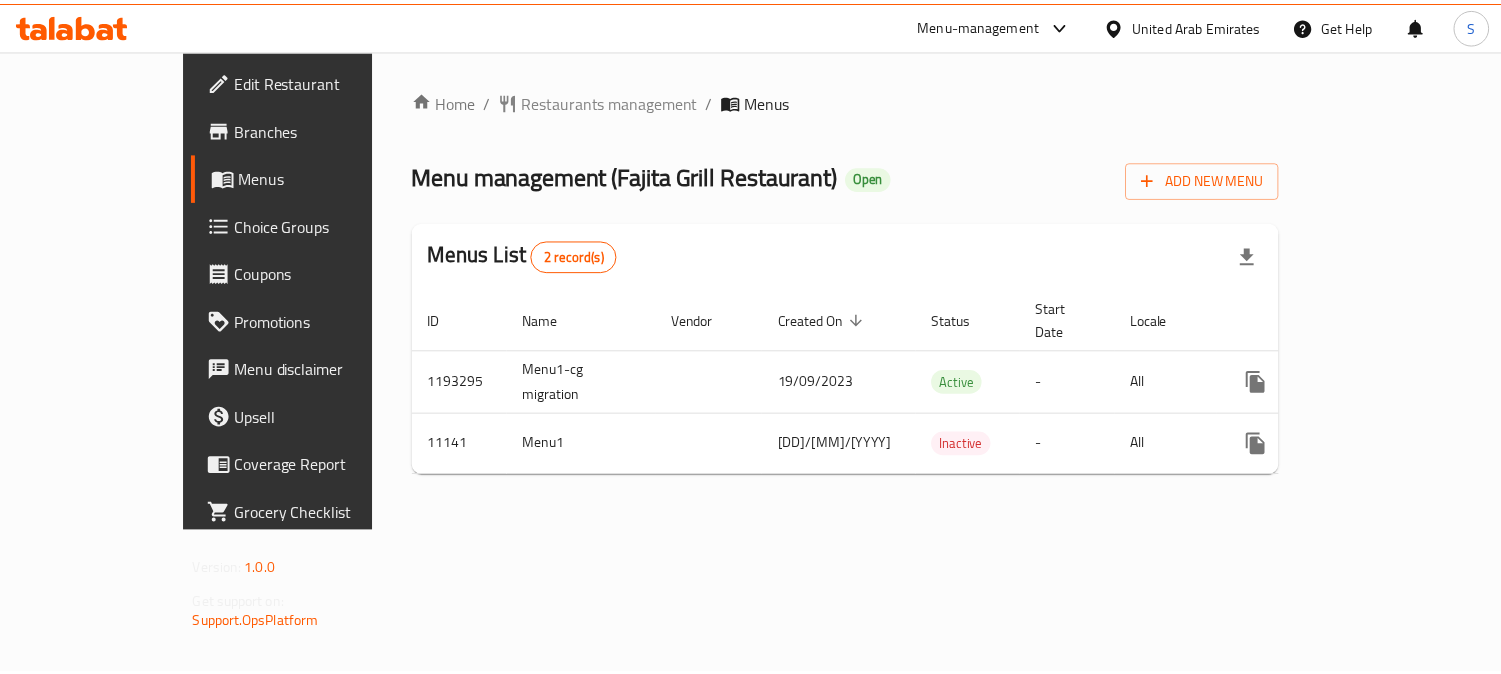 scroll, scrollTop: 0, scrollLeft: 0, axis: both 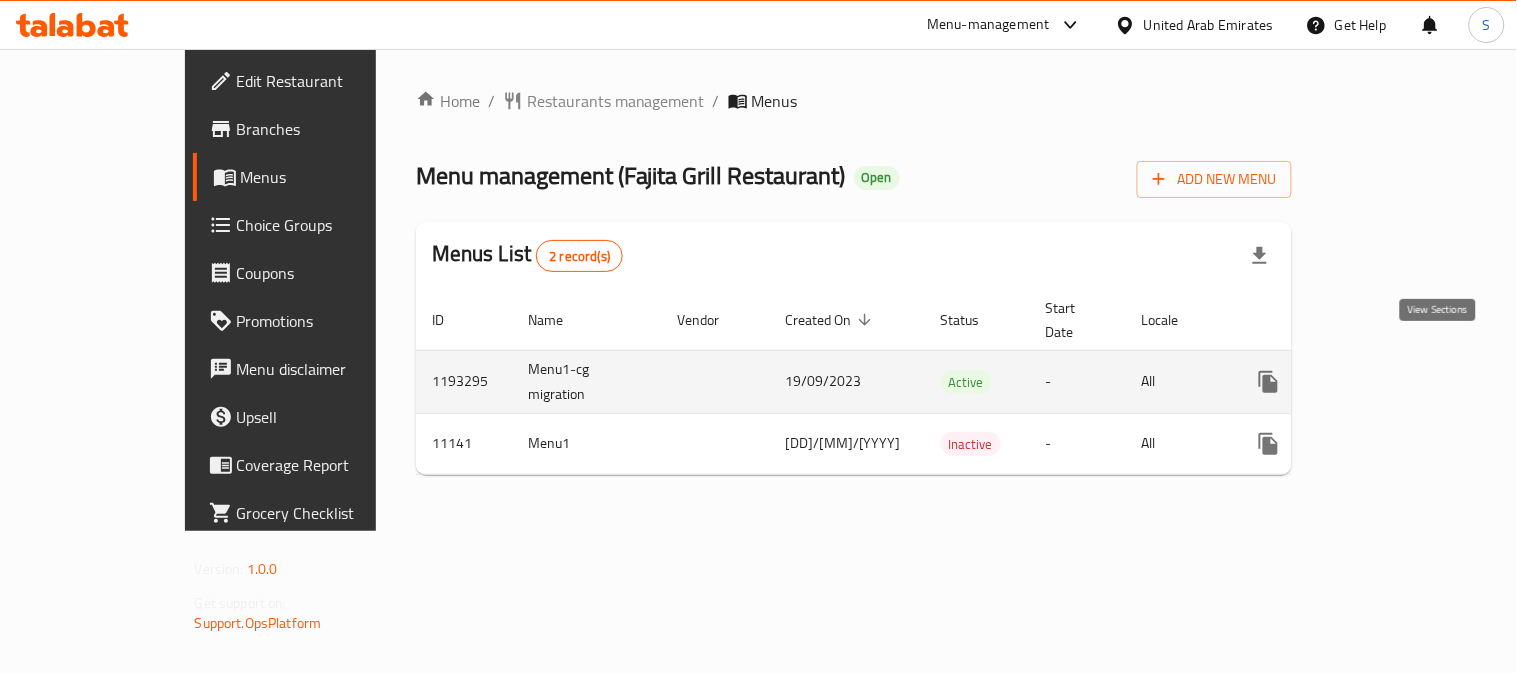 click 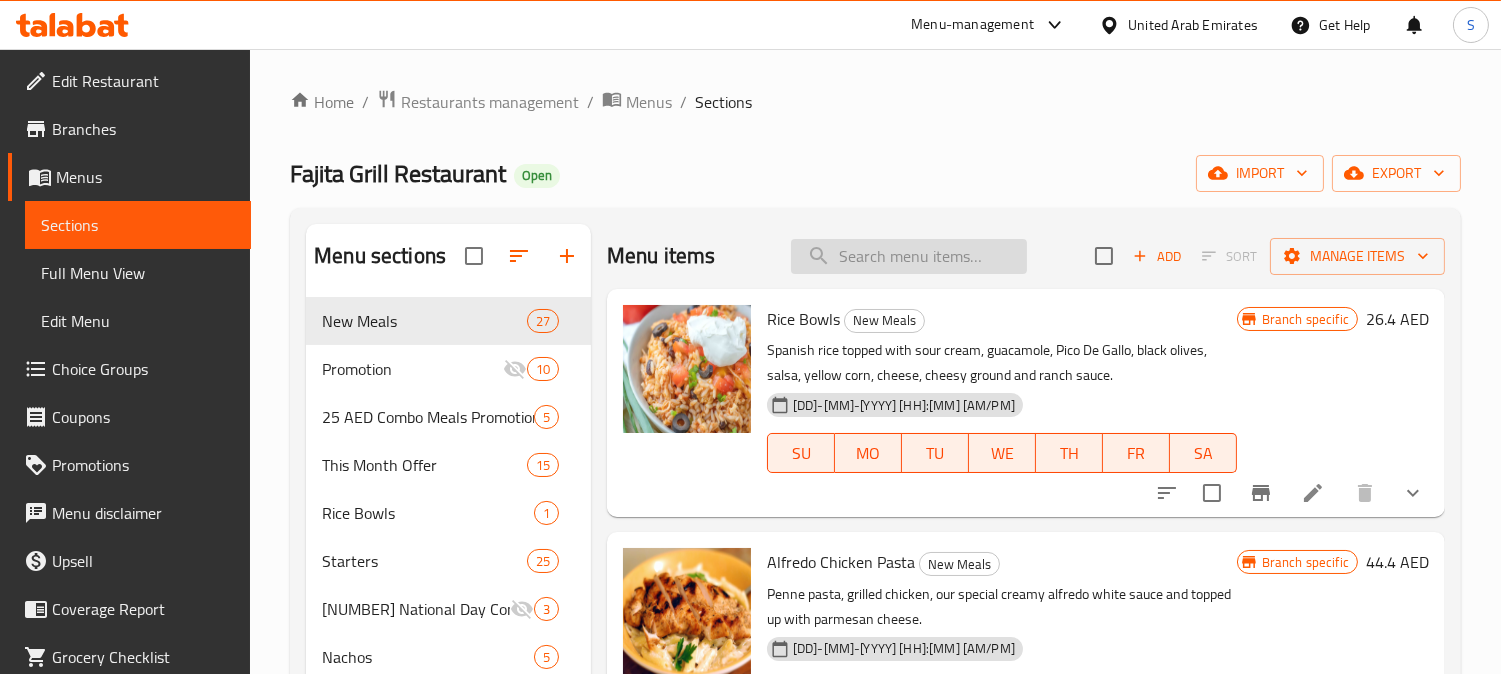 click at bounding box center (909, 256) 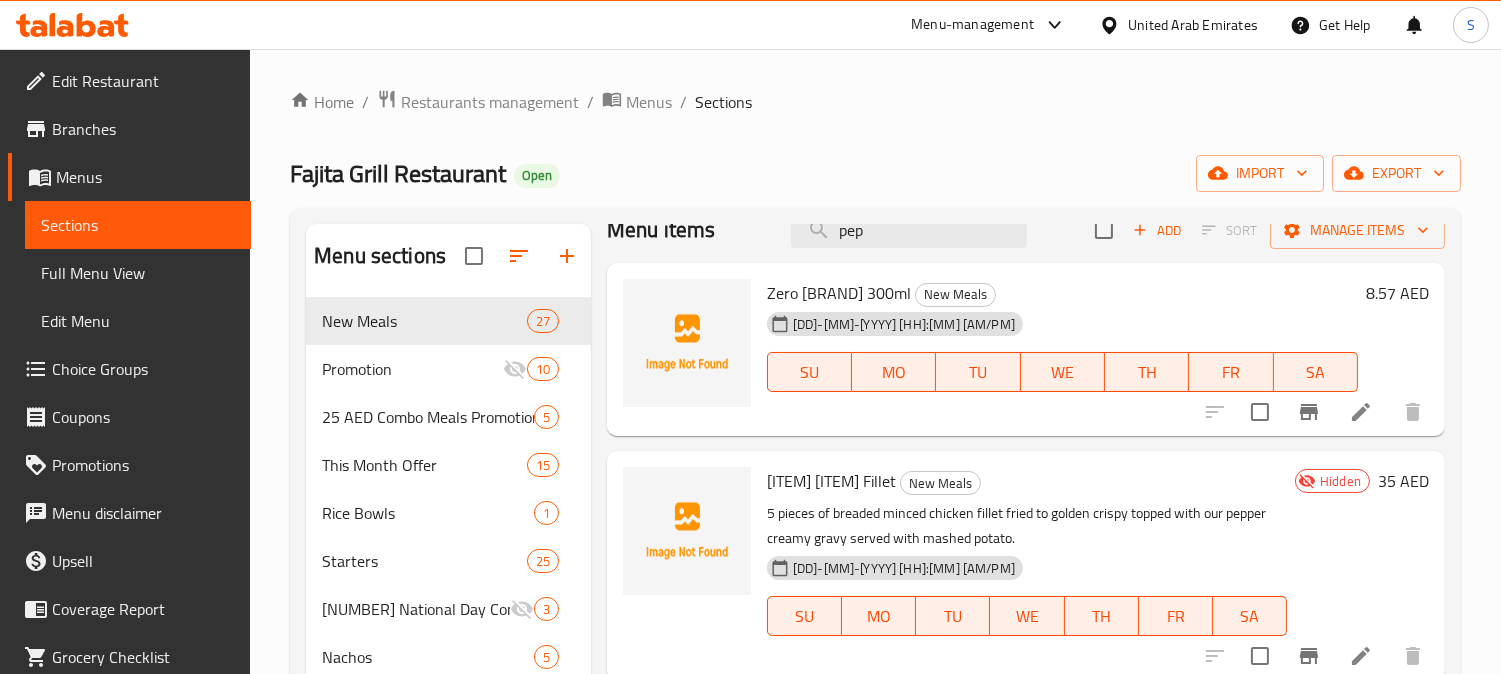 scroll, scrollTop: 0, scrollLeft: 0, axis: both 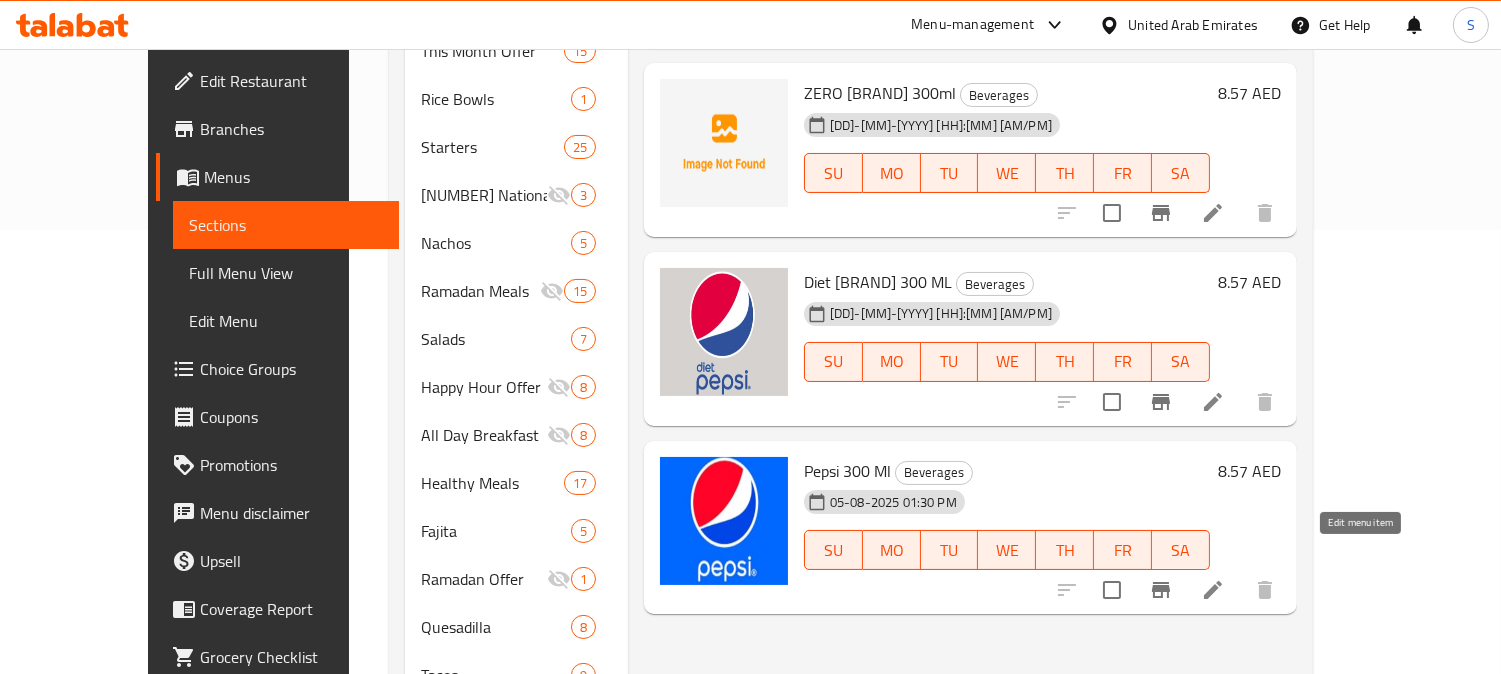 type on "pepsi" 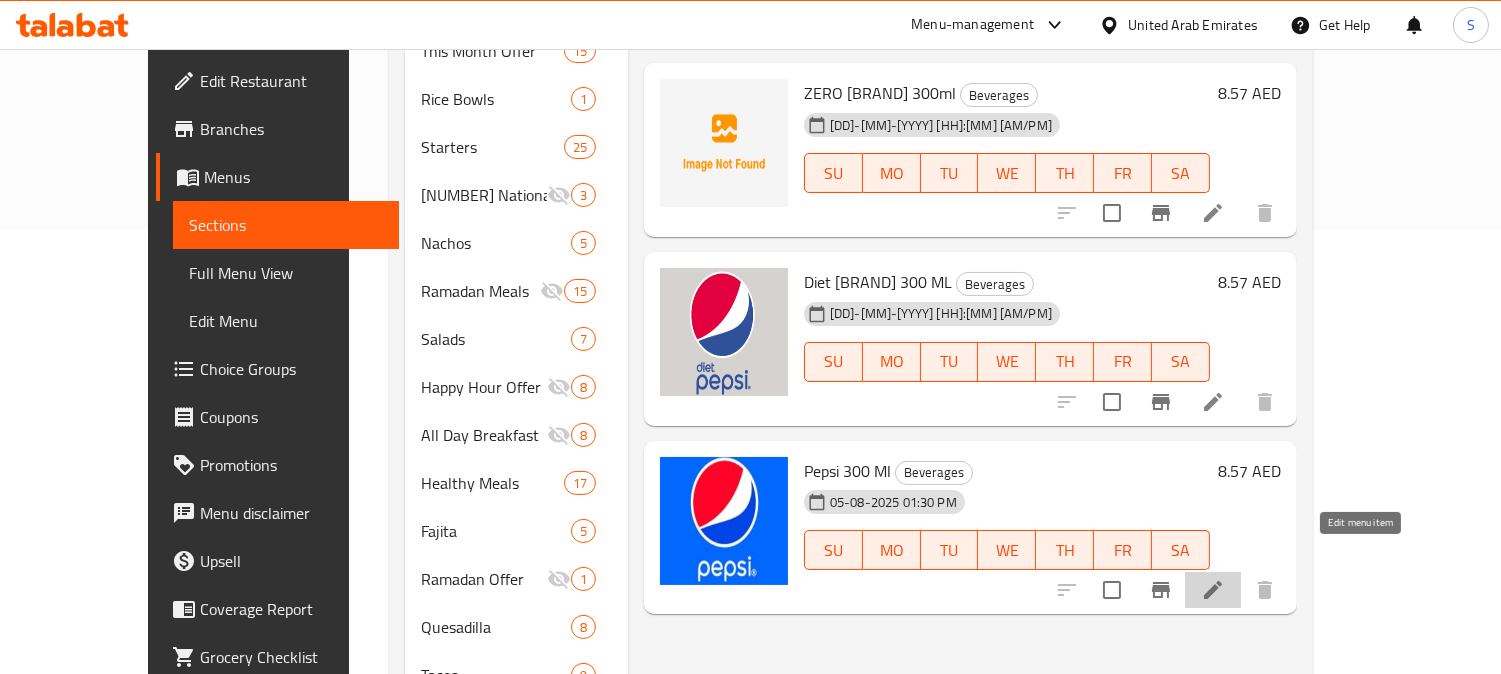 click 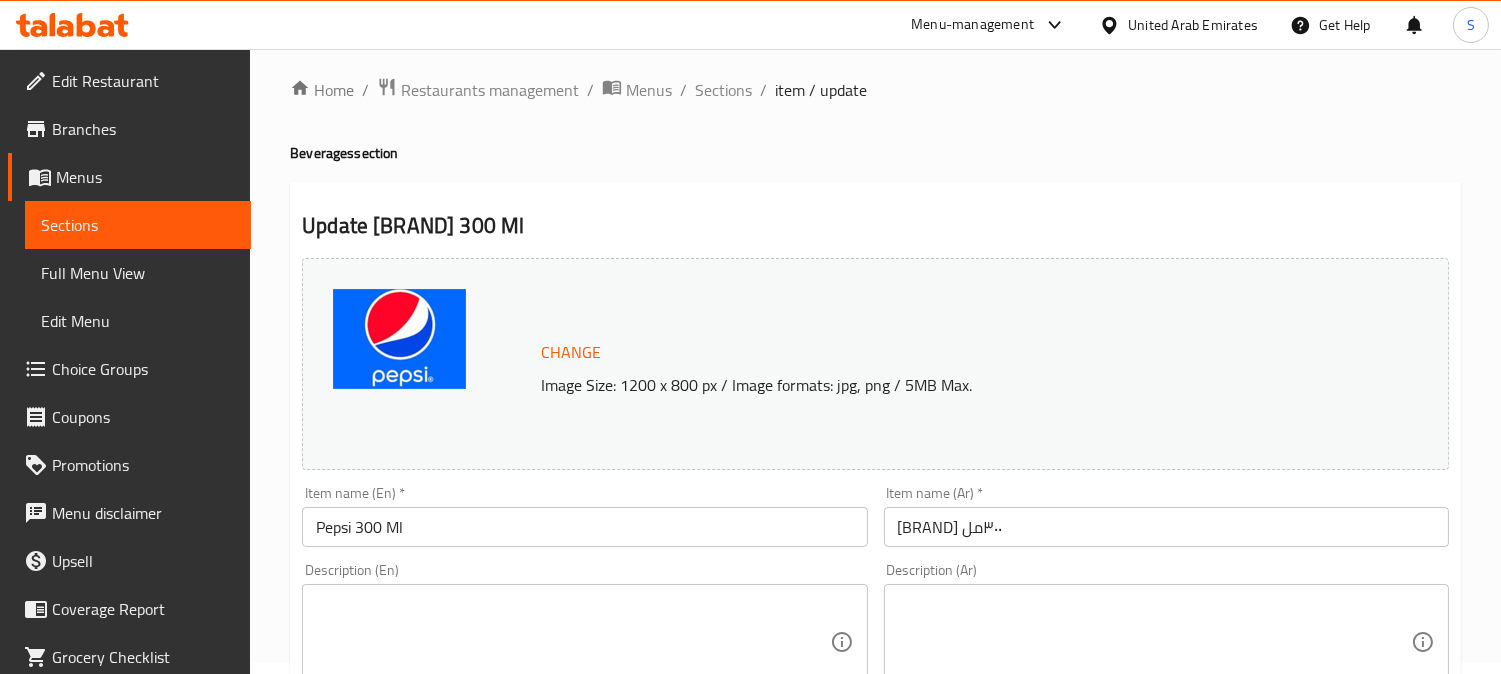 scroll, scrollTop: 0, scrollLeft: 0, axis: both 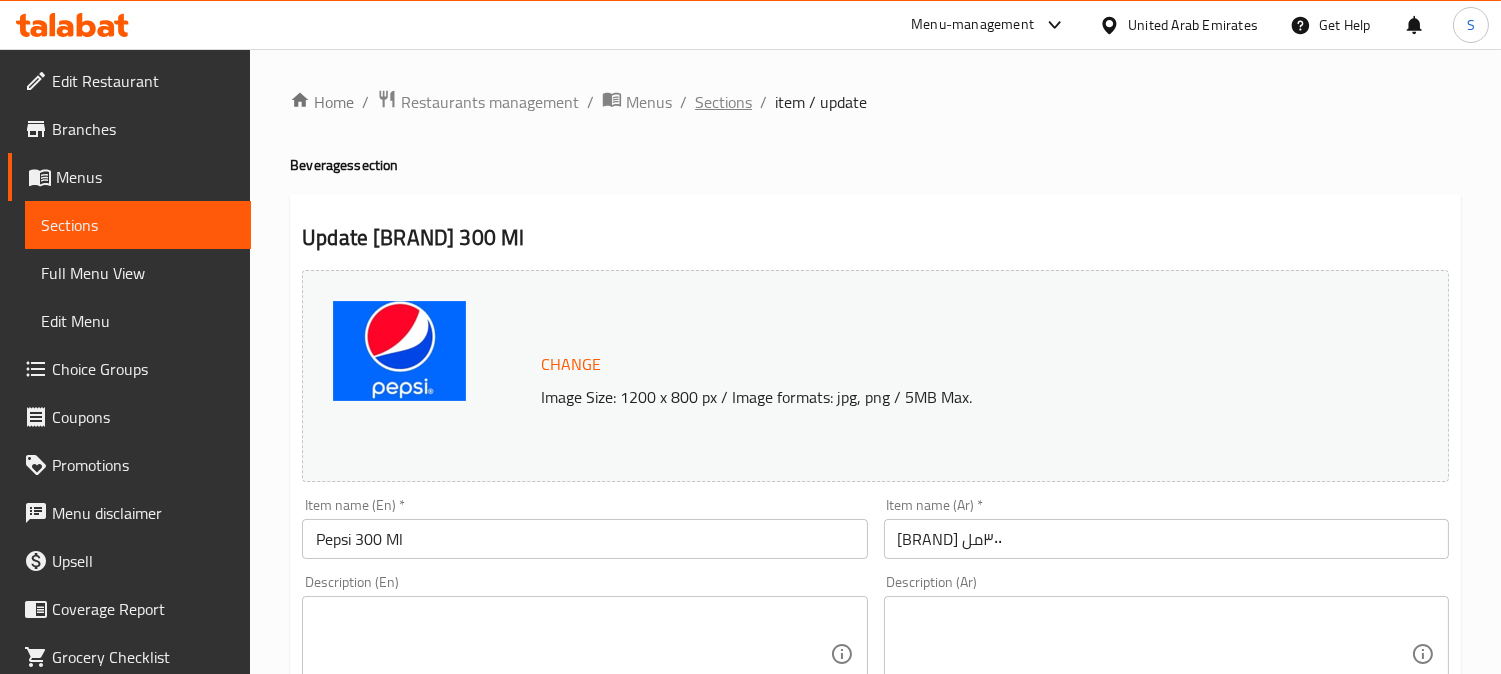 click on "Sections" at bounding box center [723, 102] 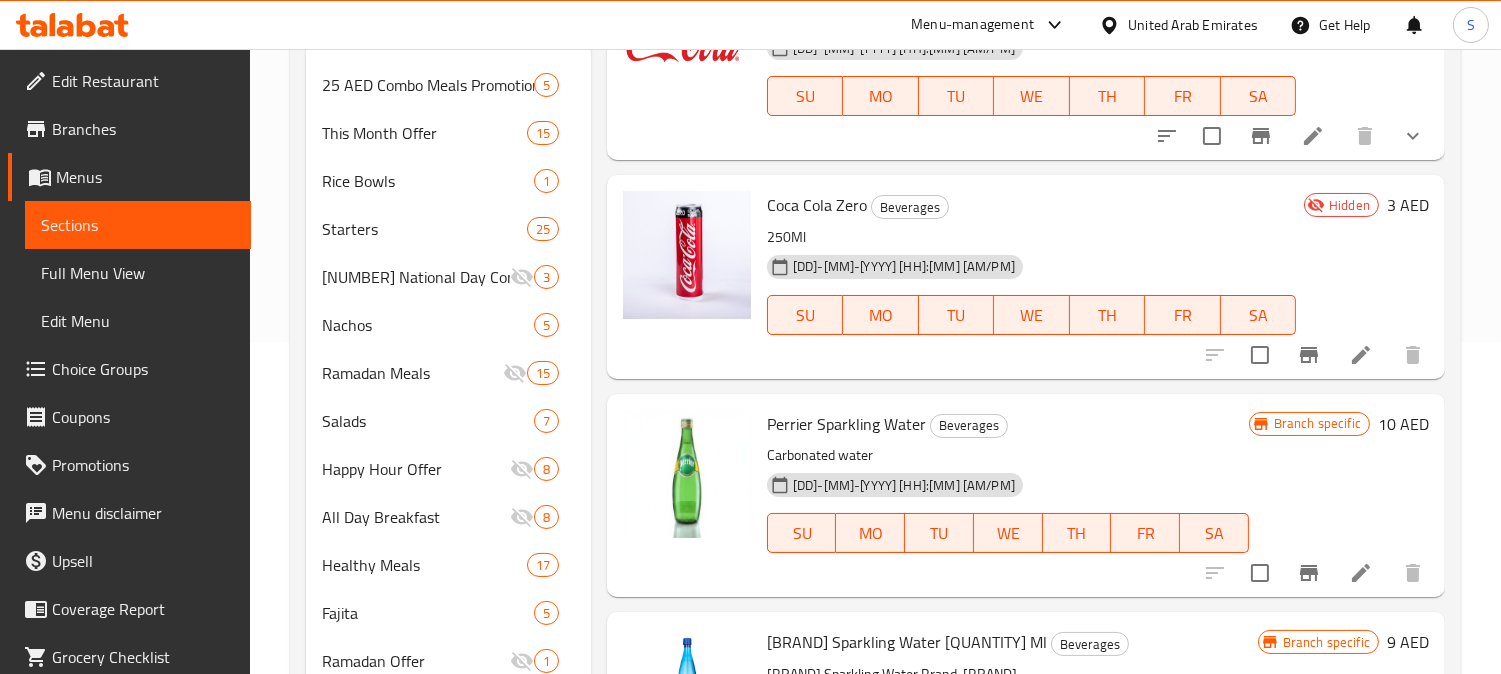 scroll, scrollTop: 333, scrollLeft: 0, axis: vertical 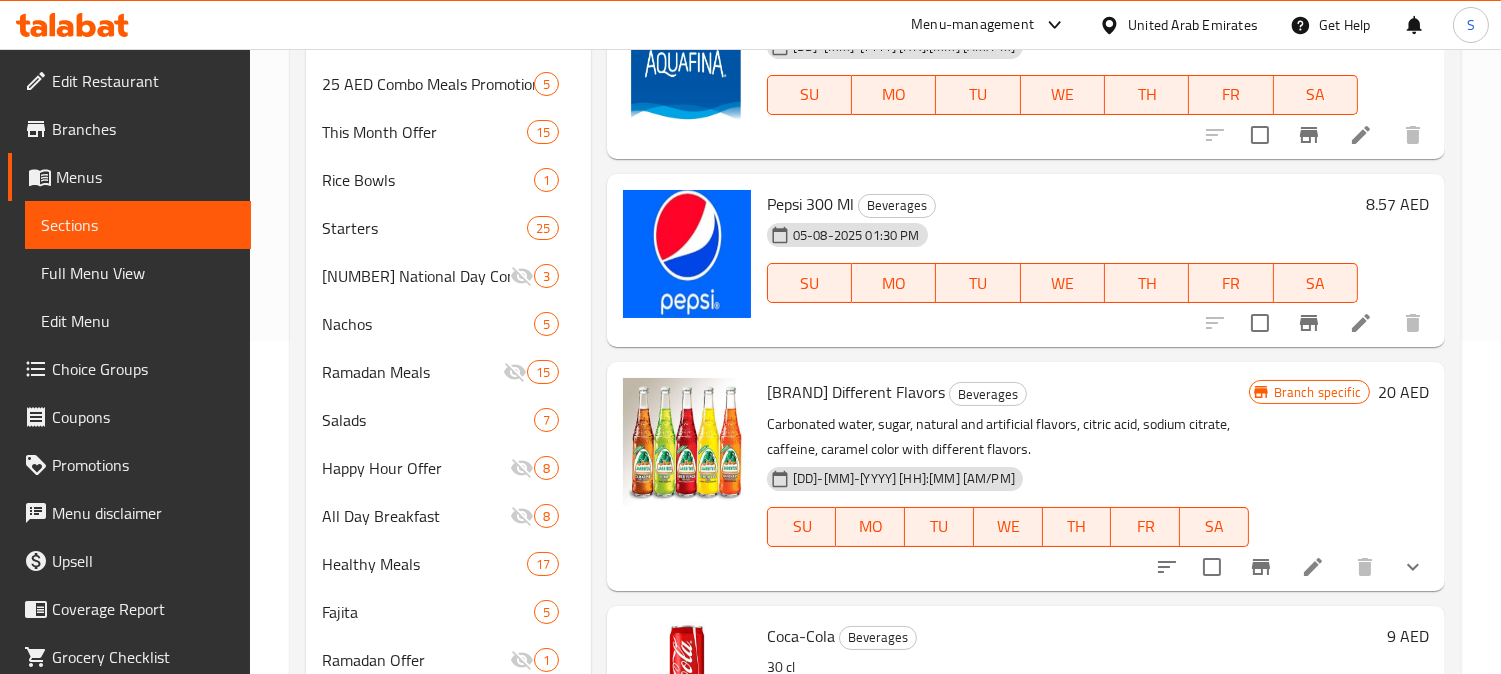 click on "United Arab Emirates" at bounding box center [1193, 25] 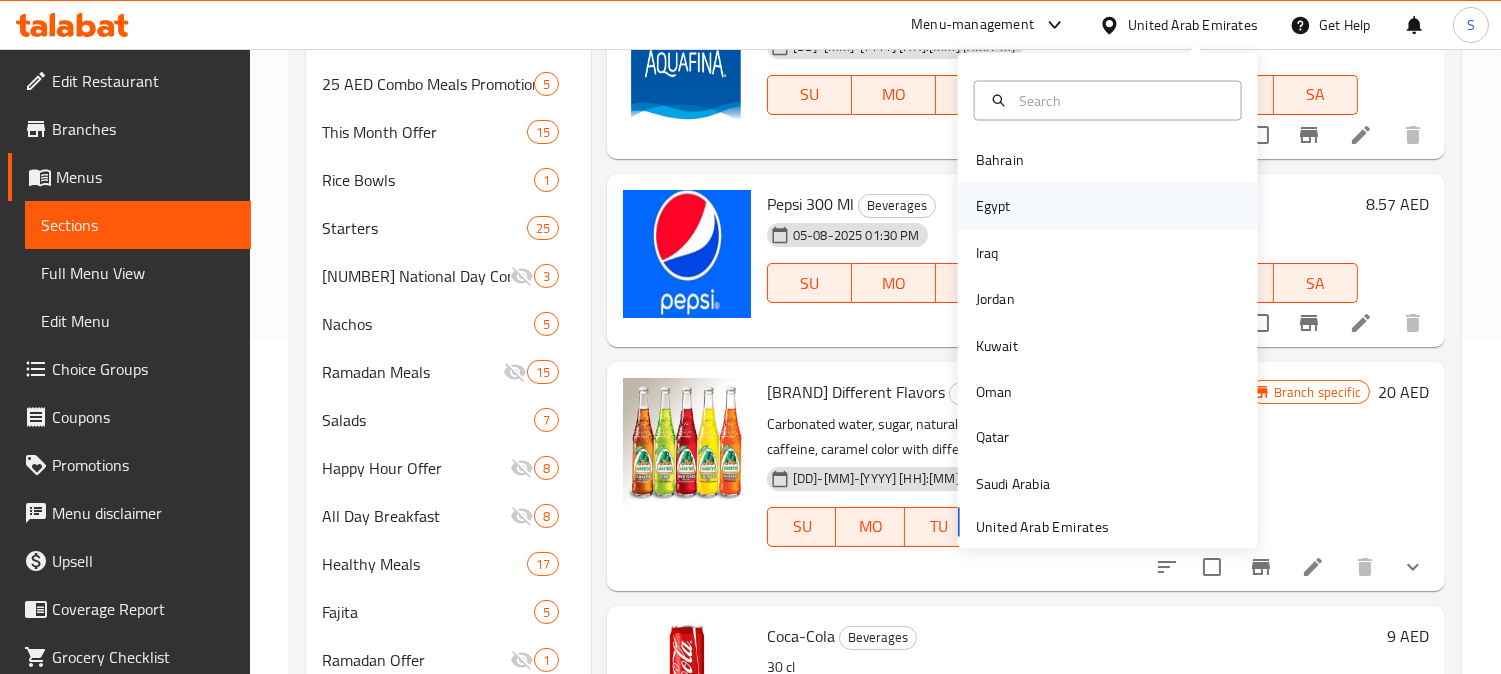 click on "Egypt" at bounding box center (1108, 206) 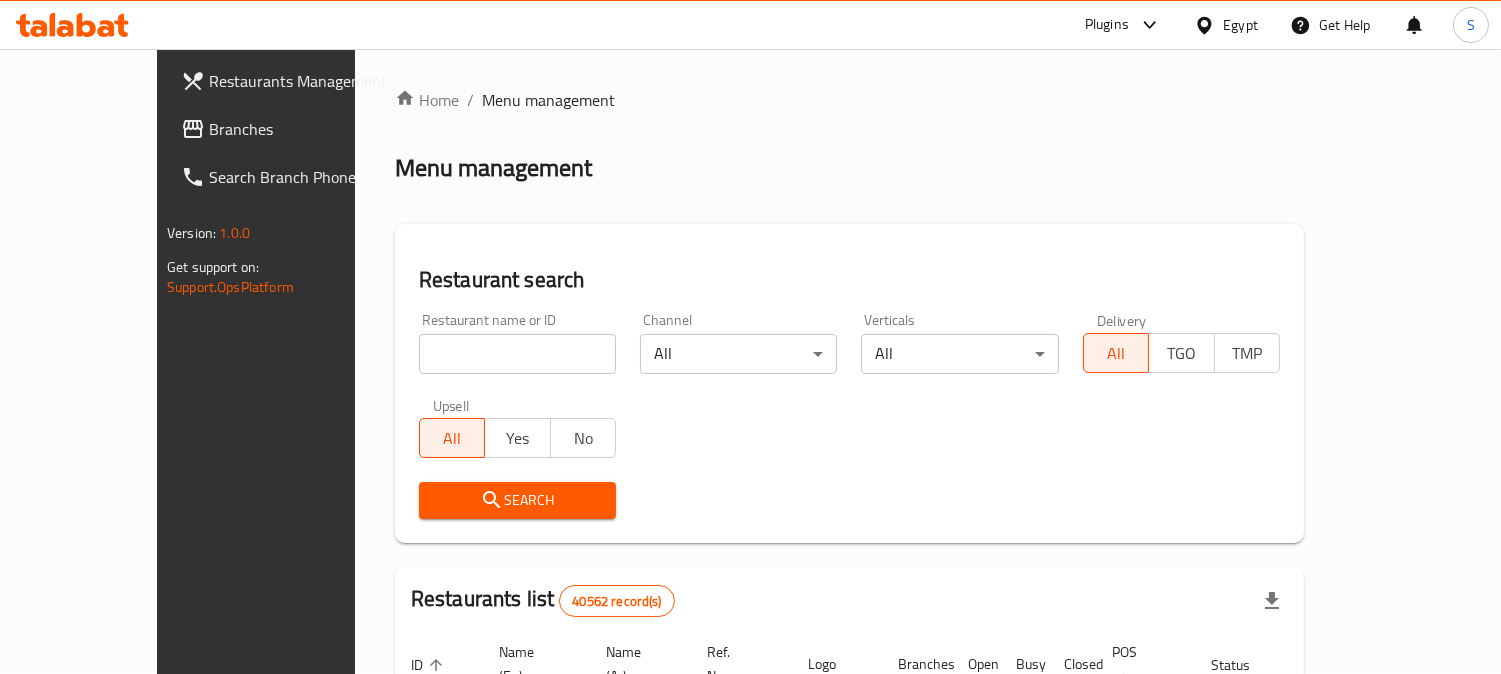 scroll, scrollTop: 0, scrollLeft: 0, axis: both 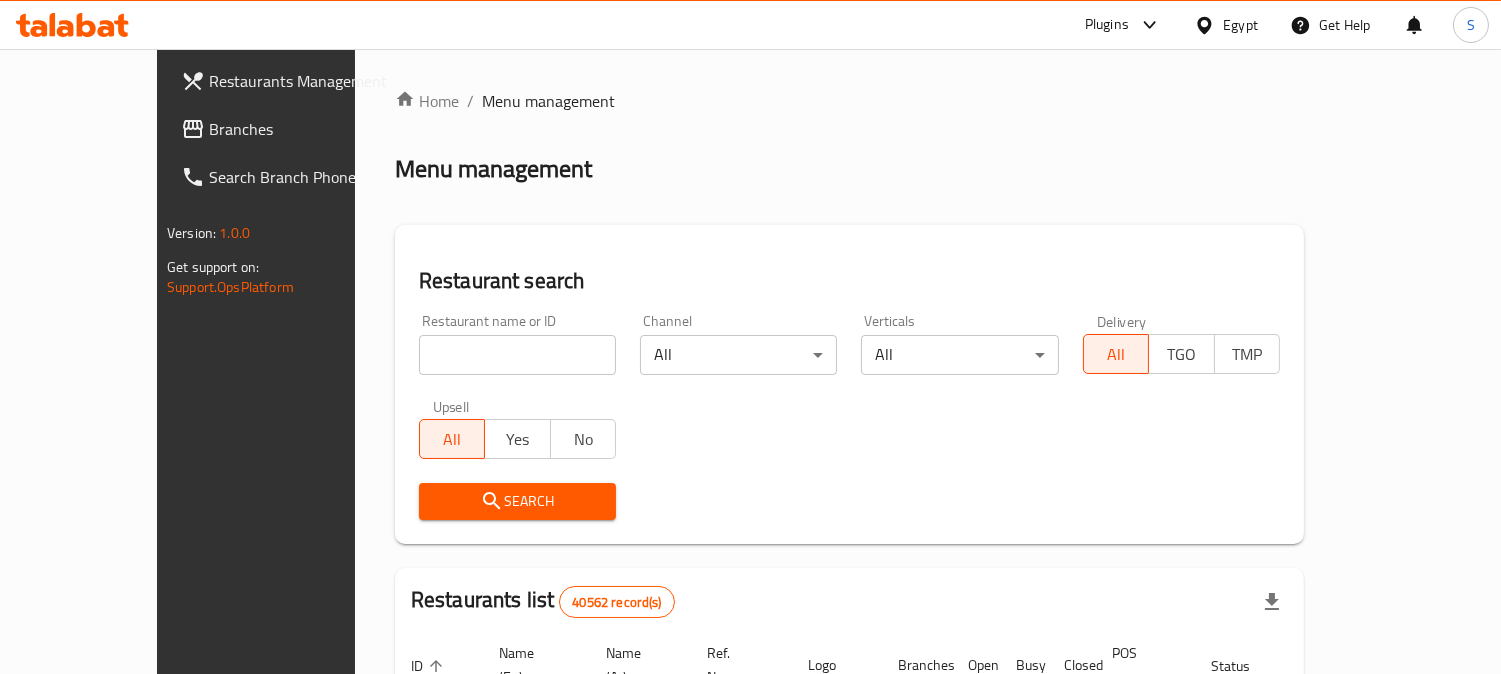 click at bounding box center [517, 355] 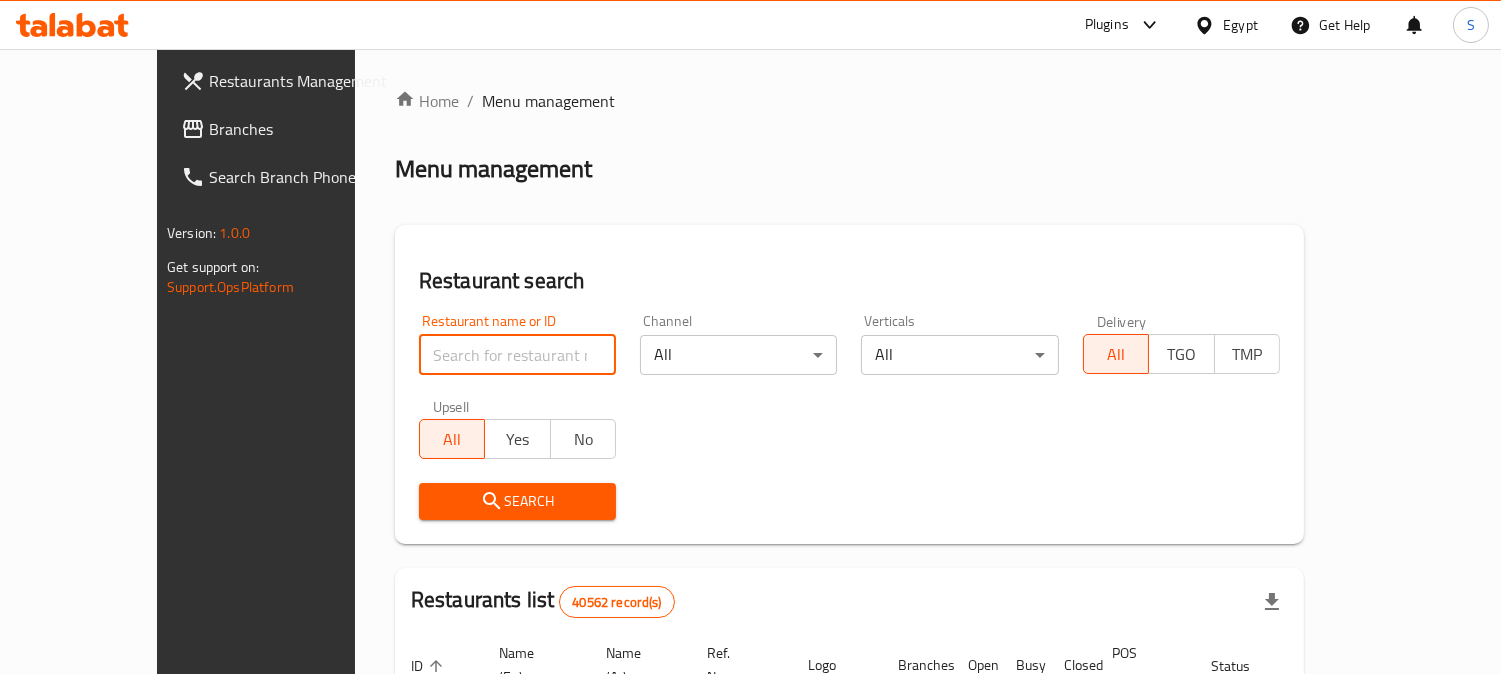 paste on "501126" 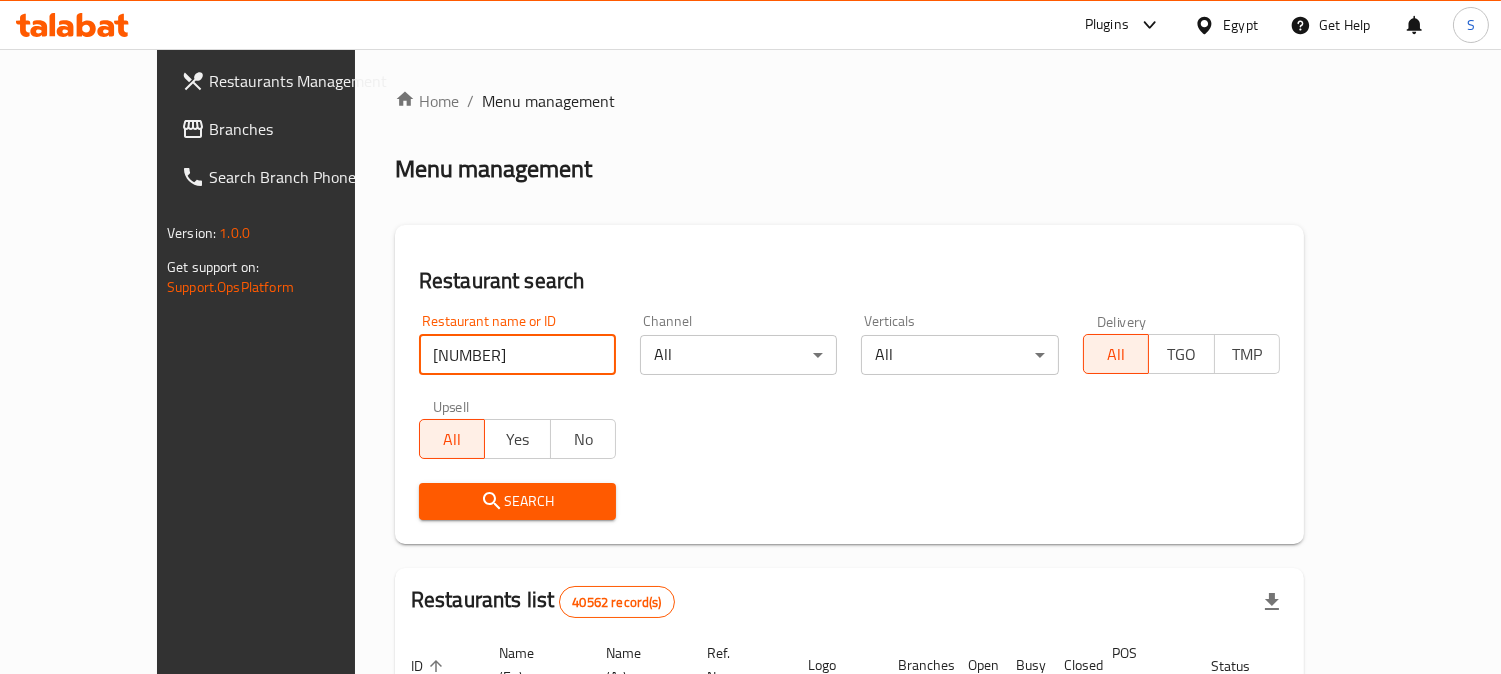 type on "501126" 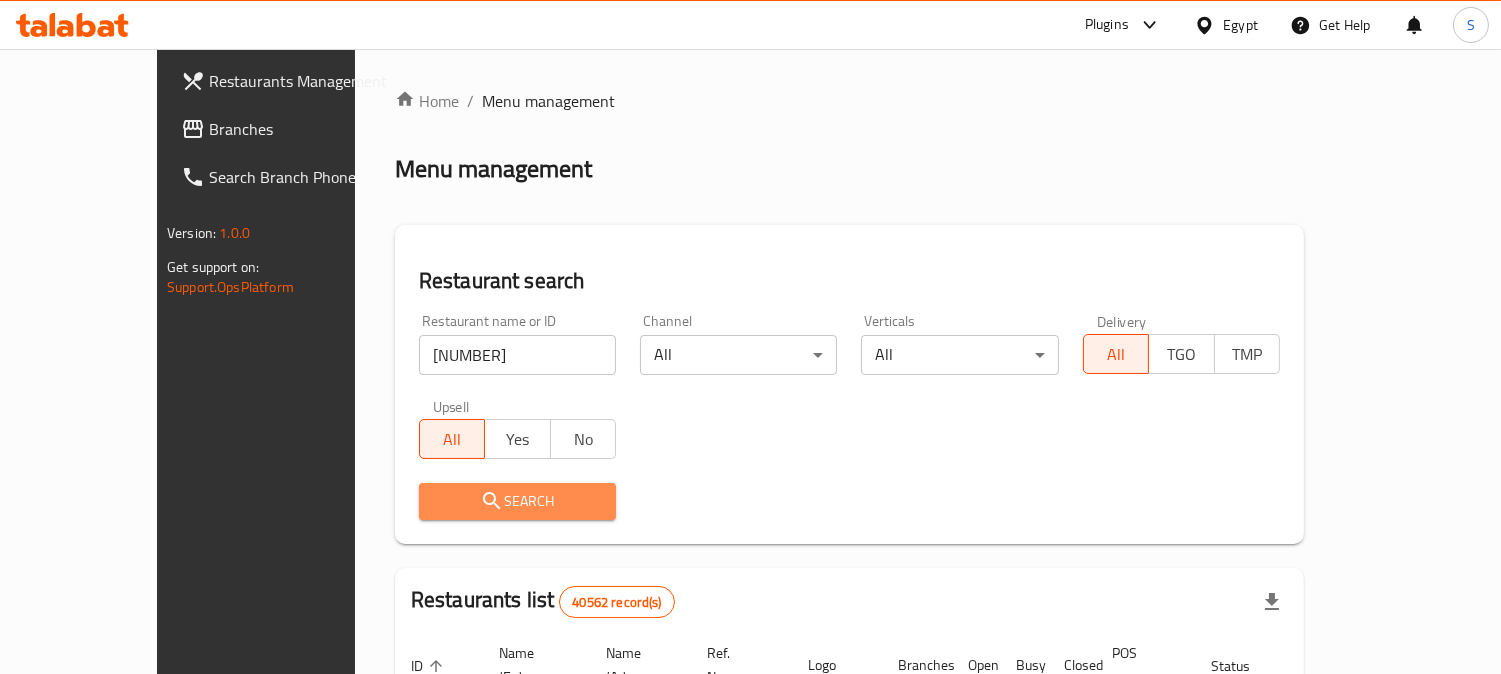click 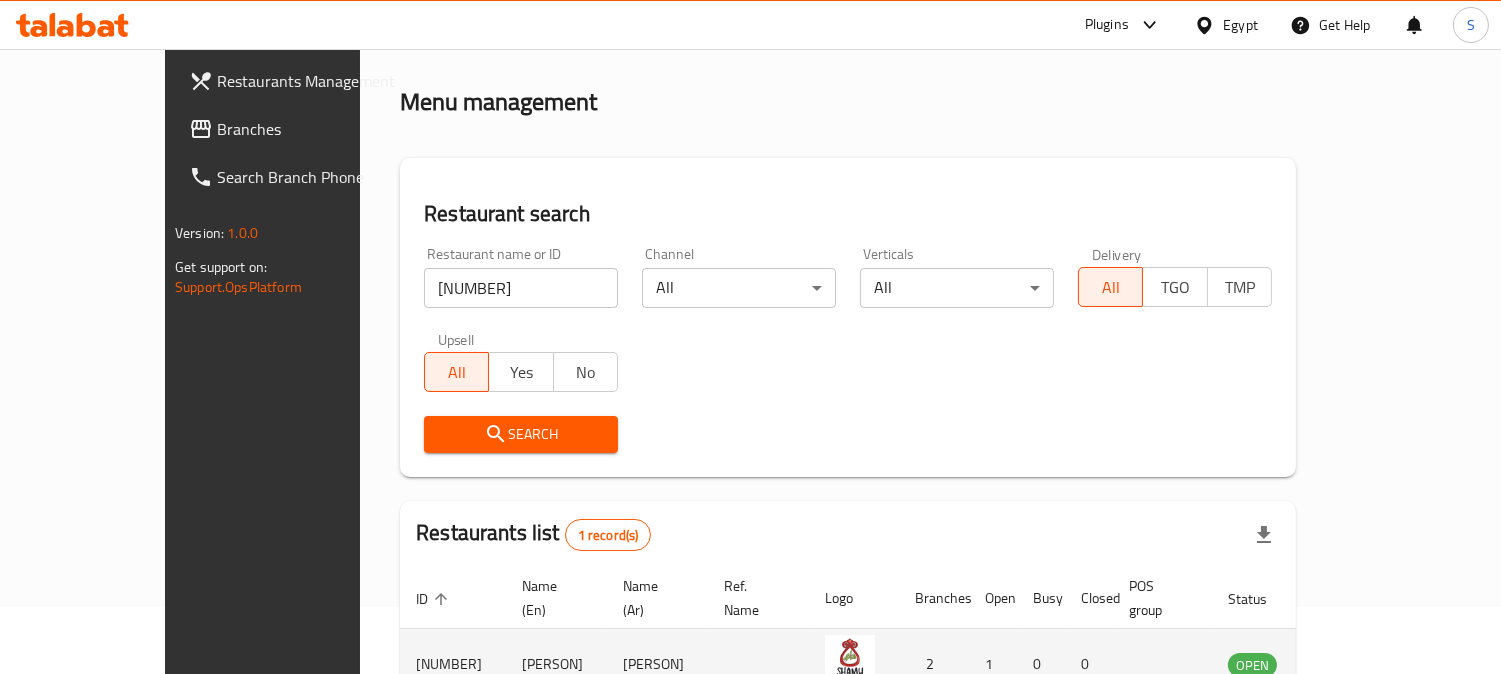 scroll, scrollTop: 178, scrollLeft: 0, axis: vertical 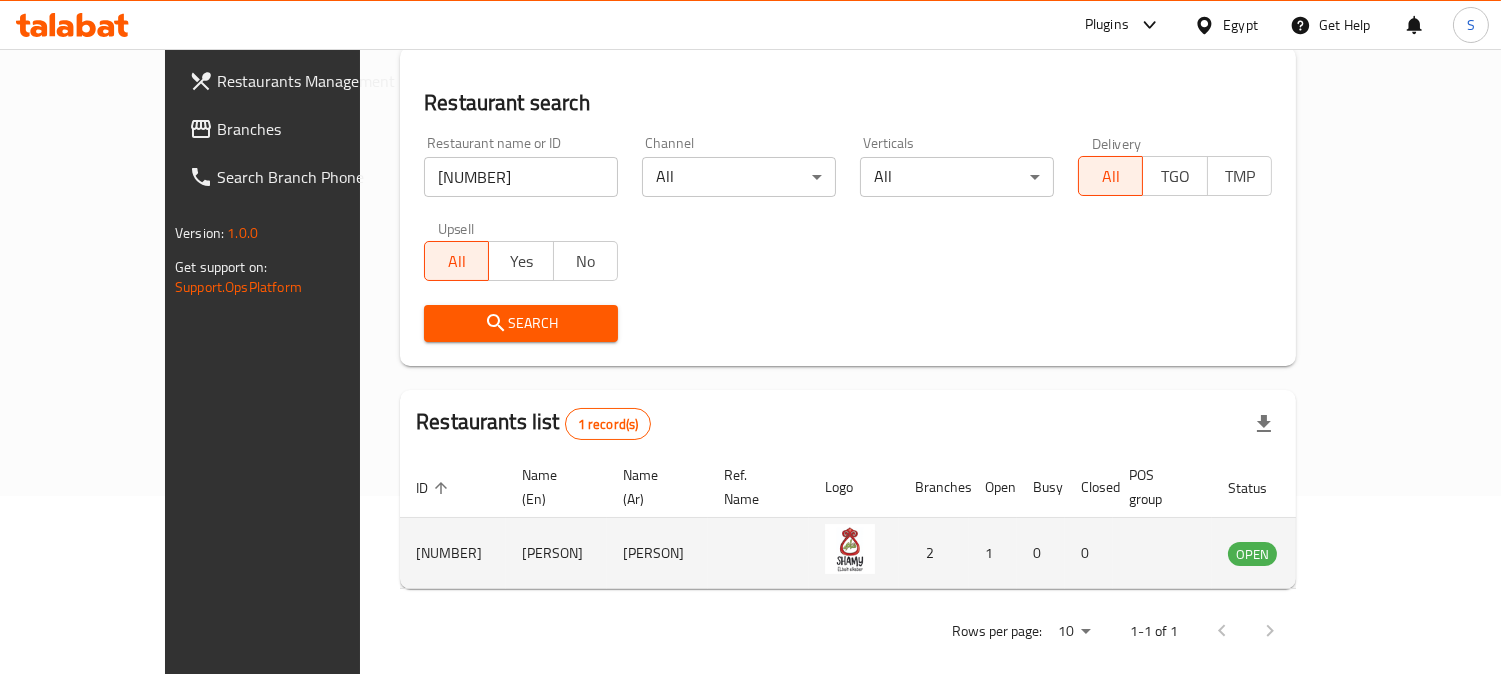 click 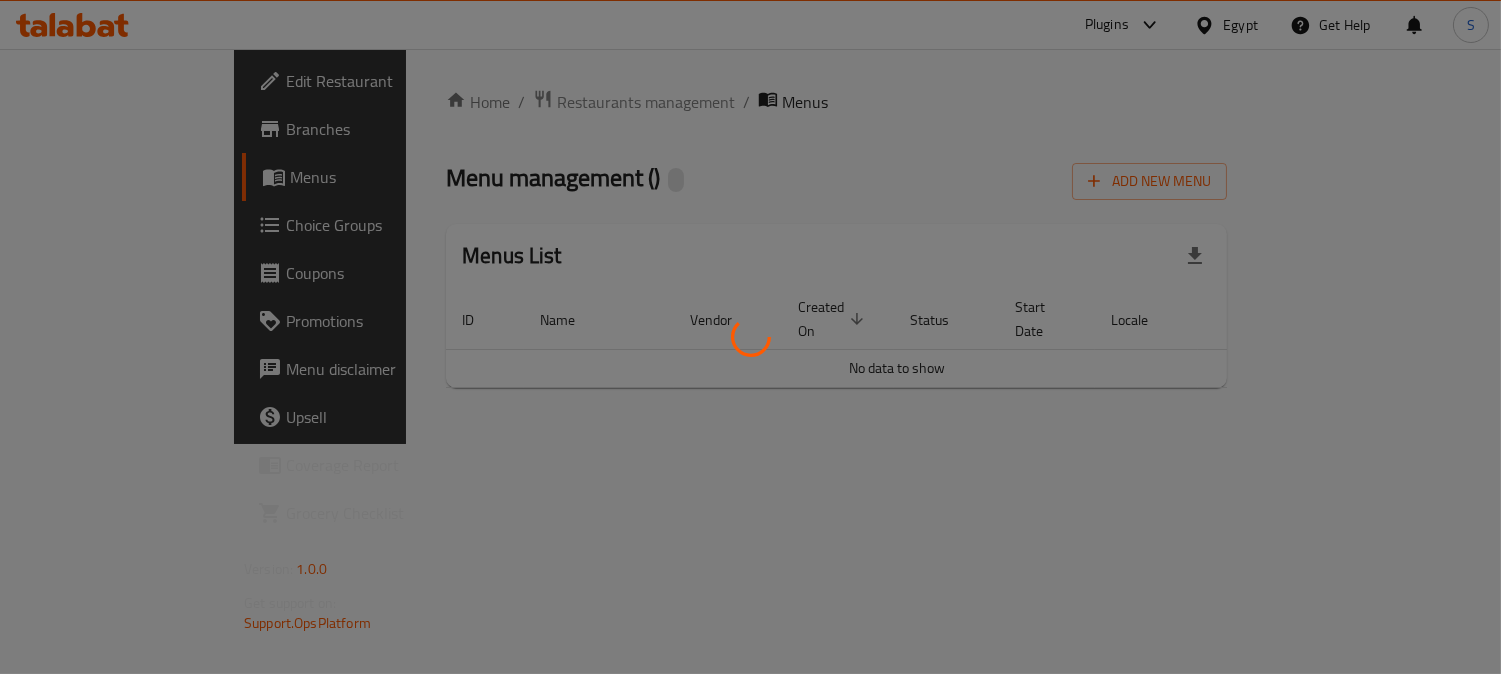 scroll, scrollTop: 0, scrollLeft: 0, axis: both 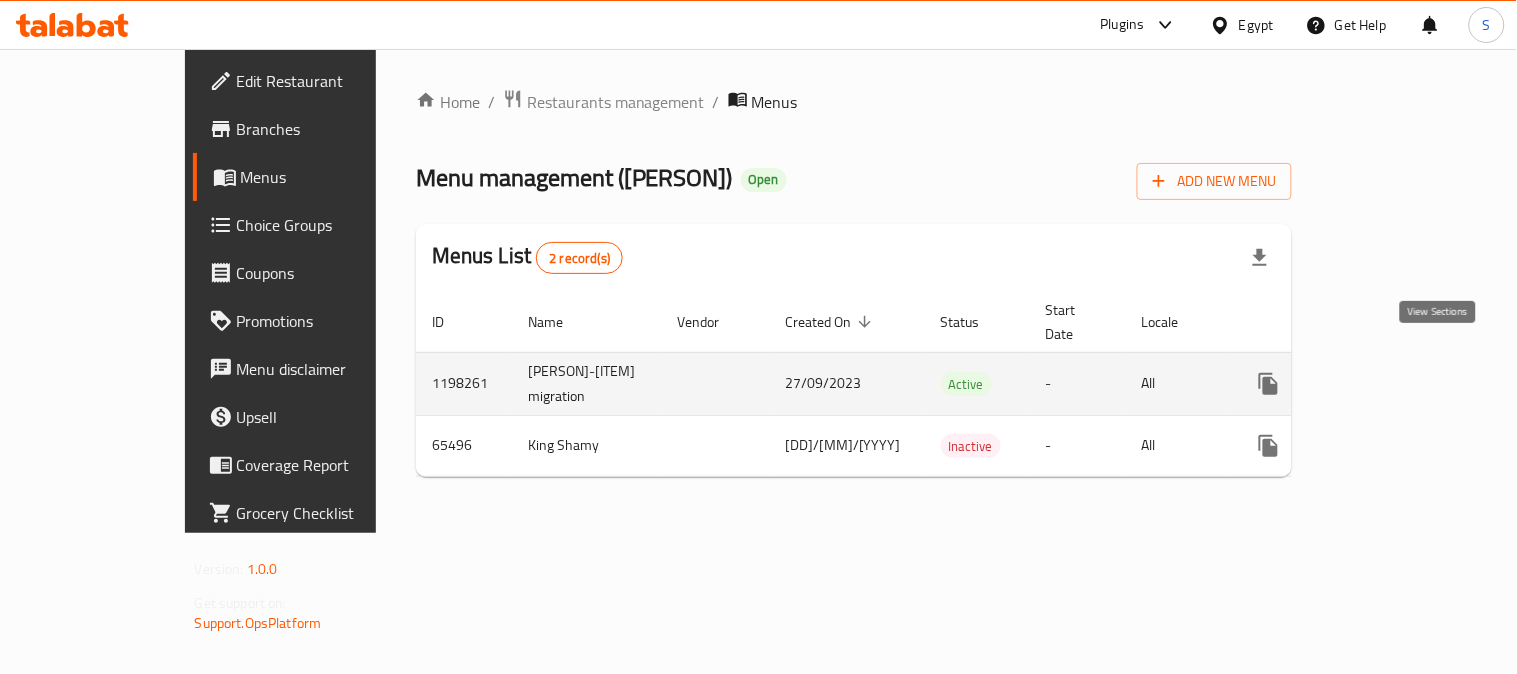 click 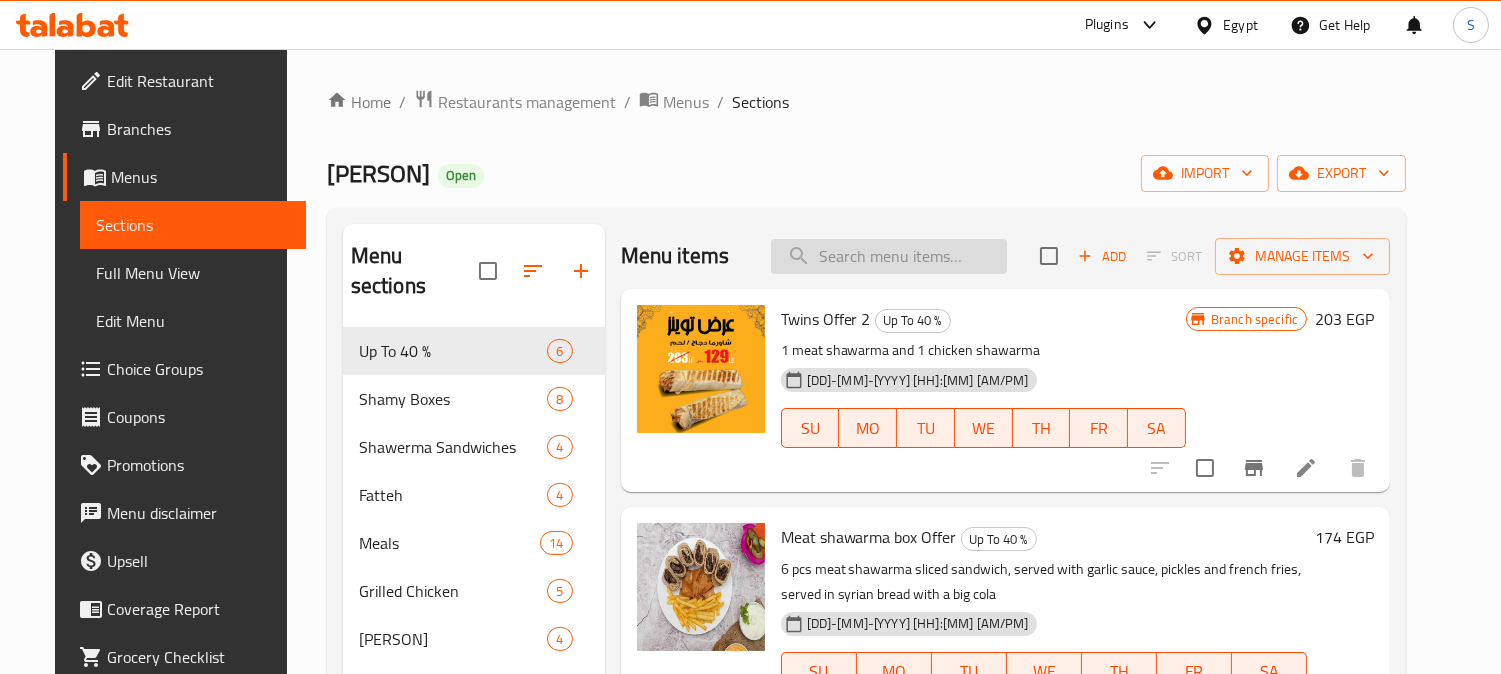 click at bounding box center (889, 256) 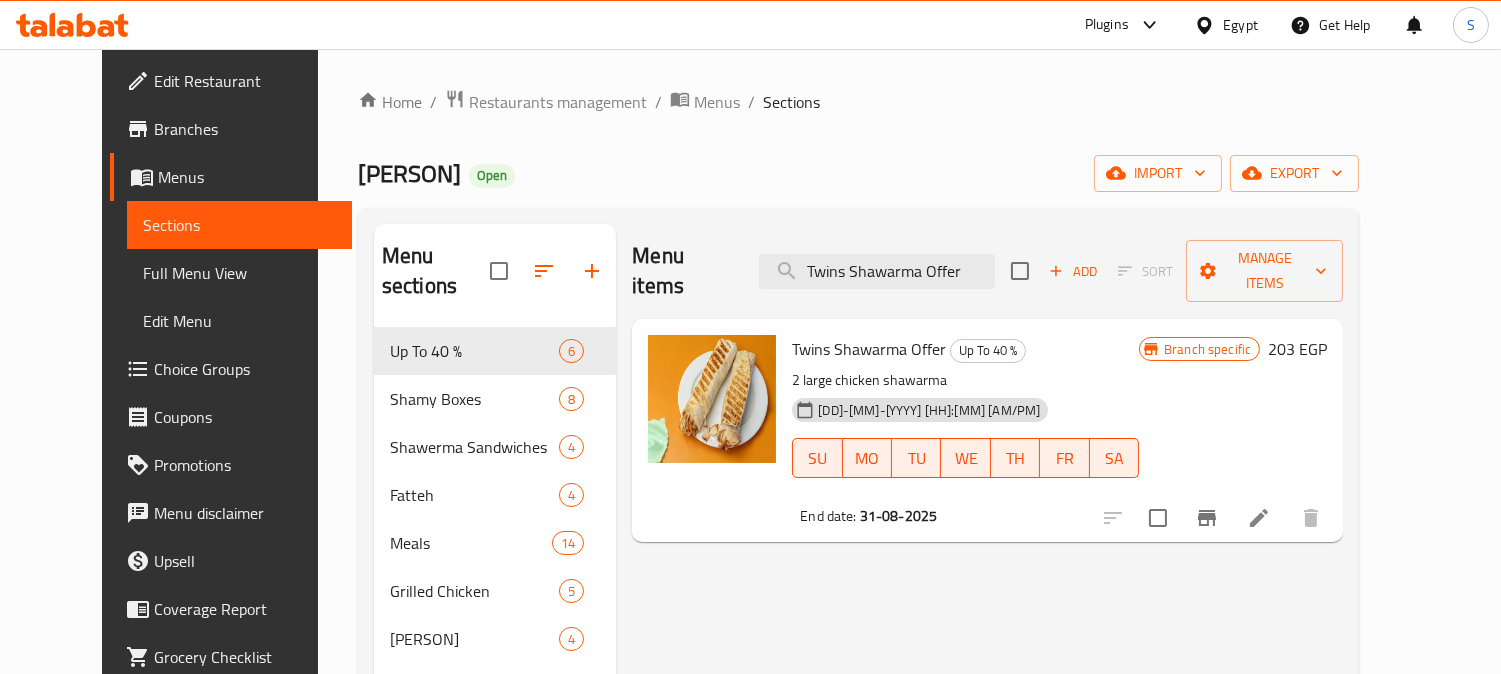type on "Twins Shawarma Offer" 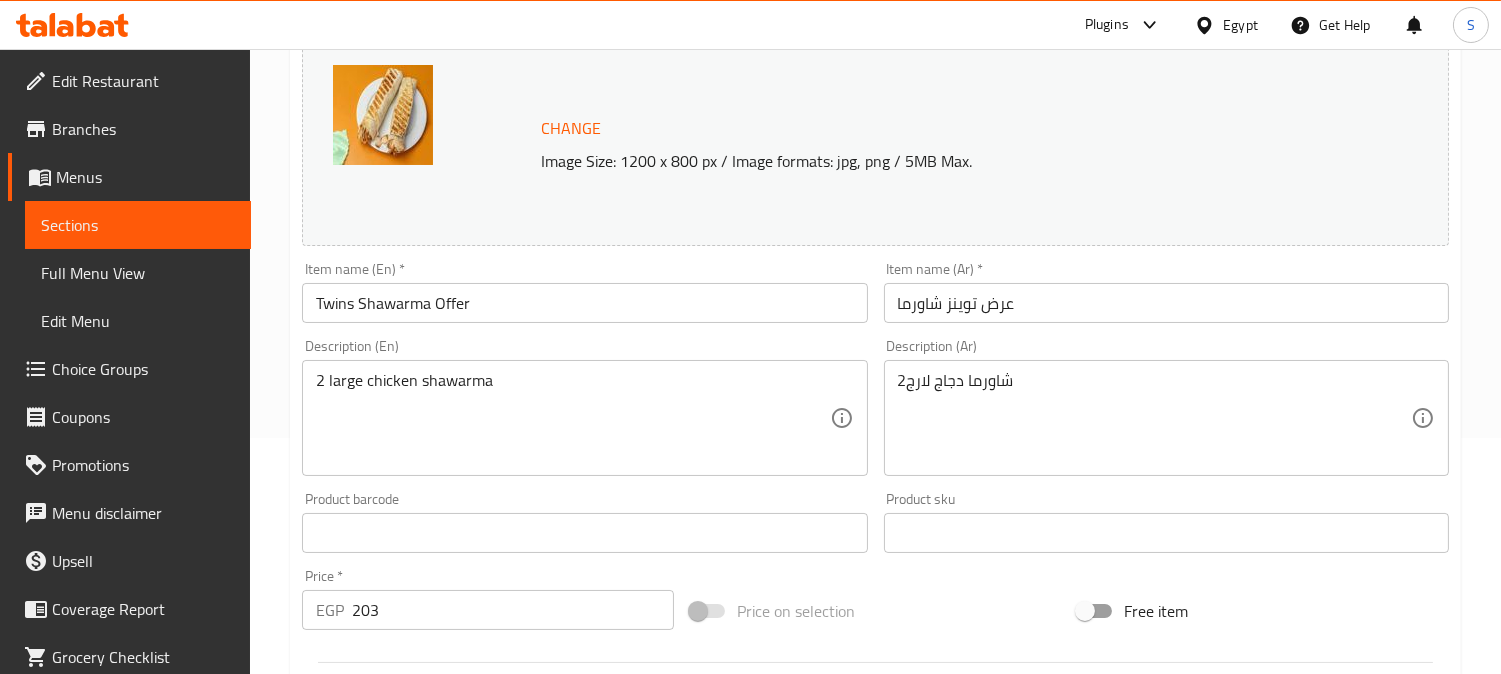scroll, scrollTop: 0, scrollLeft: 0, axis: both 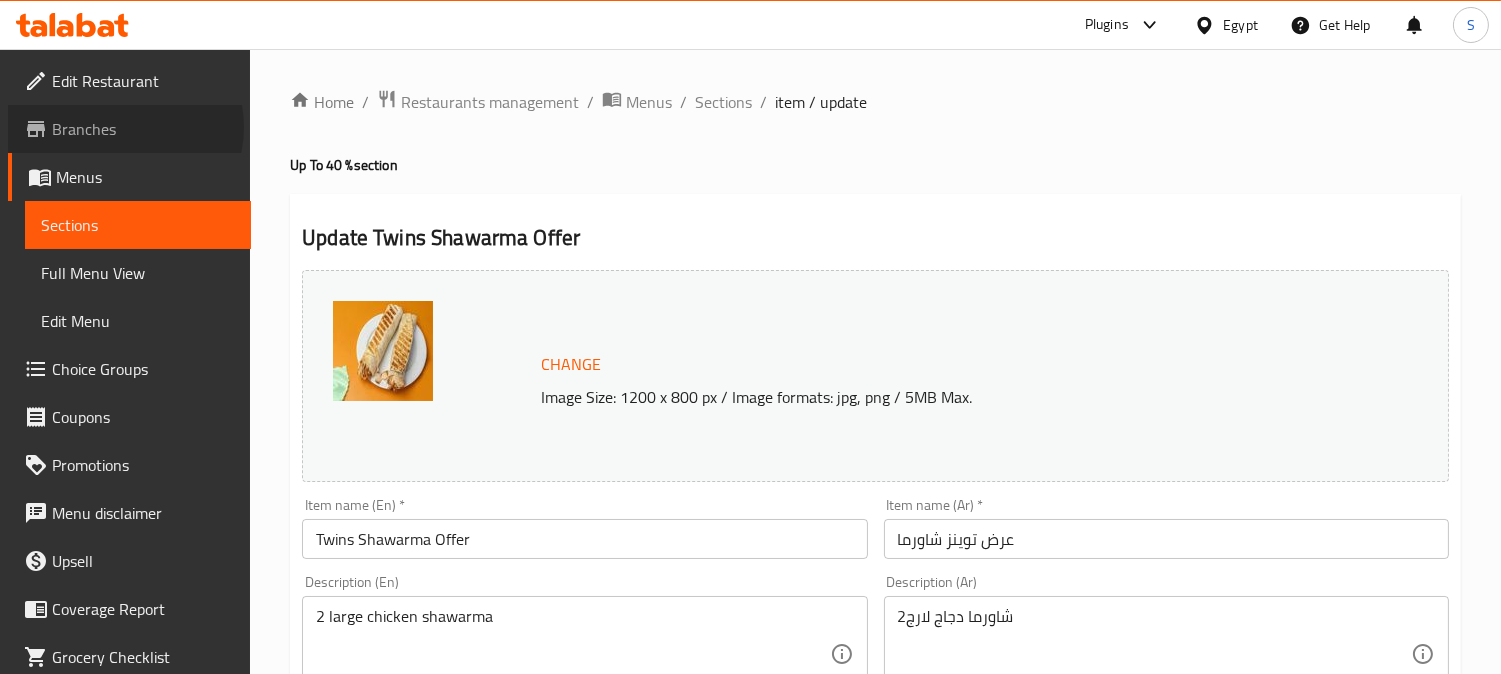 click on "Branches" at bounding box center (143, 129) 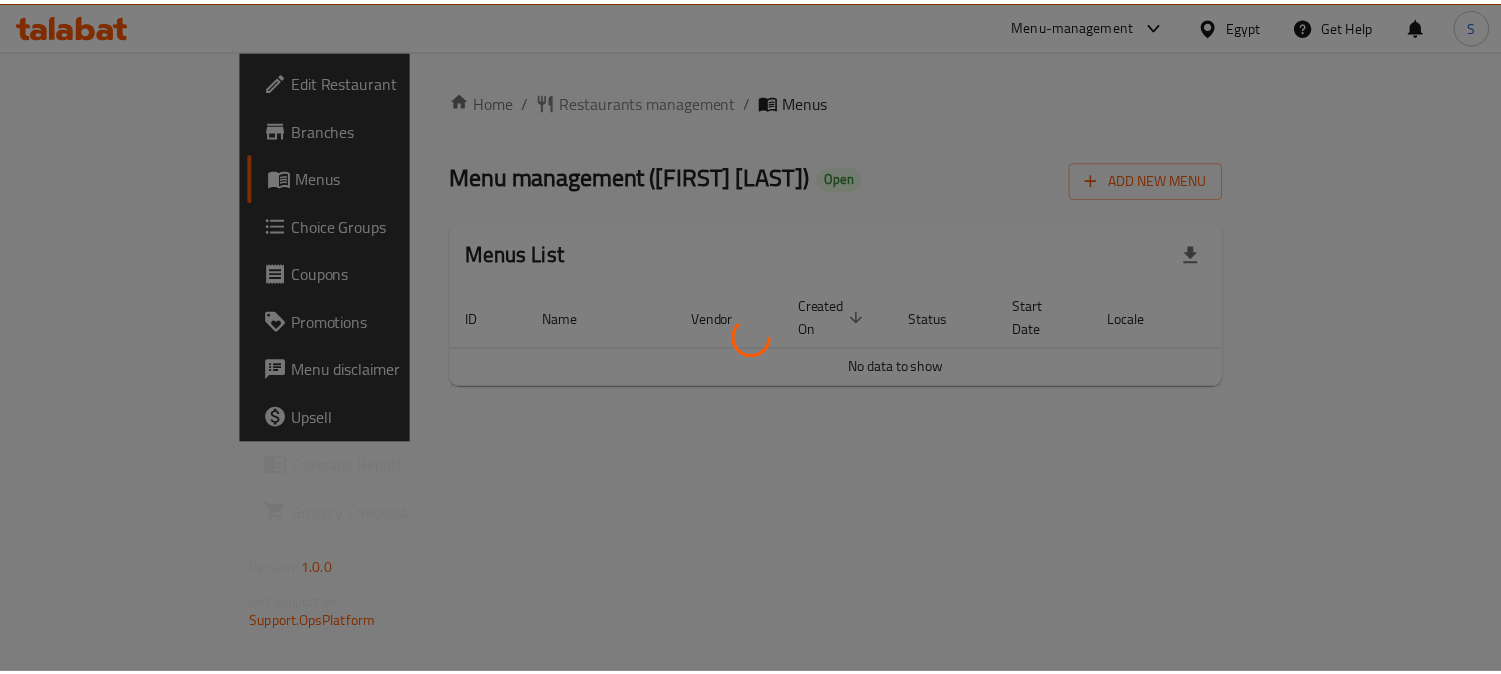 scroll, scrollTop: 0, scrollLeft: 0, axis: both 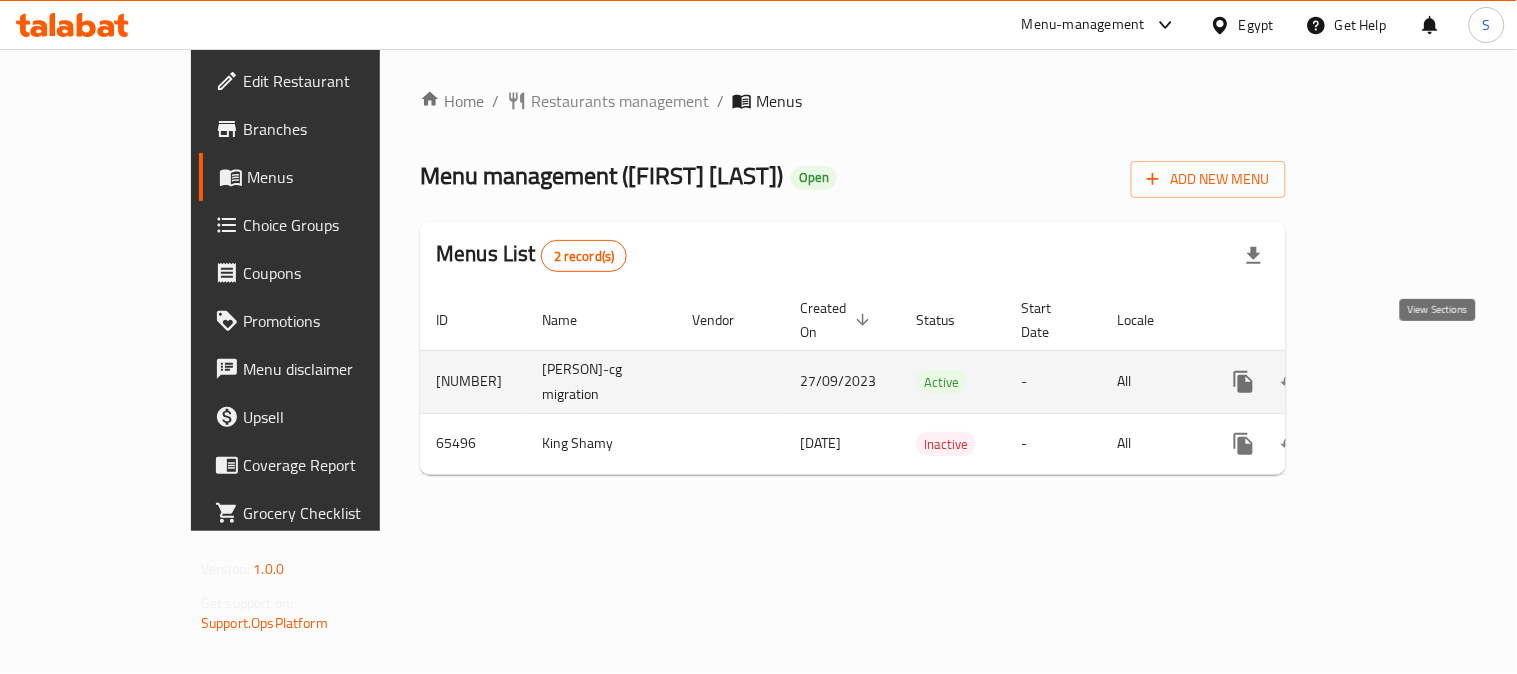 click at bounding box center [1388, 382] 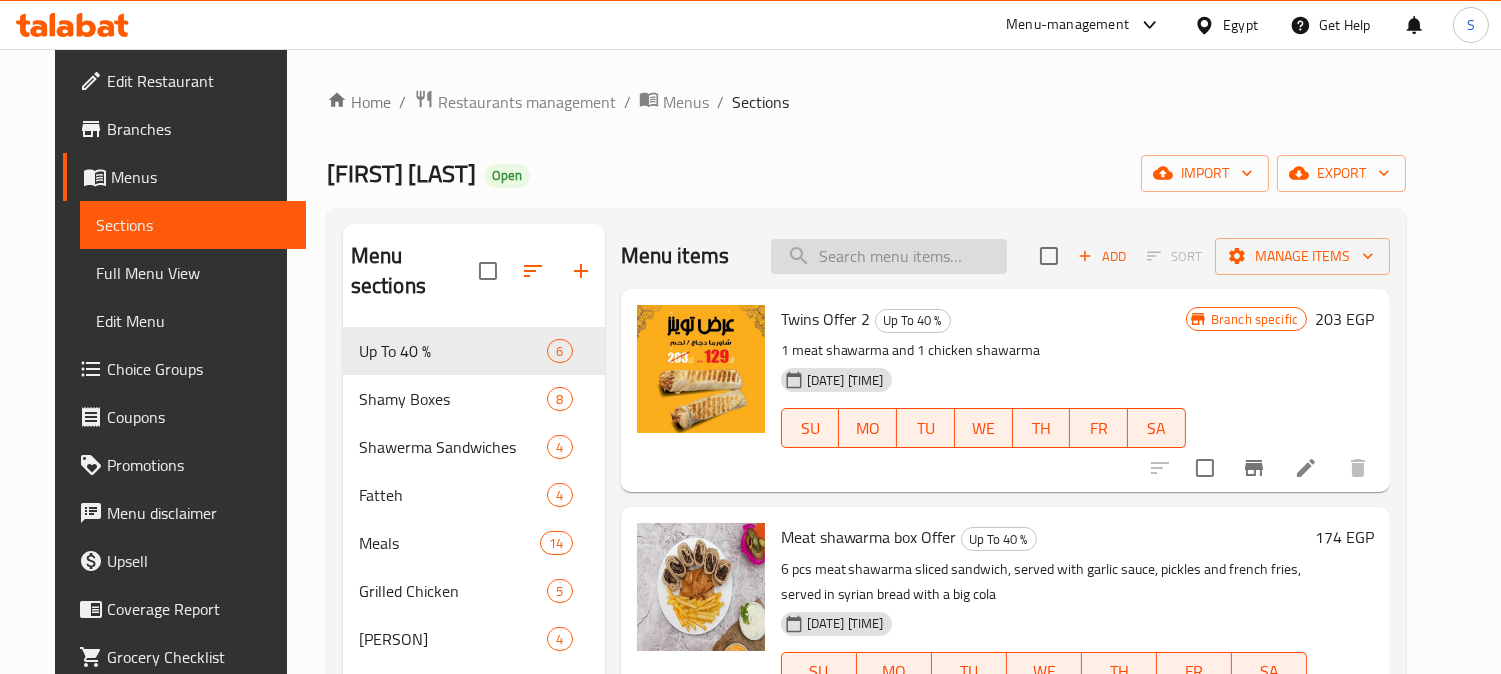 click at bounding box center [889, 256] 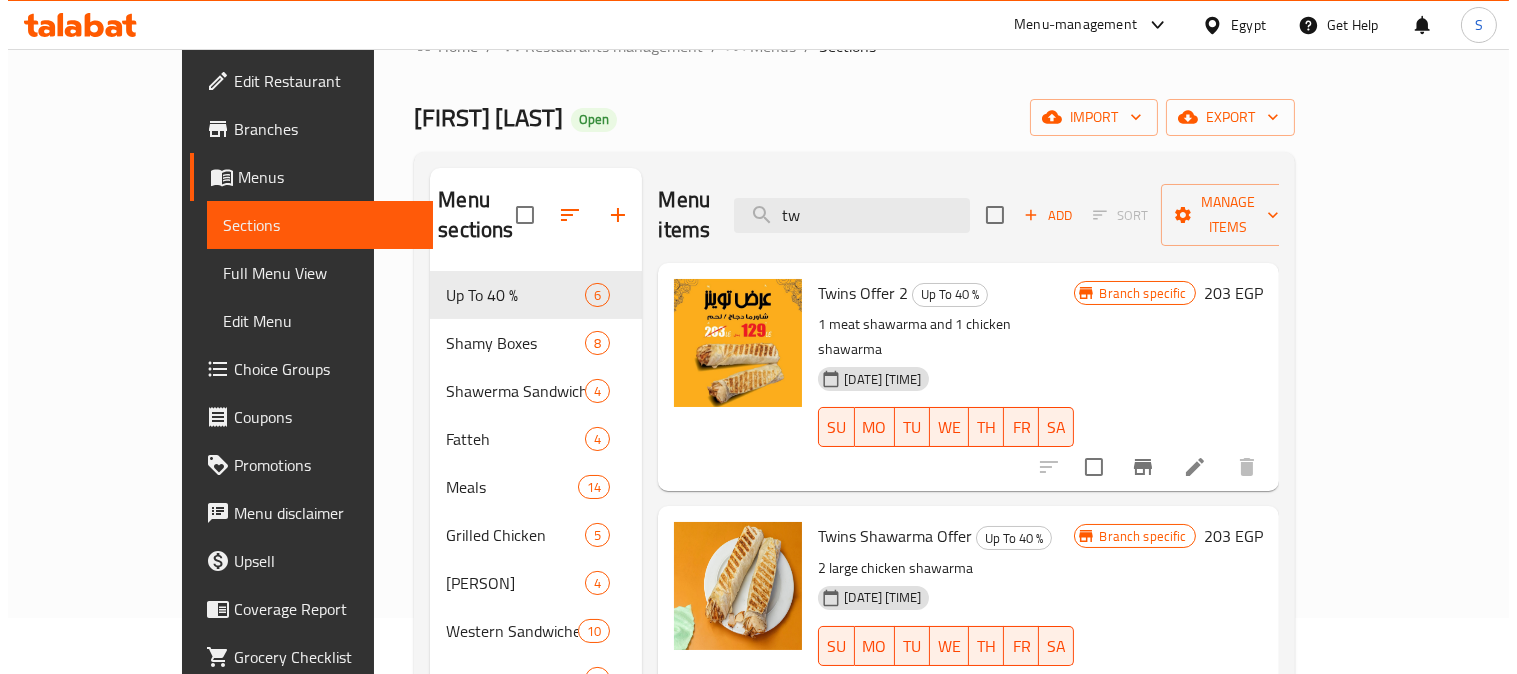 scroll, scrollTop: 111, scrollLeft: 0, axis: vertical 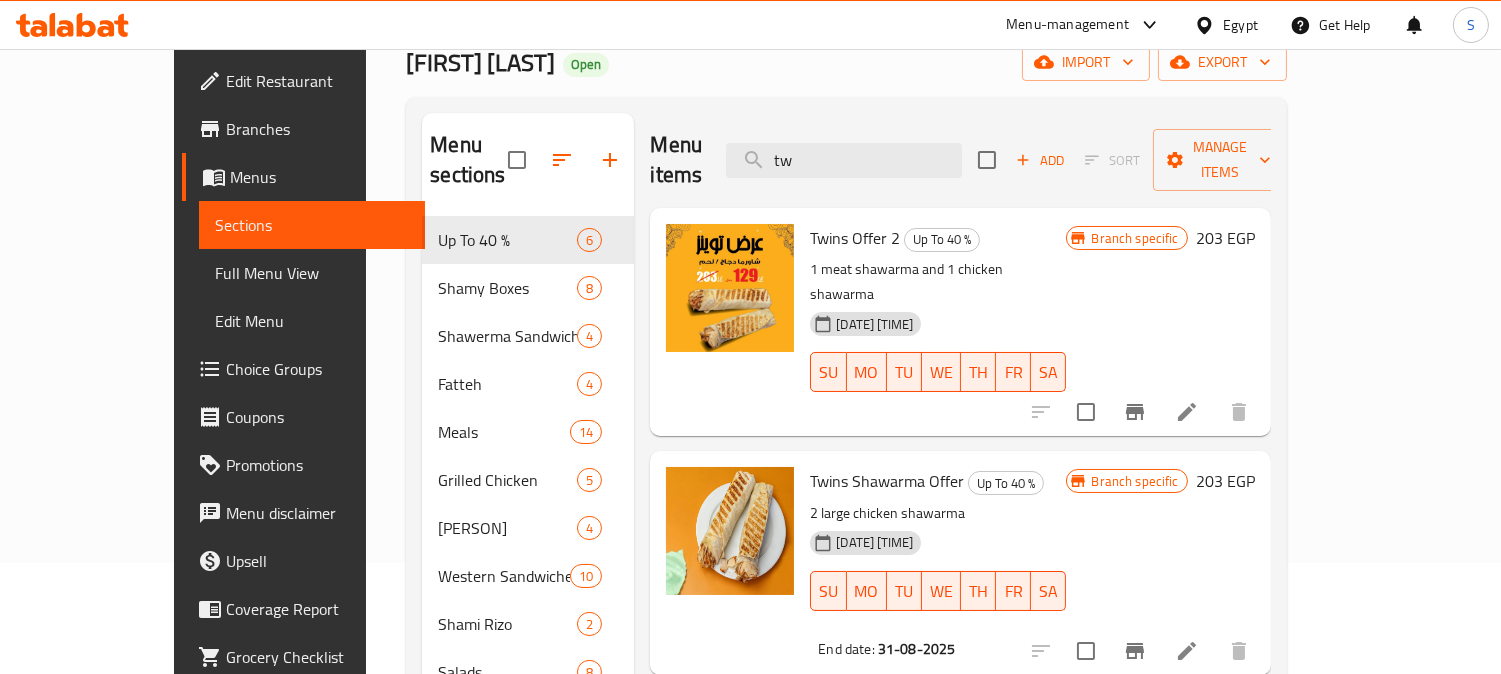 type on "tw" 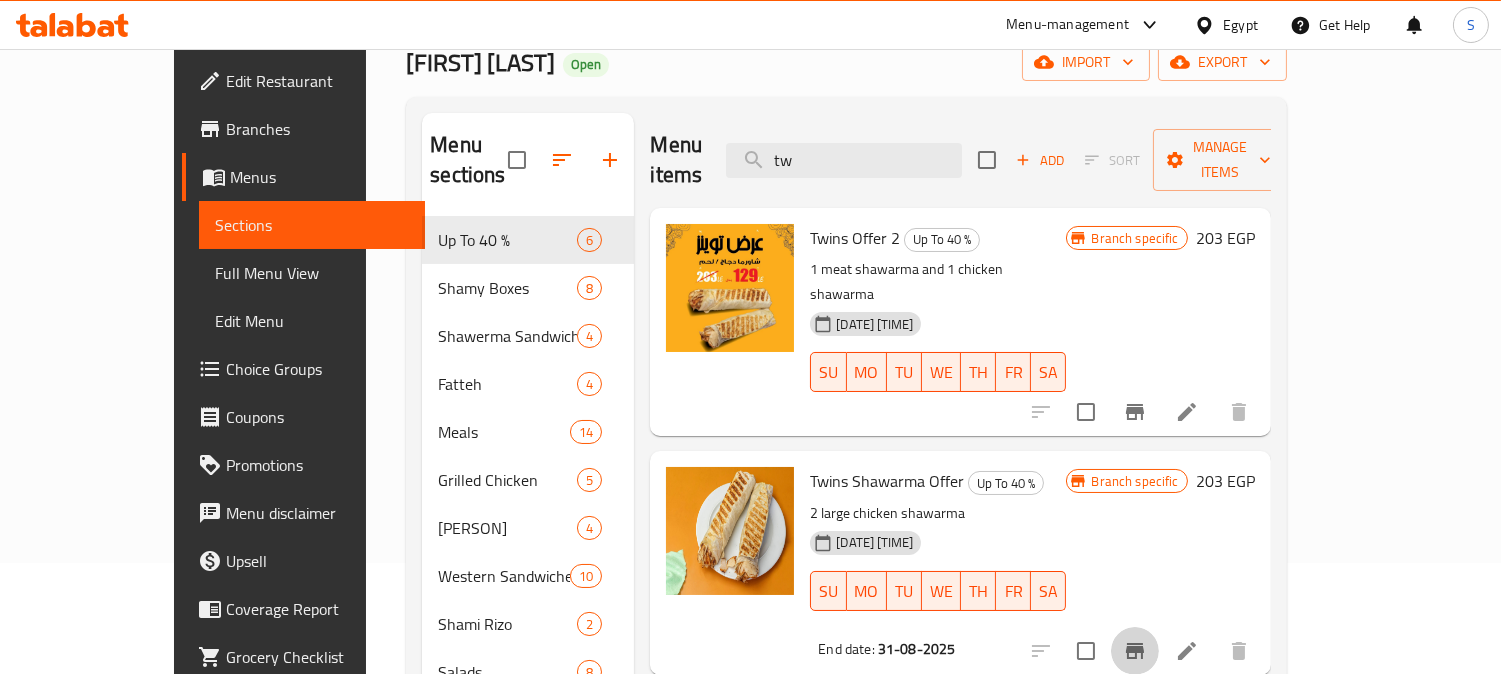 click 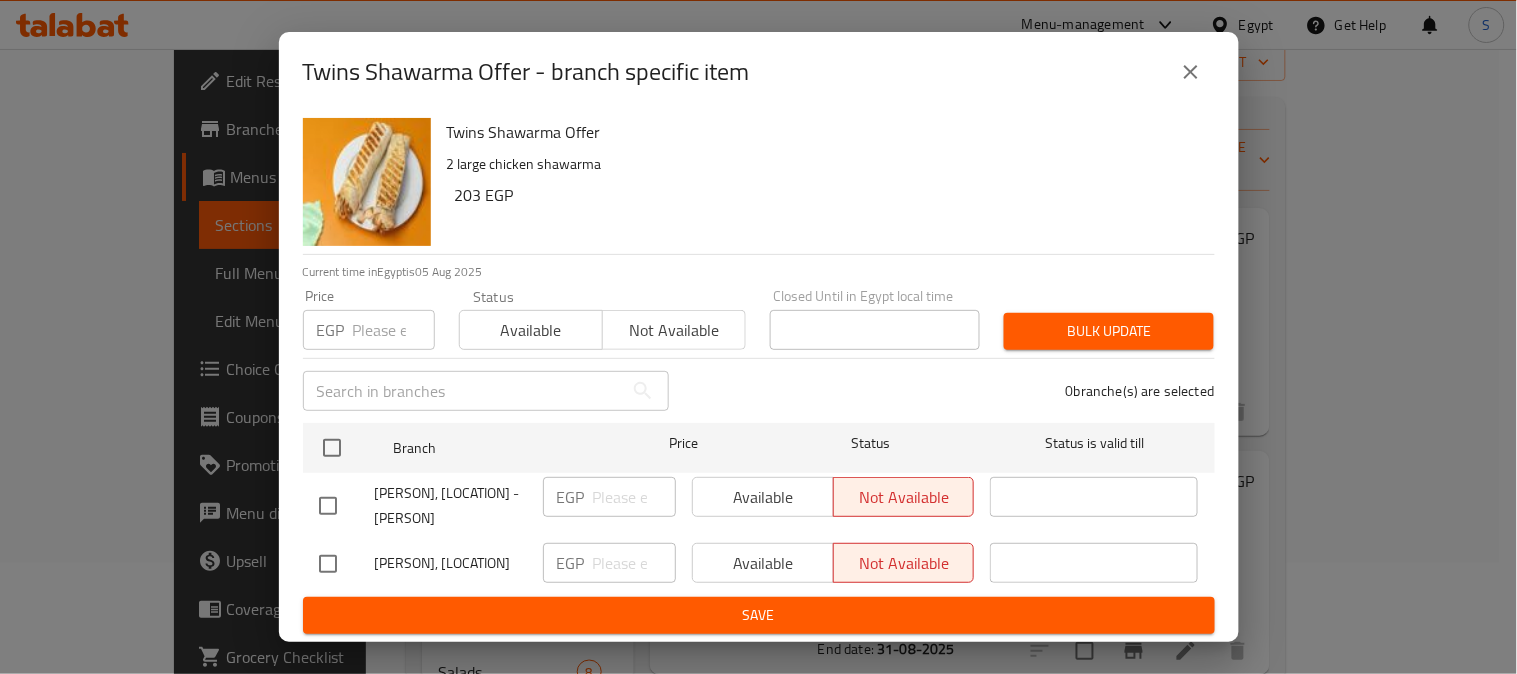 scroll, scrollTop: 42, scrollLeft: 0, axis: vertical 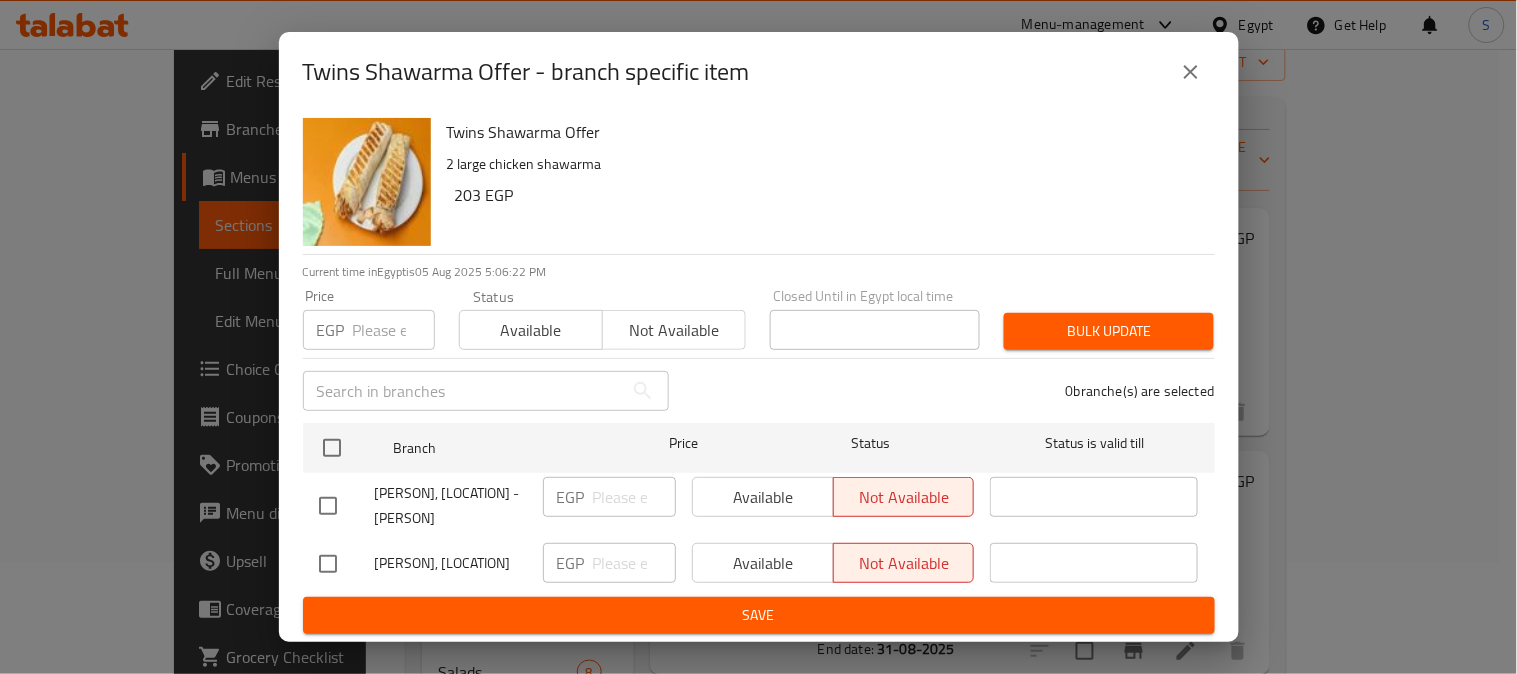 drag, startPoint x: 376, startPoint y: 455, endPoint x: 475, endPoint y: 508, distance: 112.29426 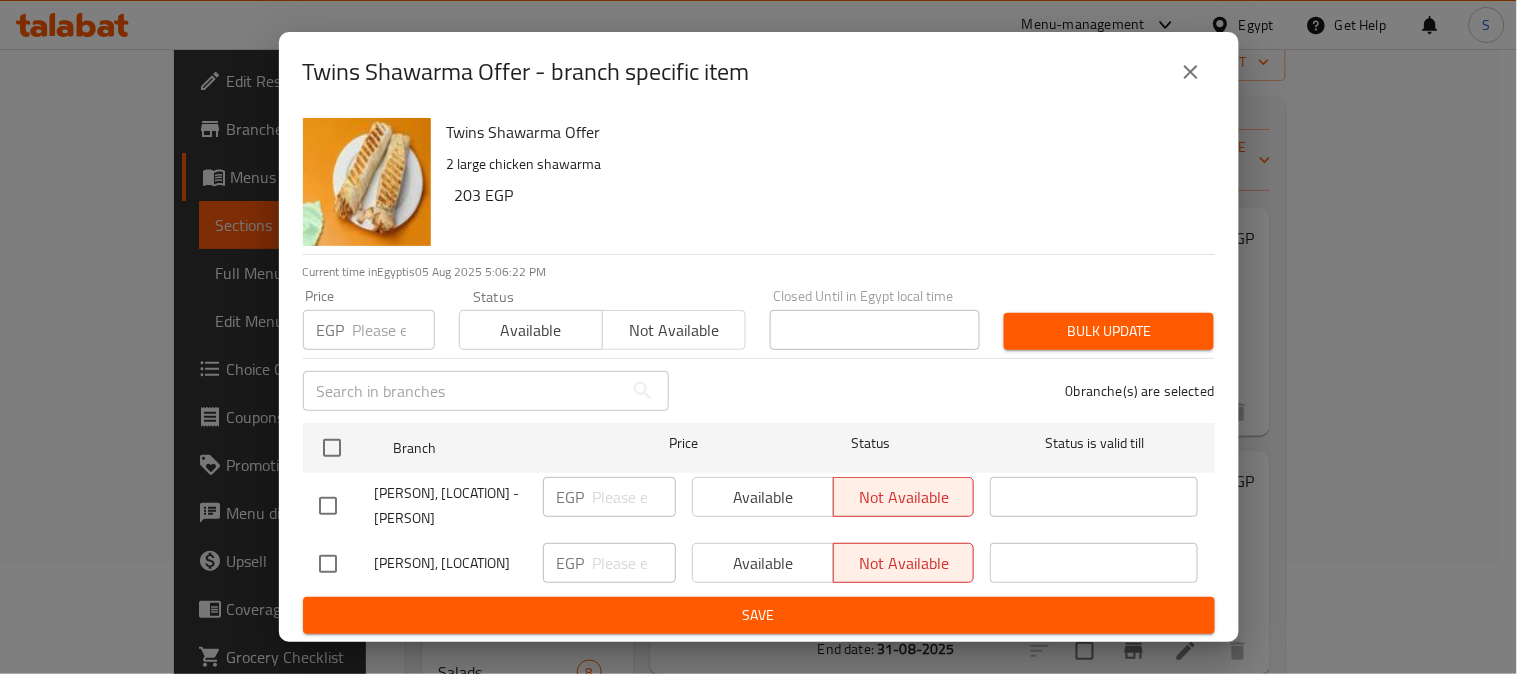 click on "Shamy Elbait Elkeber, Semouha - Victor Emanouil" at bounding box center (451, 506) 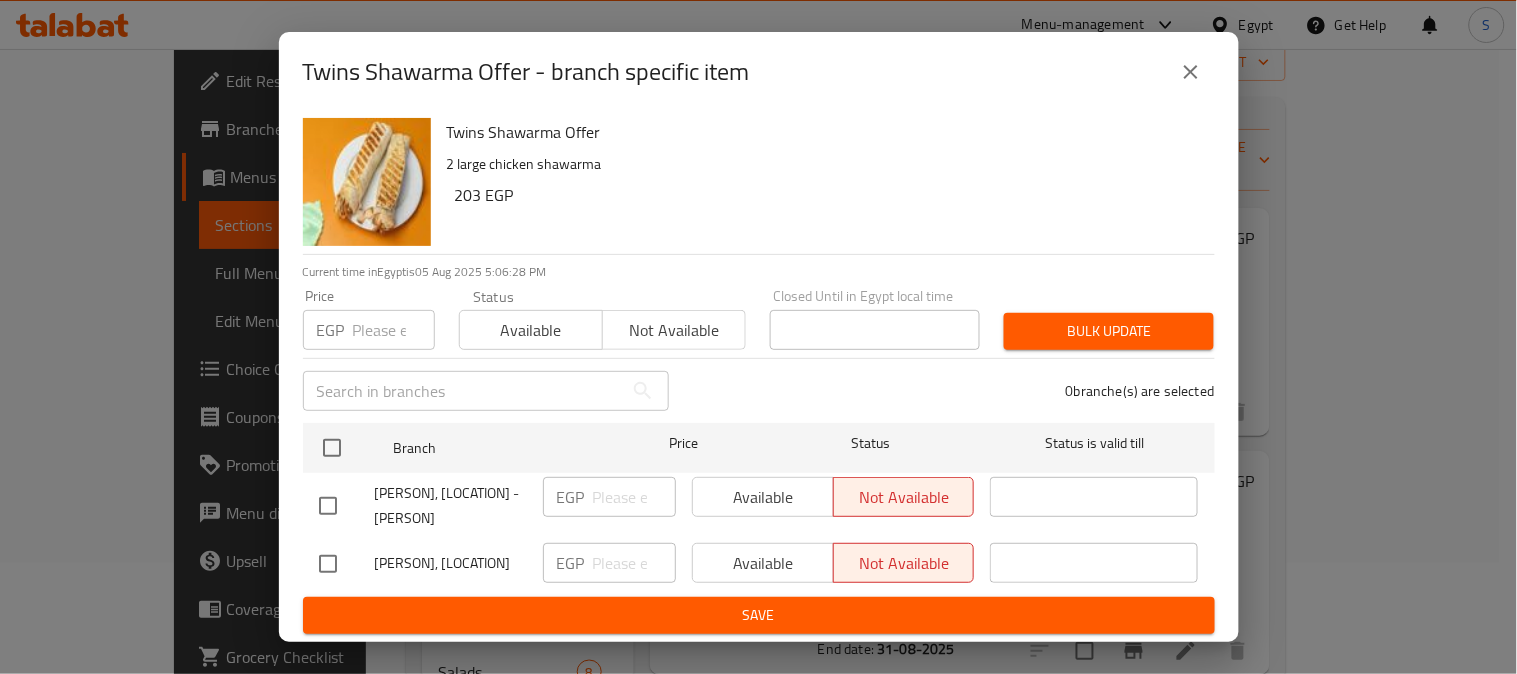 click at bounding box center (328, 506) 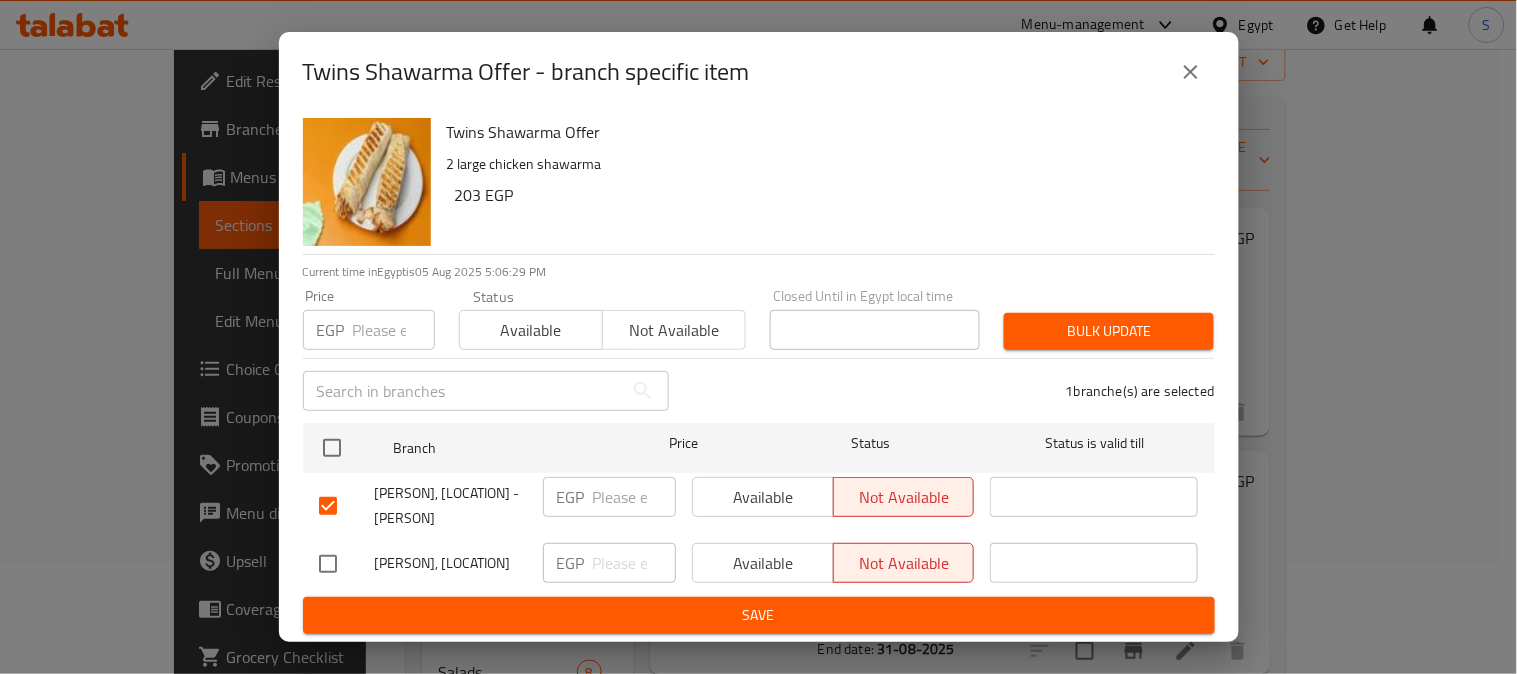 click on "Available" at bounding box center (763, 497) 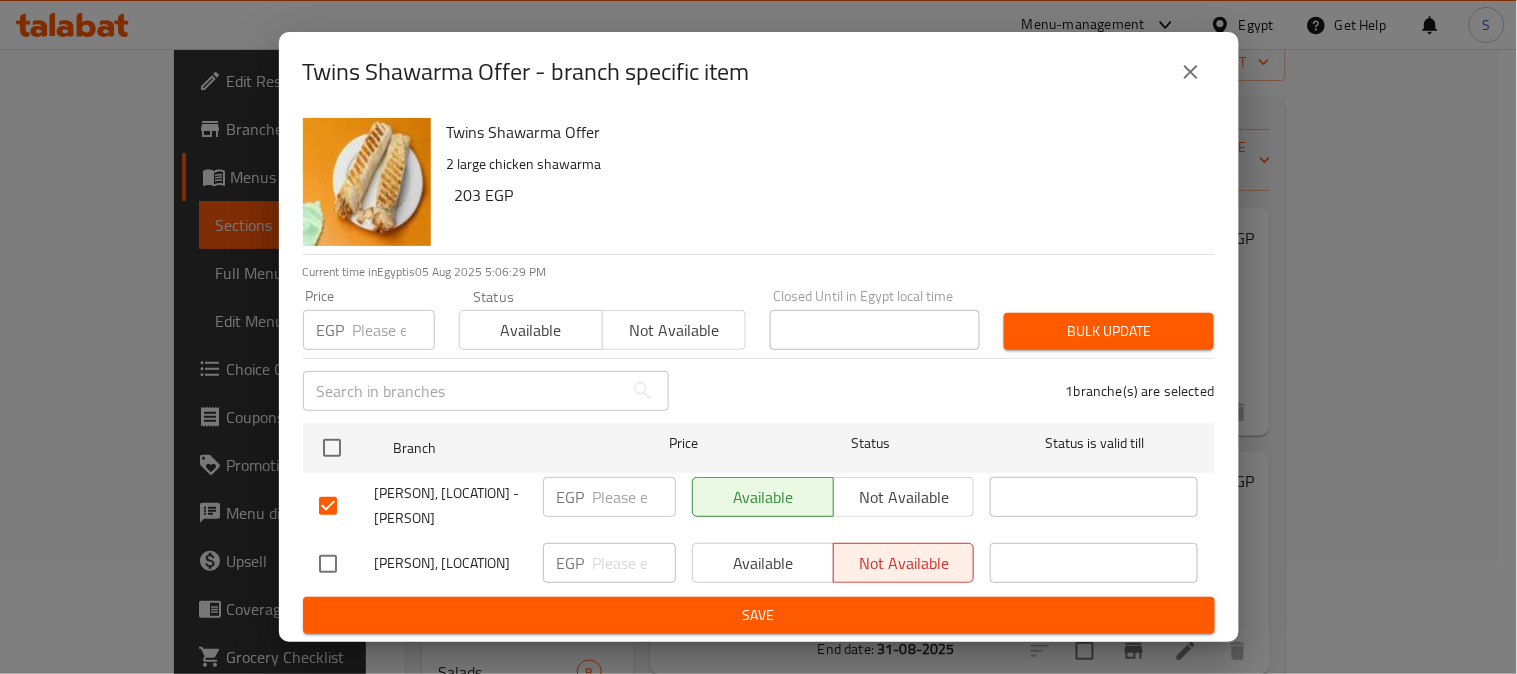 click on "Save" at bounding box center (759, 615) 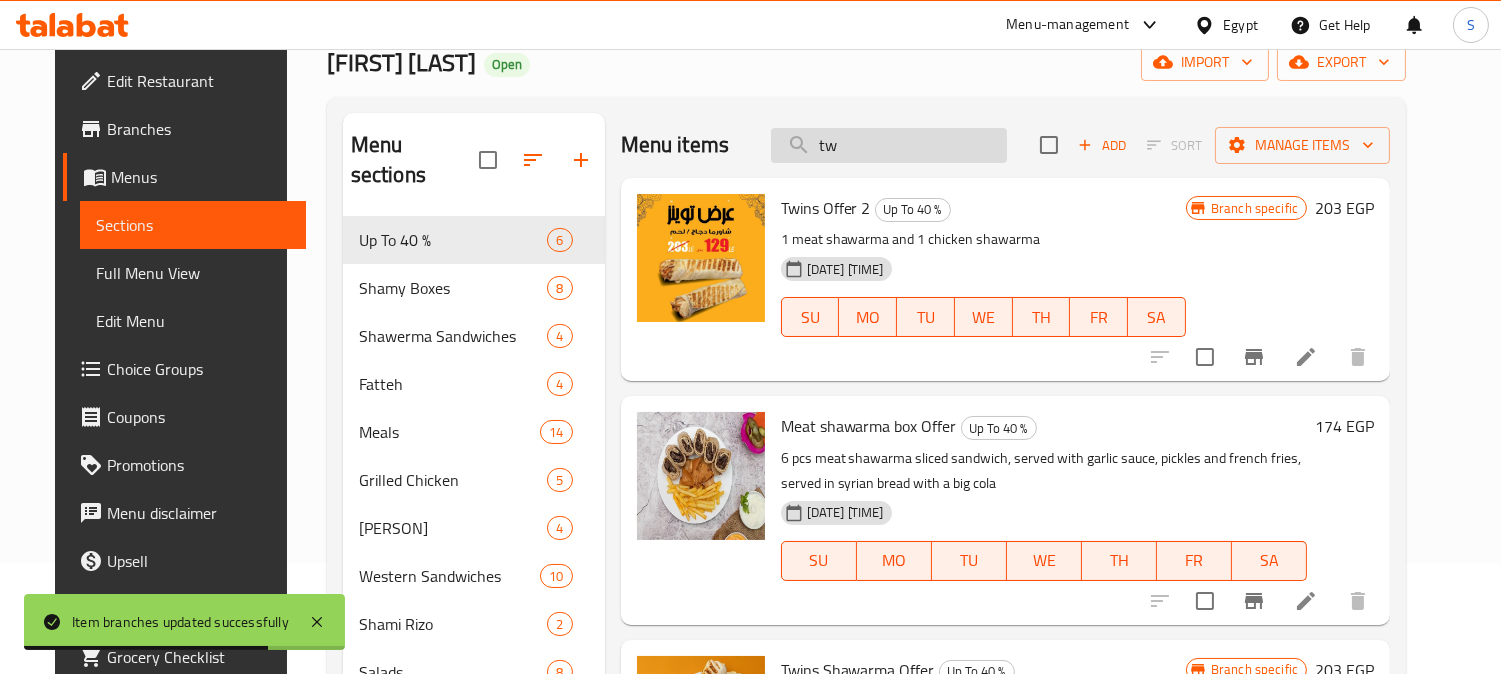 click on "tw" at bounding box center [889, 145] 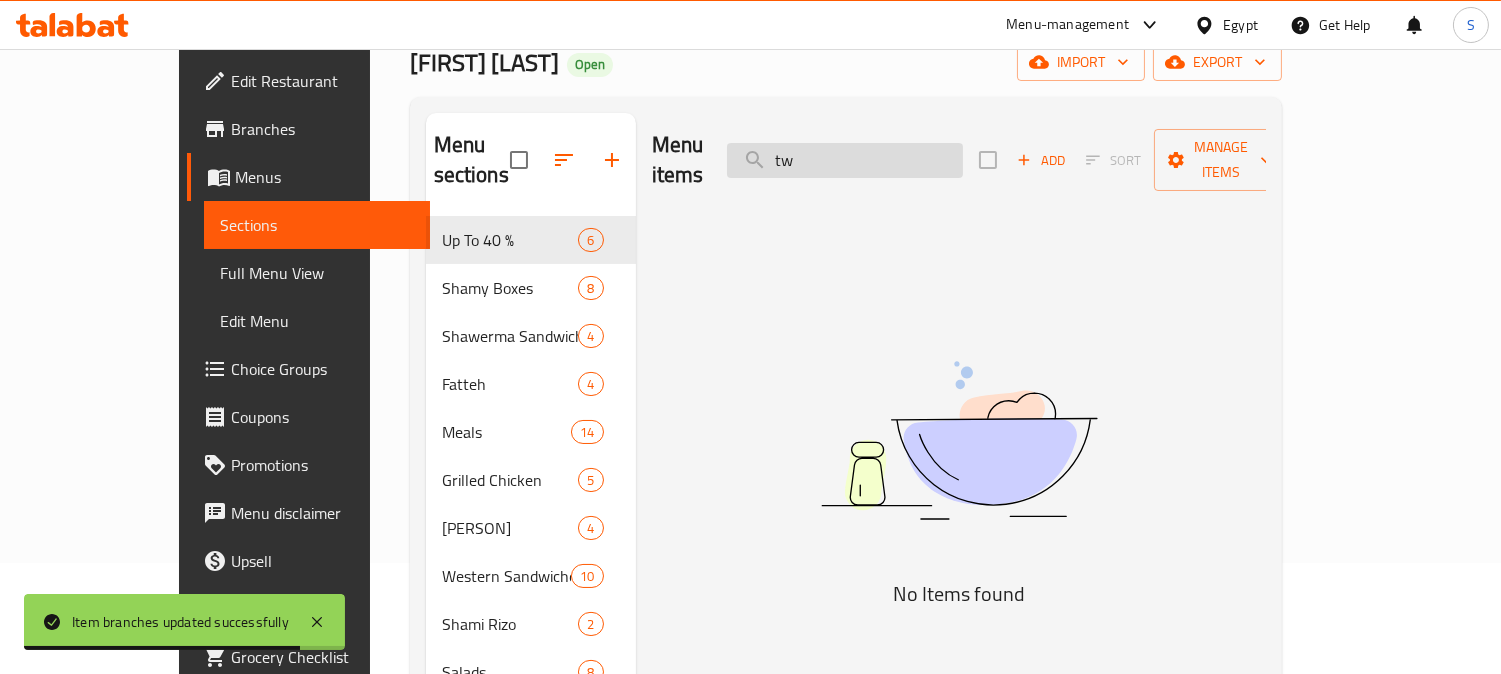 type on "tw" 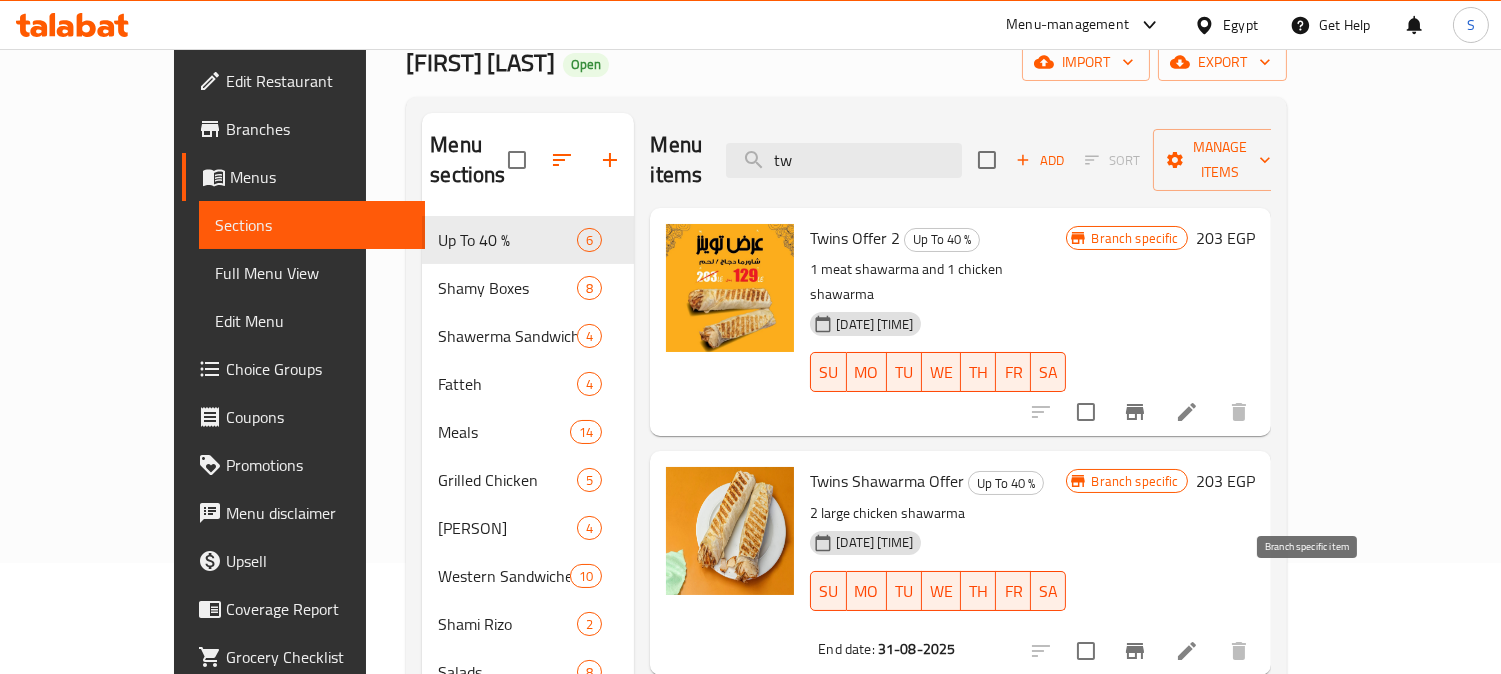 click 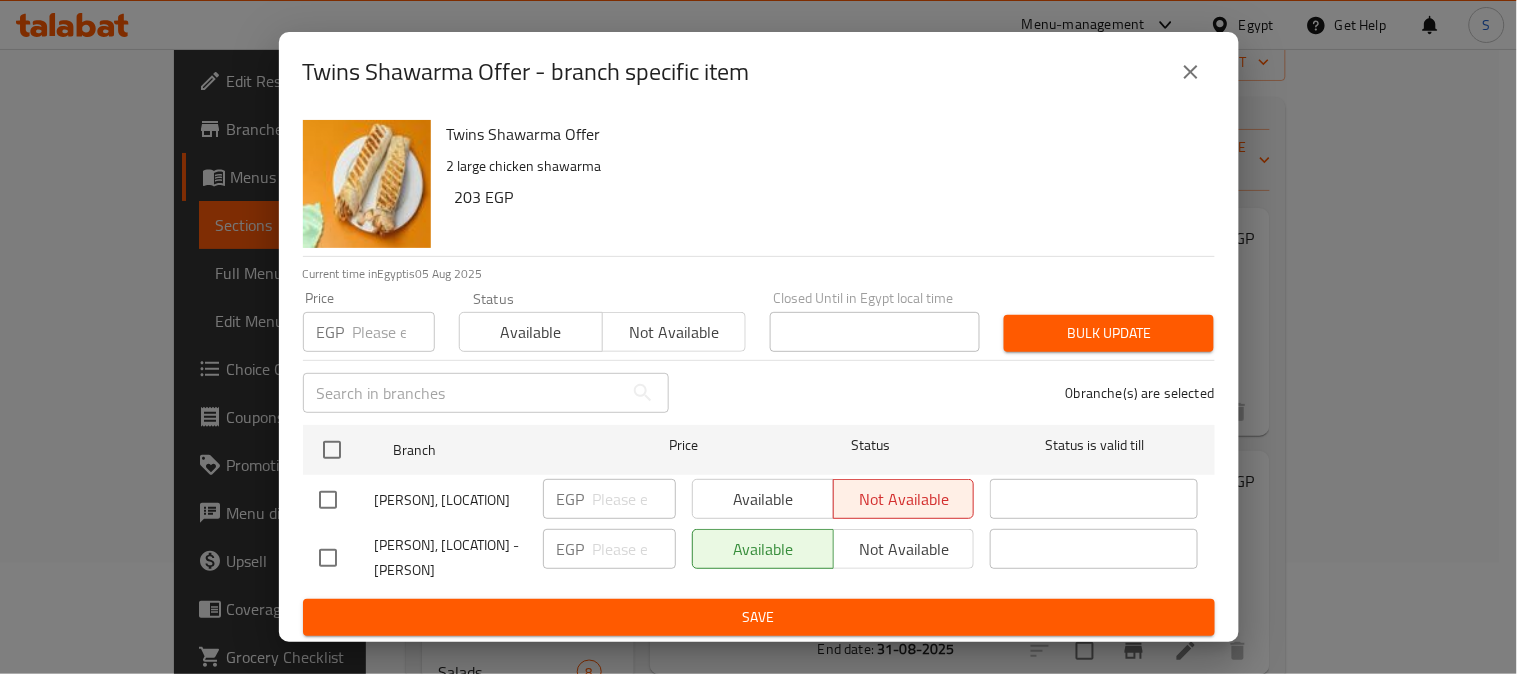 click at bounding box center (328, 500) 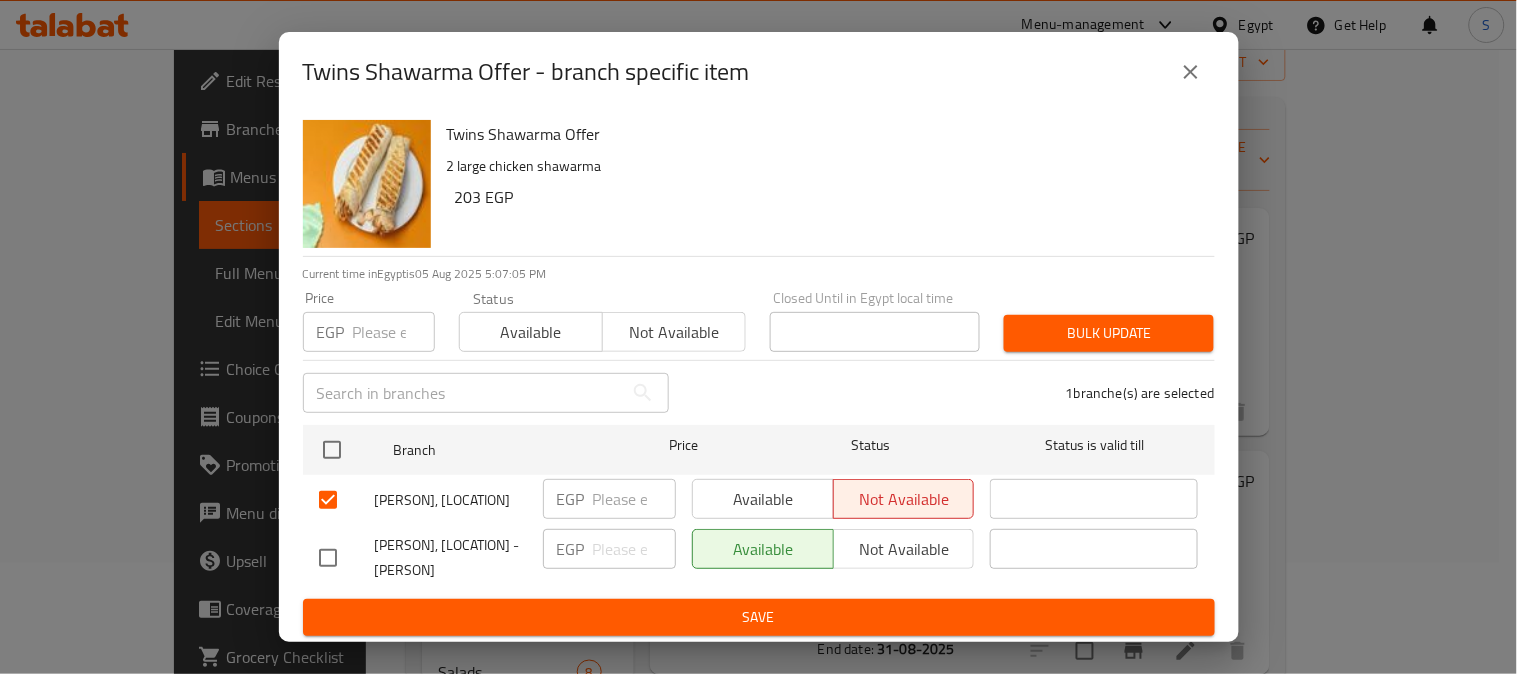 click on "Available" at bounding box center [763, 499] 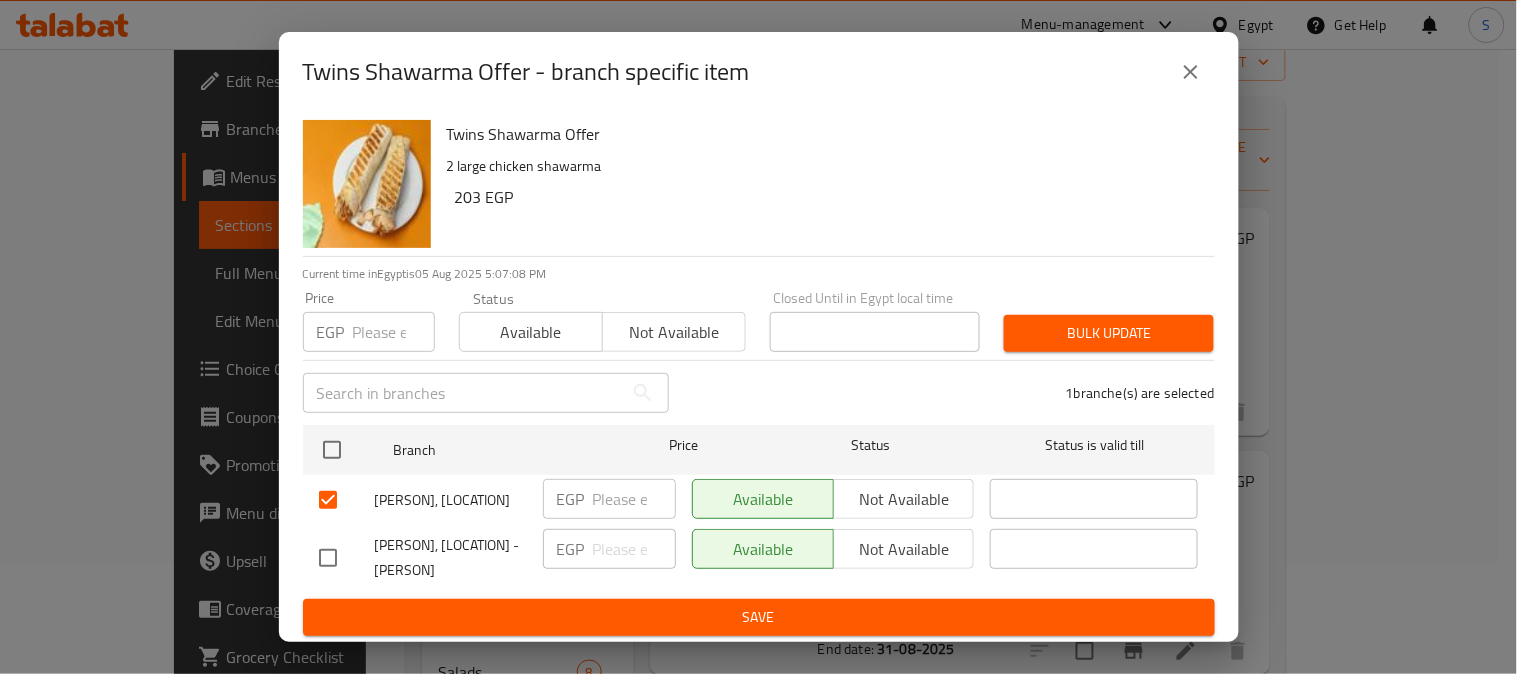 drag, startPoint x: 1068, startPoint y: 335, endPoint x: 1042, endPoint y: 330, distance: 26.476404 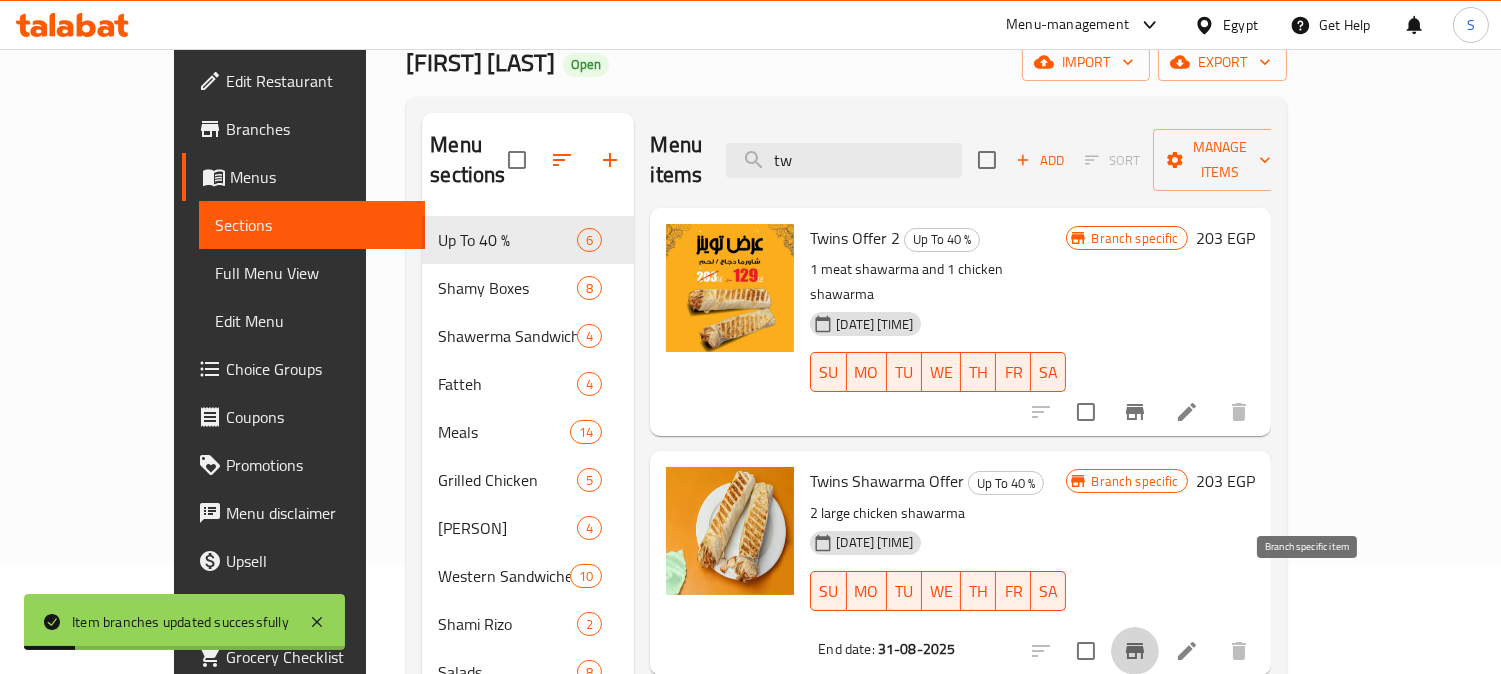 click 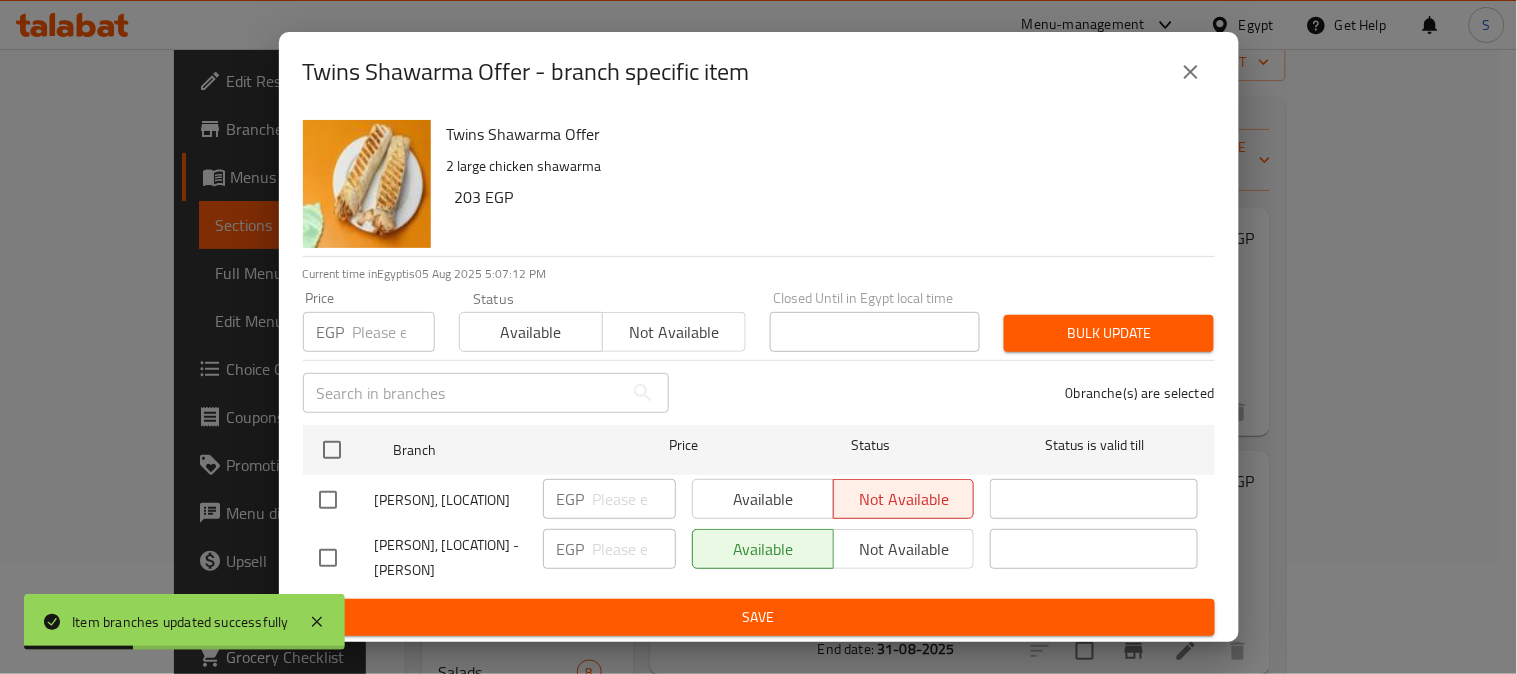 click at bounding box center [328, 558] 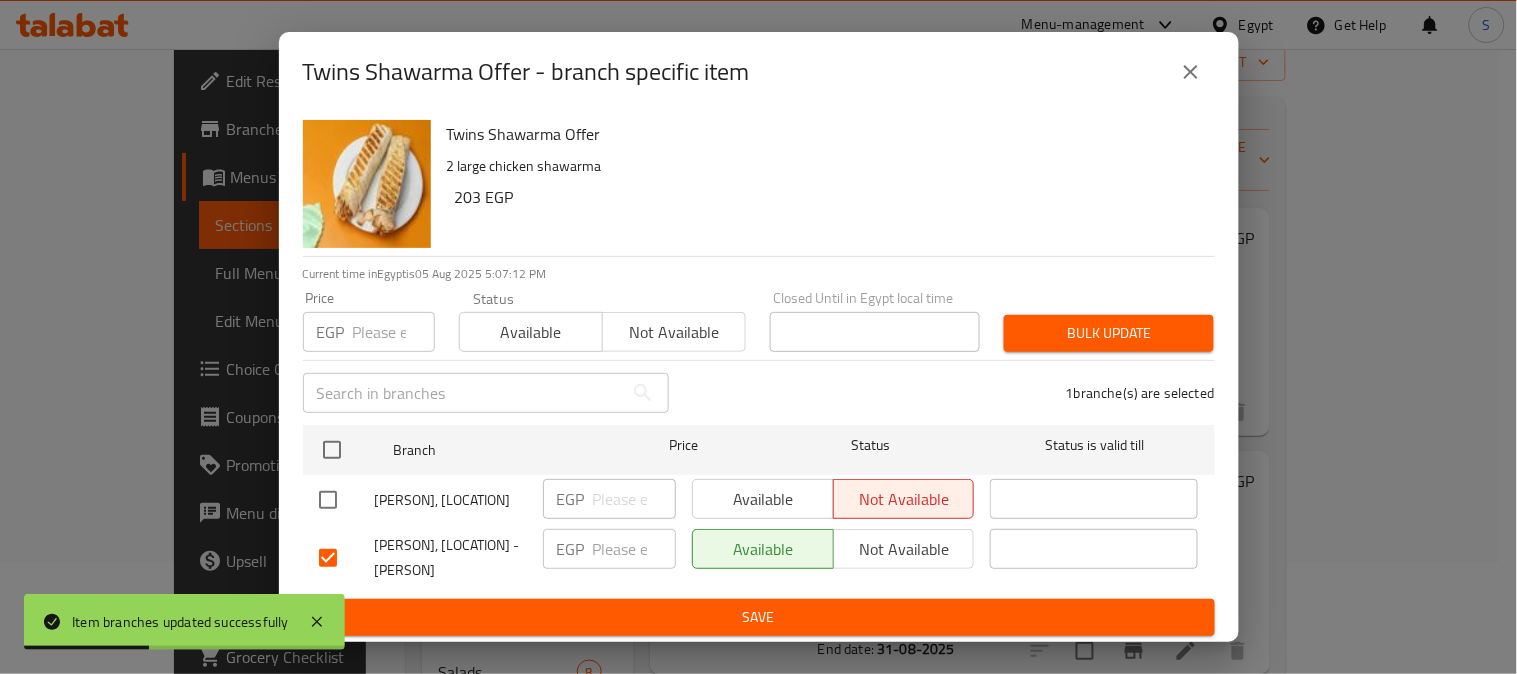 click on "Not available" at bounding box center (904, 549) 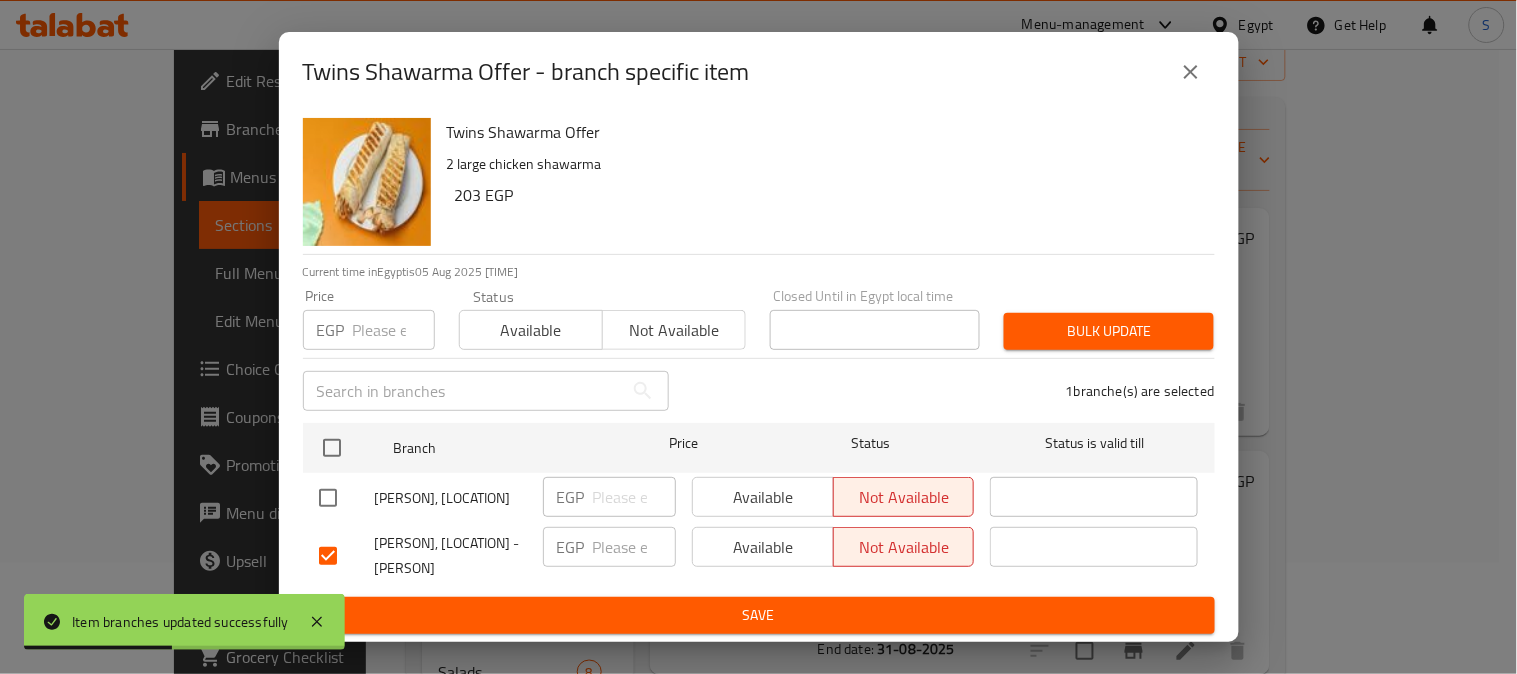 scroll, scrollTop: 42, scrollLeft: 0, axis: vertical 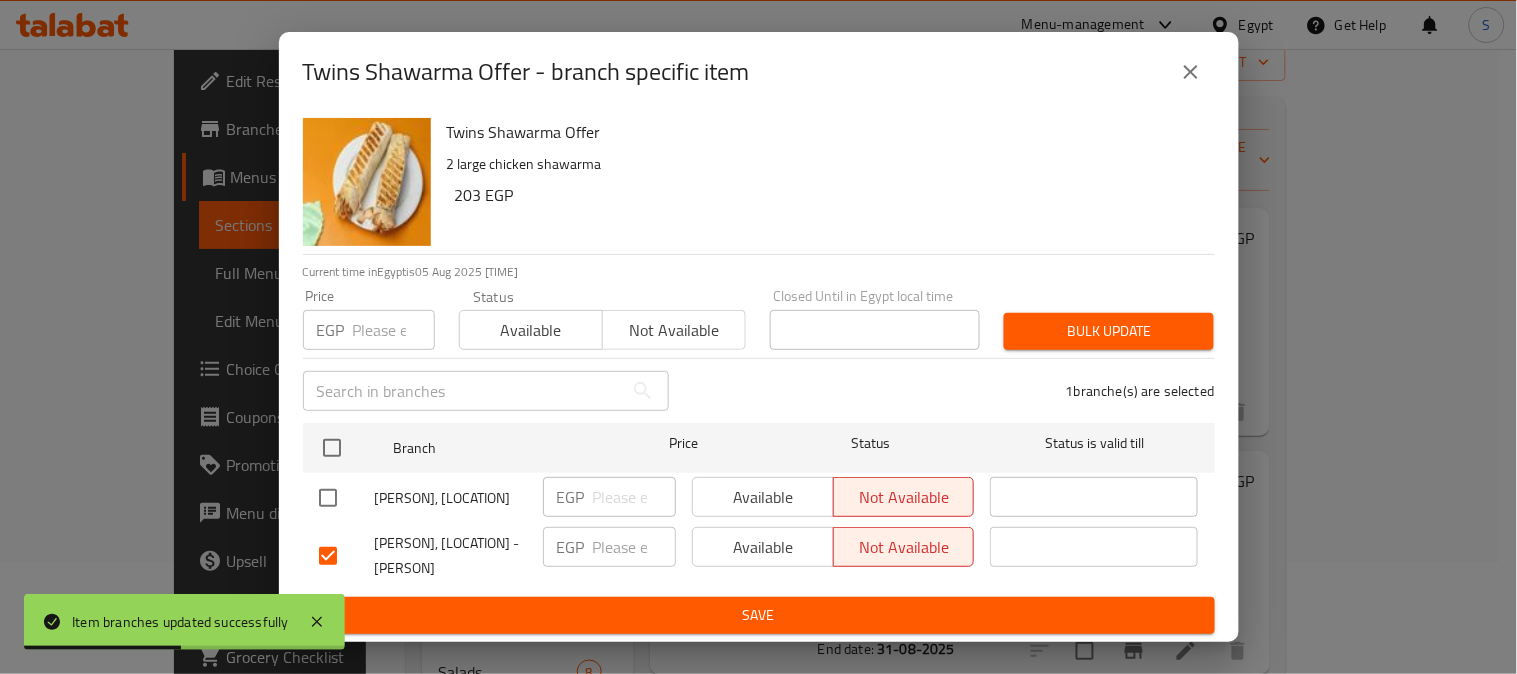 click on "Save" at bounding box center (759, 615) 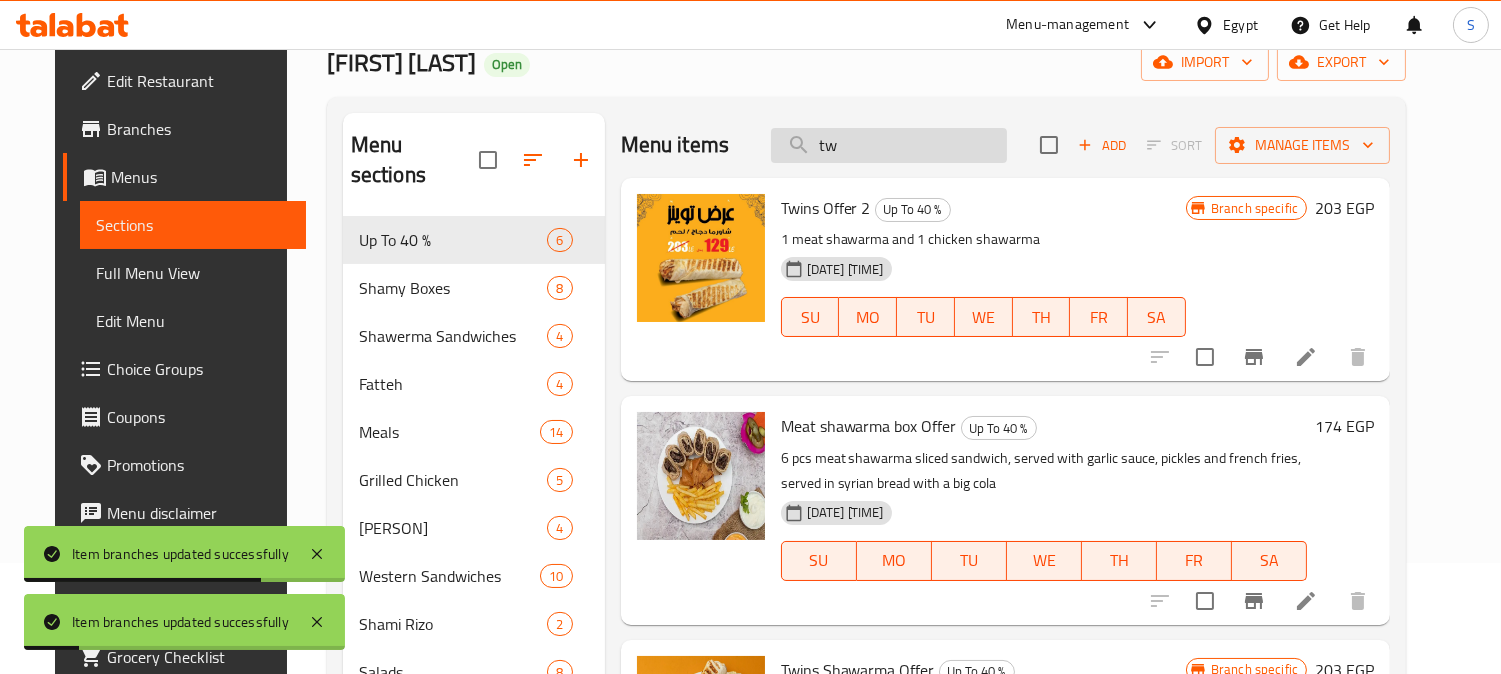 click on "tw" at bounding box center (889, 145) 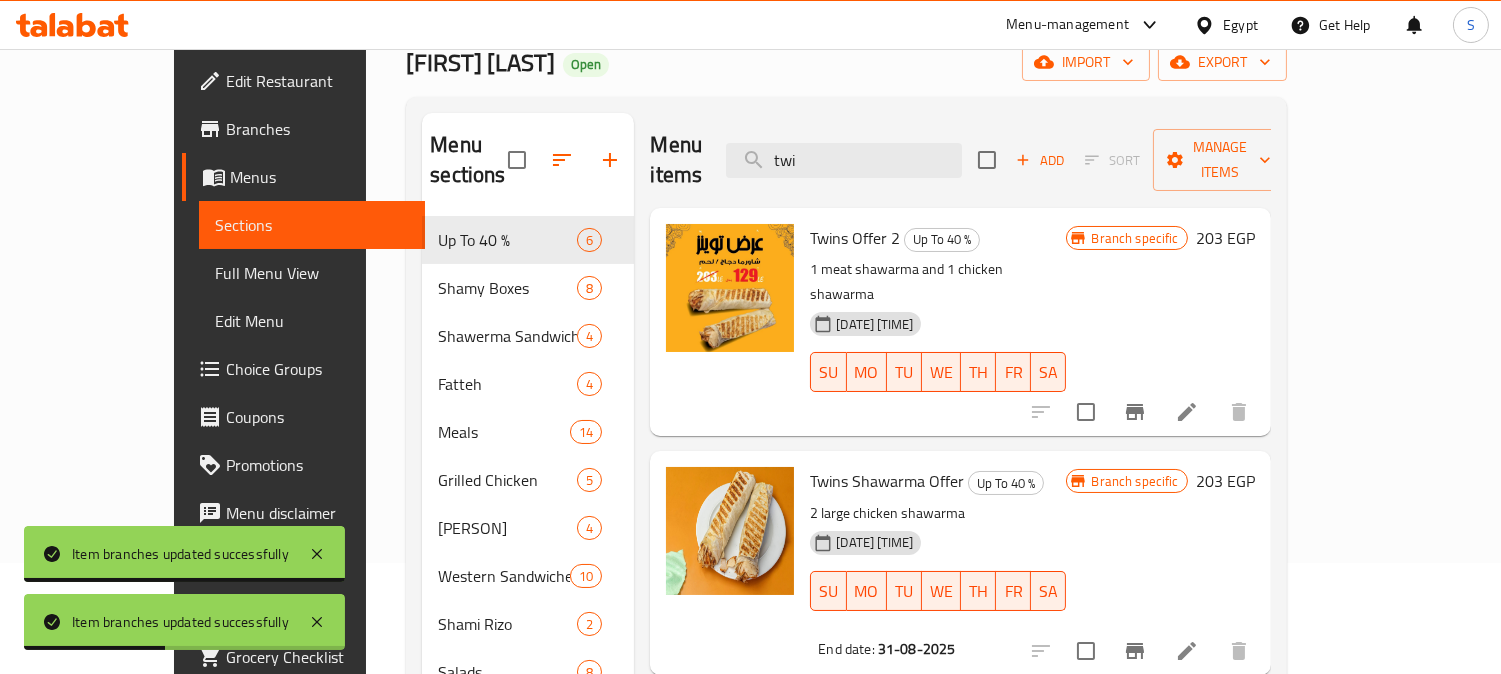 type on "twi" 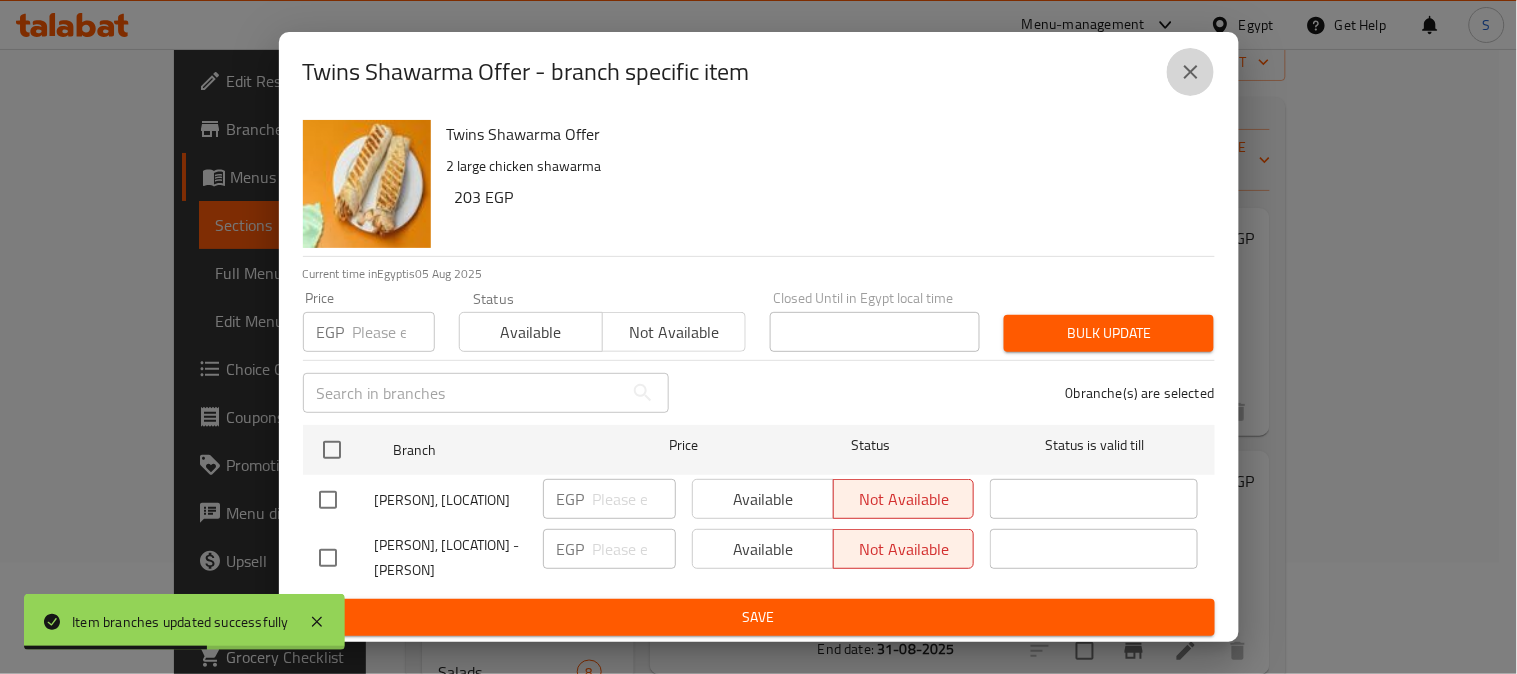 click at bounding box center [1191, 72] 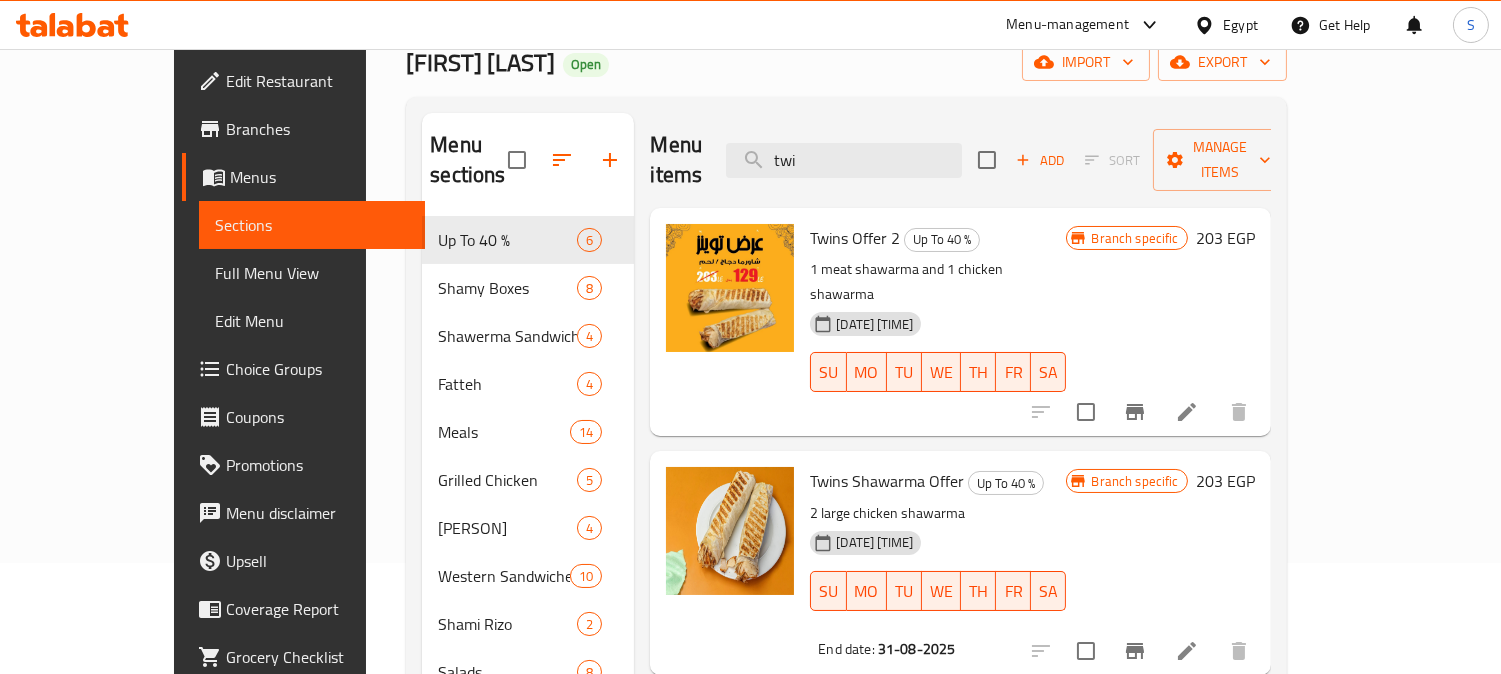 click 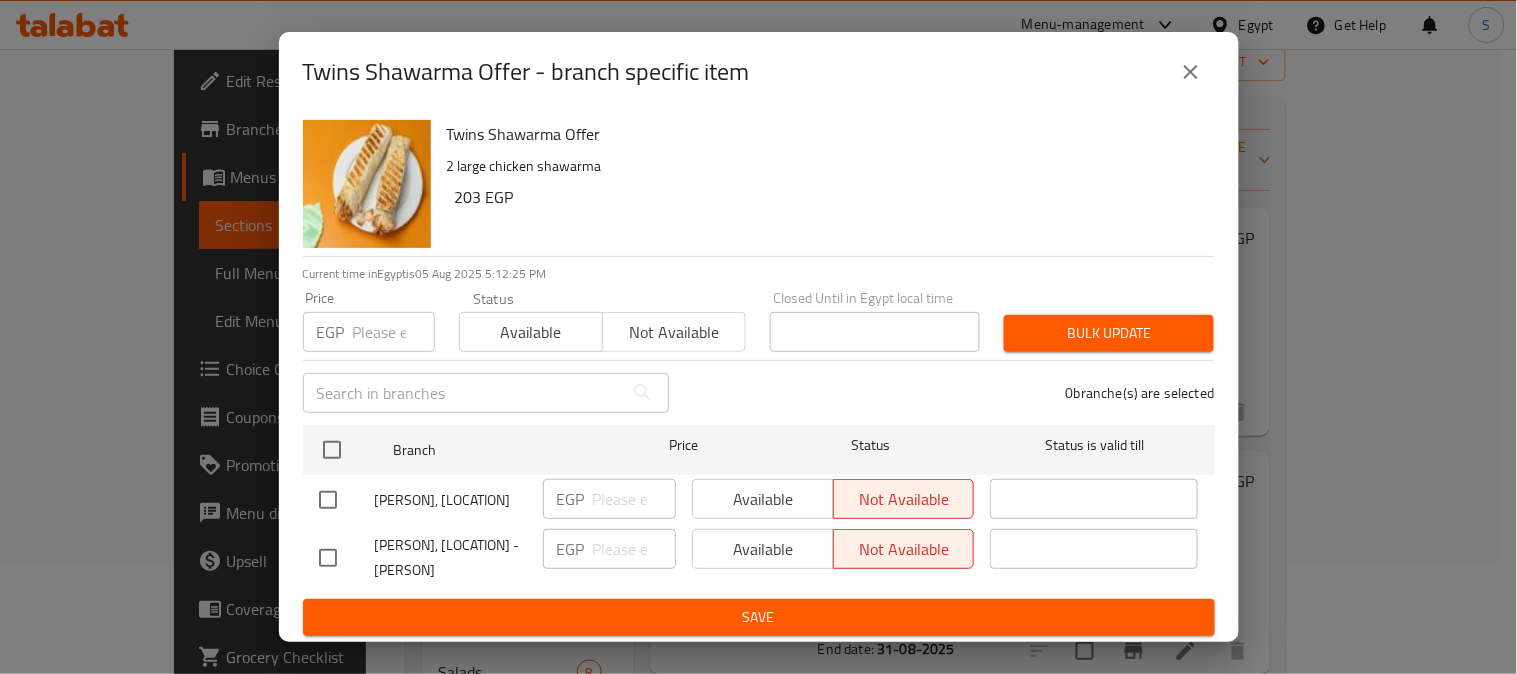 click at bounding box center [347, 558] 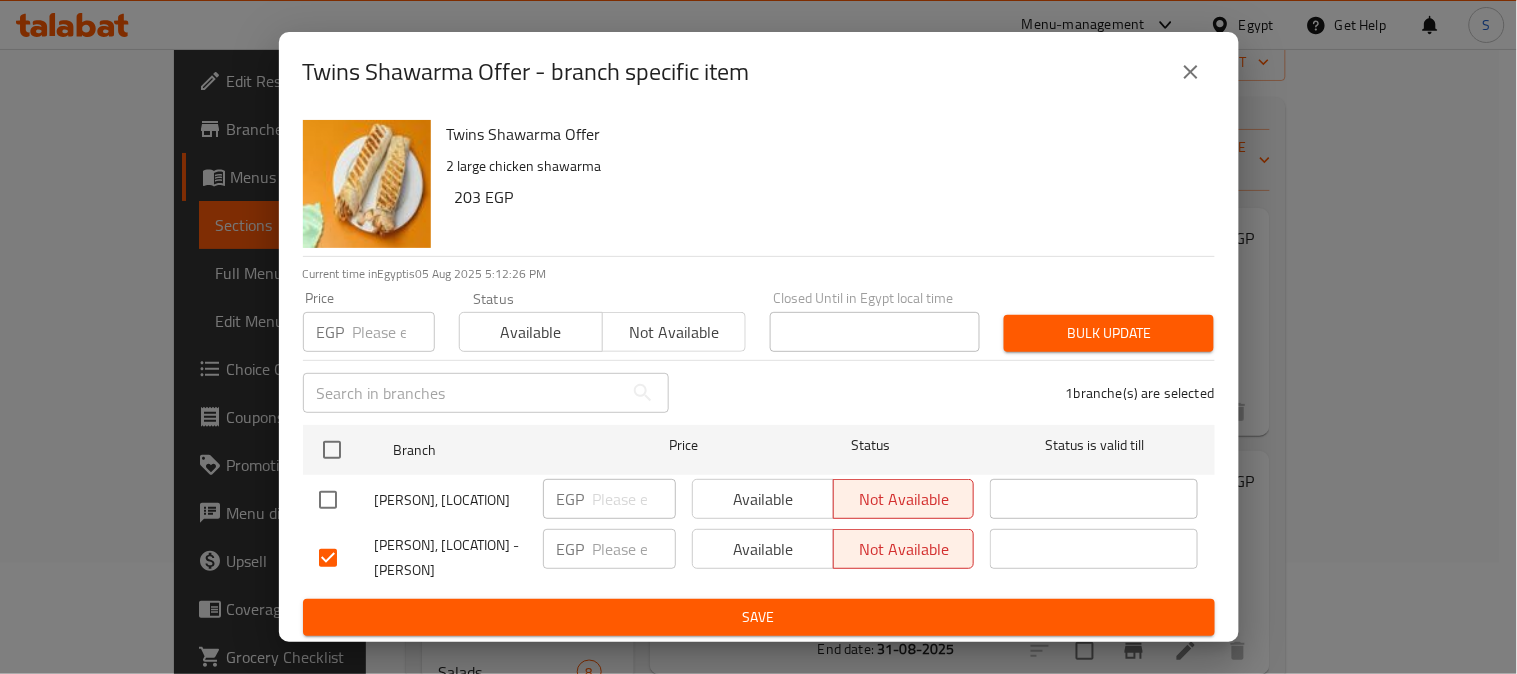 click on "Available" at bounding box center (763, 549) 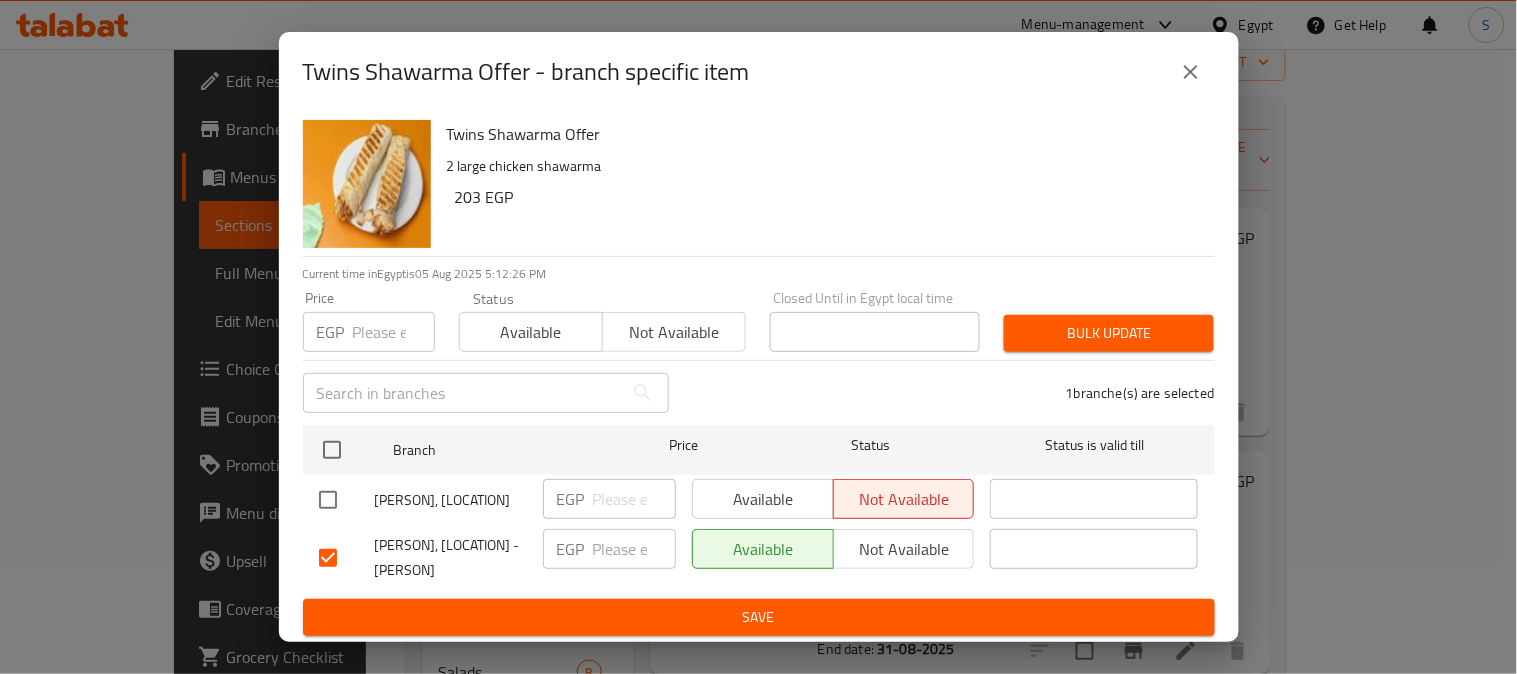 scroll, scrollTop: 42, scrollLeft: 0, axis: vertical 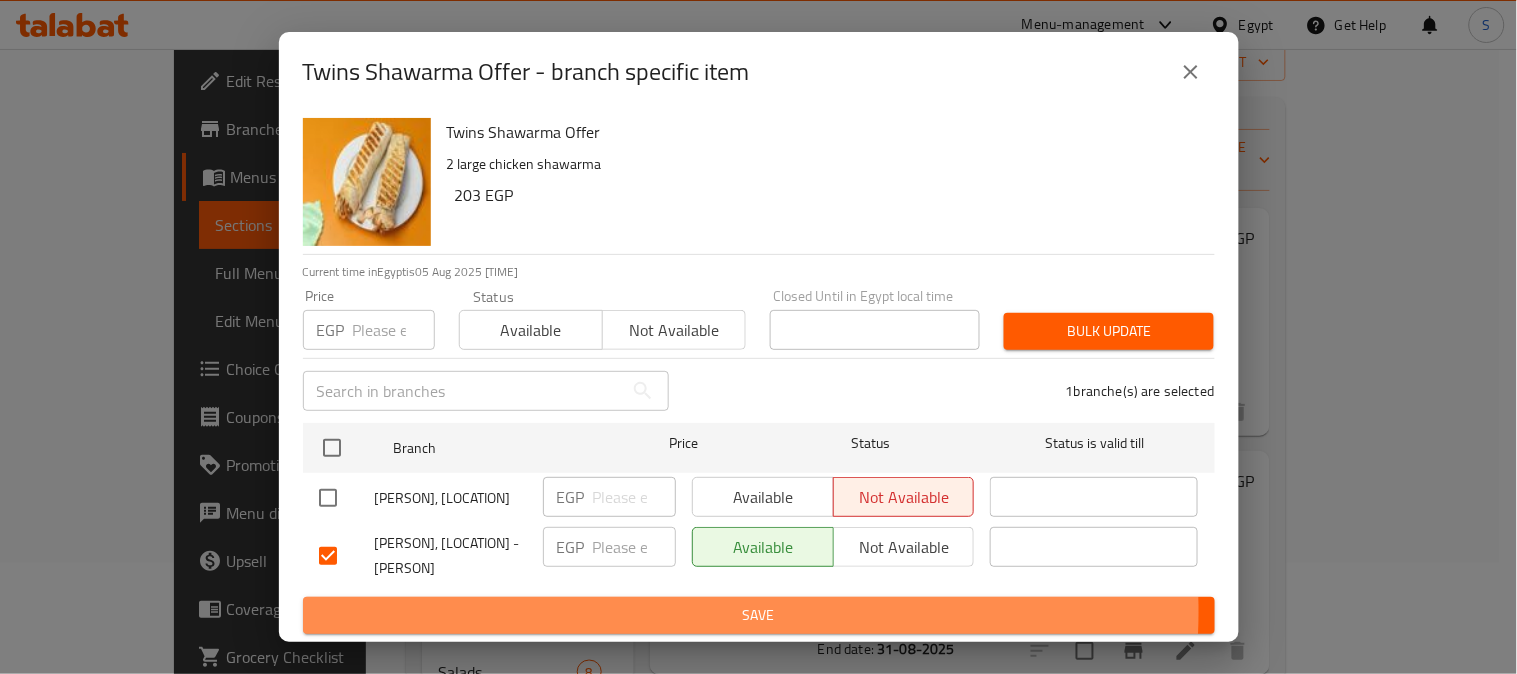 click on "Save" at bounding box center (759, 615) 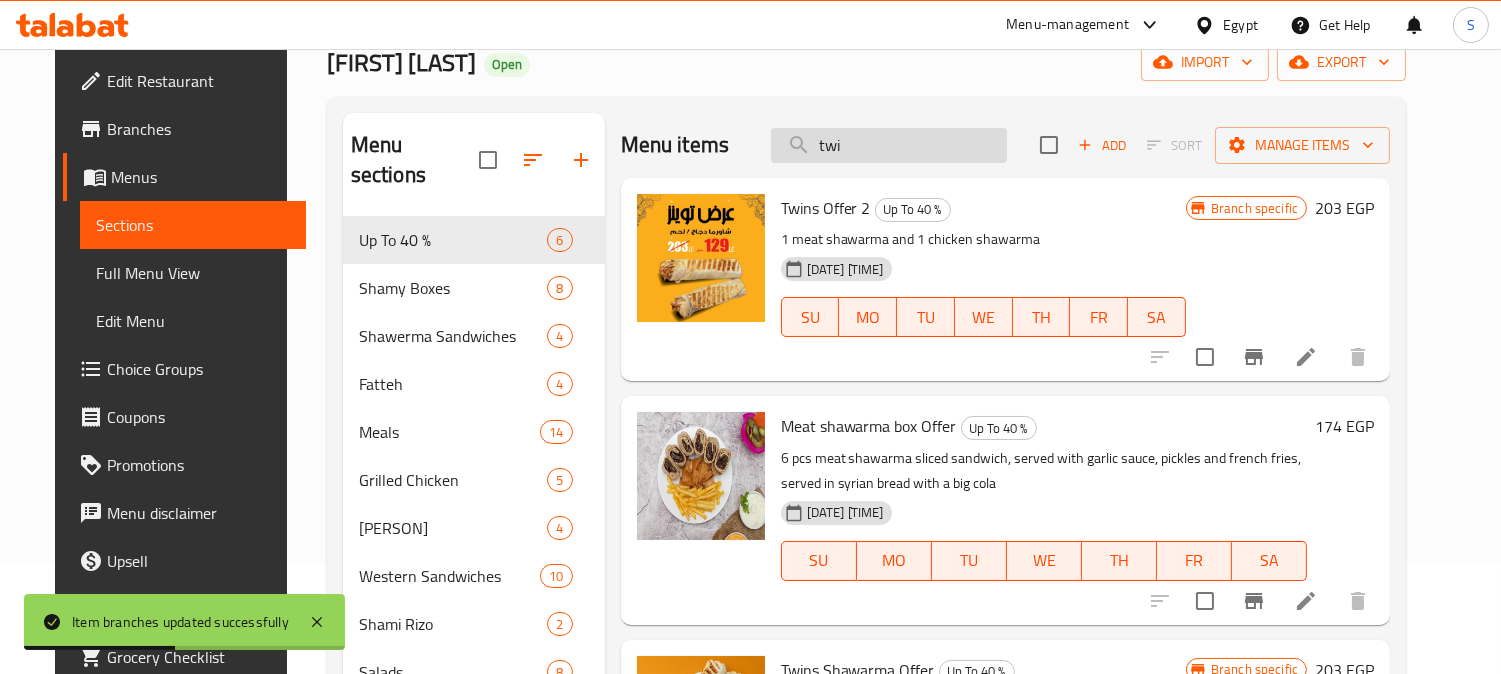 click on "twi" at bounding box center (889, 145) 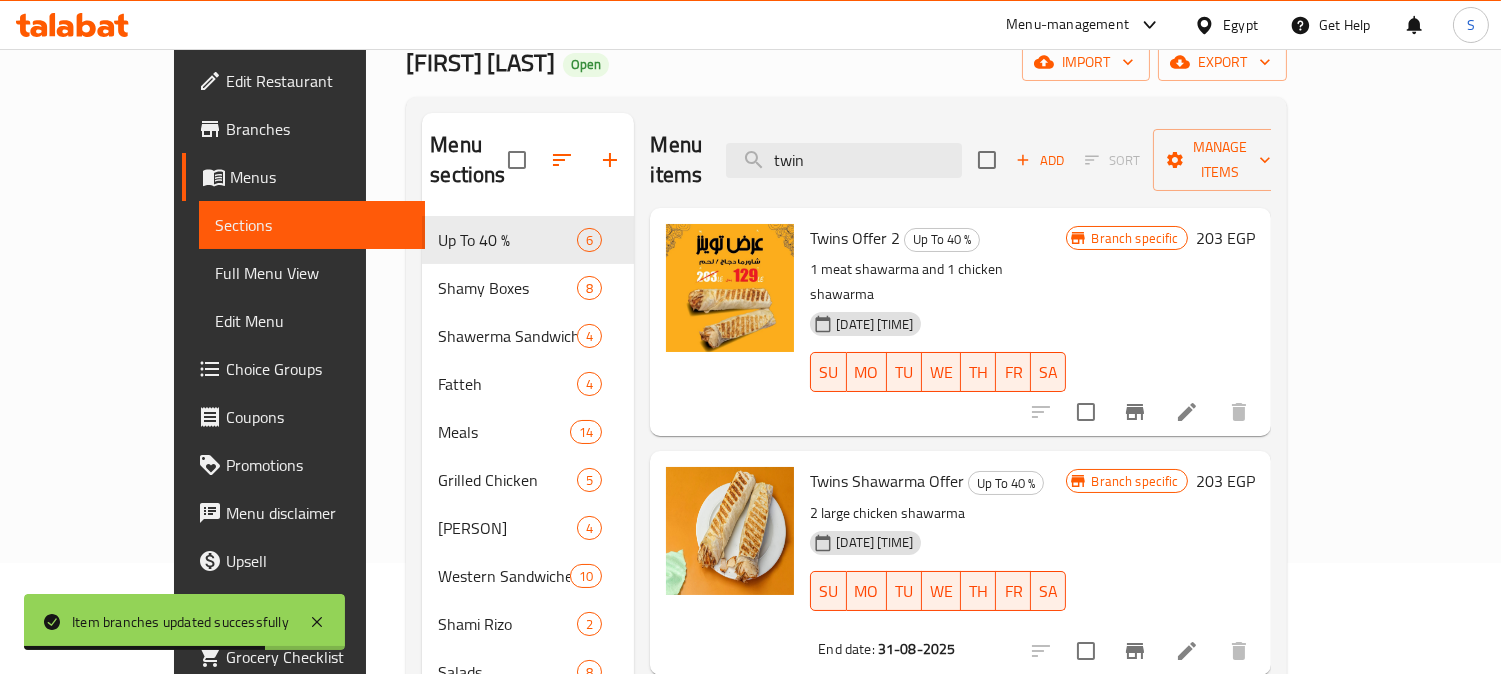 type on "twin" 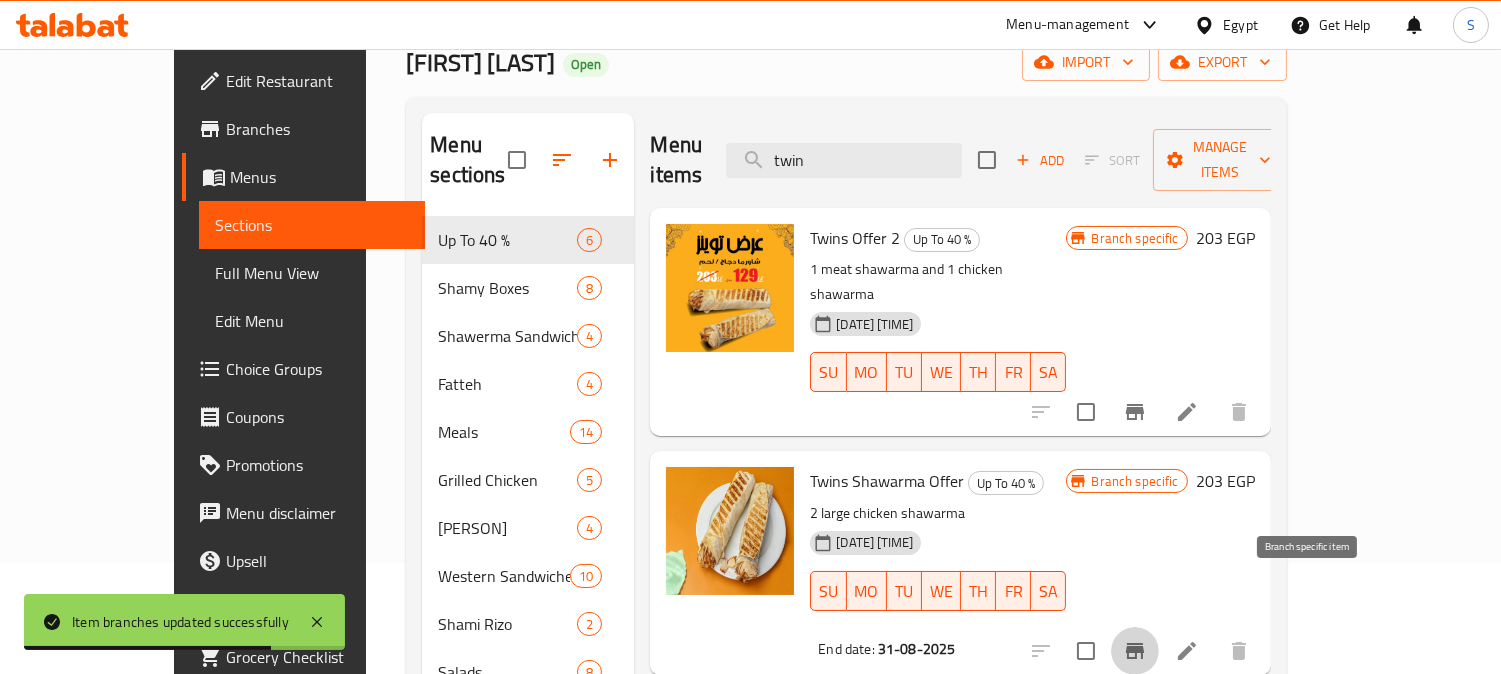 click 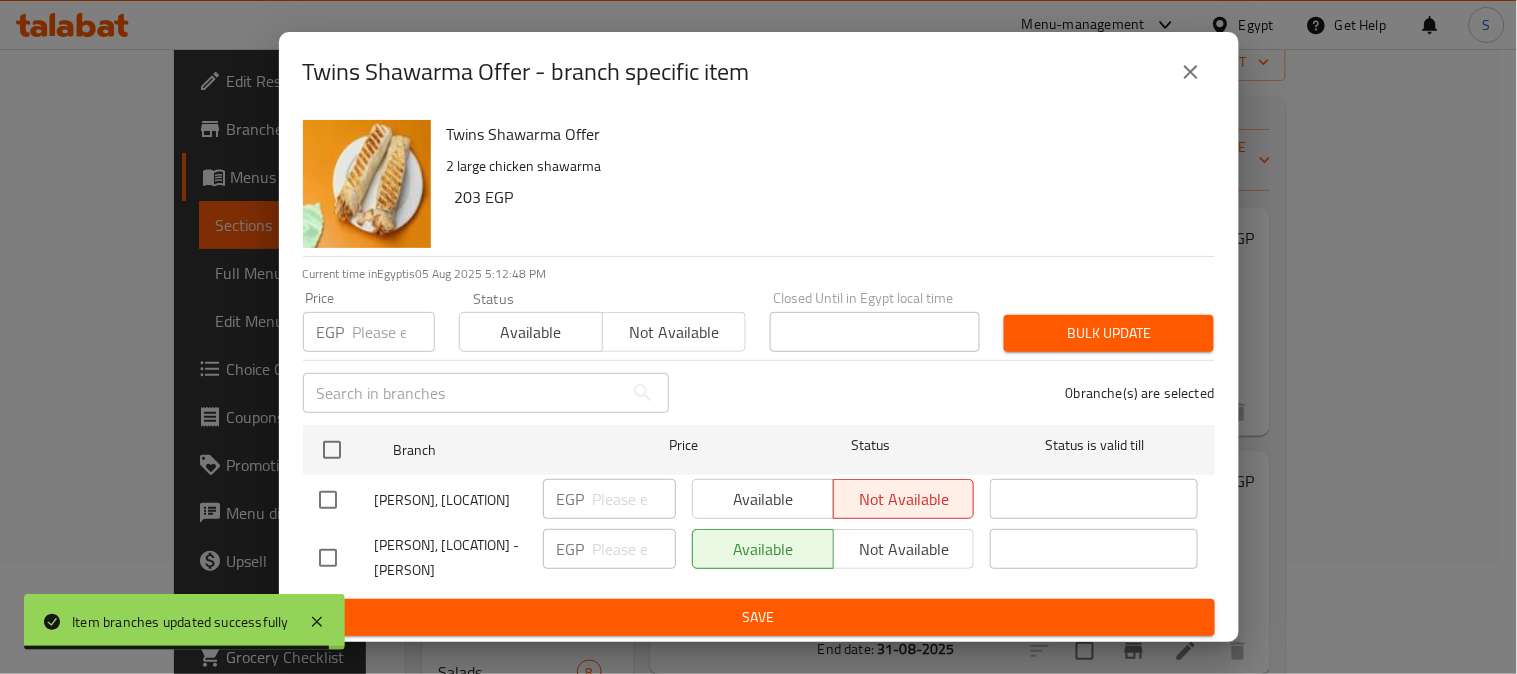 click at bounding box center (328, 558) 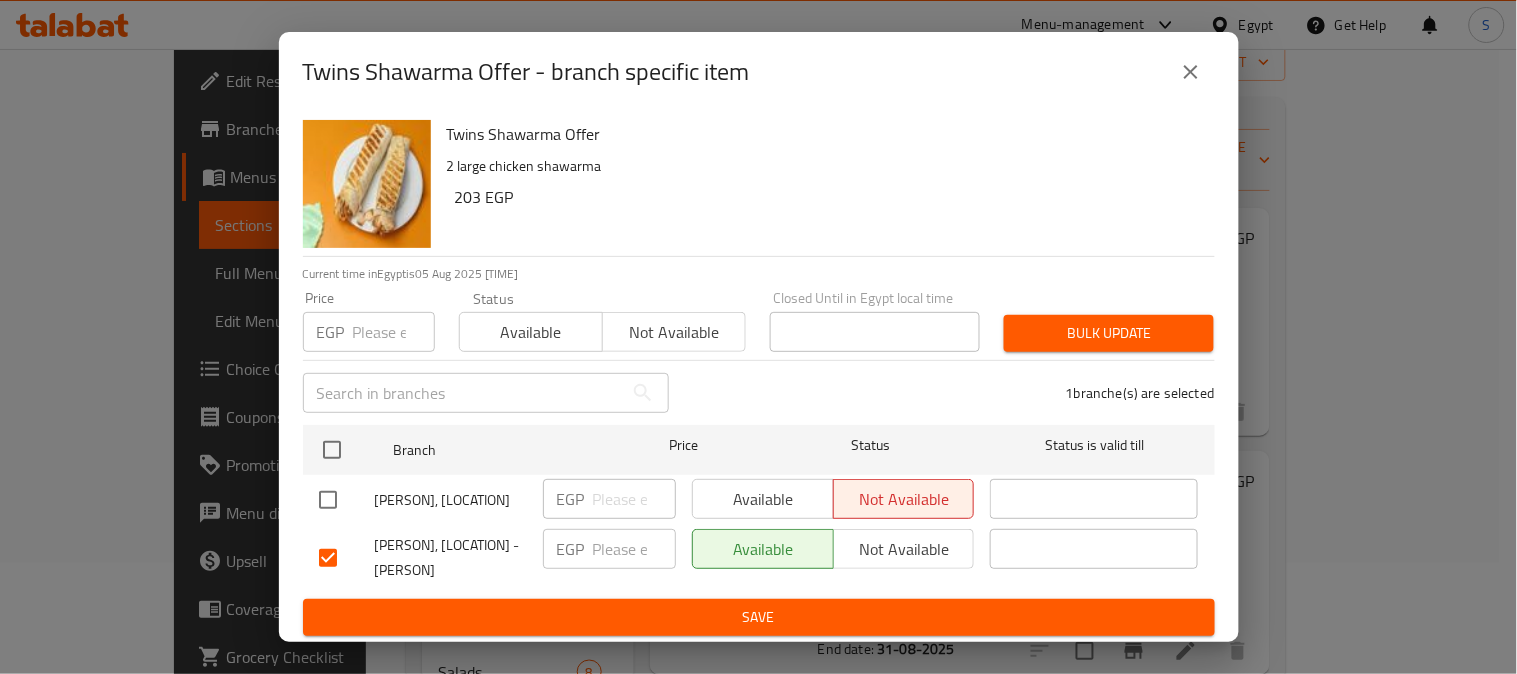 click on "Not available" at bounding box center [904, 549] 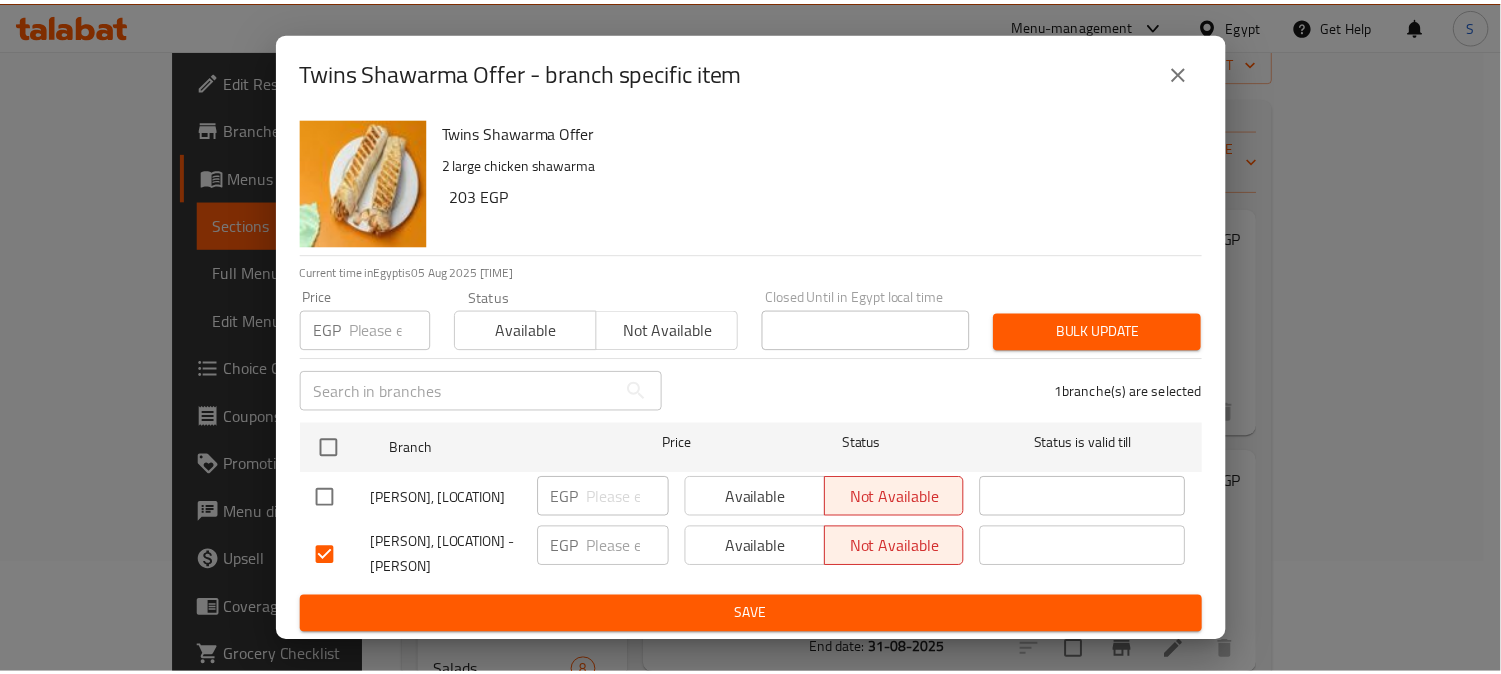 scroll, scrollTop: 42, scrollLeft: 0, axis: vertical 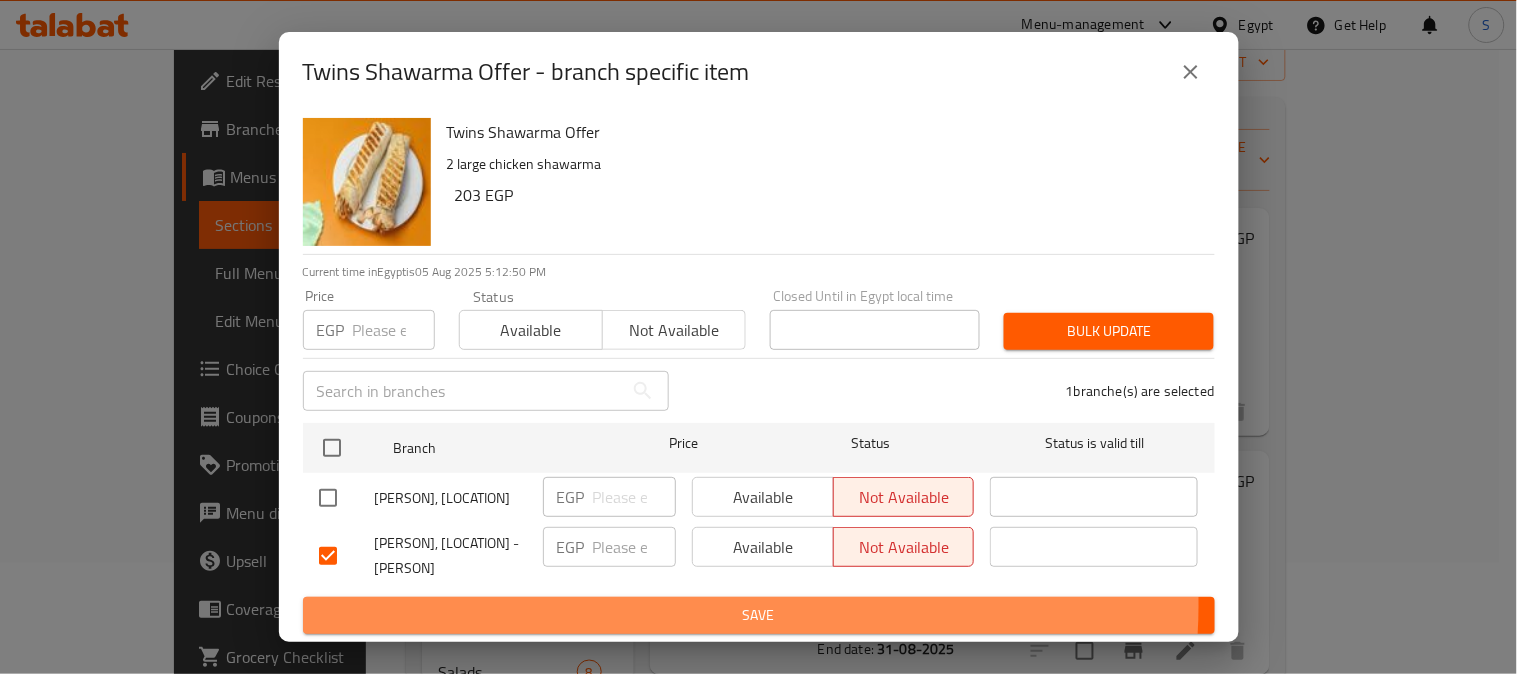 click on "Save" at bounding box center [759, 615] 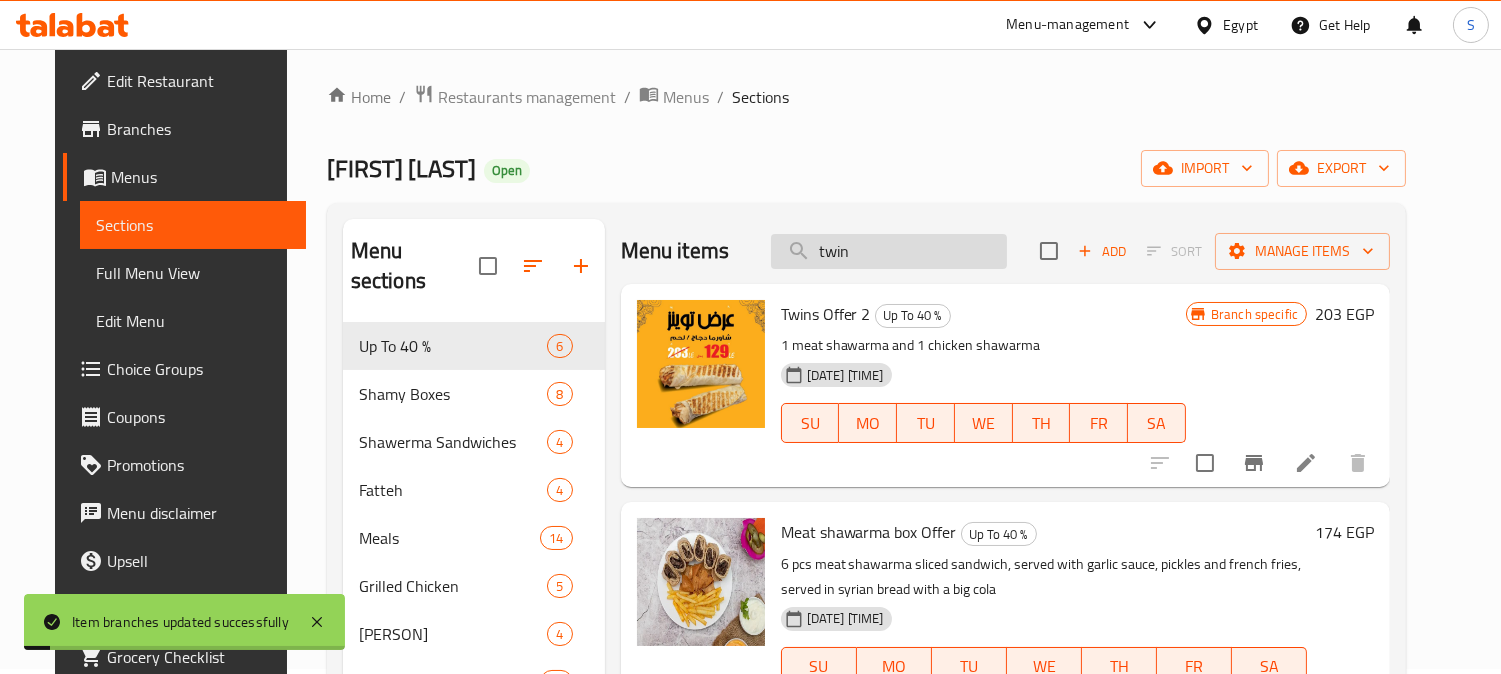 scroll, scrollTop: 0, scrollLeft: 0, axis: both 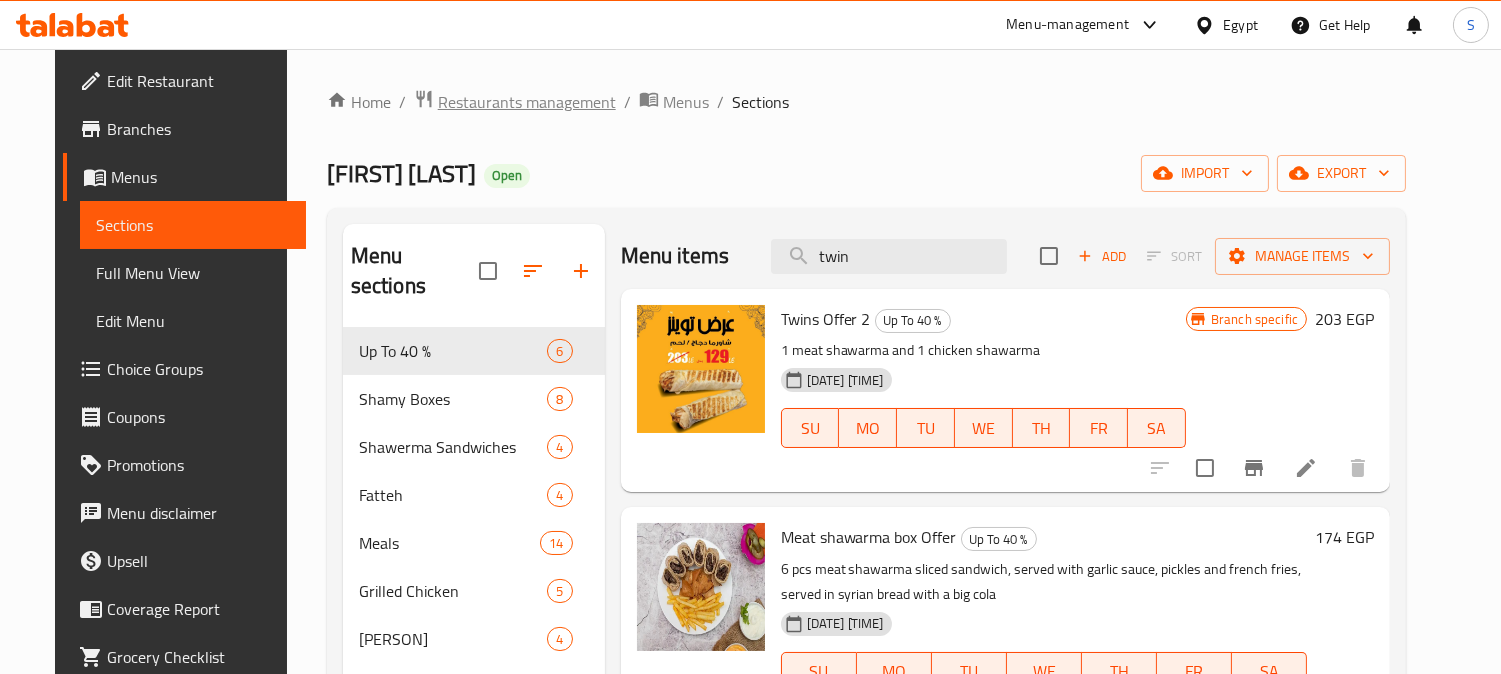 click on "Restaurants management" at bounding box center [527, 102] 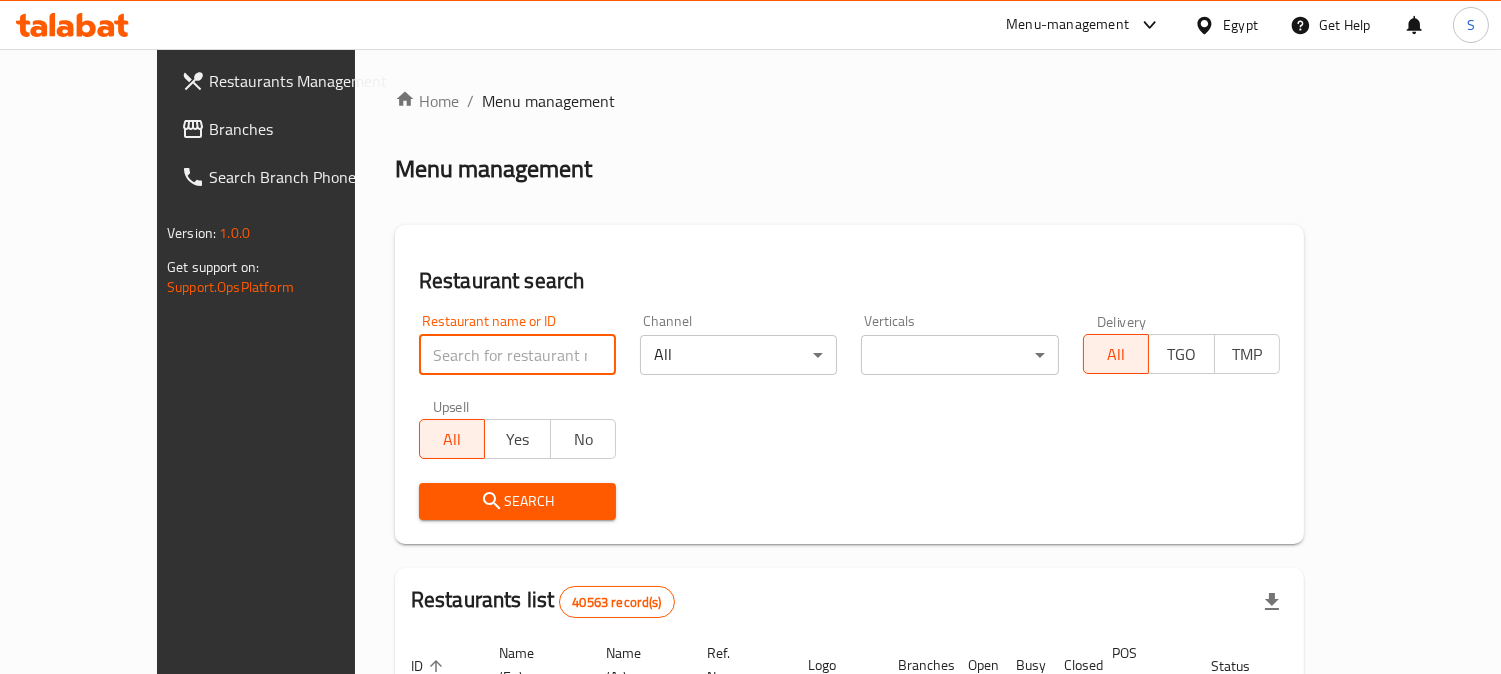 click at bounding box center (517, 355) 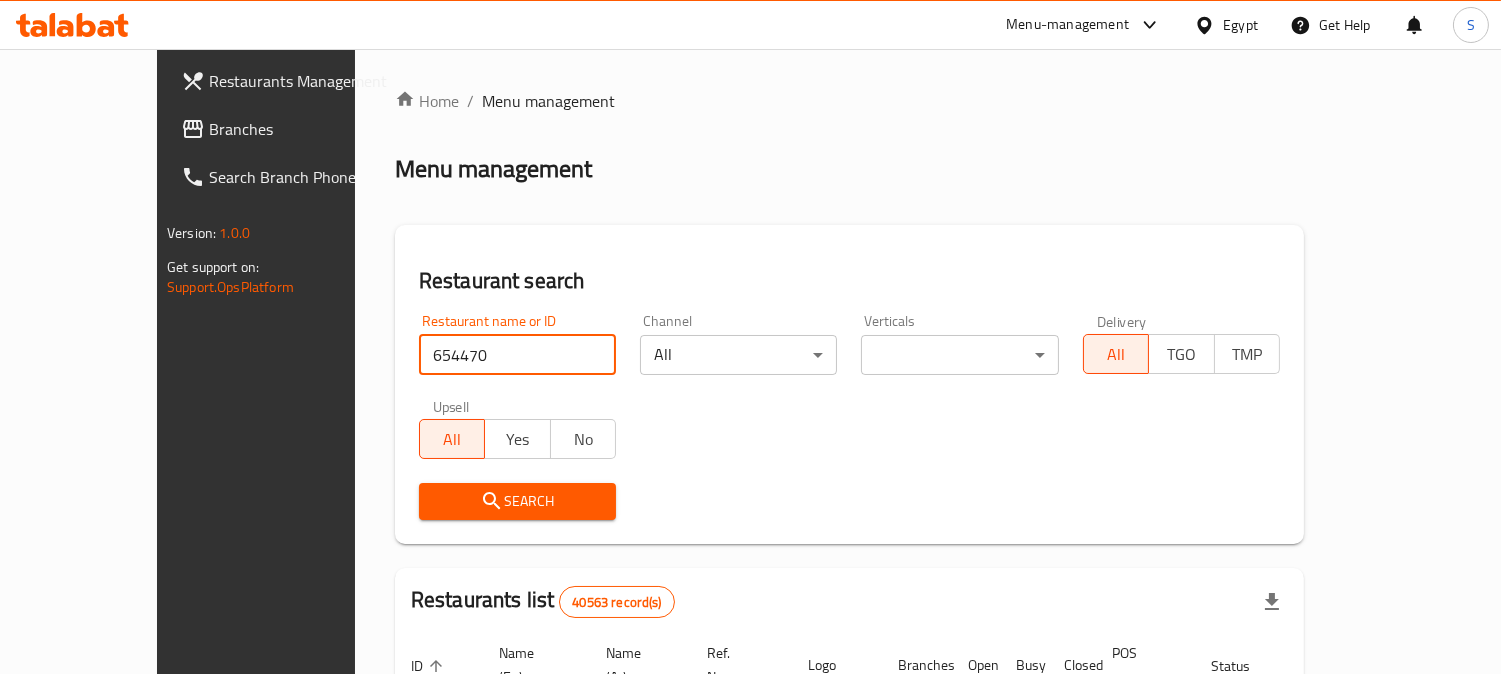 type on "654470" 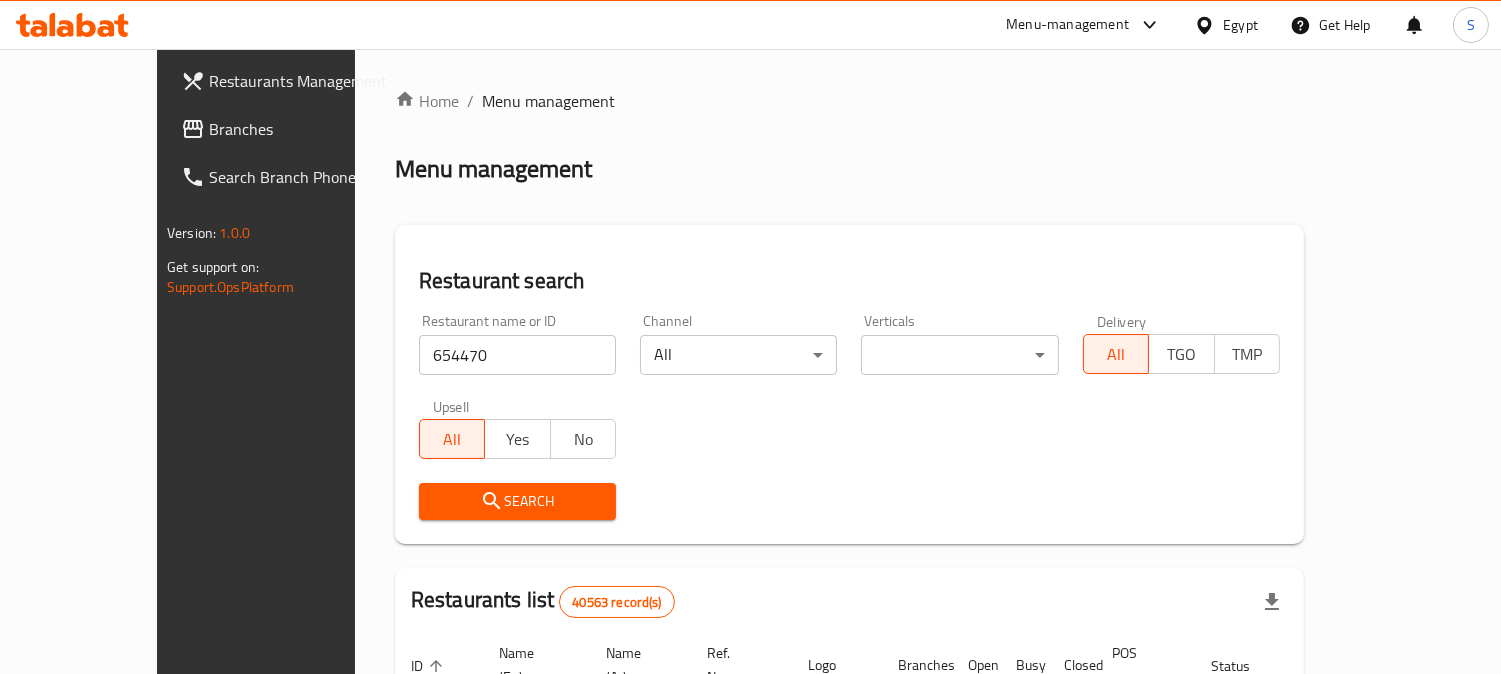 click on "Search" at bounding box center (517, 501) 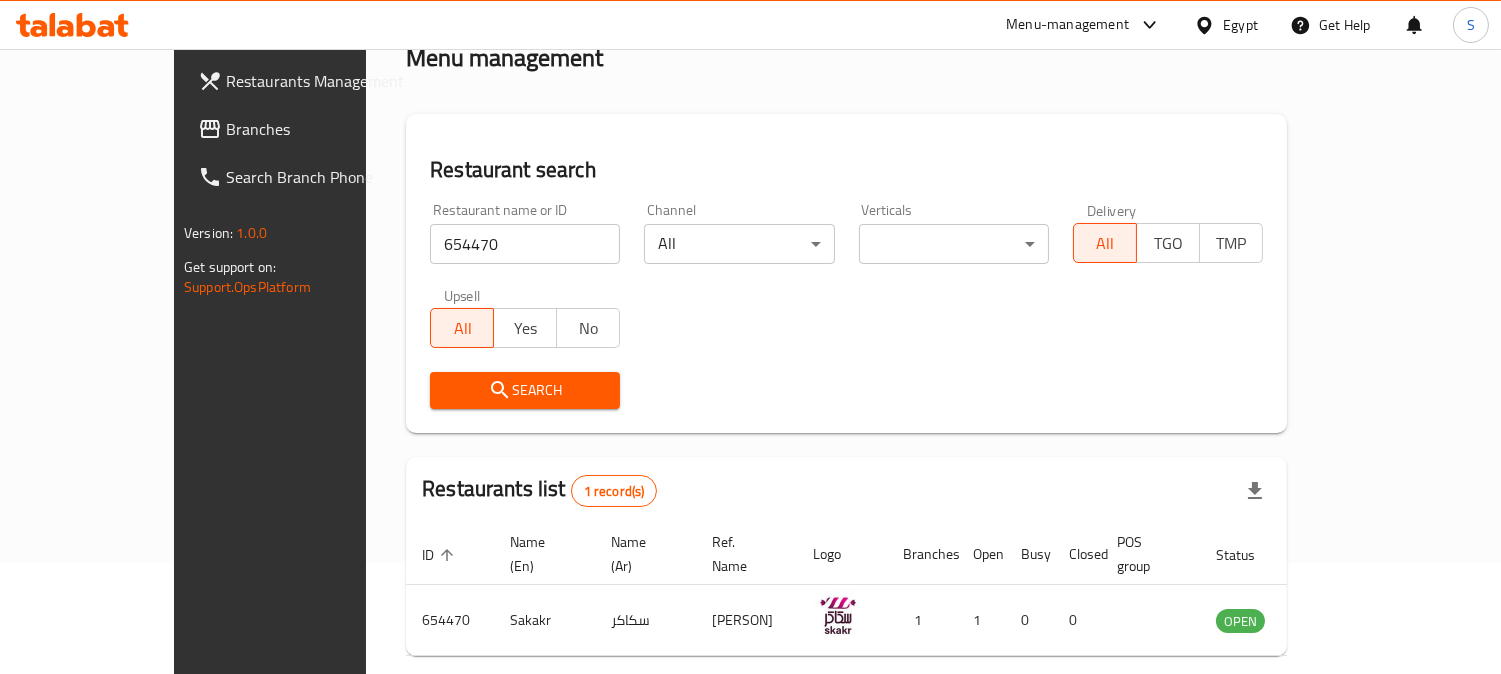 scroll, scrollTop: 178, scrollLeft: 0, axis: vertical 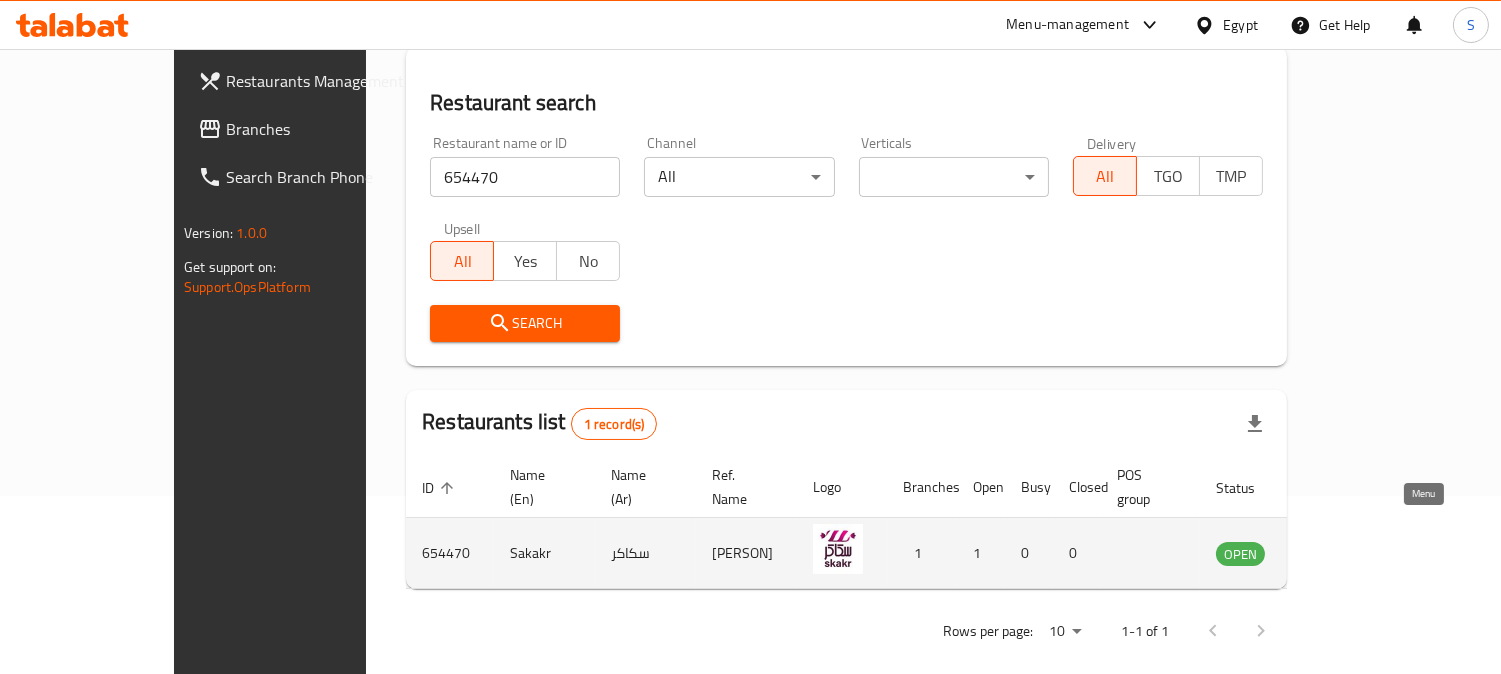 click at bounding box center [1339, 553] 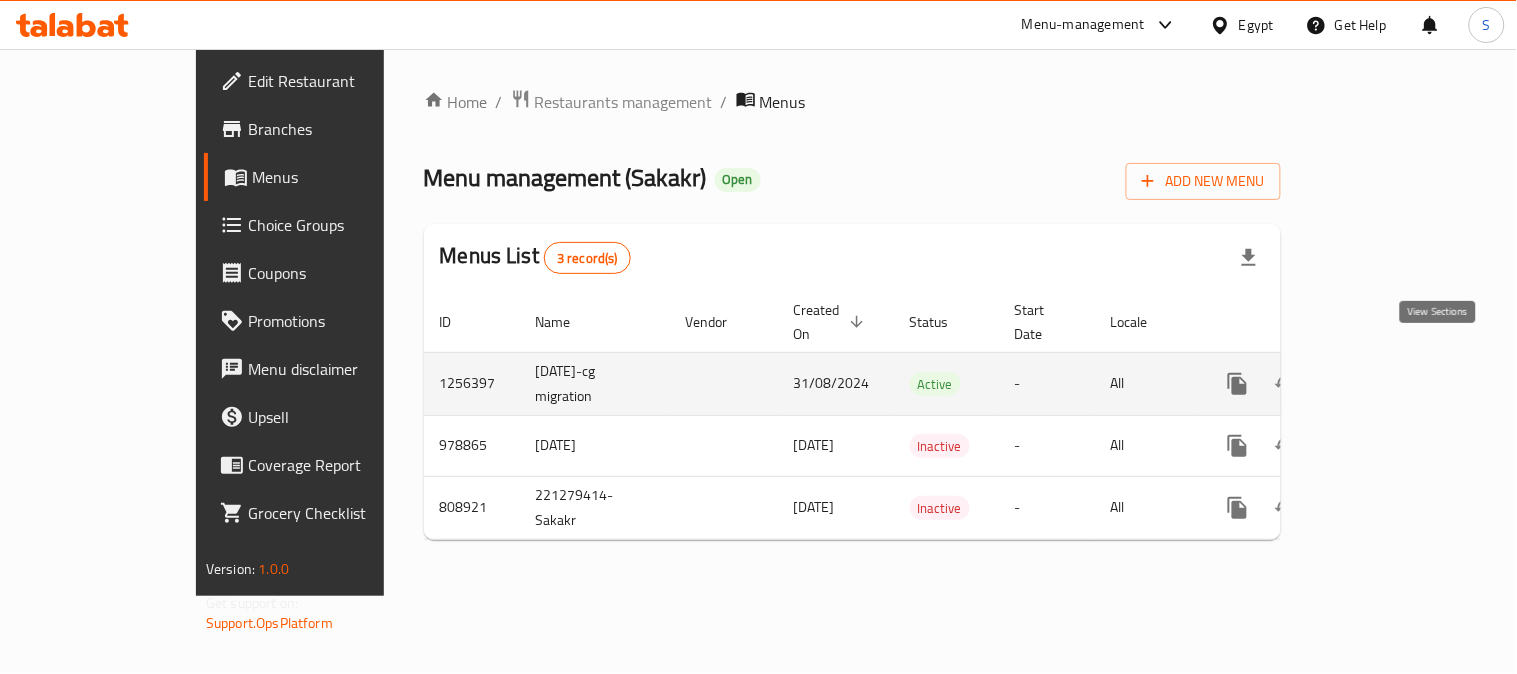 click 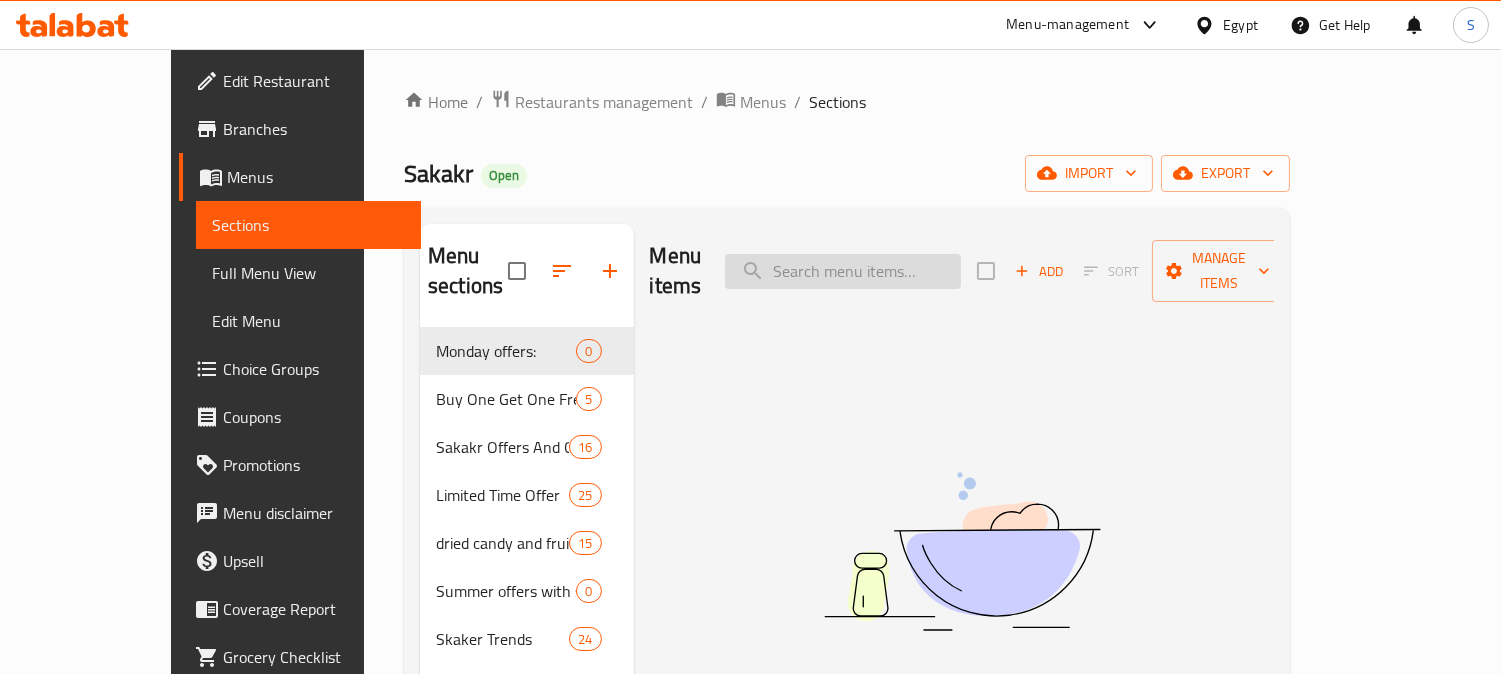 click at bounding box center (843, 271) 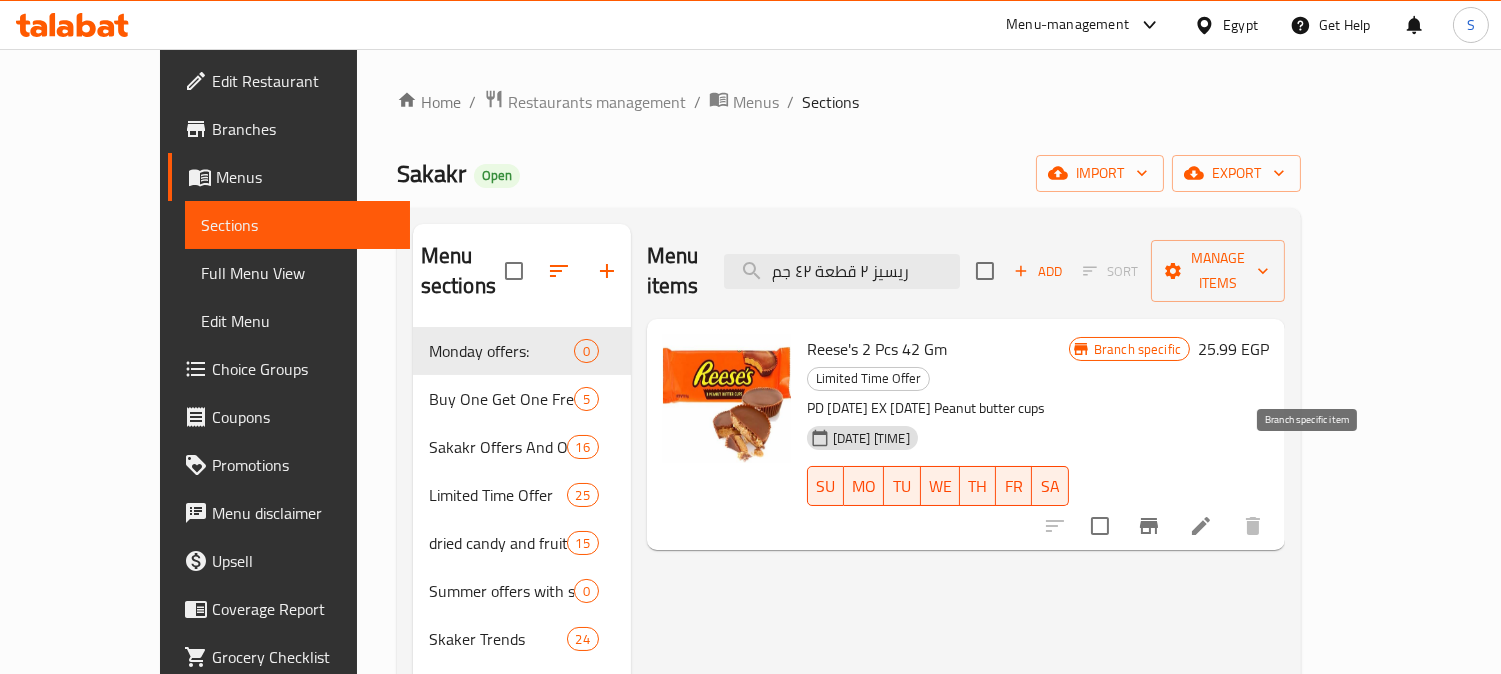 click at bounding box center (1149, 526) 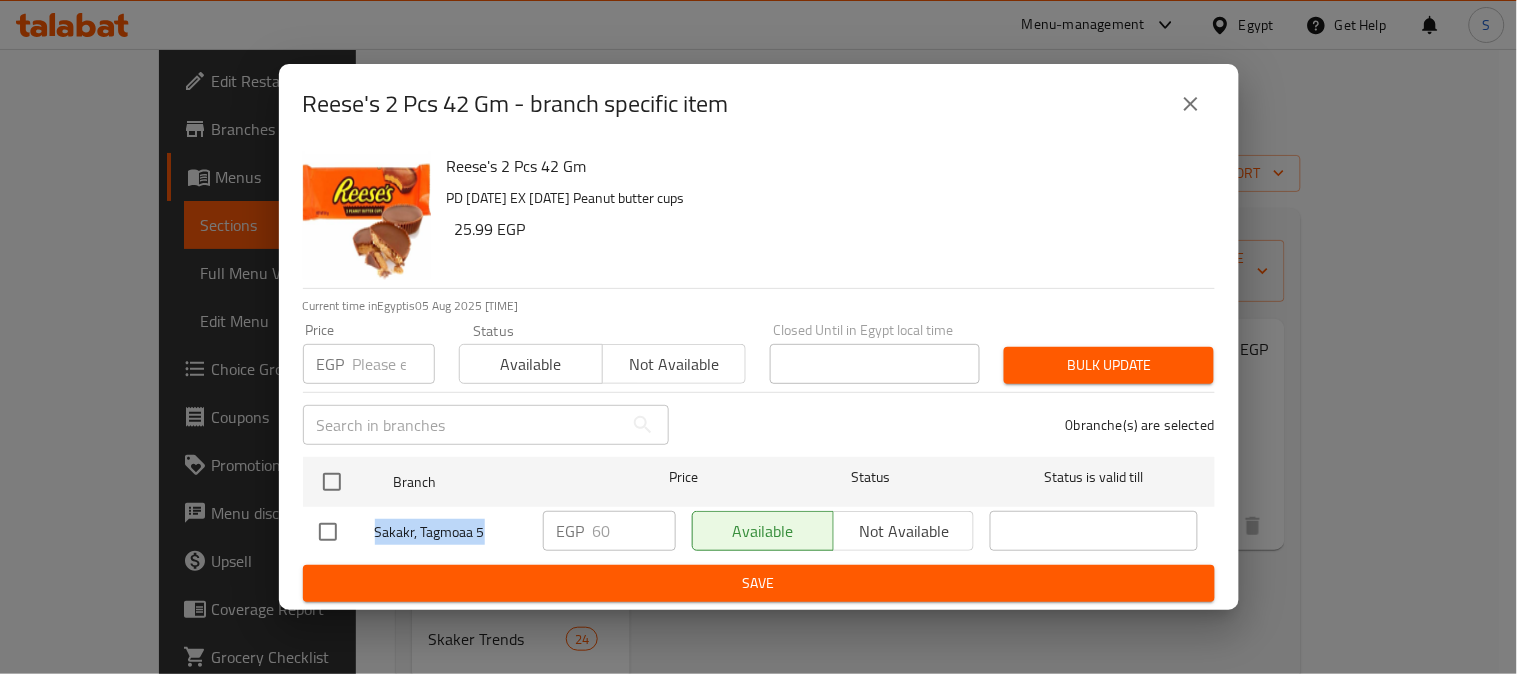 drag, startPoint x: 487, startPoint y: 530, endPoint x: 377, endPoint y: 537, distance: 110.2225 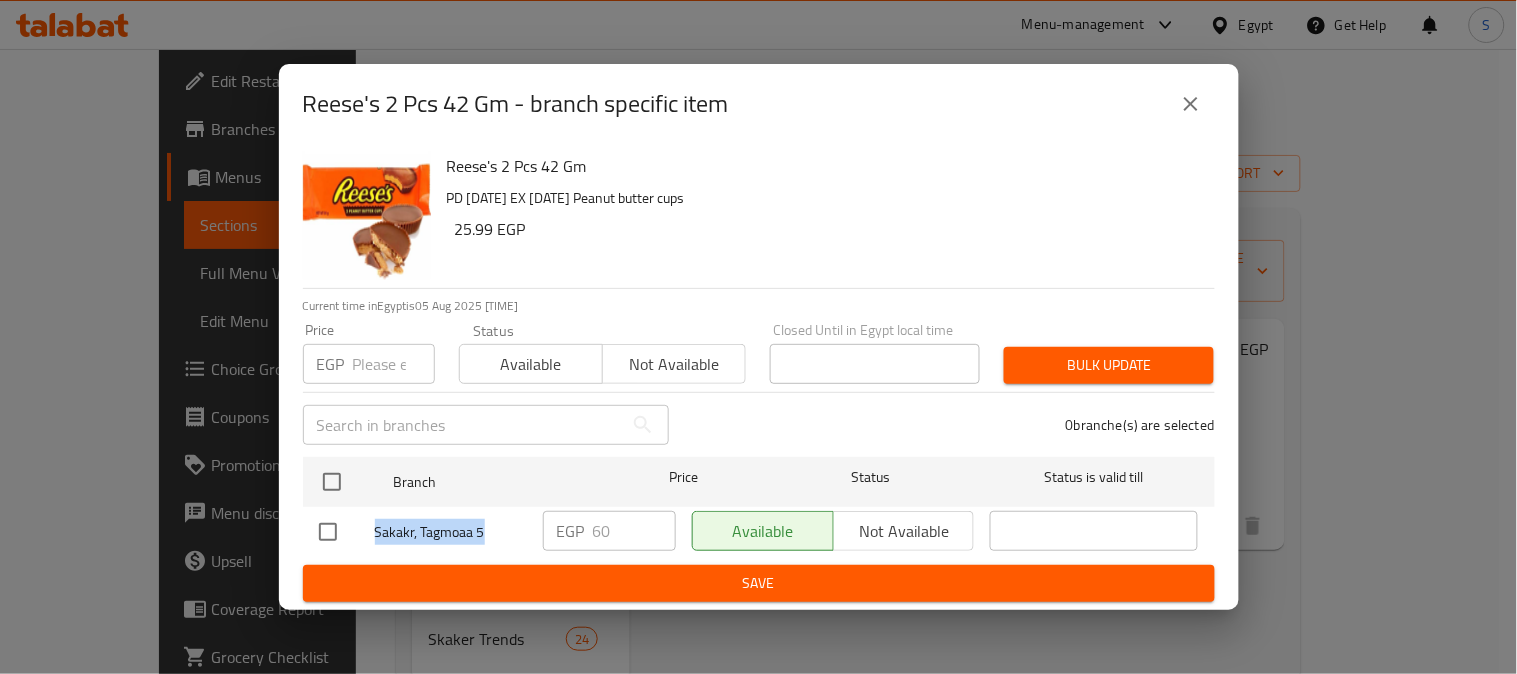 click on "Sakakr, Tagmoaa 5" at bounding box center (451, 532) 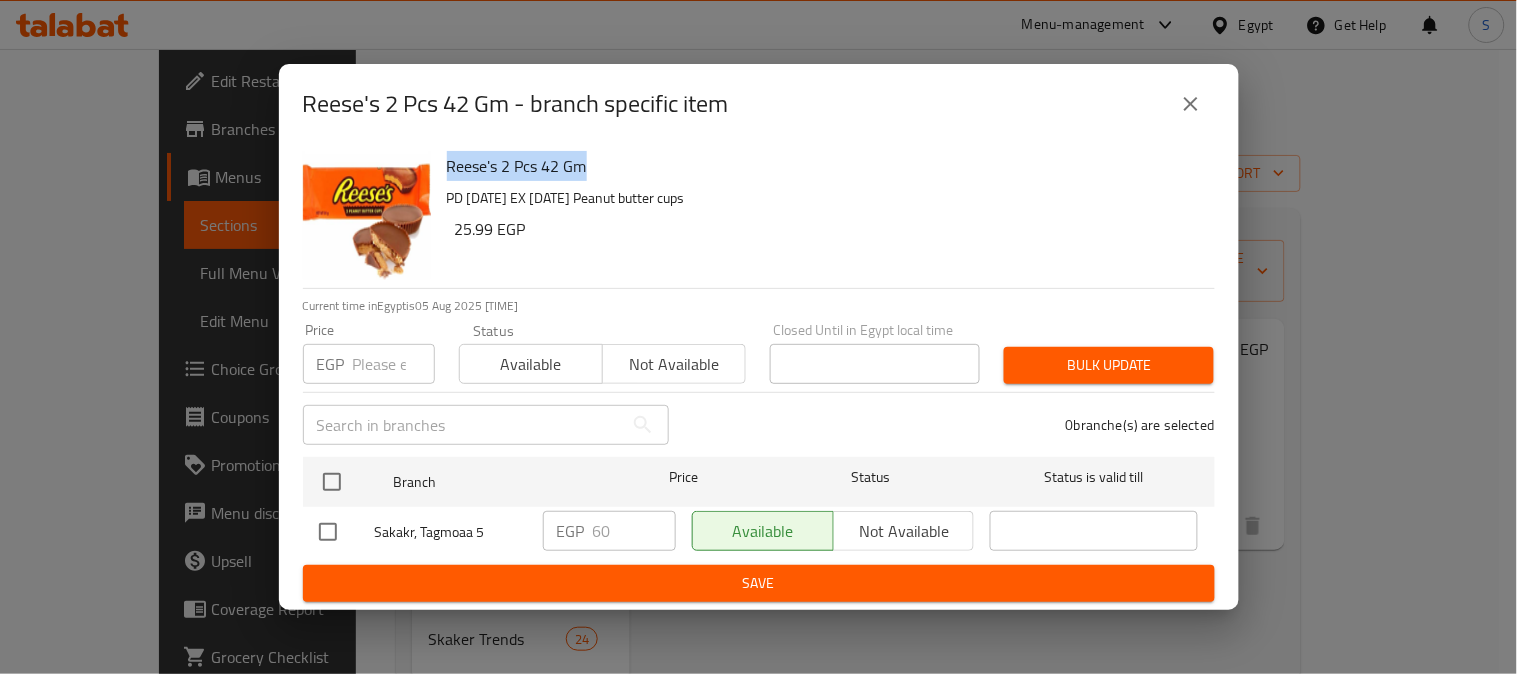 drag, startPoint x: 586, startPoint y: 167, endPoint x: 451, endPoint y: 165, distance: 135.01482 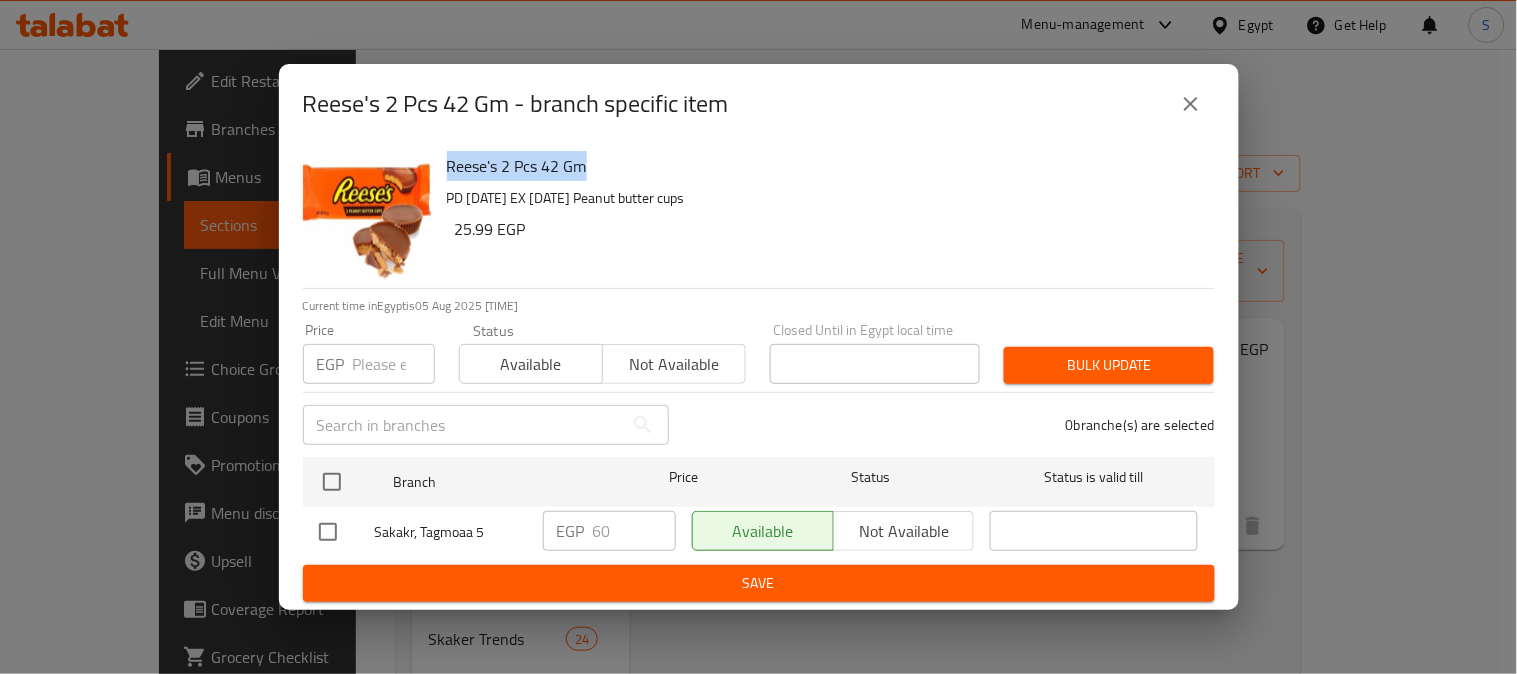 copy on "Reese's 2 Pcs 42 Gm" 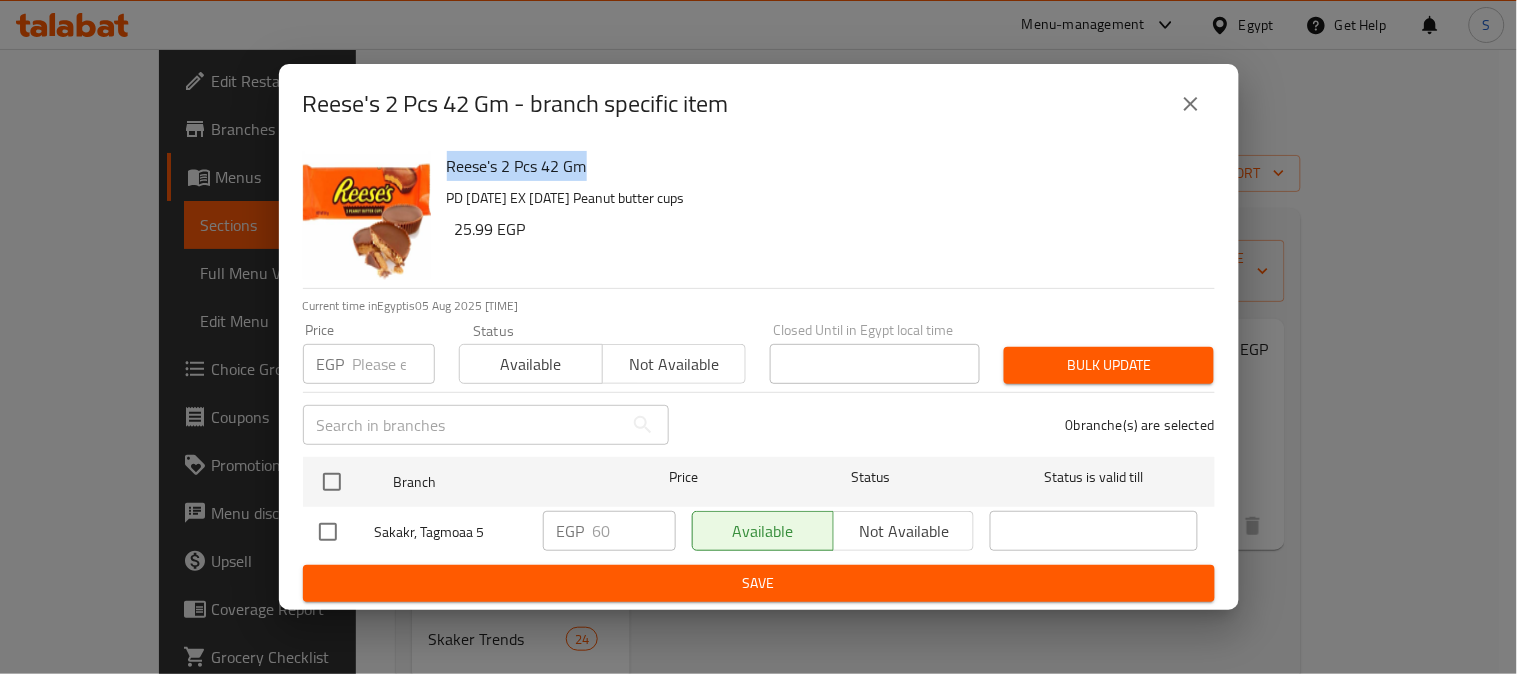 click 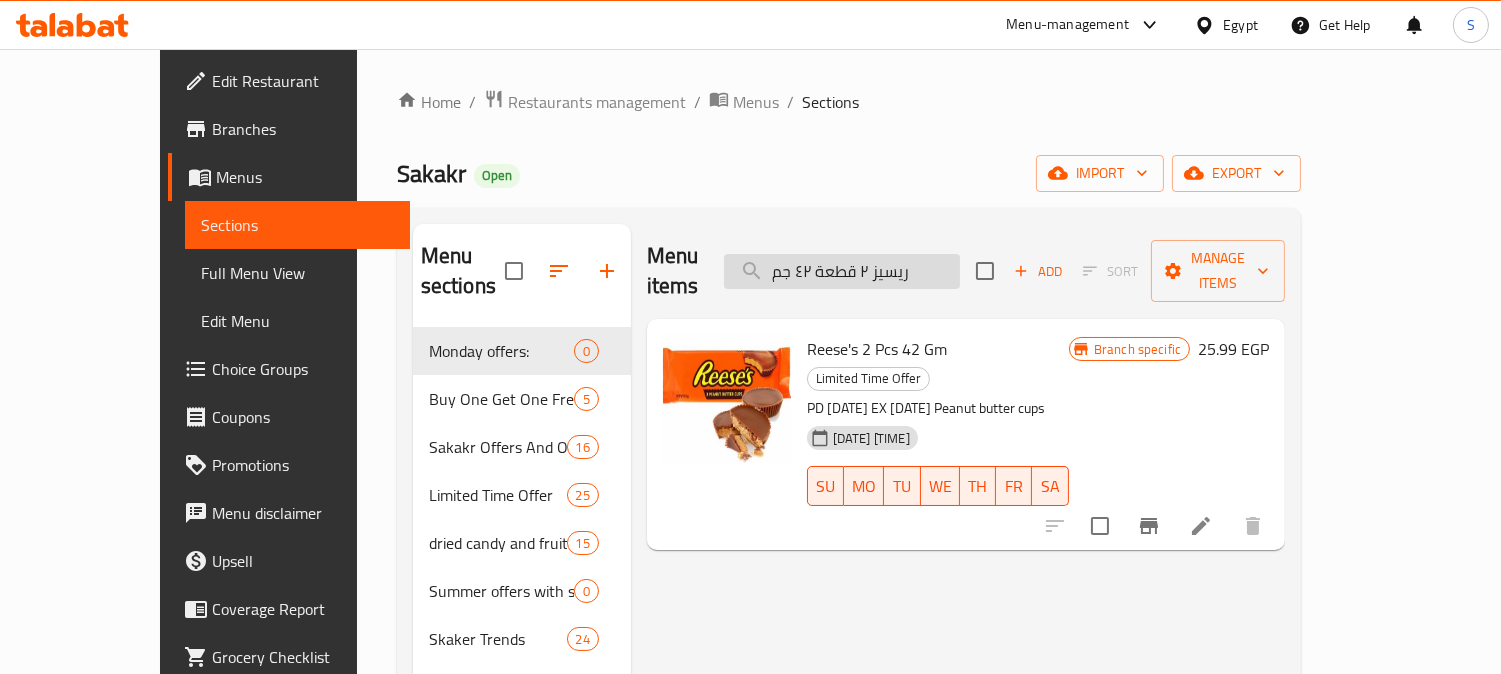 click on "ريسيز ٢ قطعة ٤٢ جم" at bounding box center [842, 271] 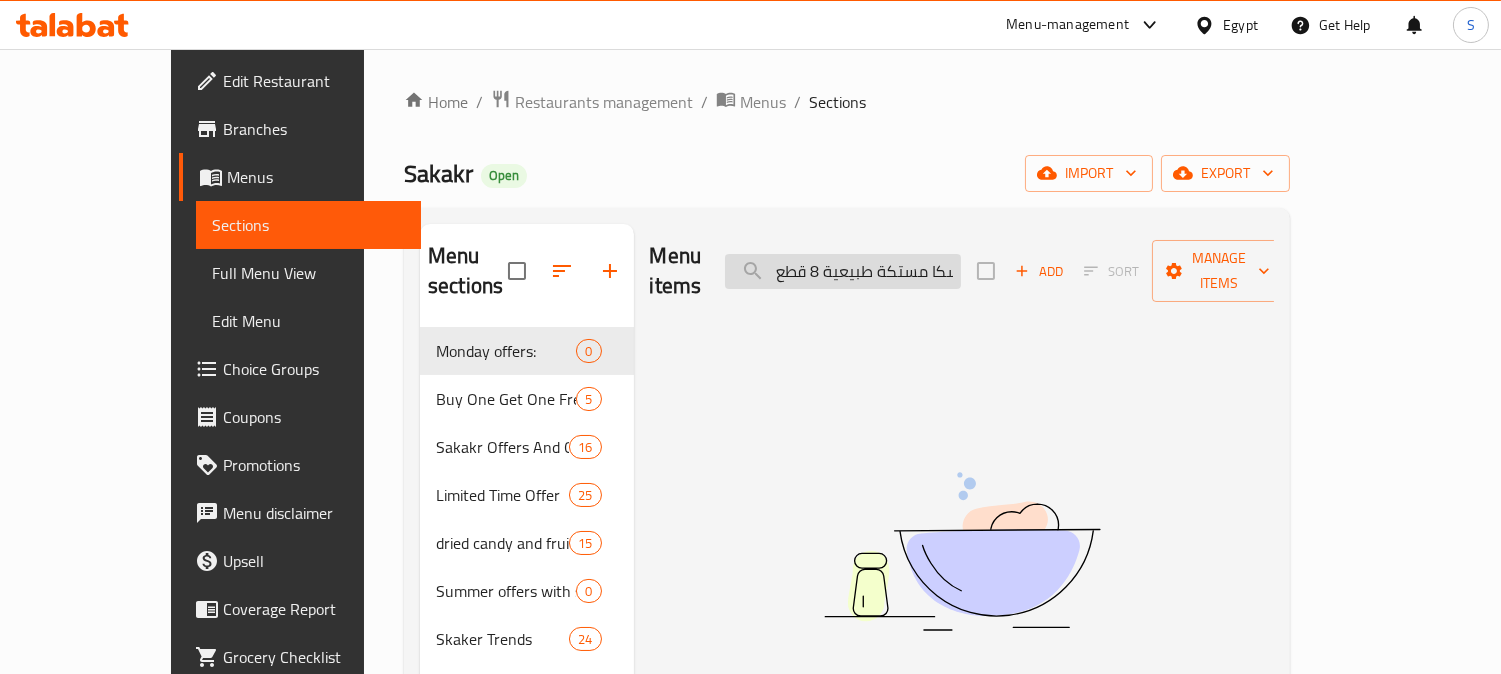 scroll, scrollTop: 0, scrollLeft: 0, axis: both 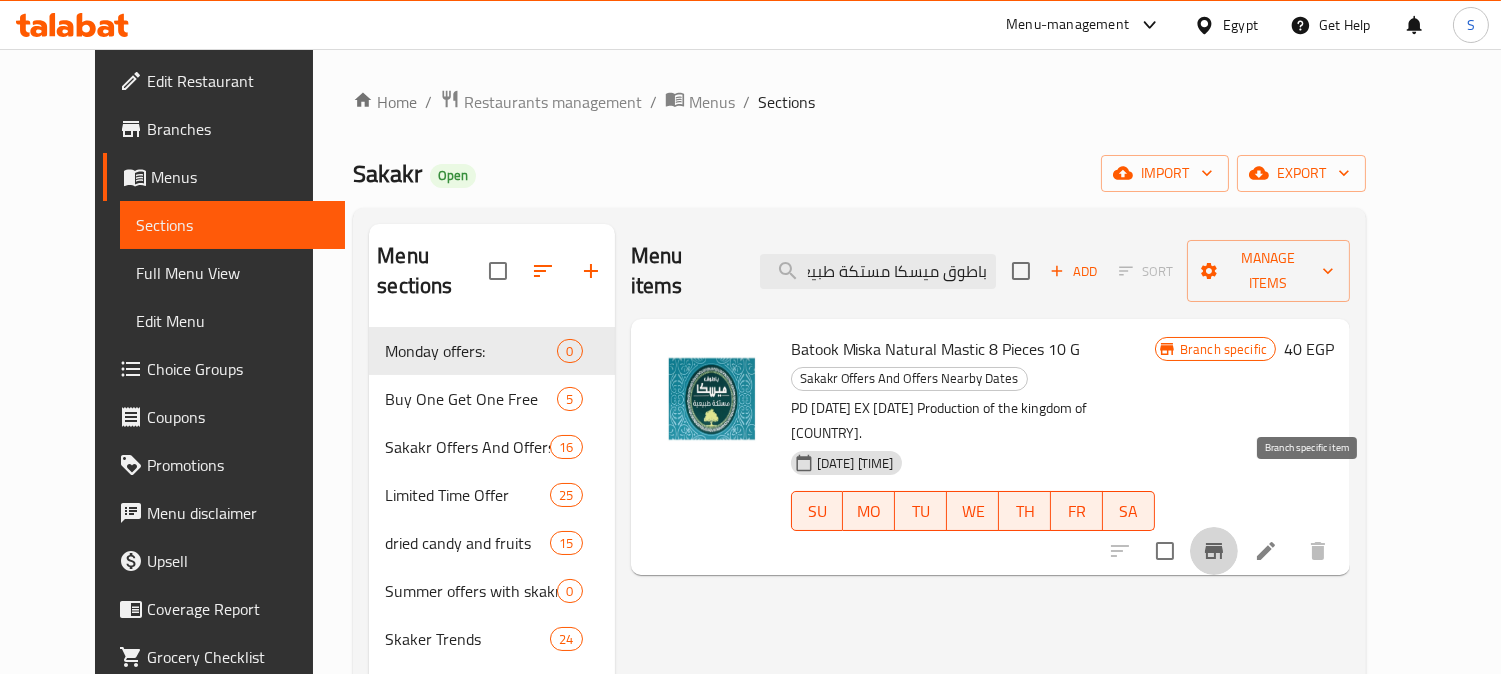 click 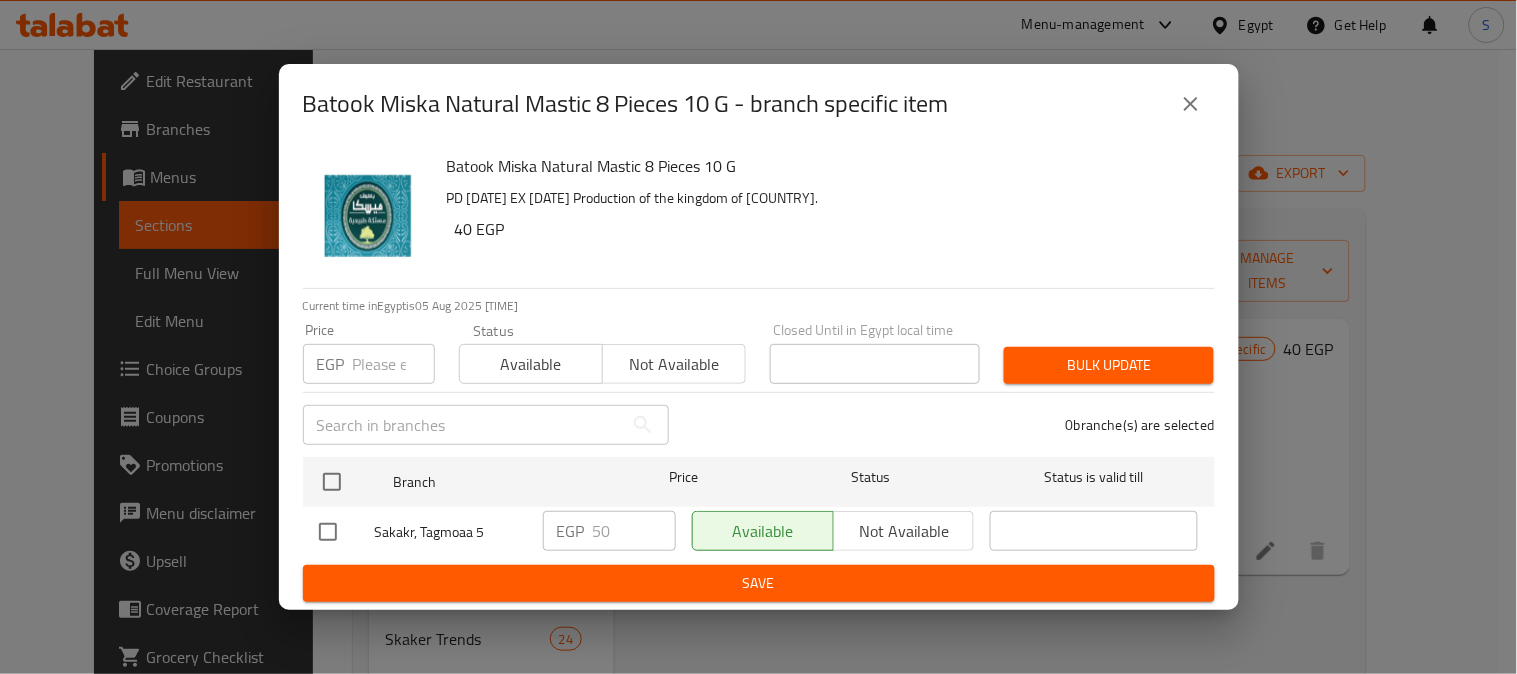 click 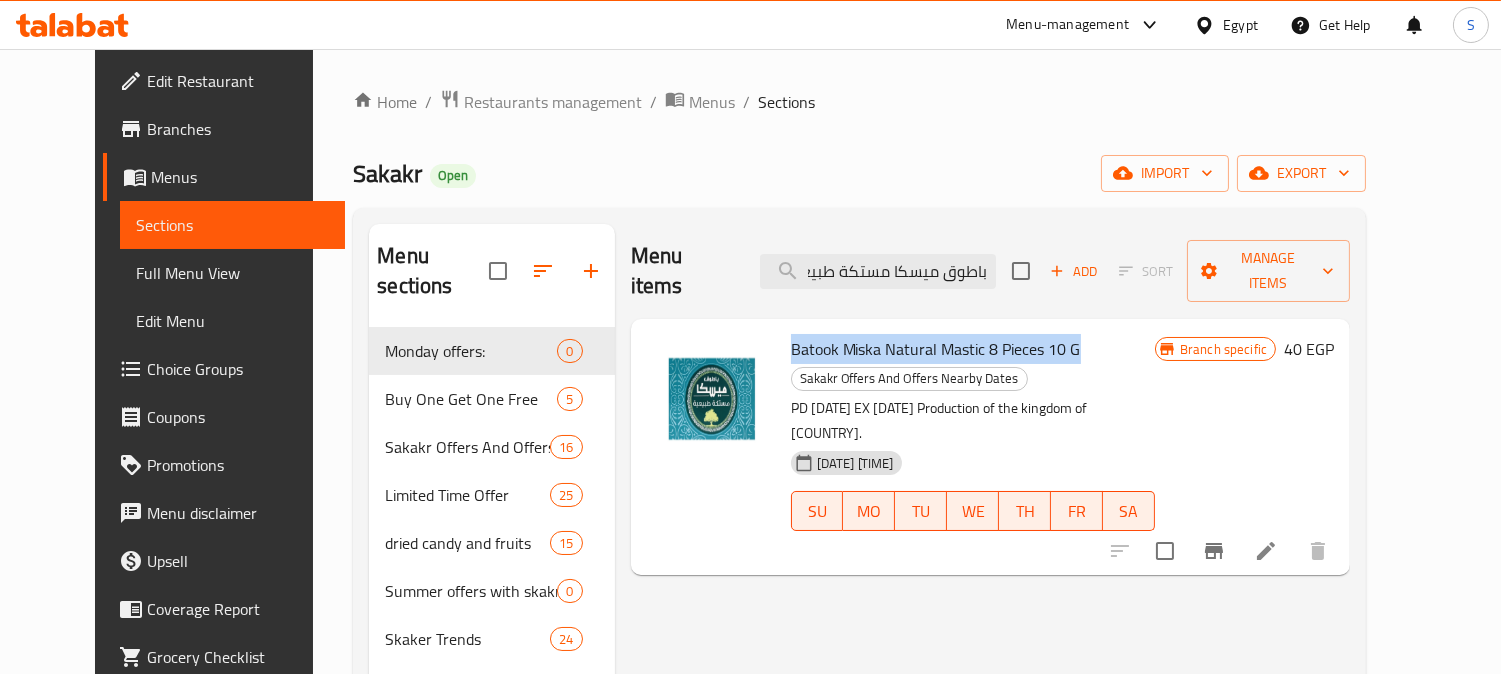 drag, startPoint x: 768, startPoint y: 321, endPoint x: 1068, endPoint y: 320, distance: 300.00168 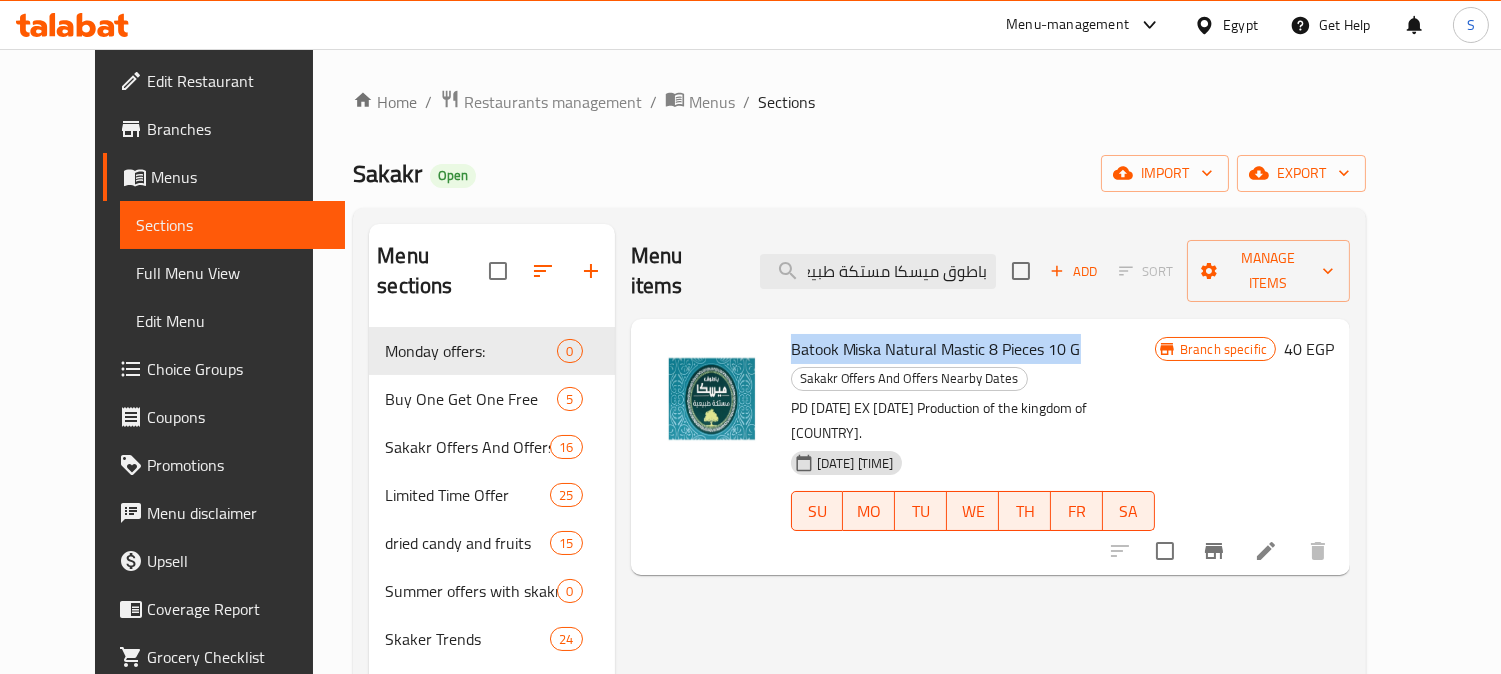 click on "Batook Miska Natural Mastic 8 Pieces 10 G   Sakakr Offers And Offers Nearby Dates" at bounding box center (973, 363) 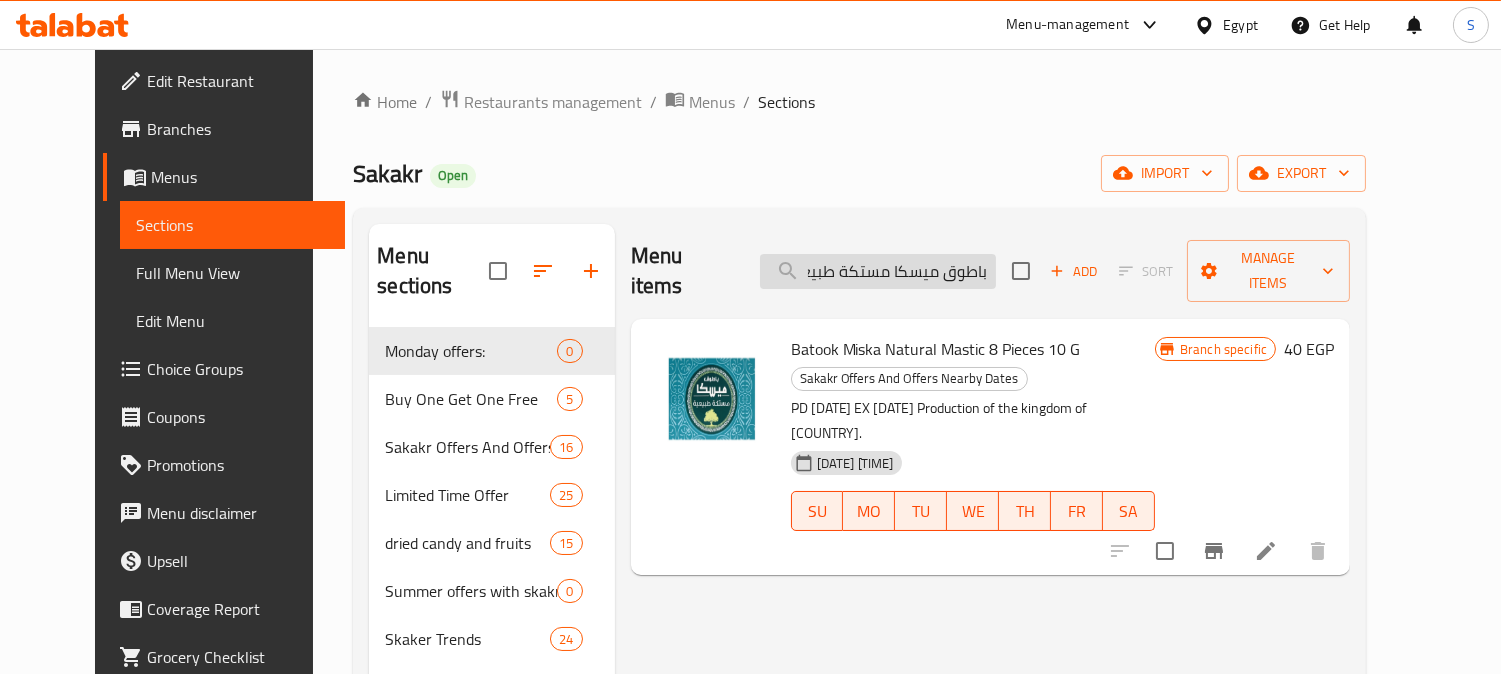 click on "باطوق ميسكا مستكة طبيعية 8 قطع 10 جم" at bounding box center [878, 271] 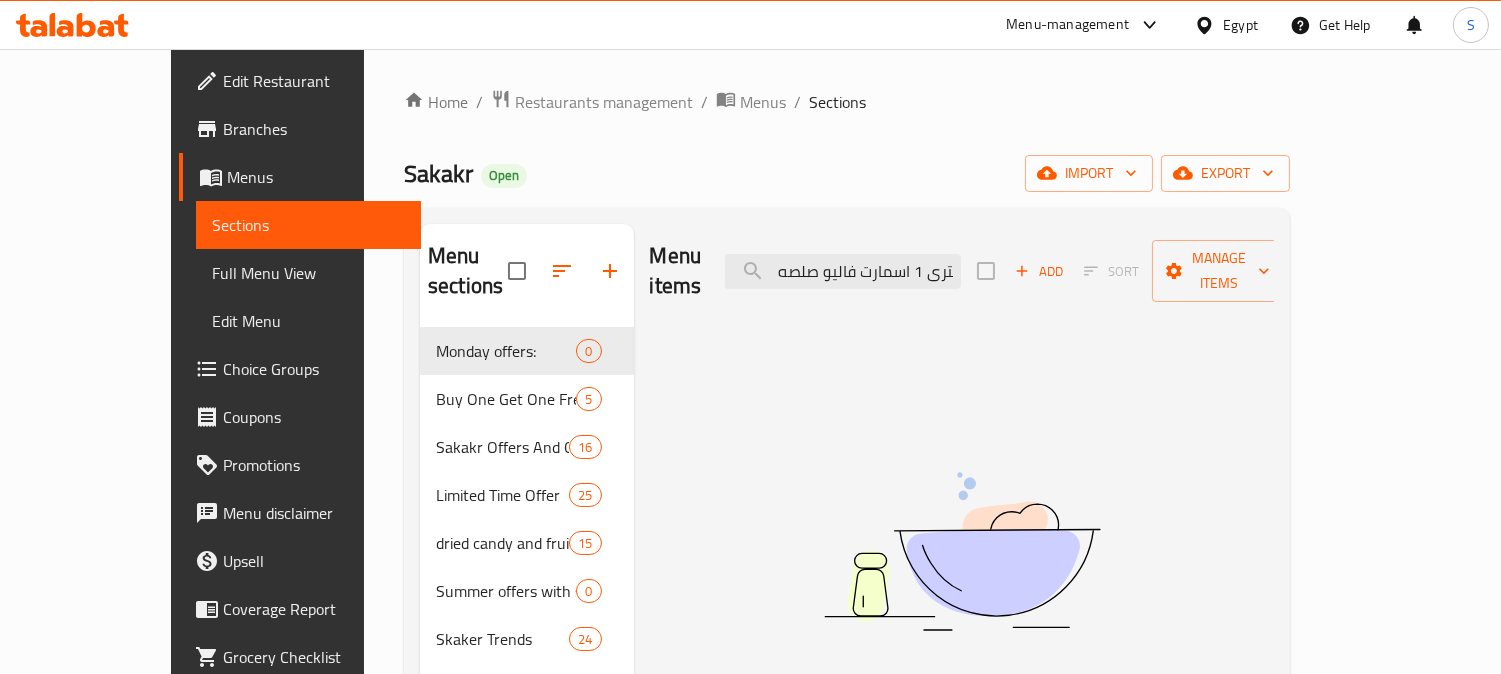 scroll, scrollTop: 0, scrollLeft: 0, axis: both 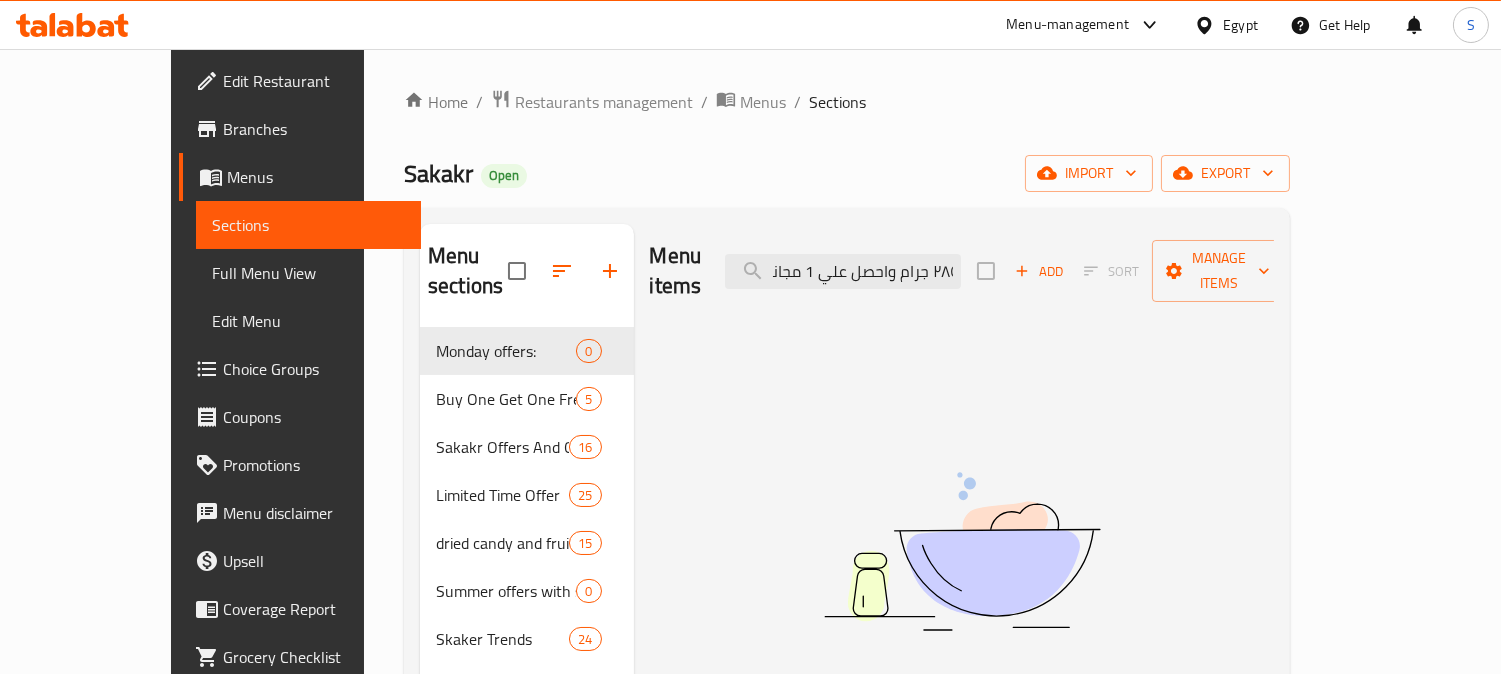 drag, startPoint x: 866, startPoint y: 258, endPoint x: 636, endPoint y: 250, distance: 230.13908 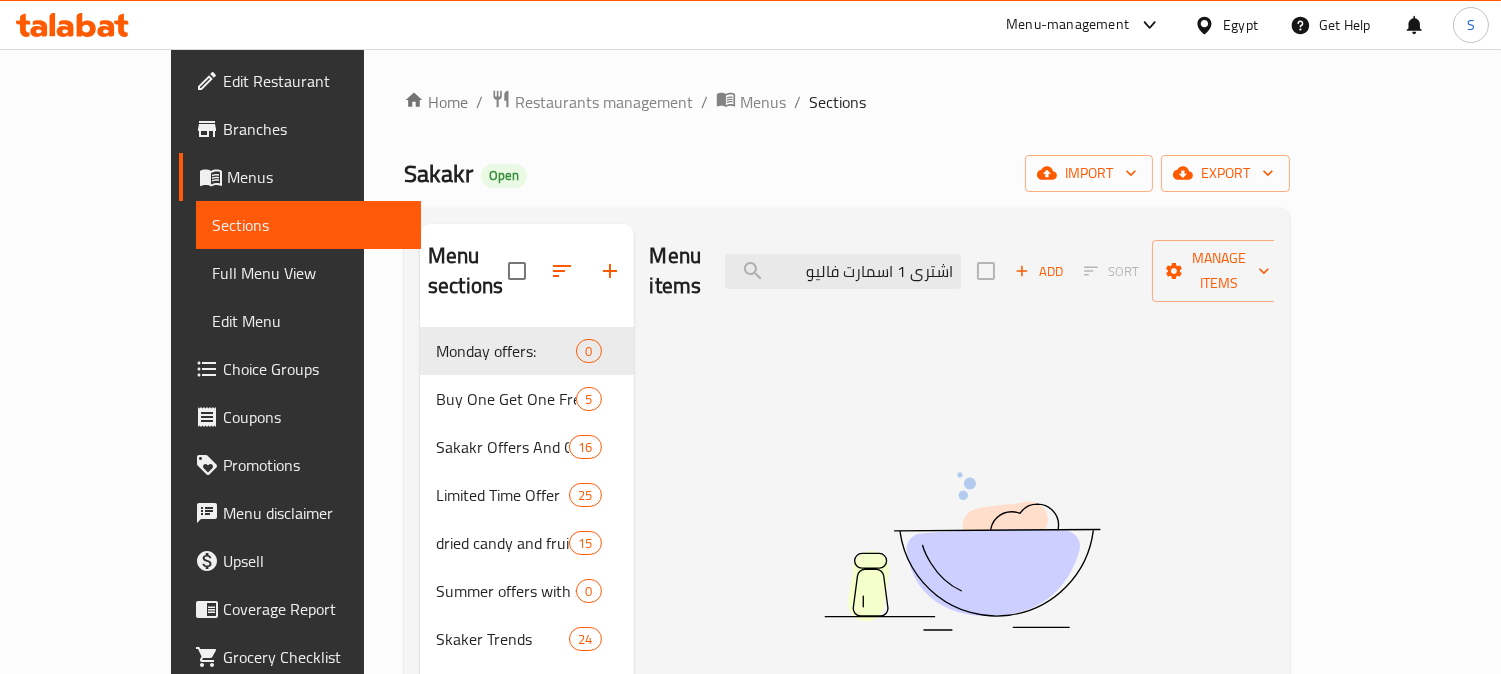 scroll, scrollTop: 0, scrollLeft: 0, axis: both 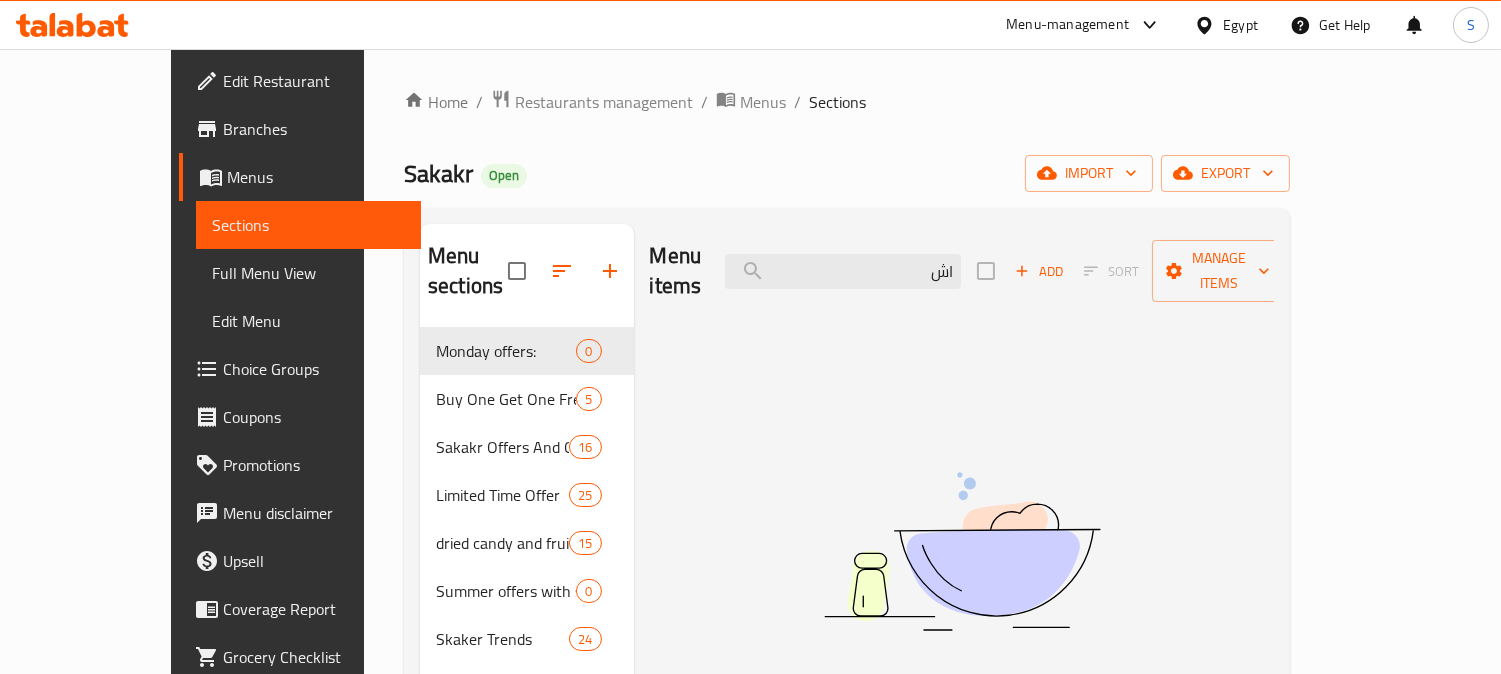 type on "ا" 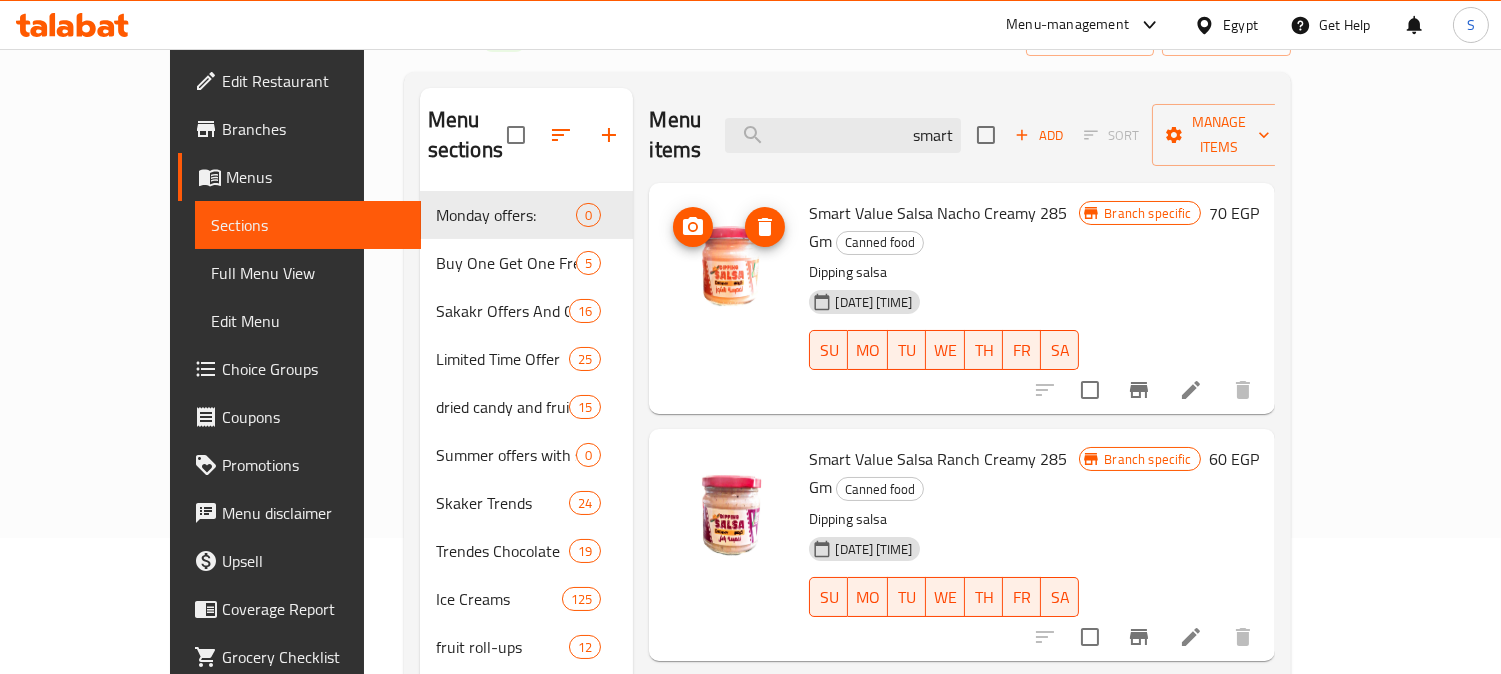 scroll, scrollTop: 111, scrollLeft: 0, axis: vertical 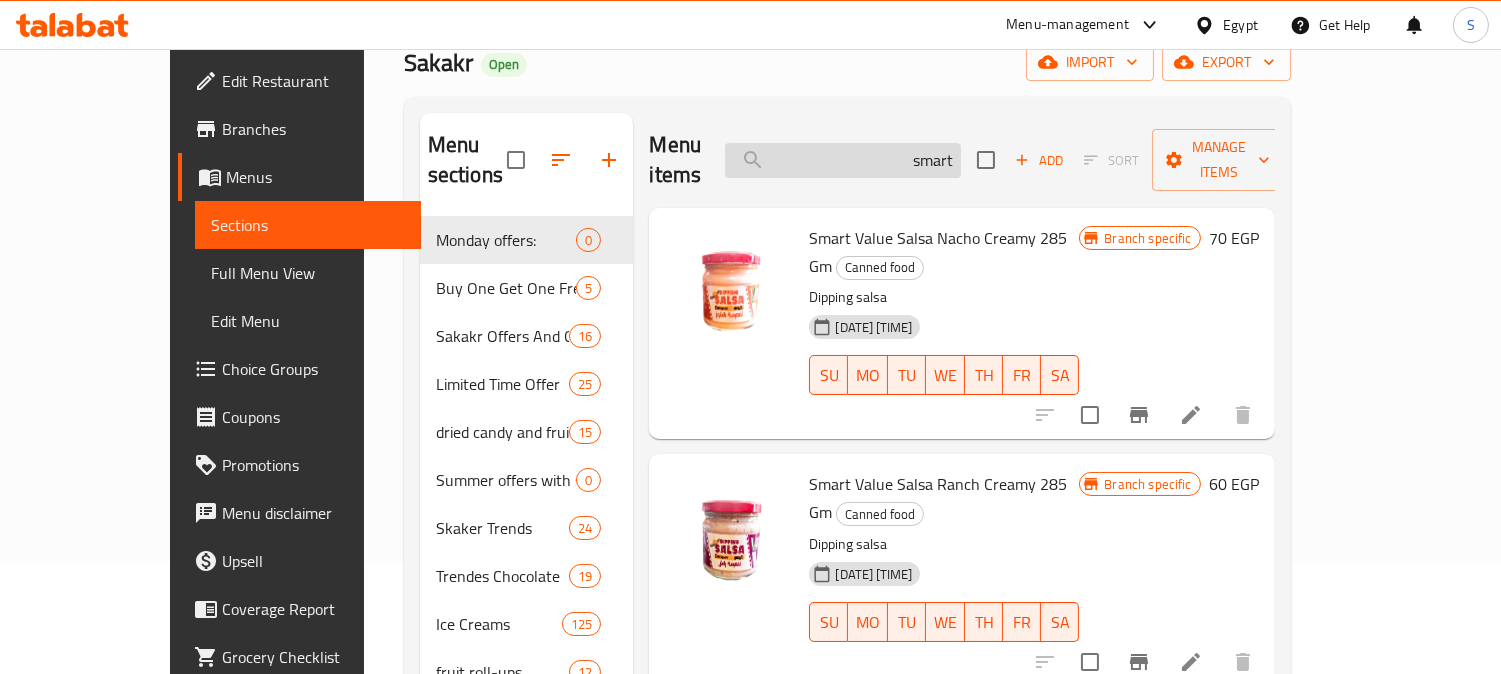 click on "smart" at bounding box center (843, 160) 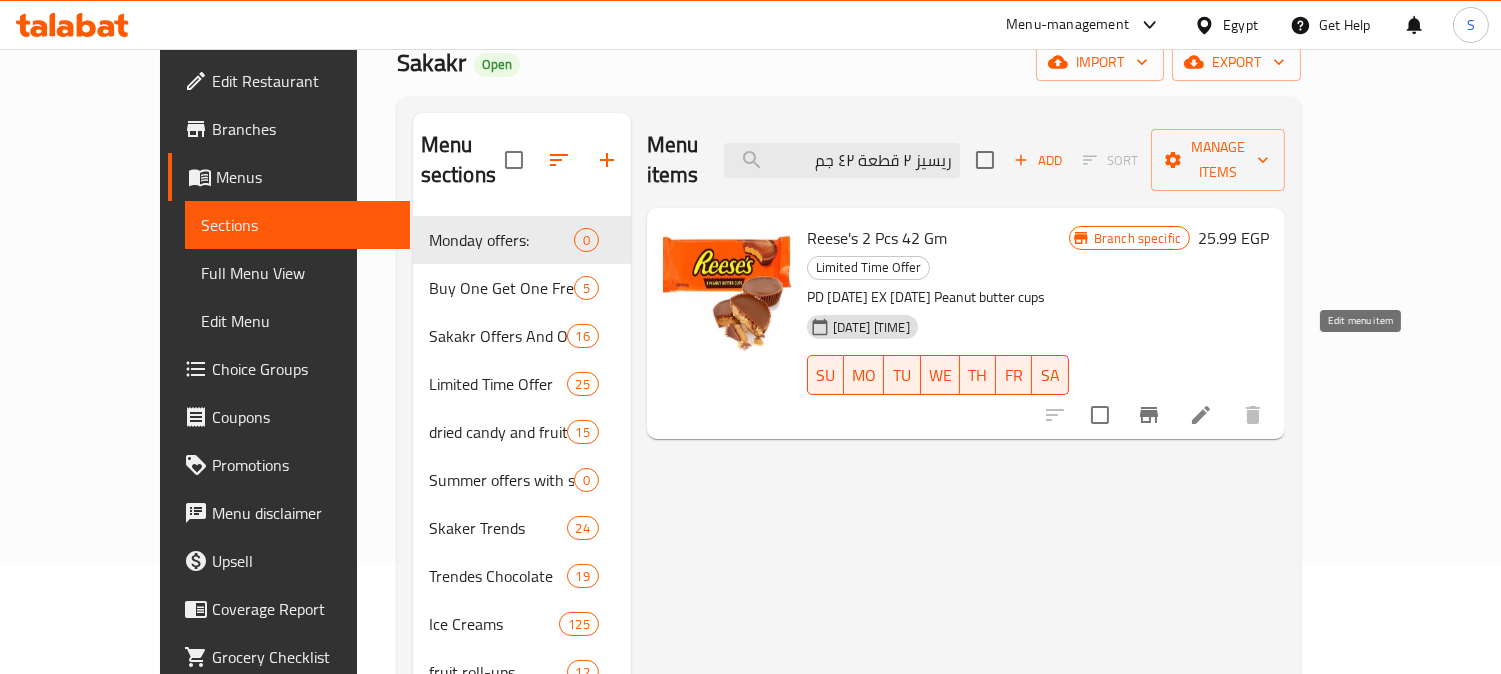 type on "ريسيز ٢ قطعة ٤٢ جم" 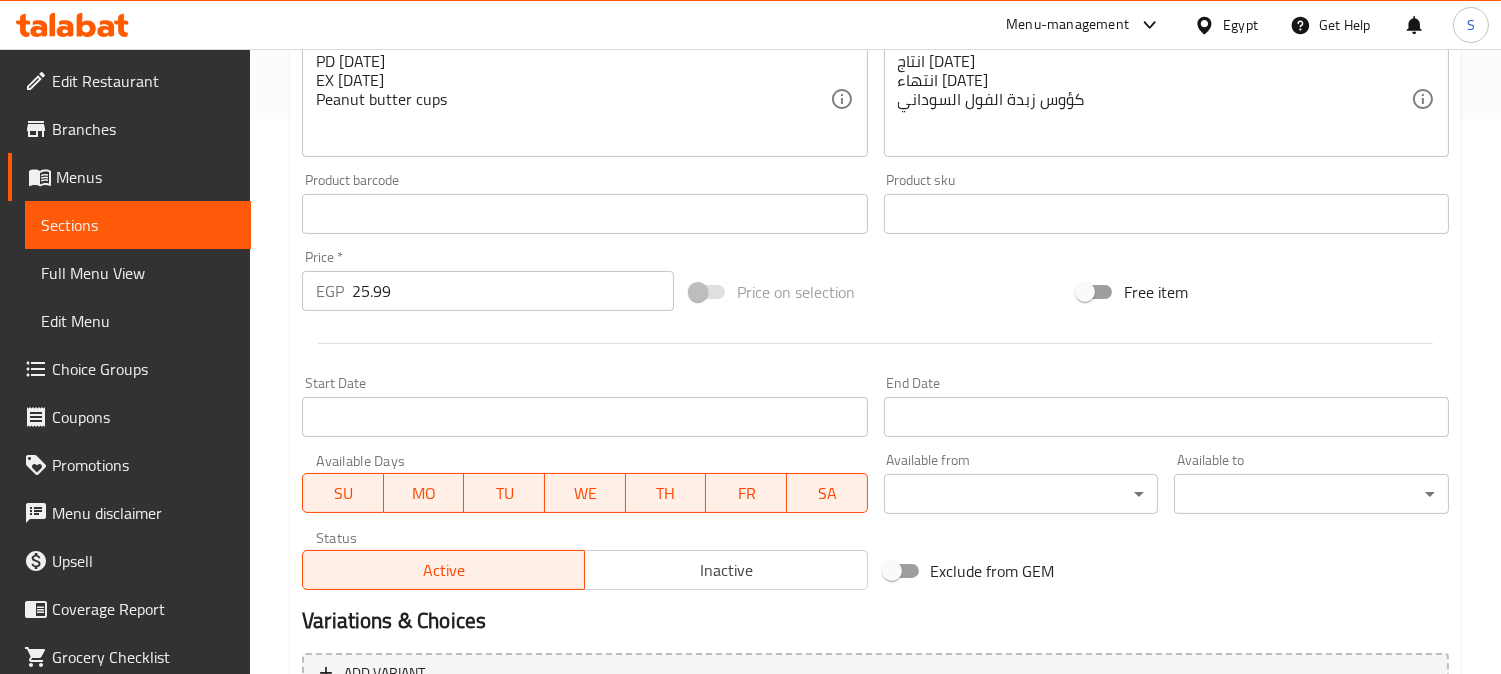 scroll, scrollTop: 666, scrollLeft: 0, axis: vertical 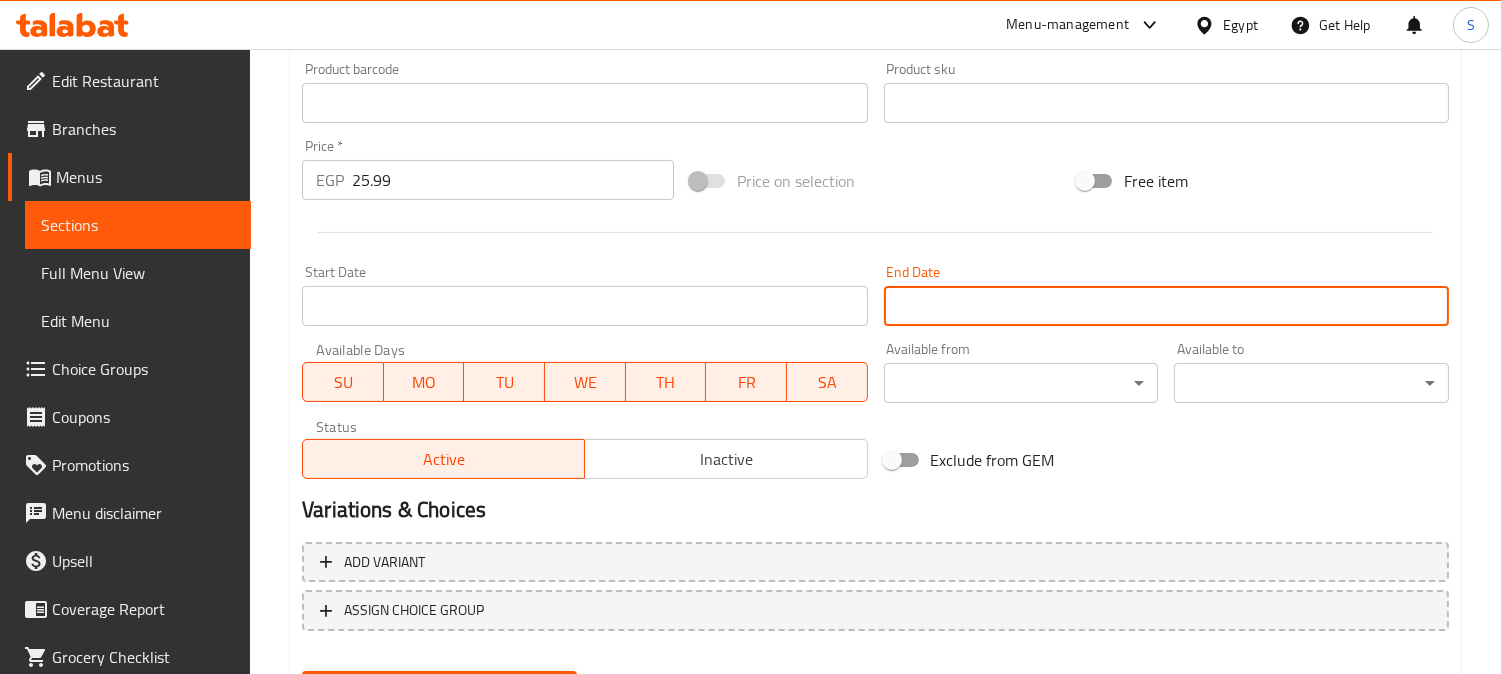 click on "Start Date" at bounding box center (1166, 306) 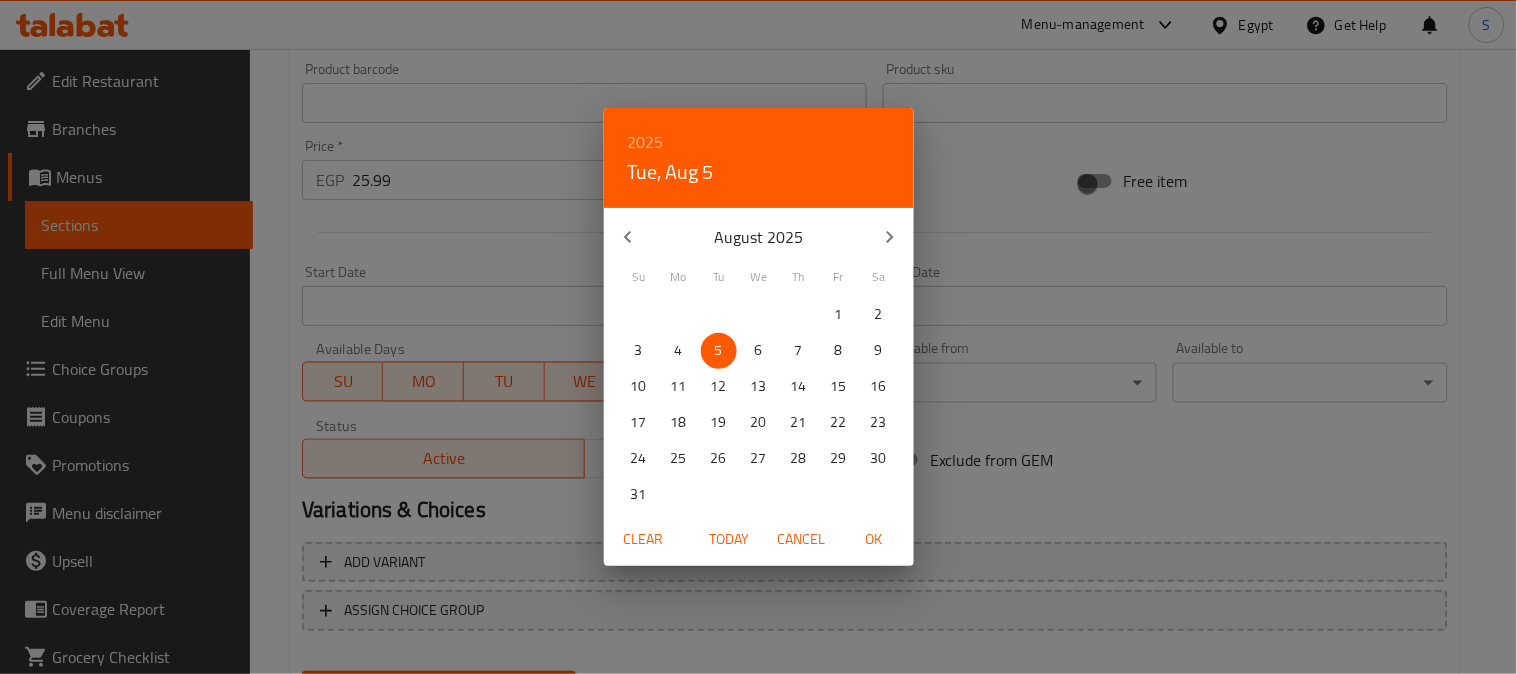 click at bounding box center [890, 237] 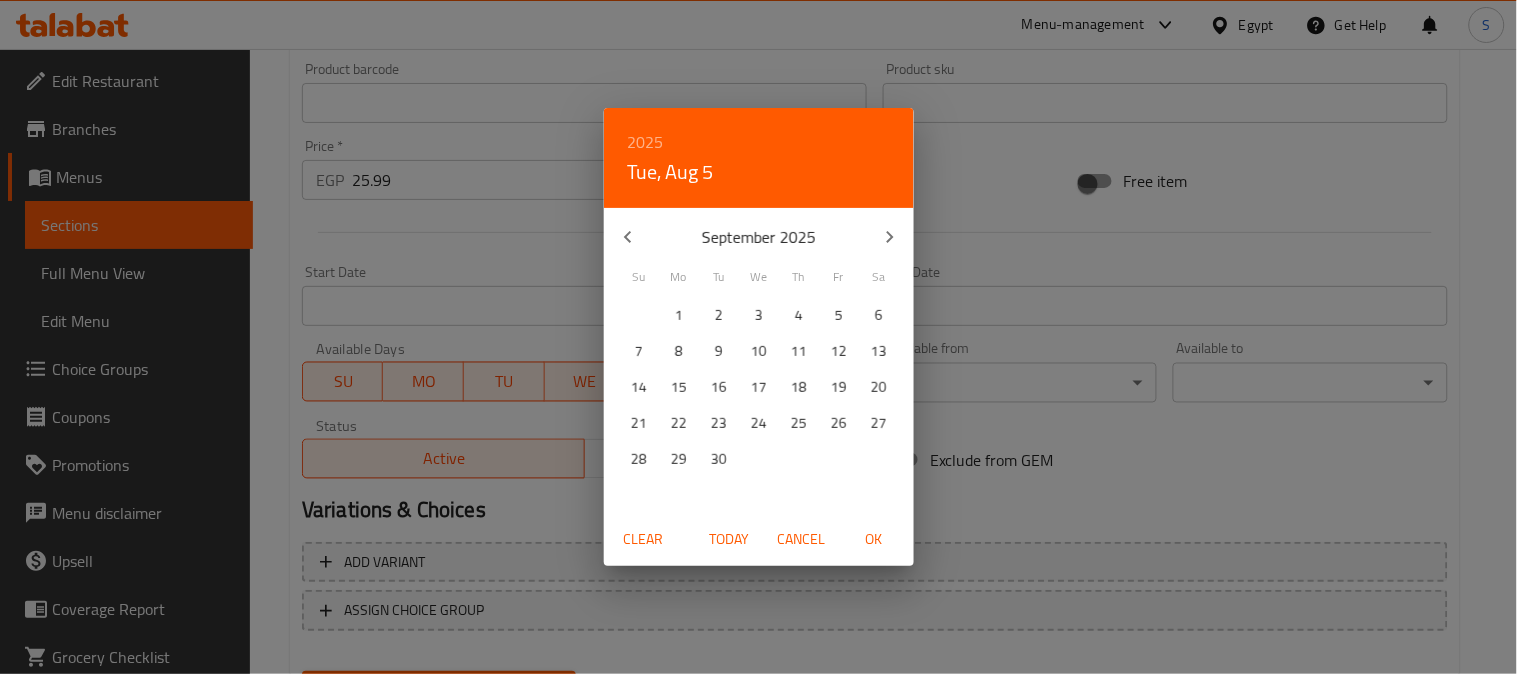 click at bounding box center (890, 237) 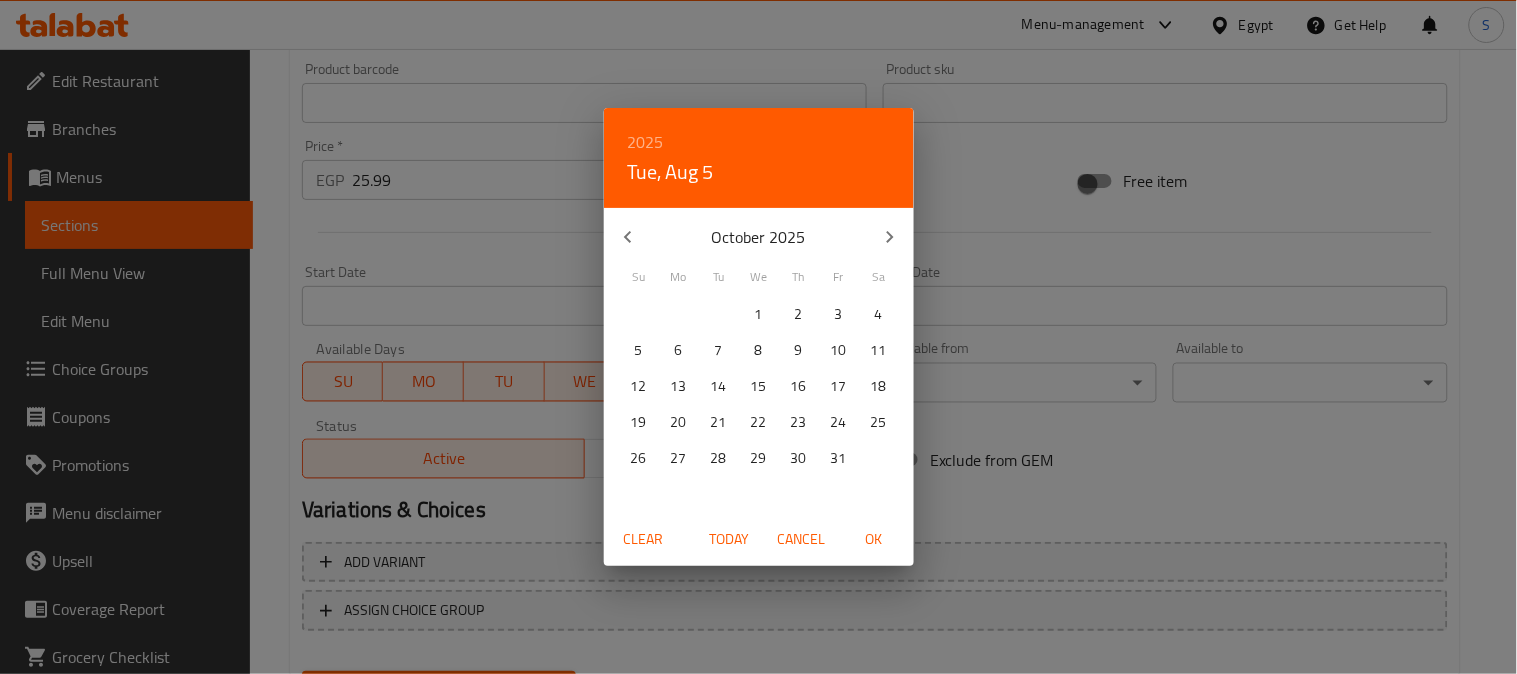 click at bounding box center [890, 237] 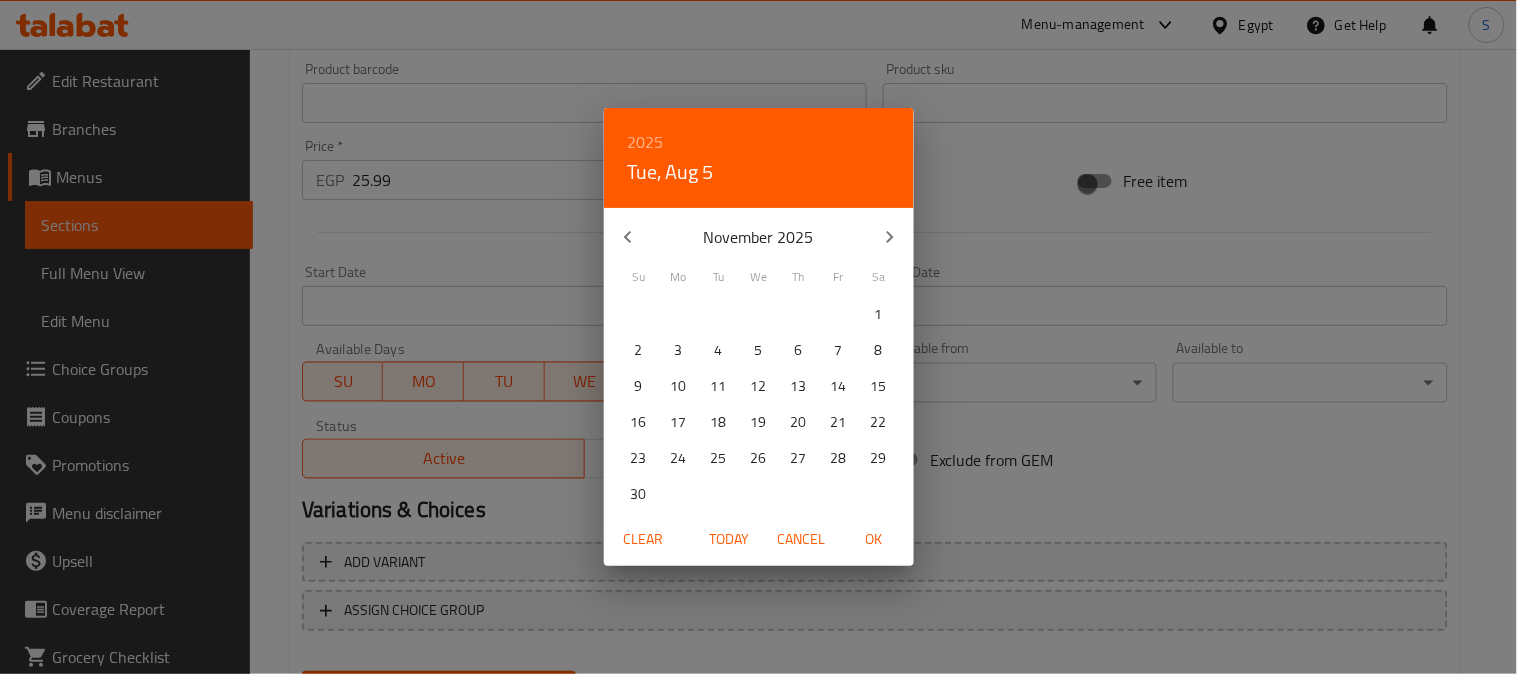 click on "30" at bounding box center [639, 494] 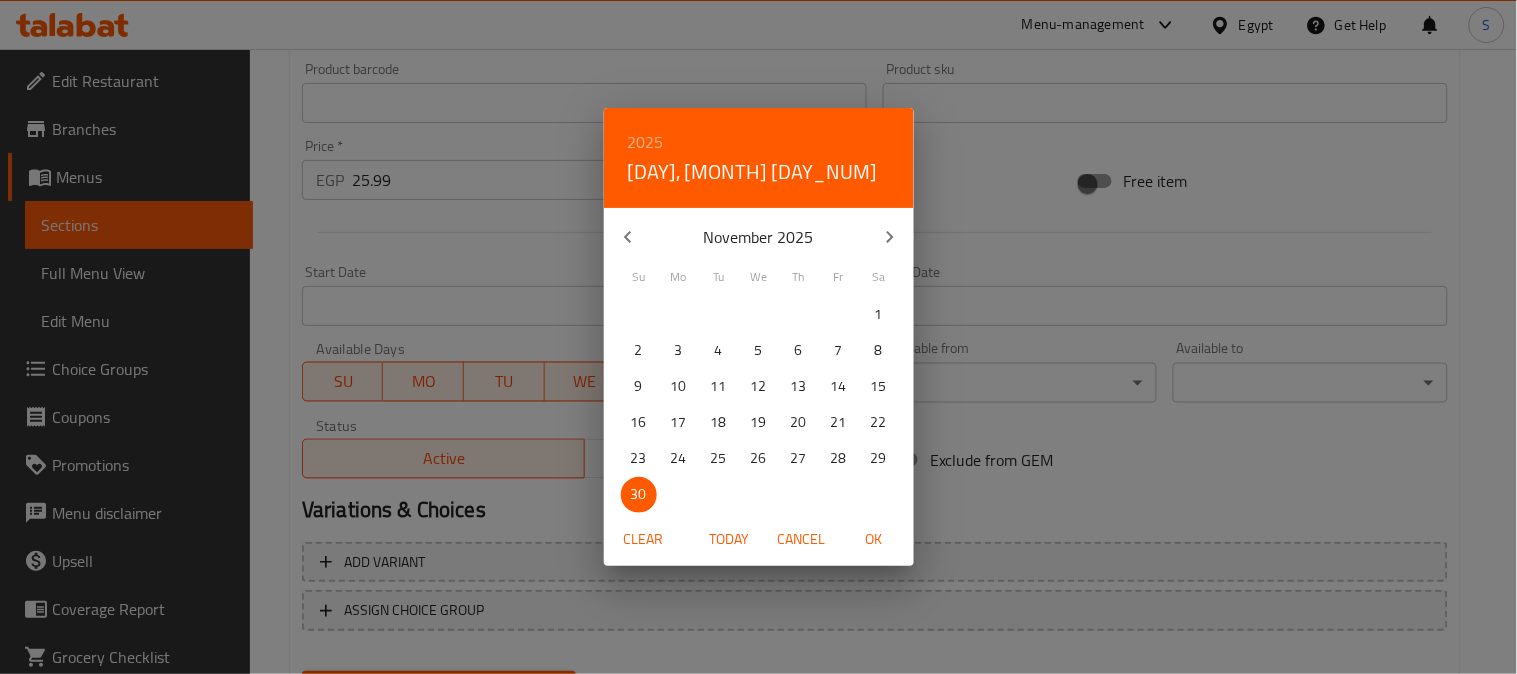 click on "OK" at bounding box center [874, 539] 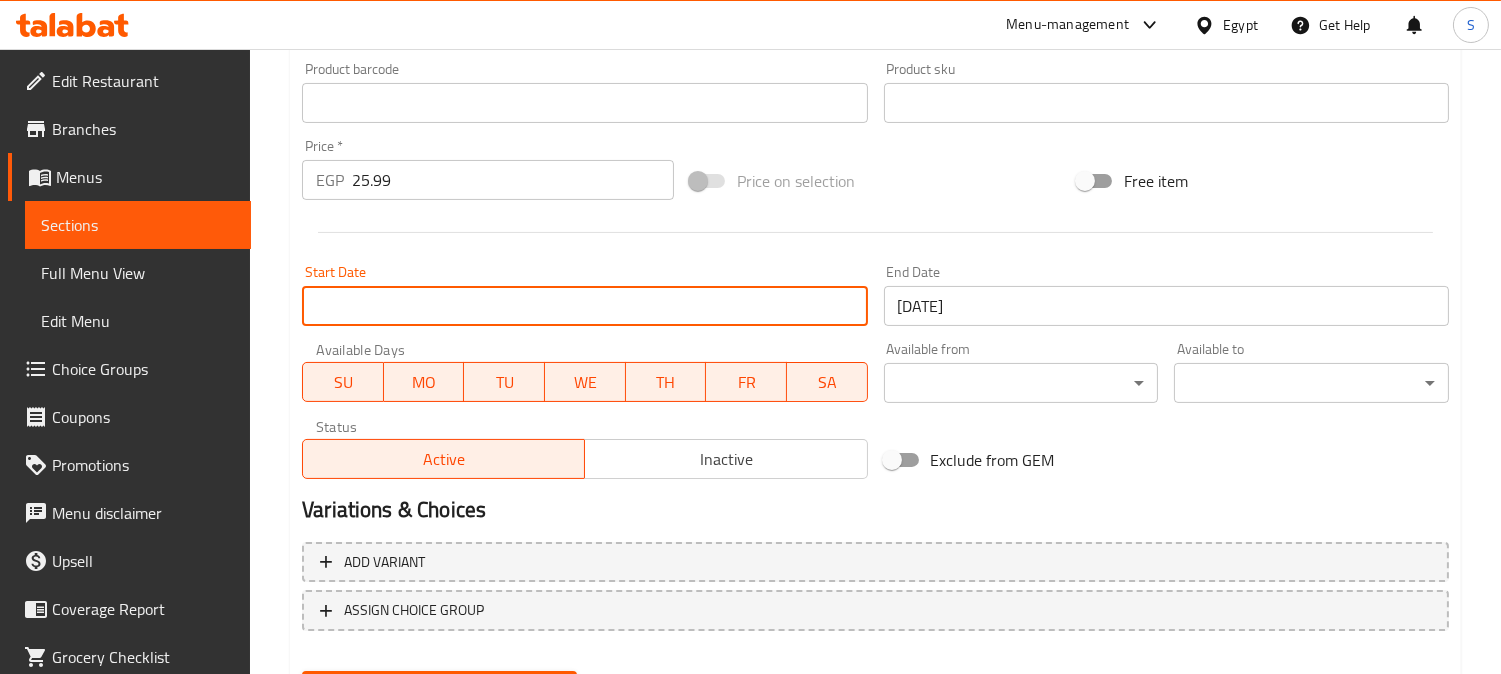 click on "Start Date" at bounding box center (584, 306) 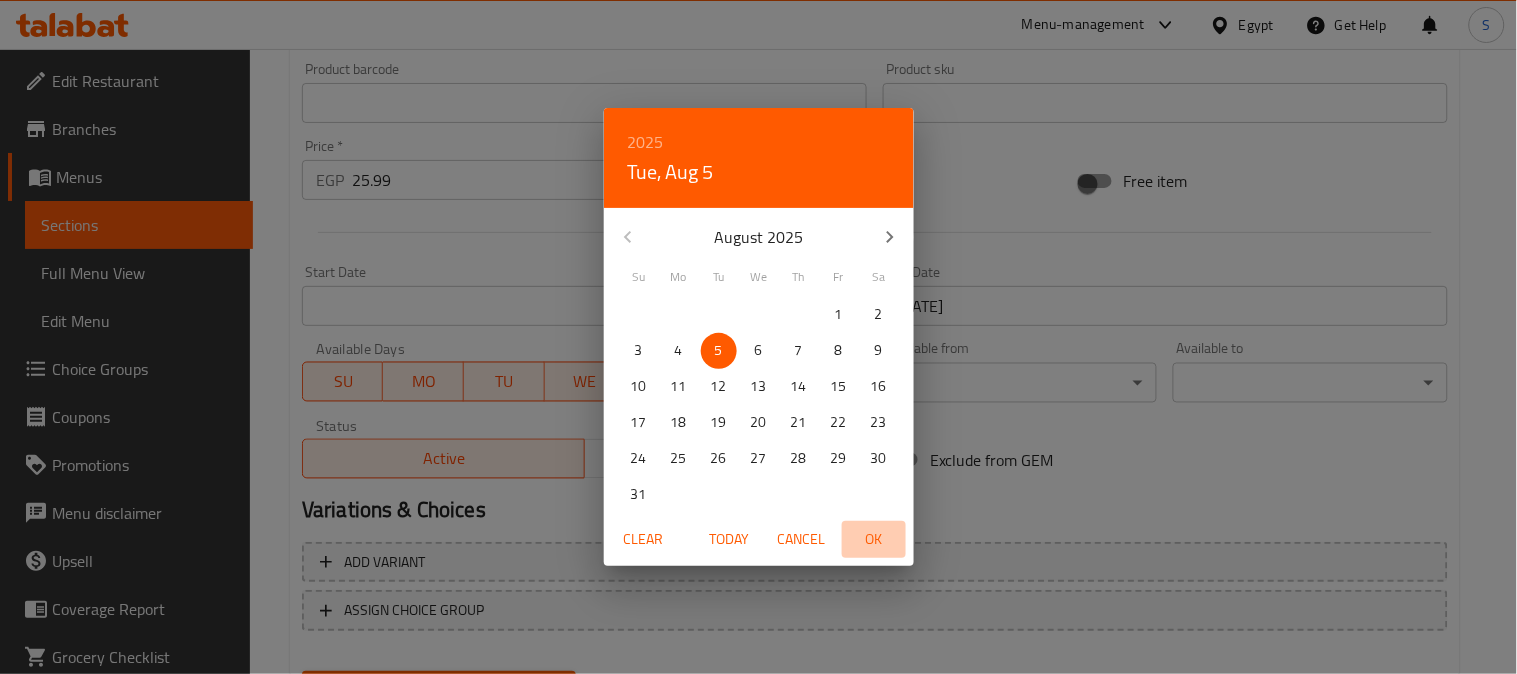 click on "OK" at bounding box center (874, 539) 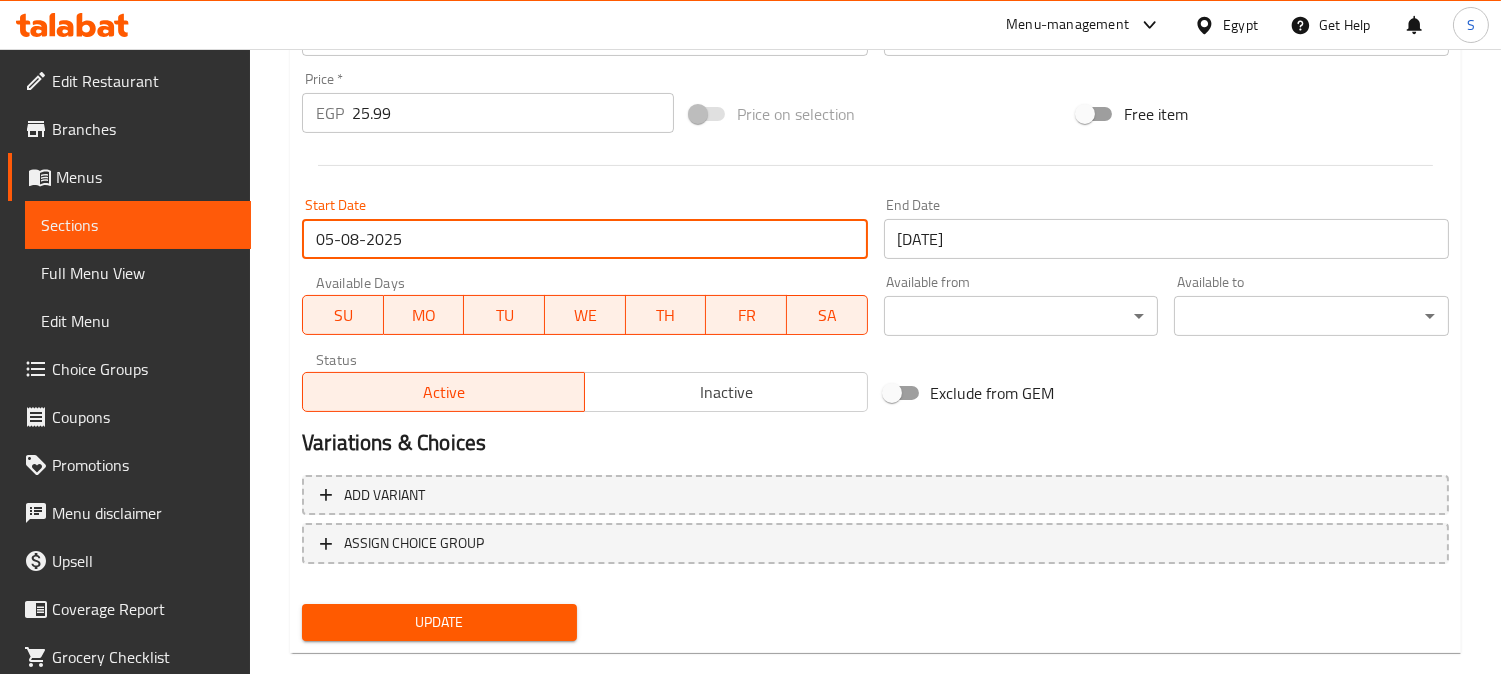scroll, scrollTop: 764, scrollLeft: 0, axis: vertical 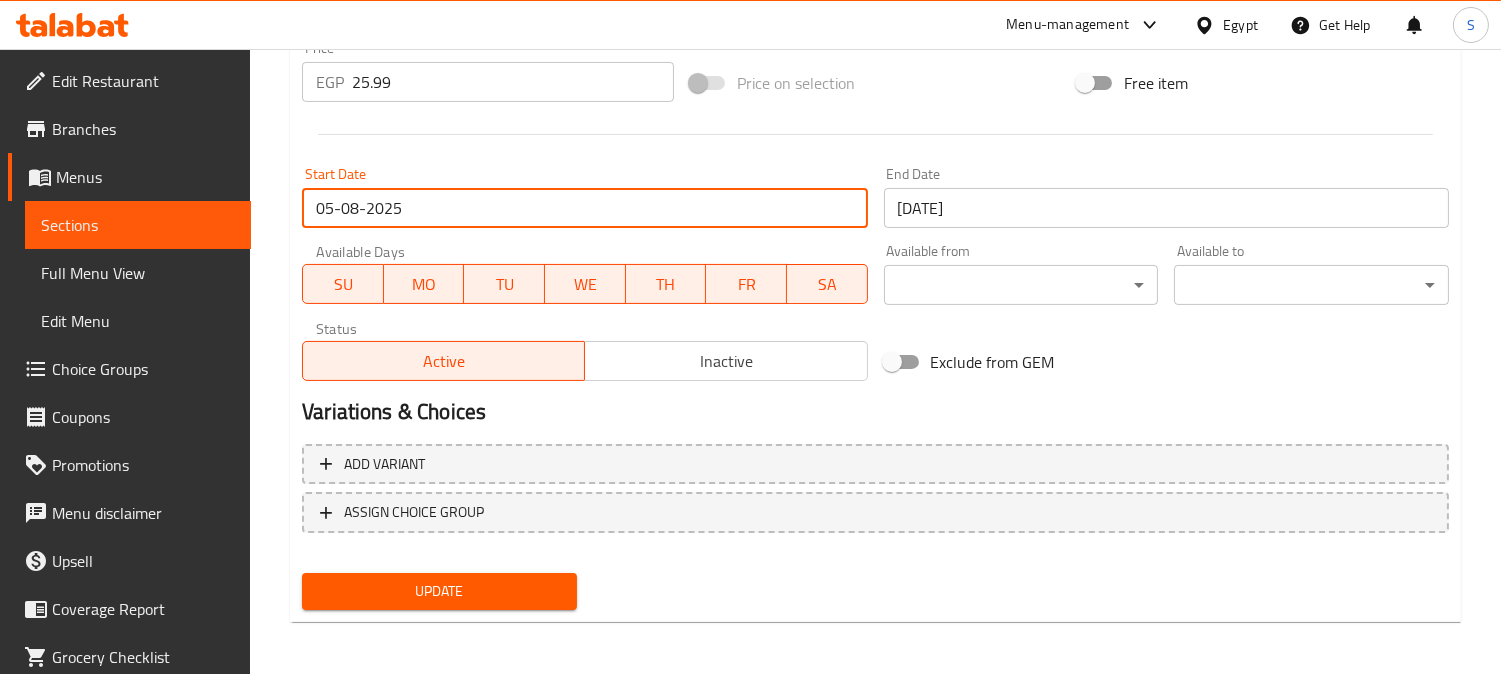 click on "Update" at bounding box center [439, 591] 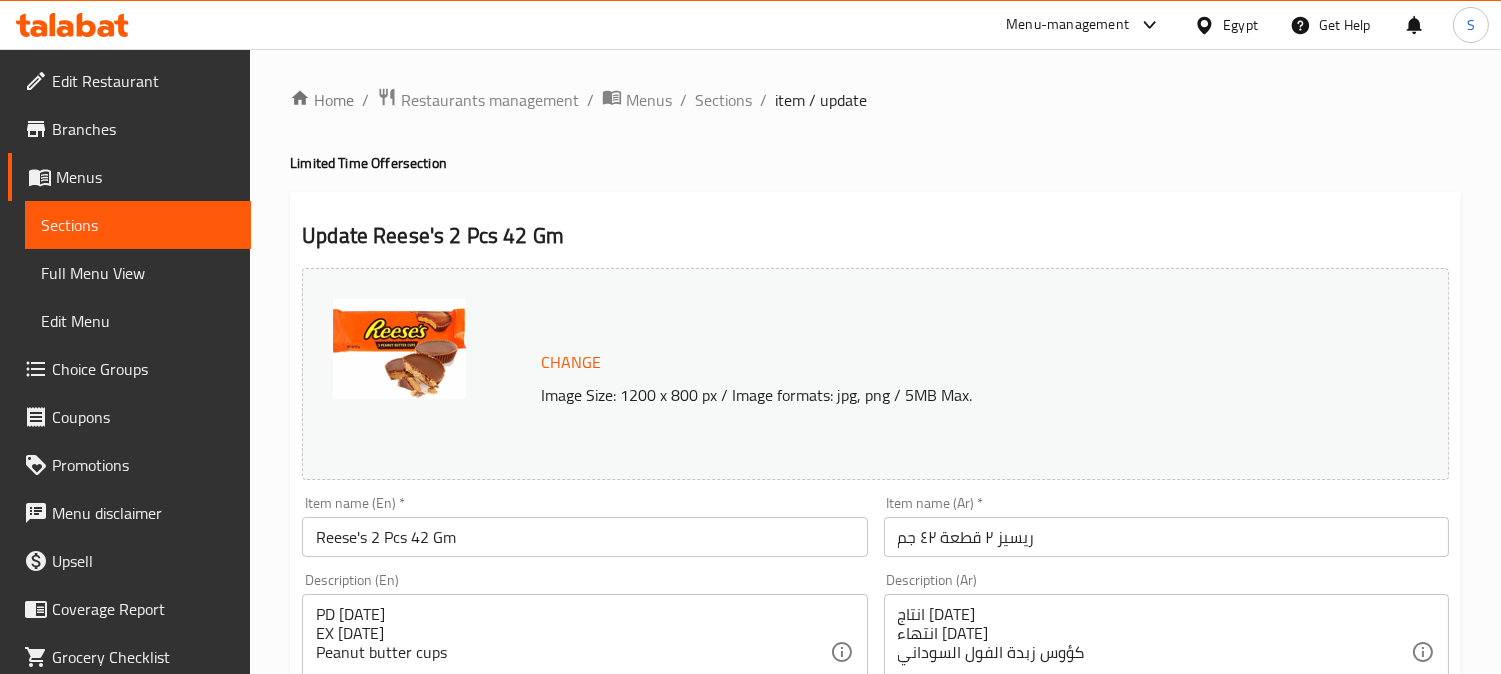 scroll, scrollTop: 0, scrollLeft: 0, axis: both 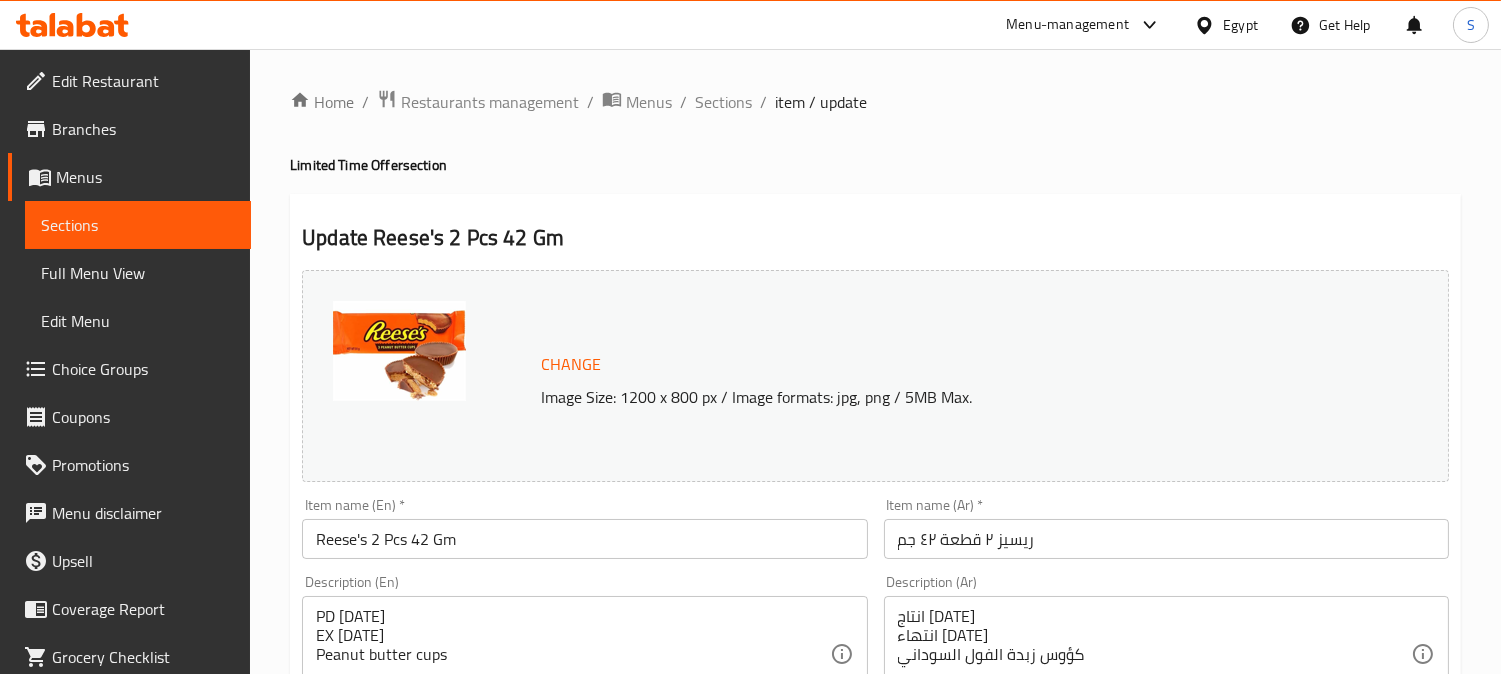 click on "Edit Restaurant   Branches   Menus   Sections   Full Menu View   Edit Menu   Choice Groups   Coupons   Promotions   Menu disclaimer   Upsell   Coverage Report   Grocery Checklist  Version:    1.0.0  Get support on:    Support.OpsPlatform Home / Restaurants management / Menus / Sections / item / update Limited Time Offer  section Update Reese's 2 Pcs 42 Gm Change Image Size: 1200 x 800 px / Image formats: jpg, png / 5MB Max. Item name (En)   * Reese's 2 Pcs 42 Gm Item name (En)  * Item name (Ar)  * ريسيز ٢ قطعة ٤٢ جم Item name (Ar)  * Description (En) [DATE]
EX [DATE]
Peanut butter cups Description (En) Description (Ar) انتاج [DATE]
انتهاء [DATE]
كؤوس زبدة الفول السوداني Description (Ar) Product barcode Product barcode Product sku Product sku Price   * EGP 25.99 Price  * Price on selection Free item Start Date Start Date End Date End Date Available Days SU MO TU WE TH FR SA Available from ​ ​ Available to ​ ​ Status Active" at bounding box center (750, 745) 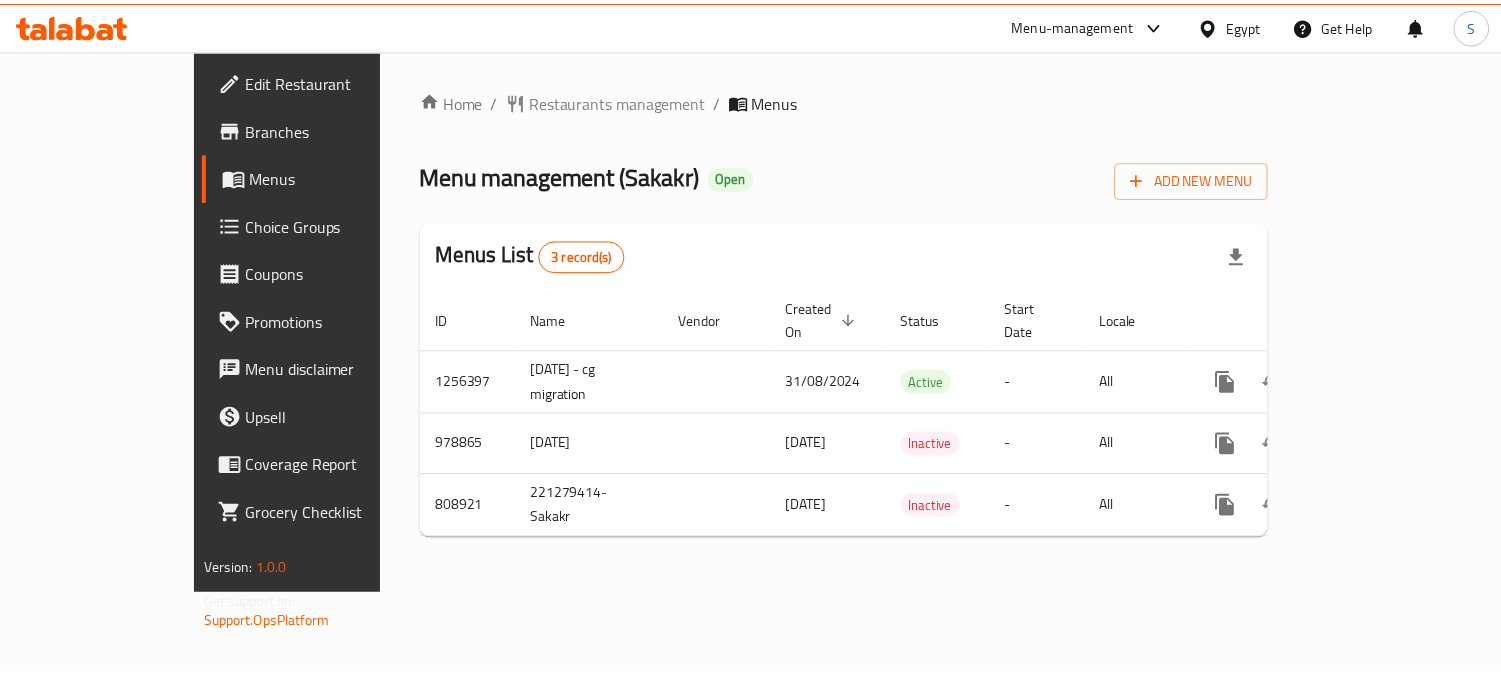 scroll, scrollTop: 0, scrollLeft: 0, axis: both 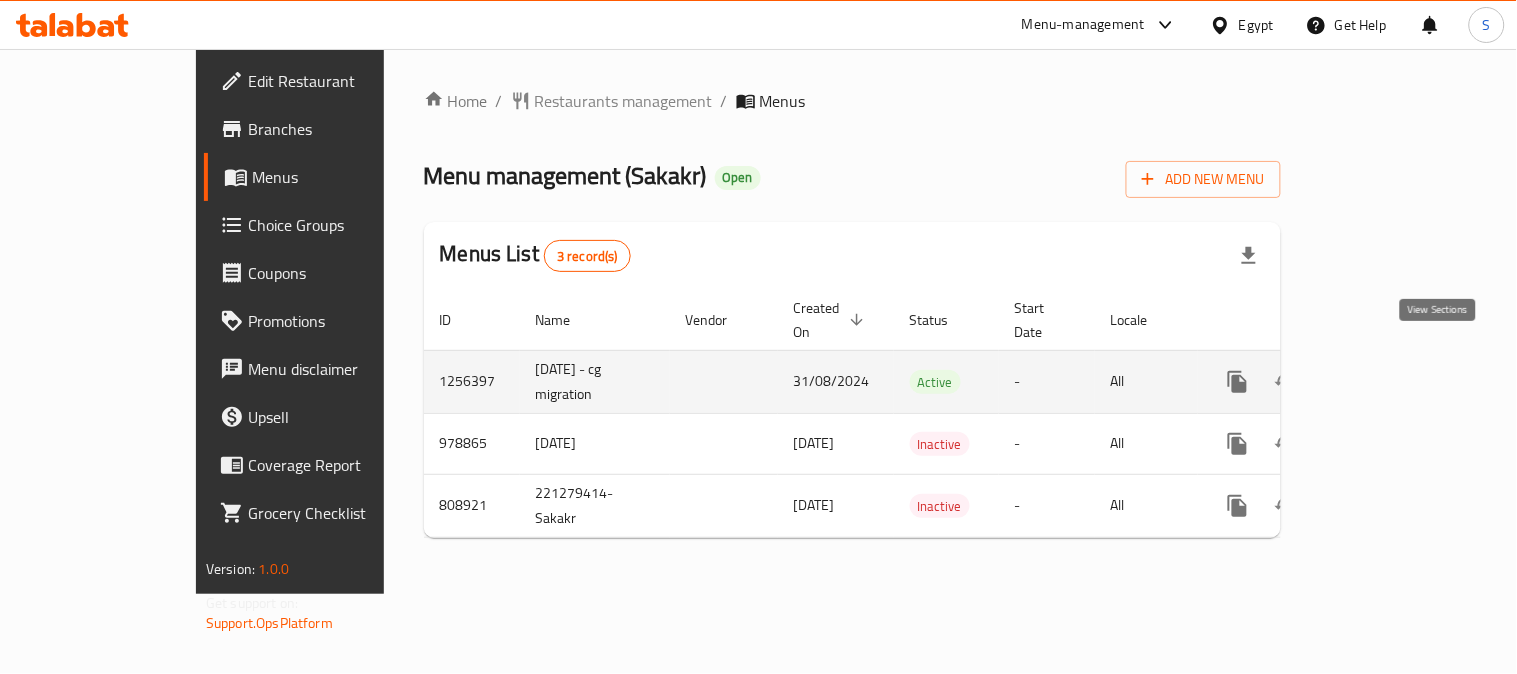 click 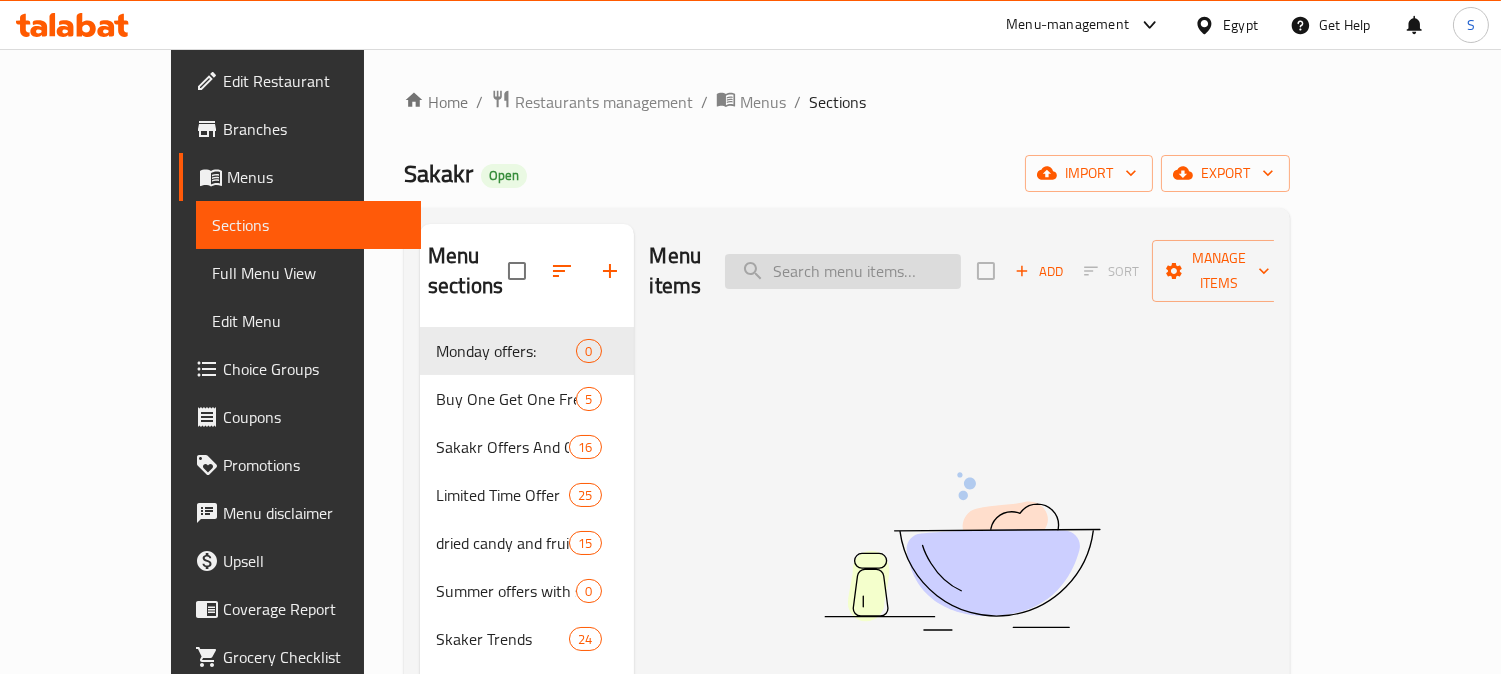 click at bounding box center (843, 271) 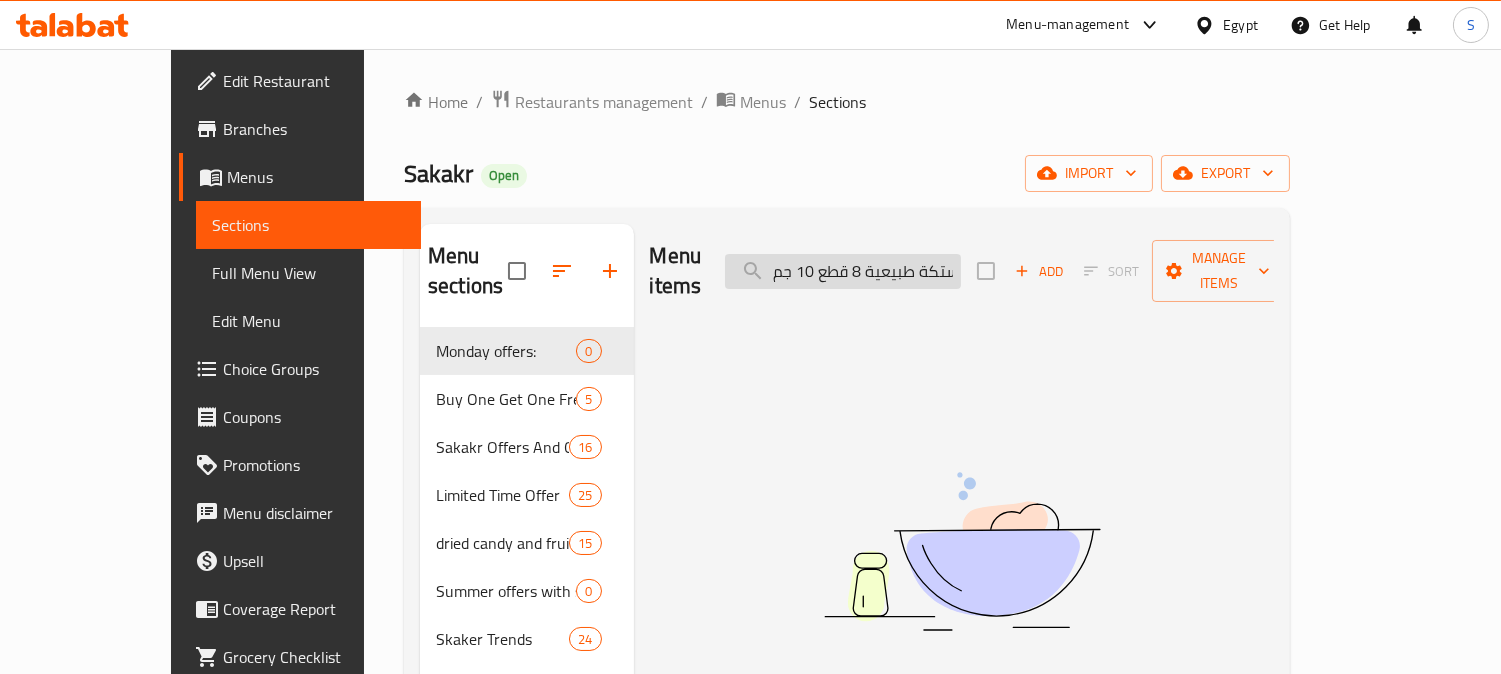 scroll, scrollTop: 0, scrollLeft: 111, axis: horizontal 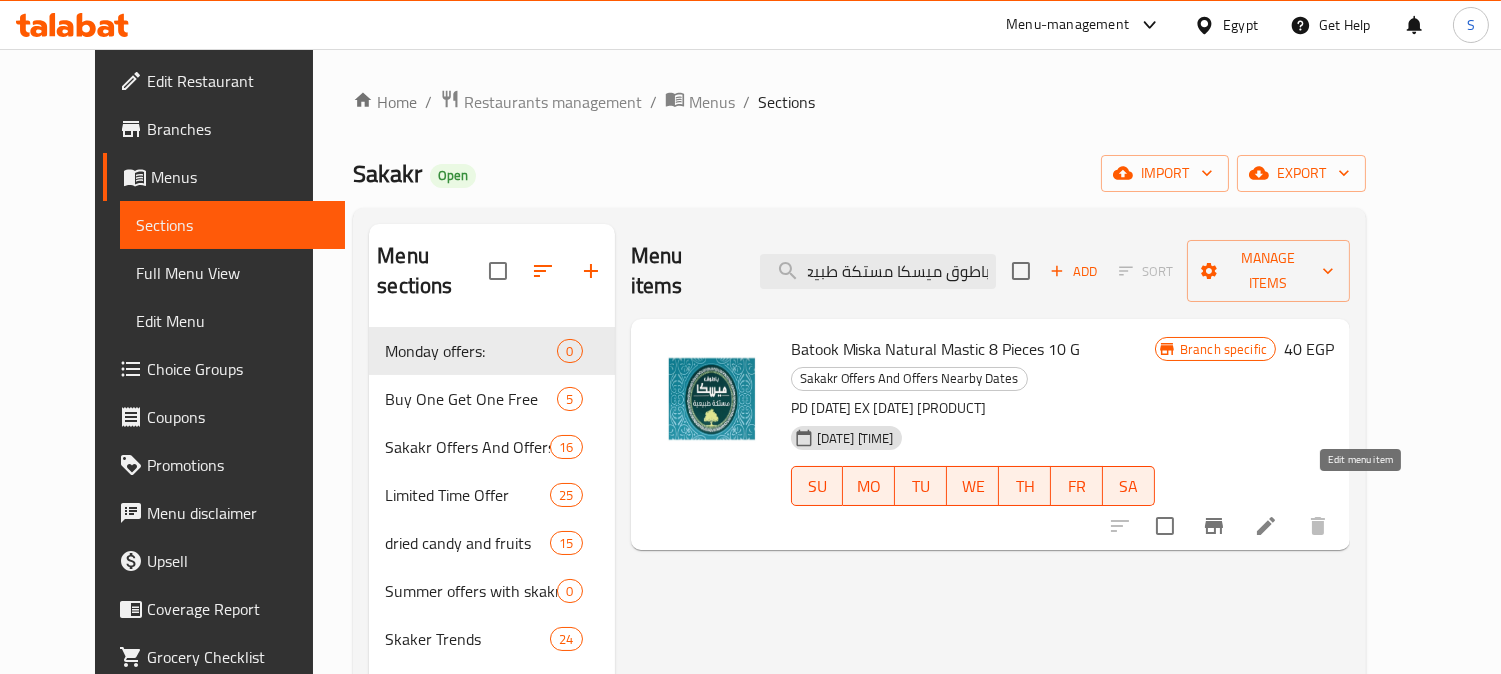 type on "باطوق ميسكا مستكة طبيعية 8 قطع 10 جم" 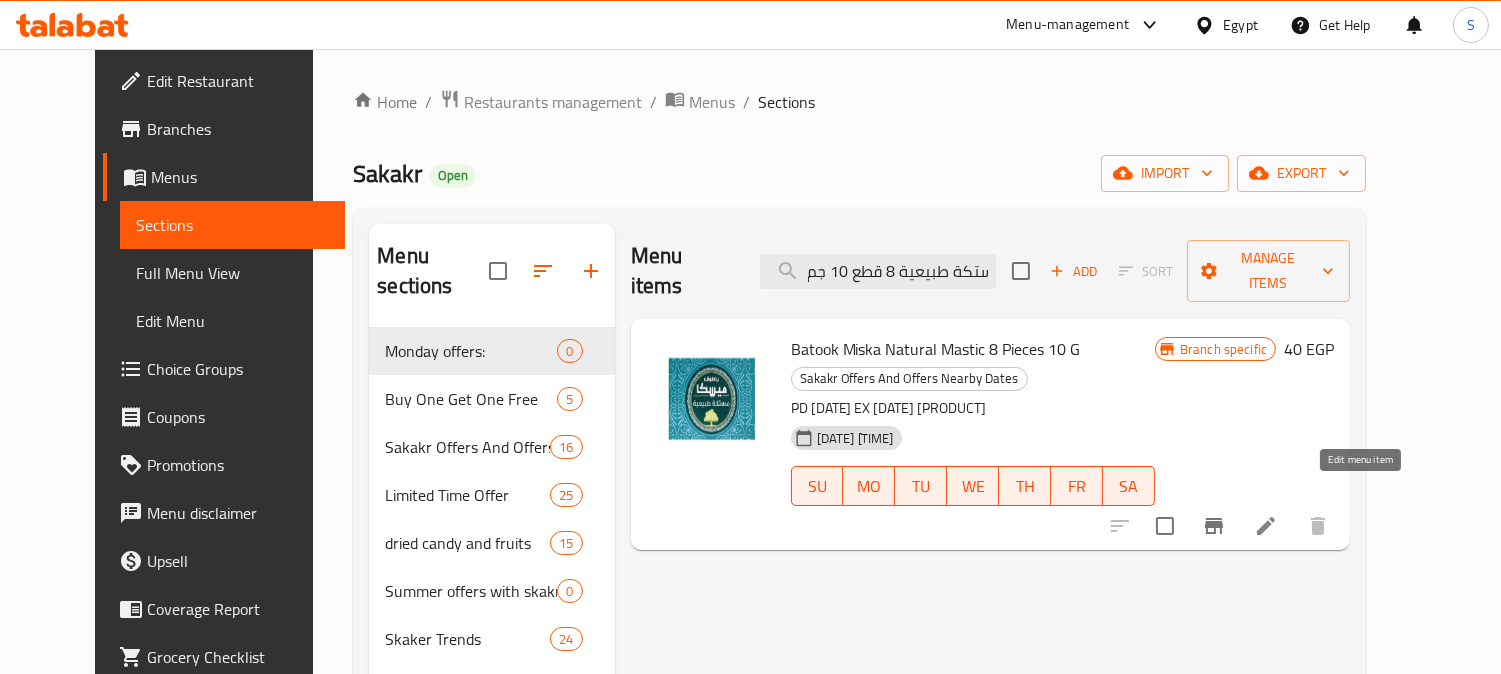 click 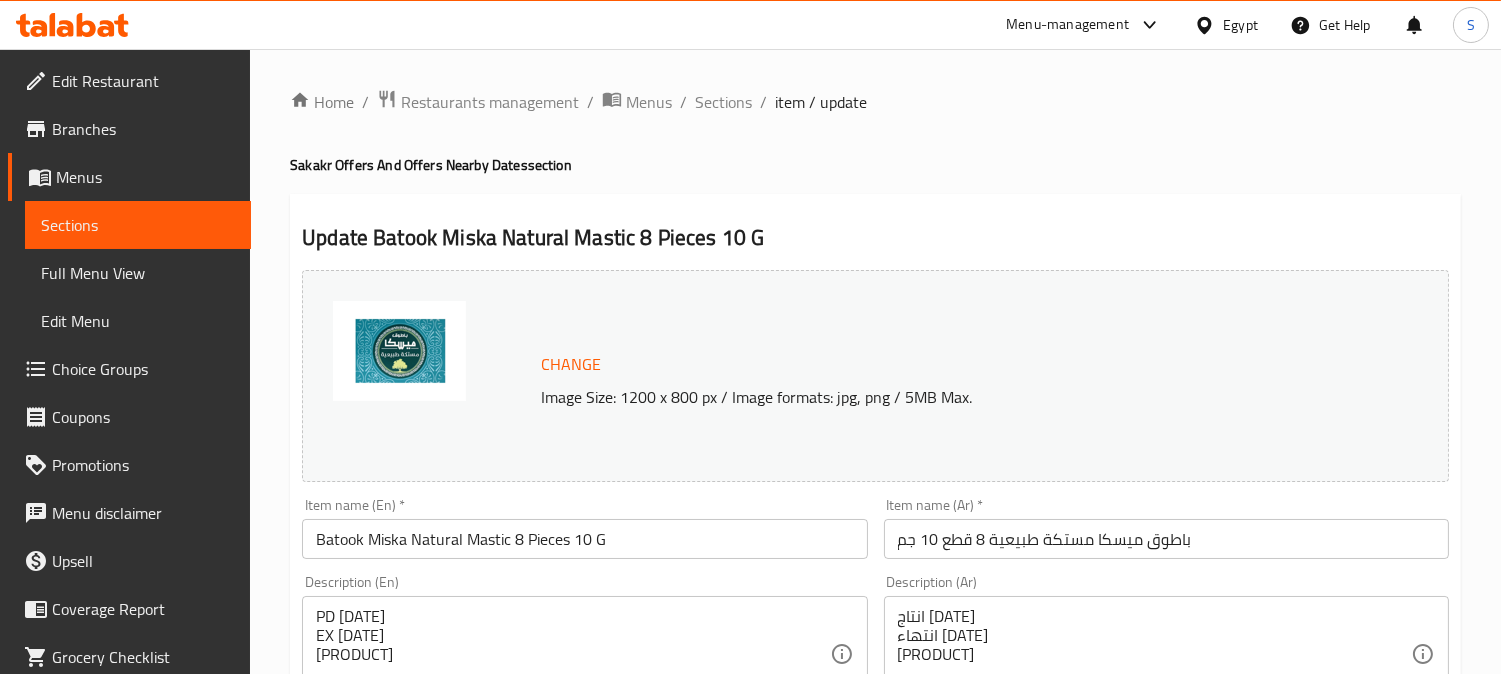 drag, startPoint x: 714, startPoint y: 111, endPoint x: 674, endPoint y: 3, distance: 115.16944 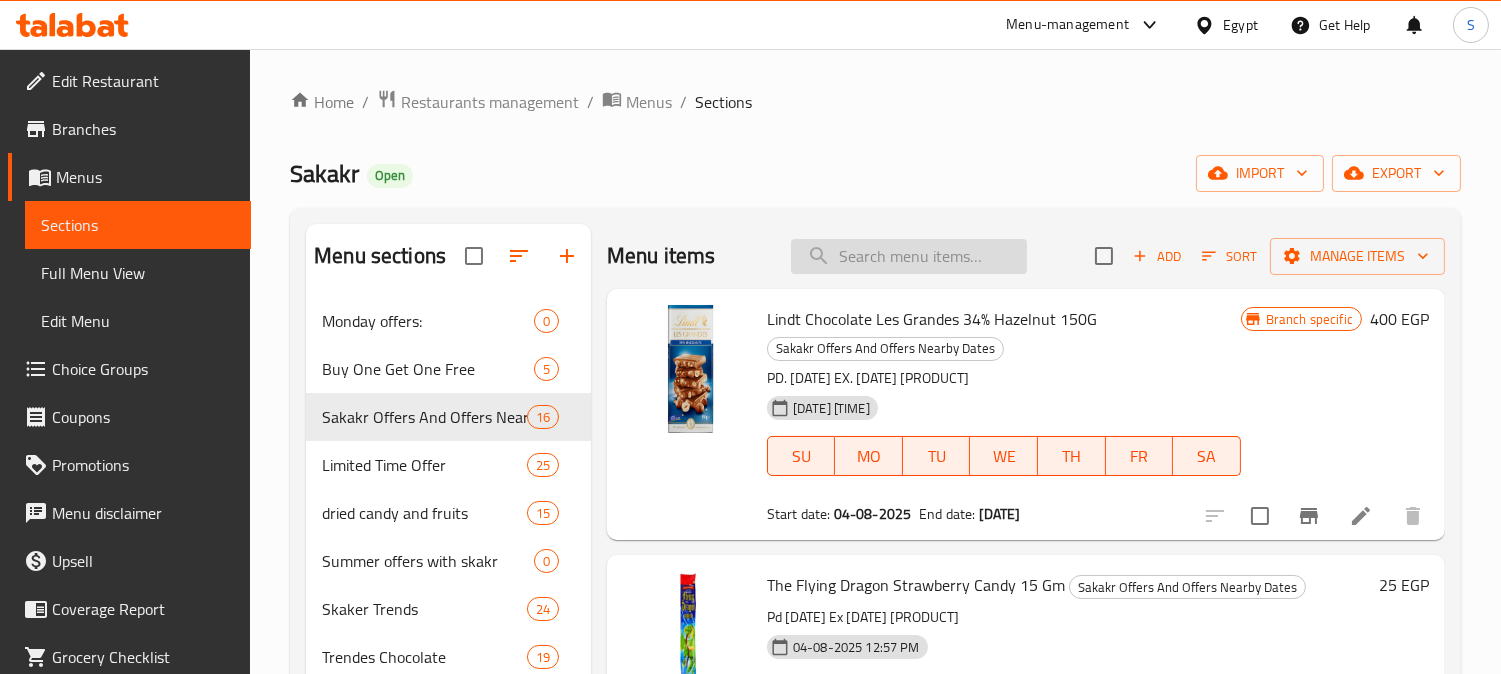 click at bounding box center [909, 256] 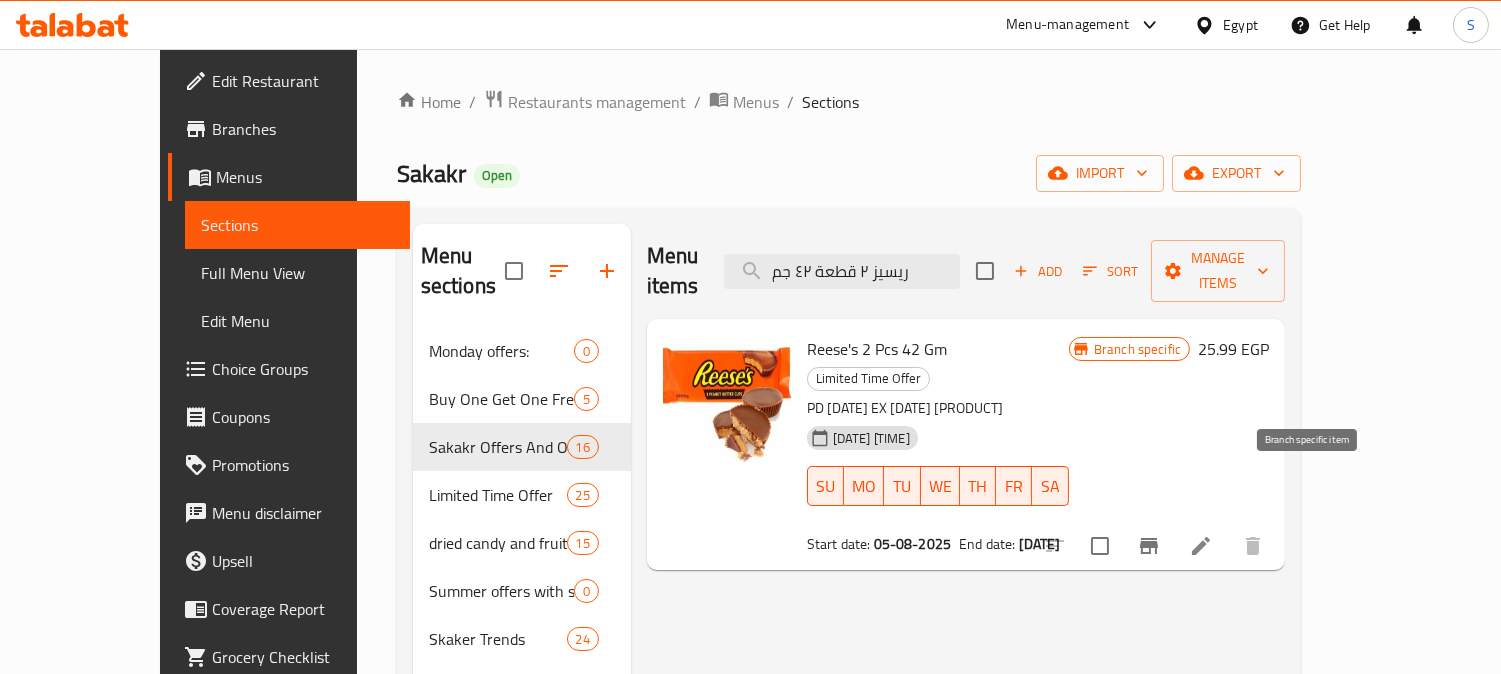 type on "ريسيز ٢ قطعة ٤٢ جم" 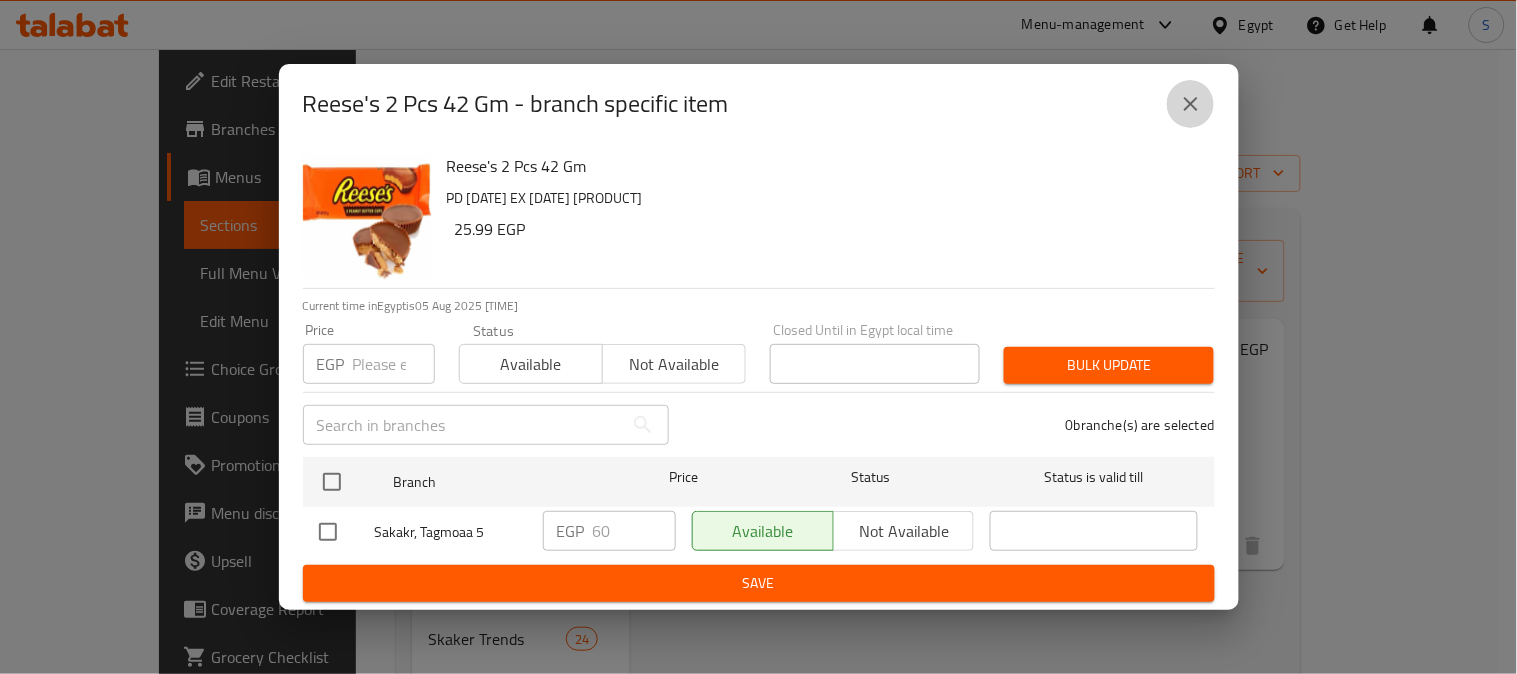 click at bounding box center [1191, 104] 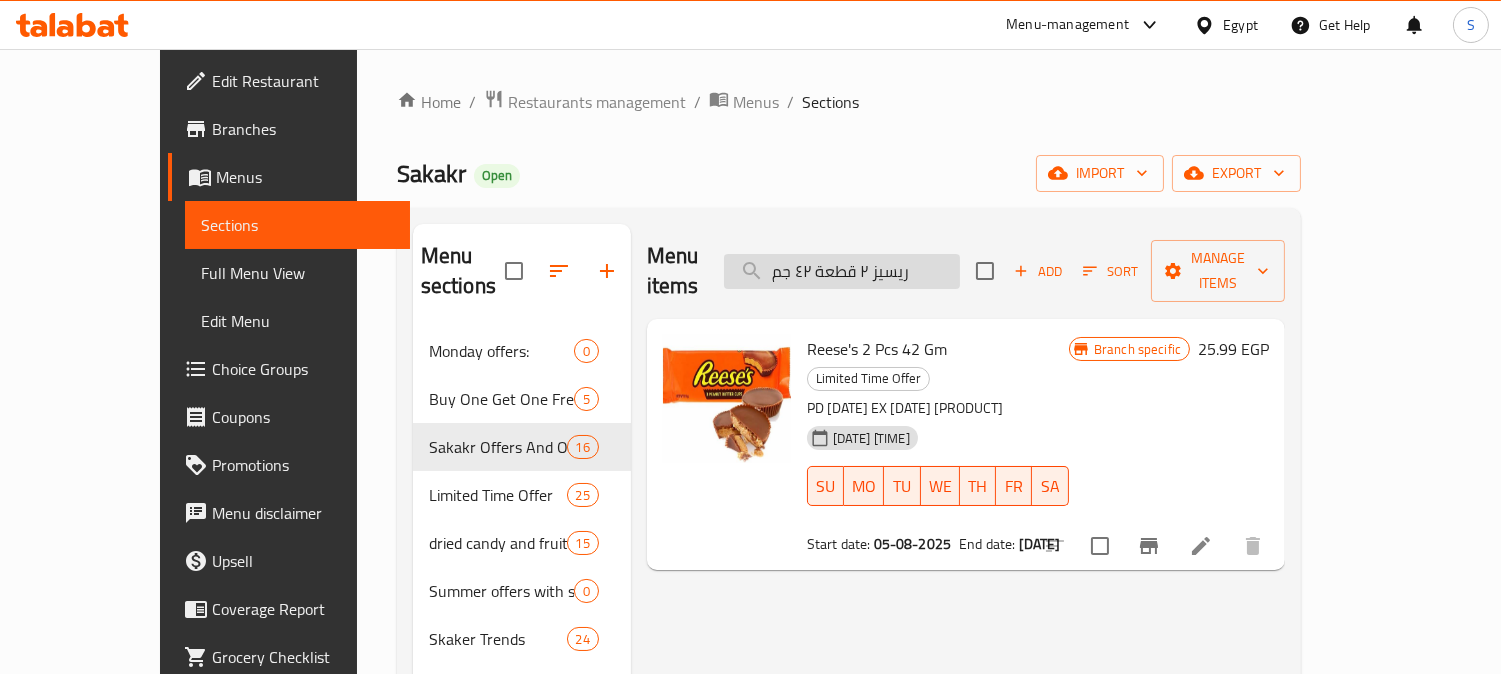 type 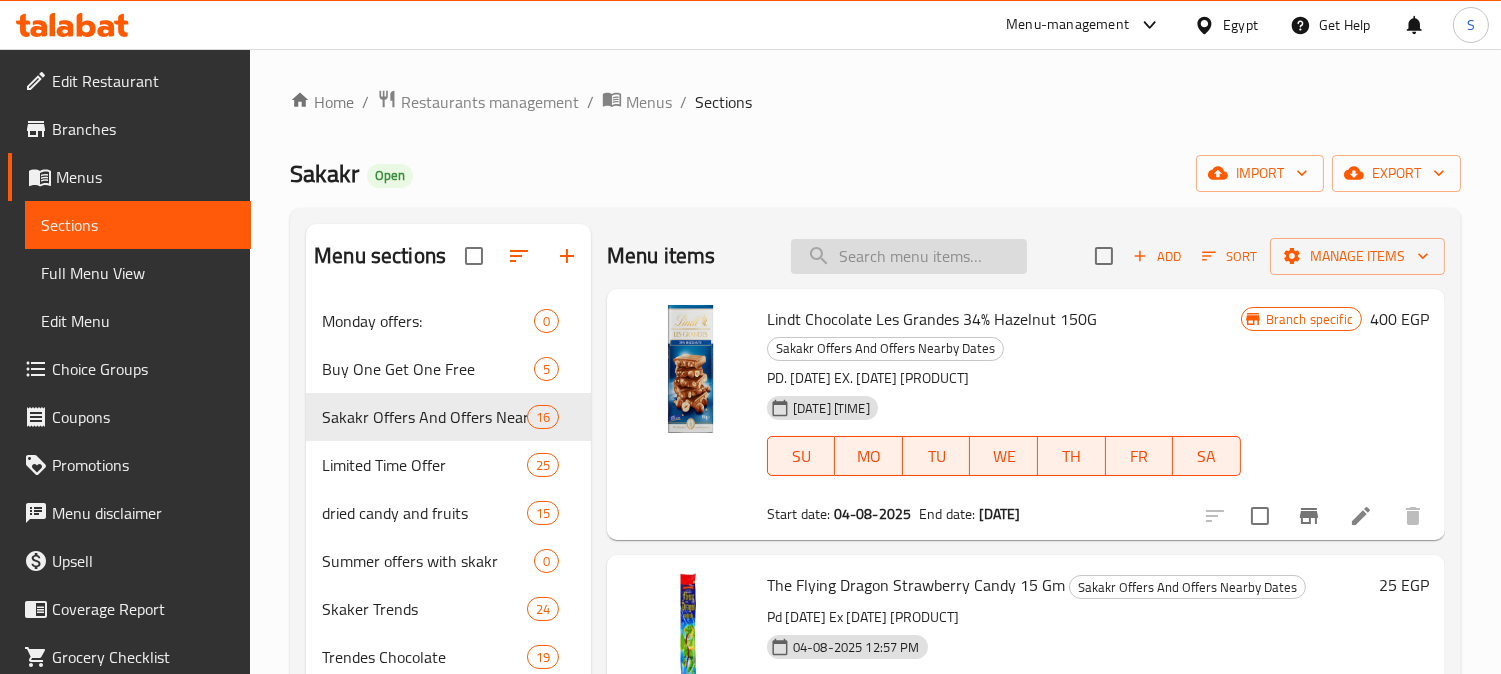 click at bounding box center (909, 256) 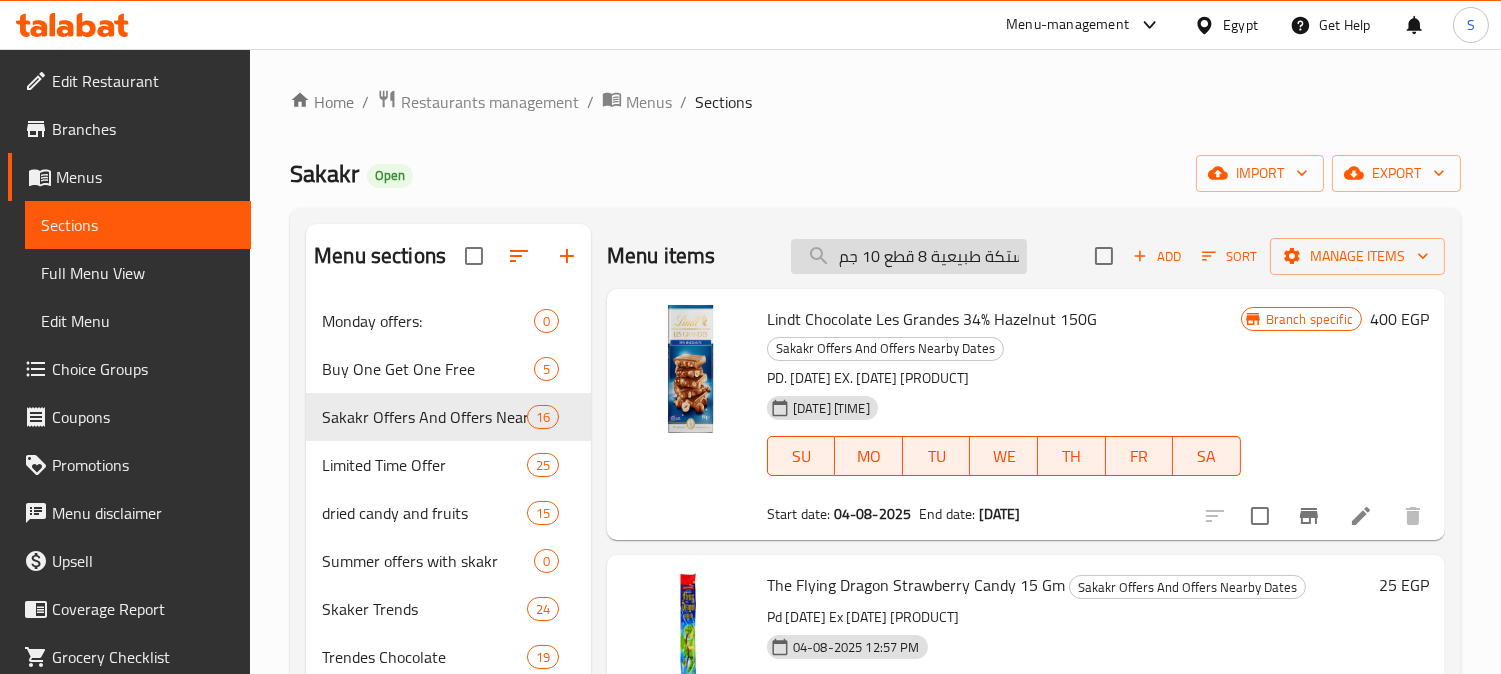 scroll, scrollTop: 0, scrollLeft: 111, axis: horizontal 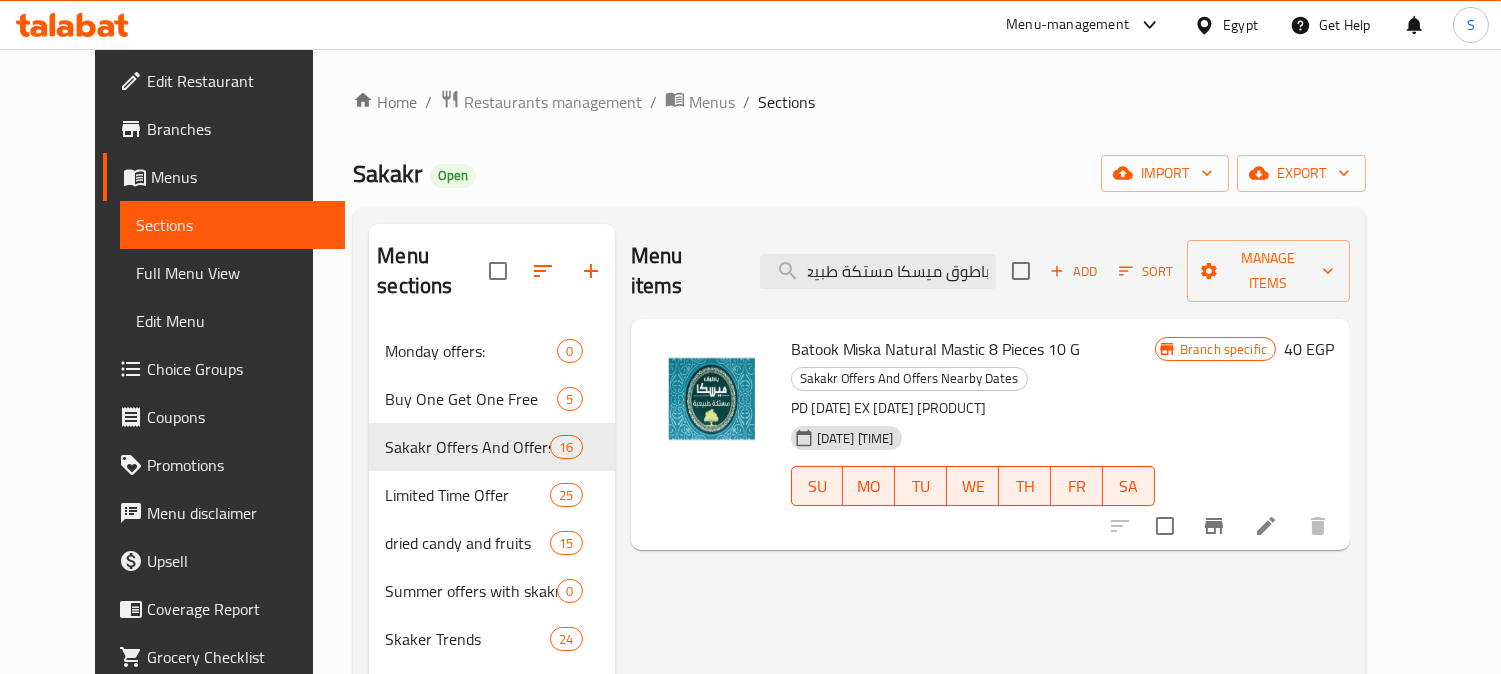 type on "باطوق ميسكا مستكة طبيعية 8 قطع 10 جم" 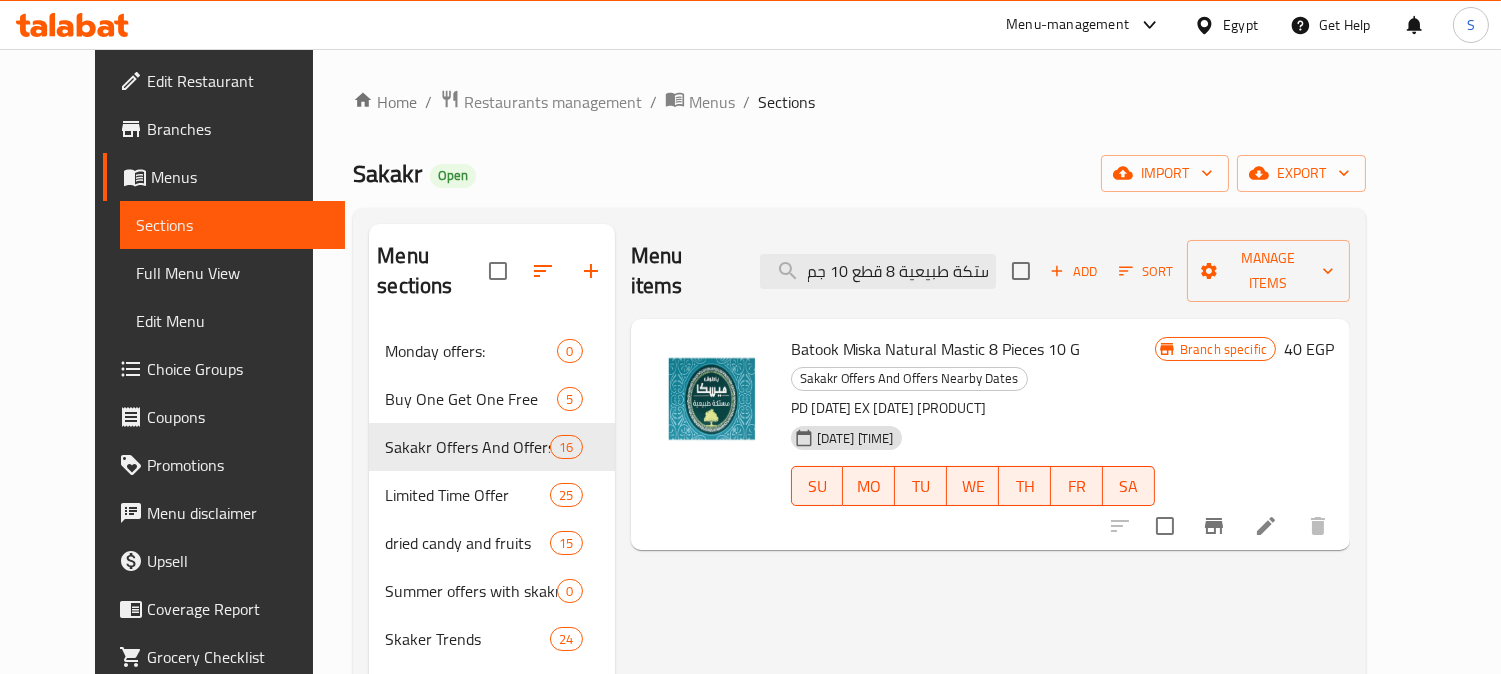 click 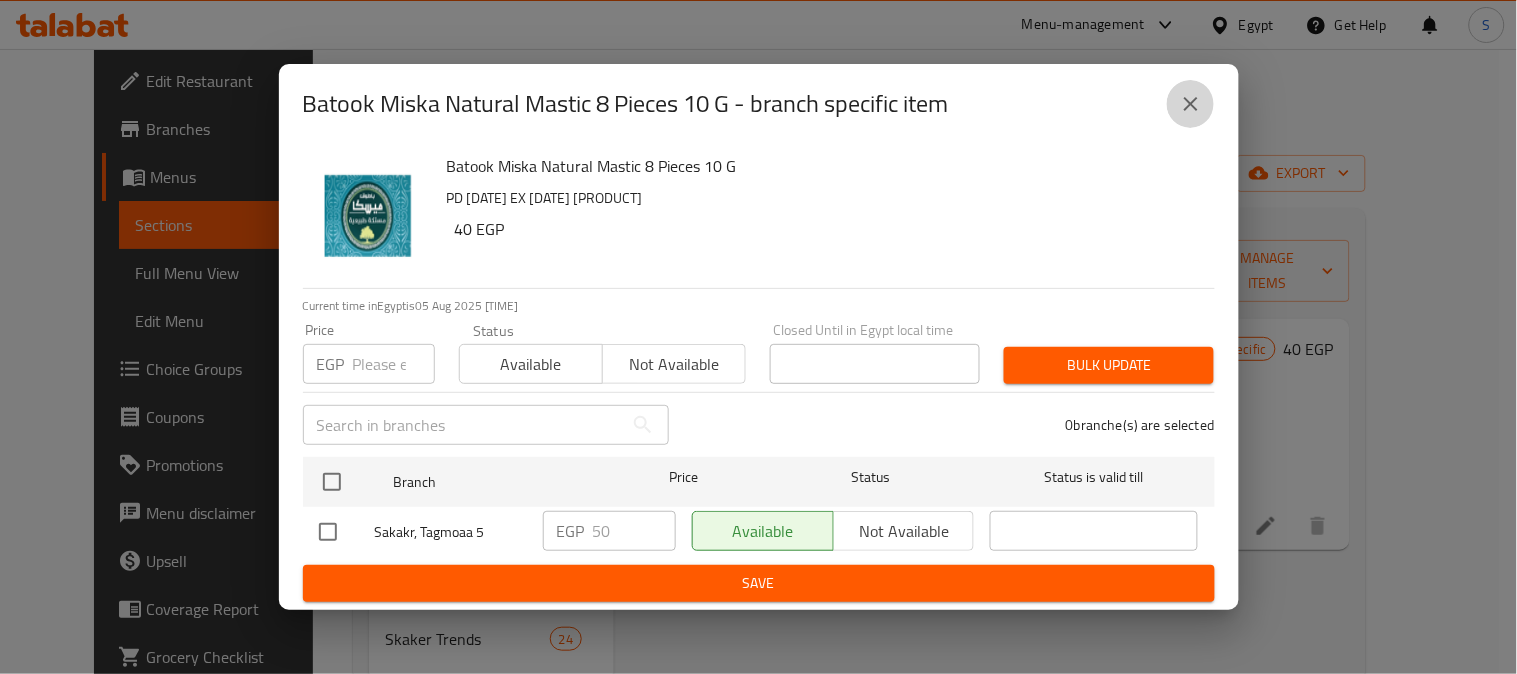 click at bounding box center (1191, 104) 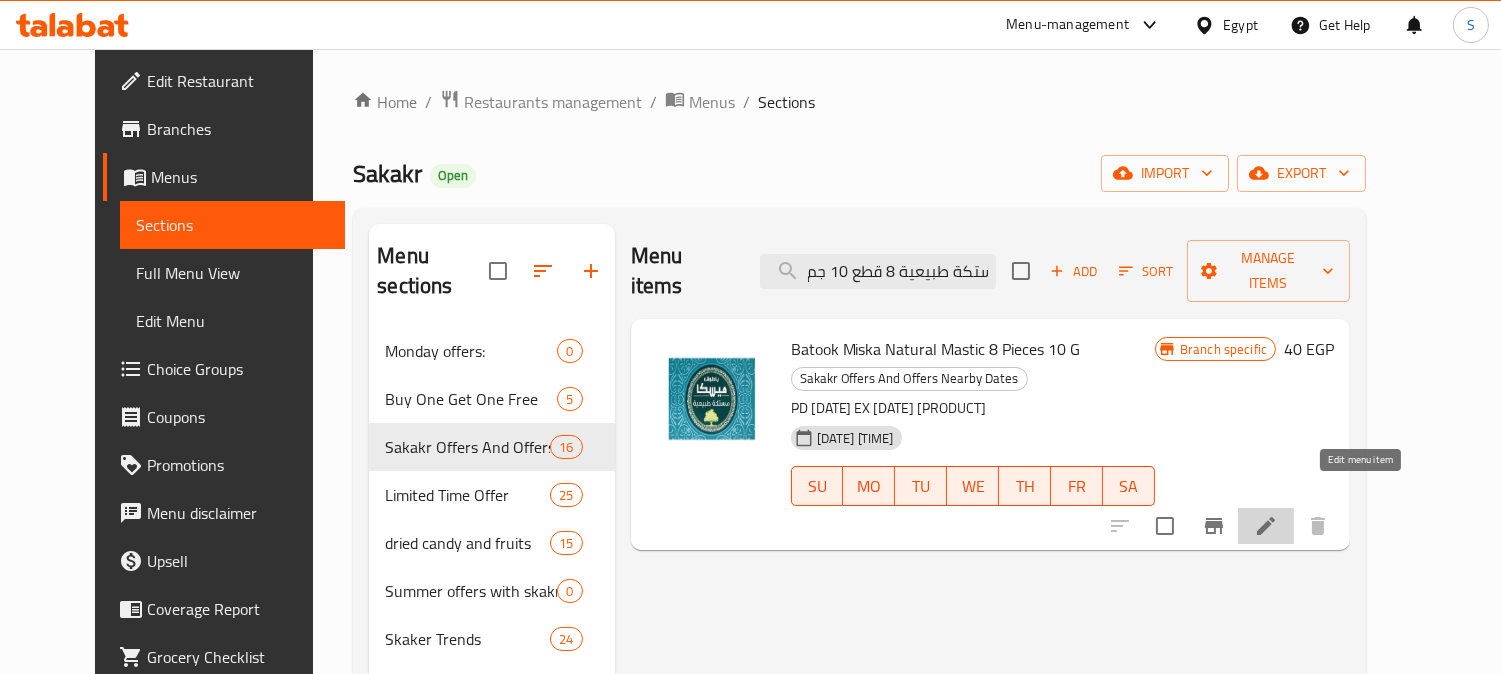 click 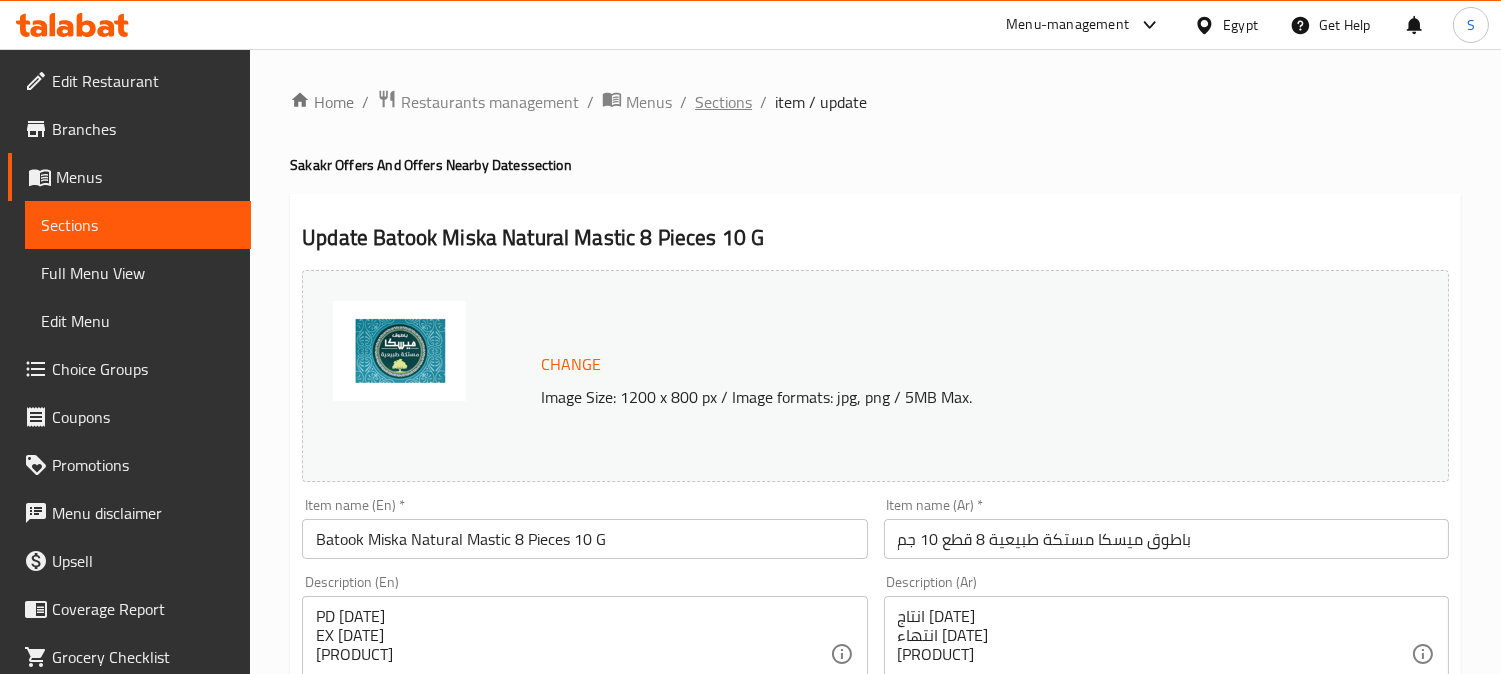 click on "Sections" at bounding box center [723, 102] 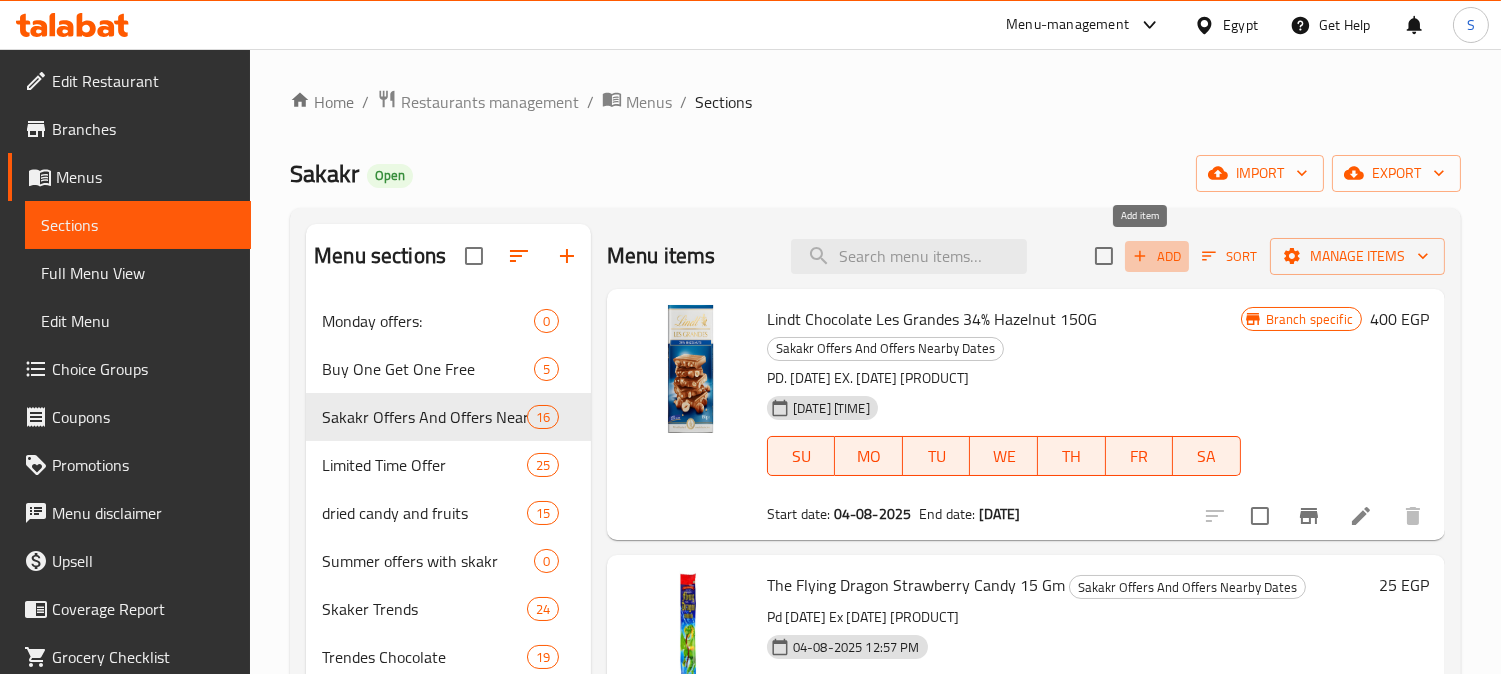 click on "Add" at bounding box center (1157, 256) 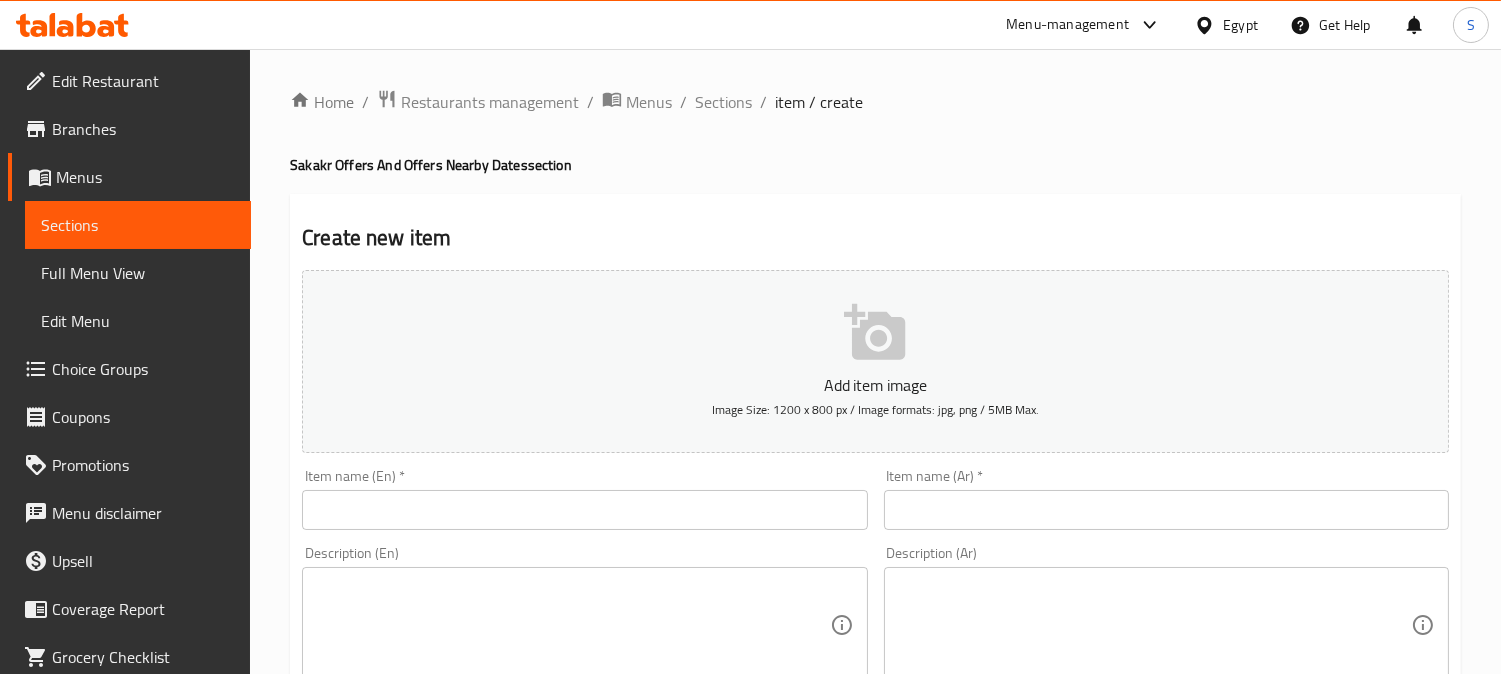 click at bounding box center [1166, 510] 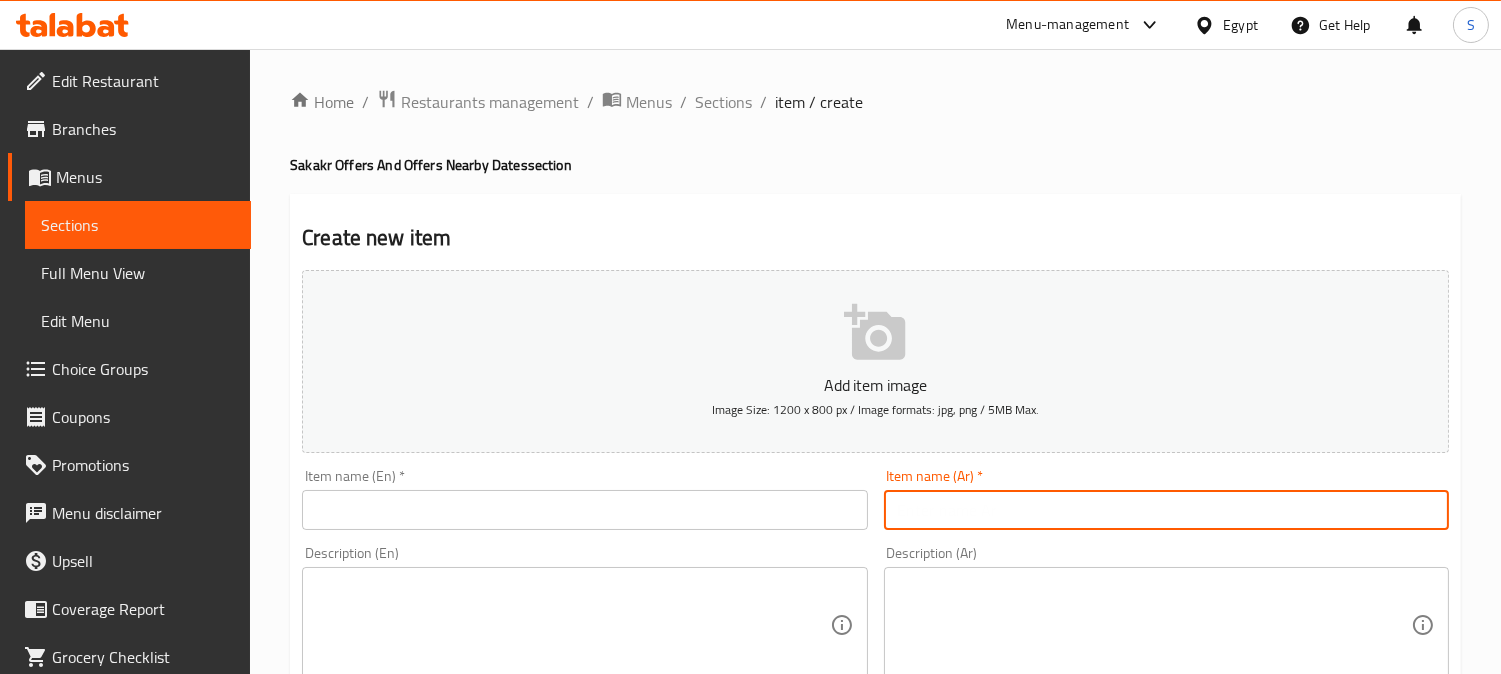 paste on "شترى 1 اسمارت فاليو صلصه ناتشو كريمي ٢٨٥ جرام واحصل علي 1 مجانا" 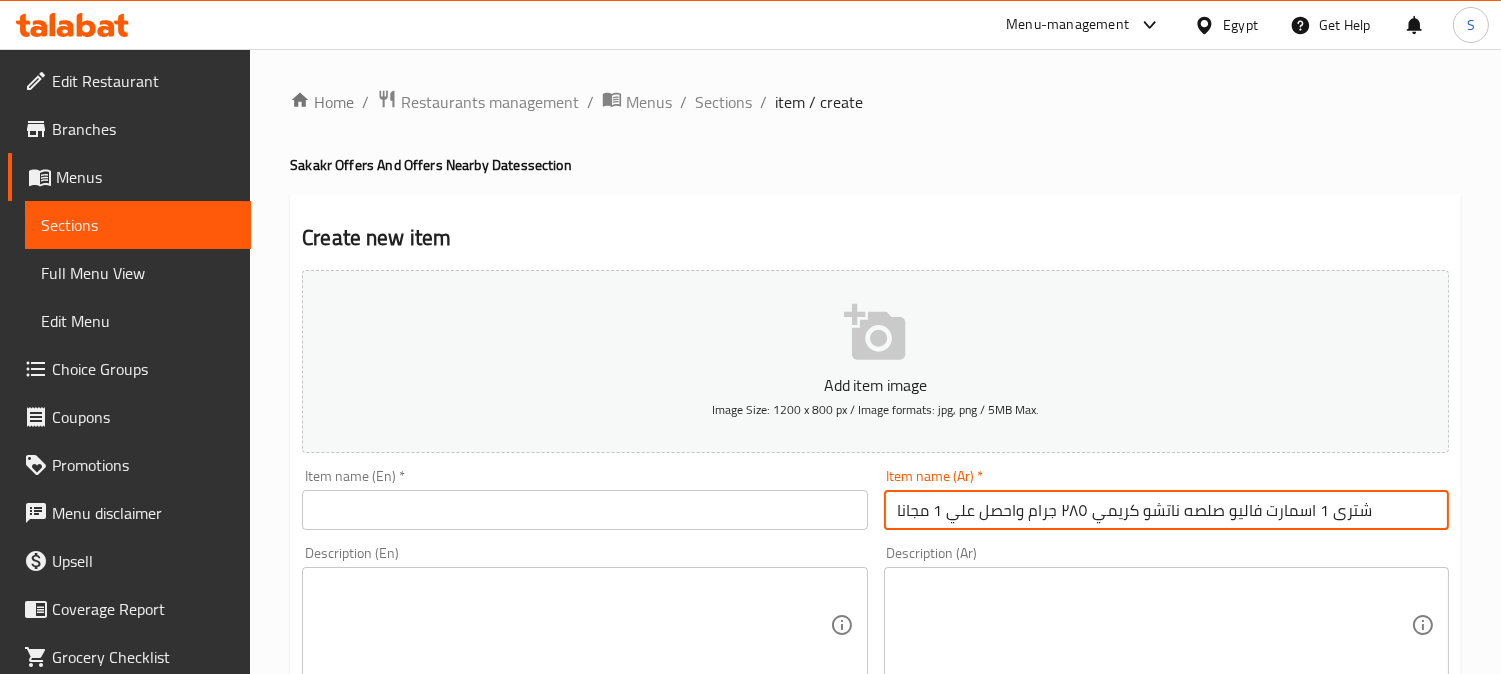 click on "شترى 1 اسمارت فاليو صلصه ناتشو كريمي ٢٨٥ جرام واحصل علي 1 مجانا" at bounding box center (1166, 510) 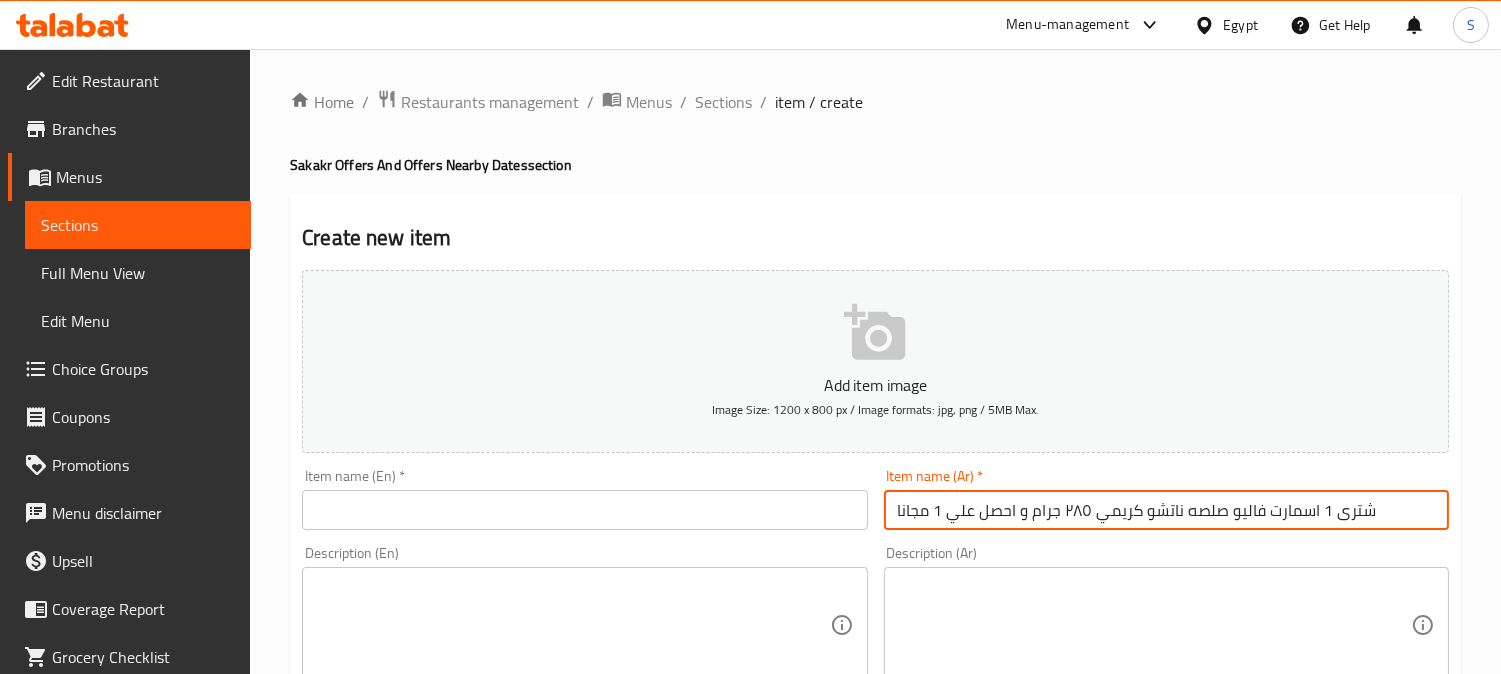 click on "شترى 1 اسمارت فاليو صلصه ناتشو كريمي ٢٨٥ جرام و احصل علي 1 مجانا" at bounding box center [1166, 510] 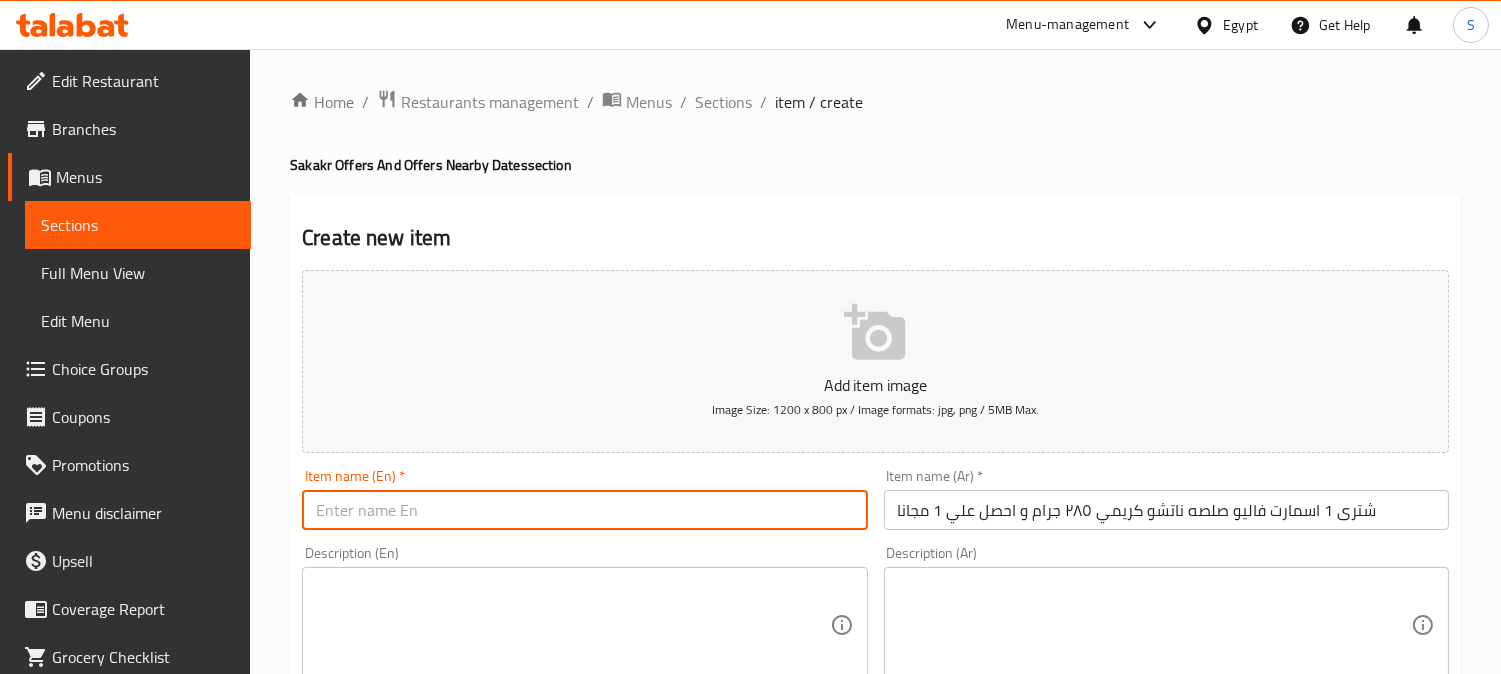 click at bounding box center (584, 510) 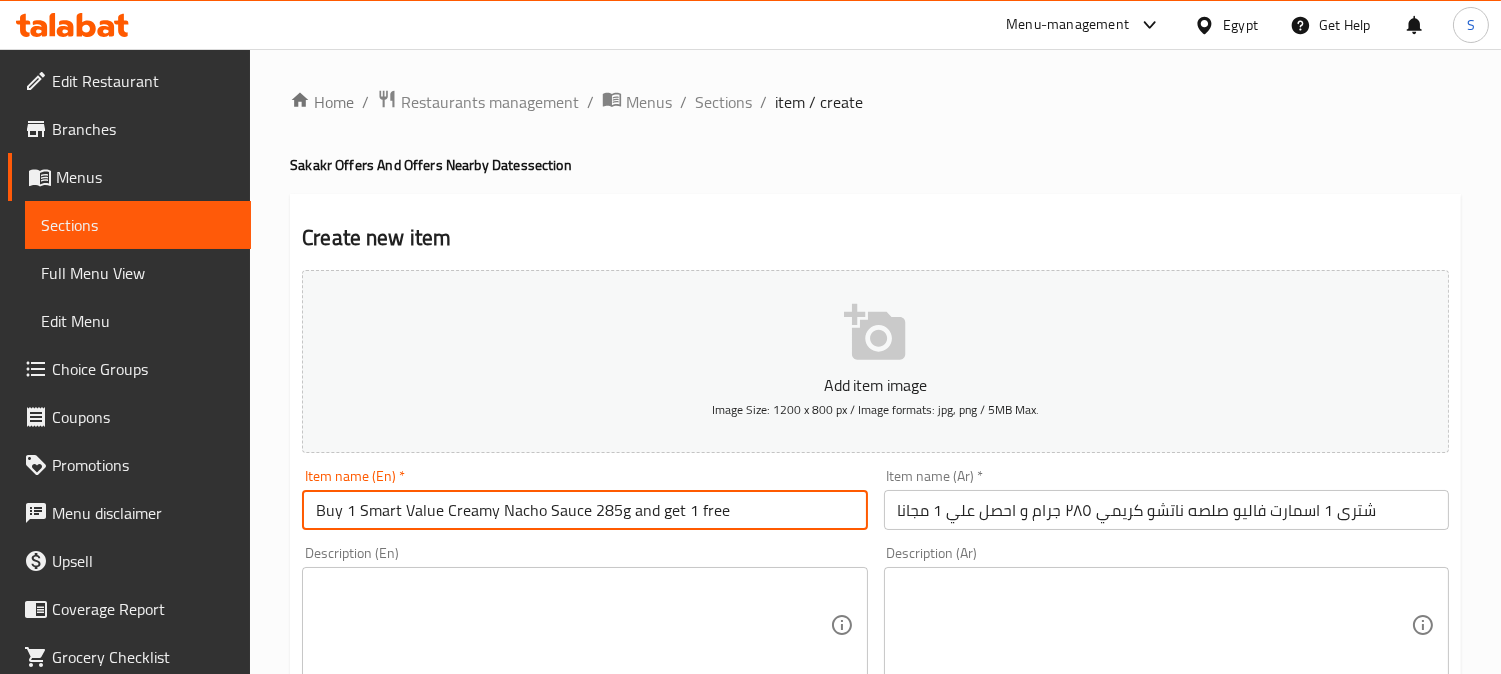 type on "Buy 1 Smart Value Creamy Nacho Sauce 285g and get 1 free" 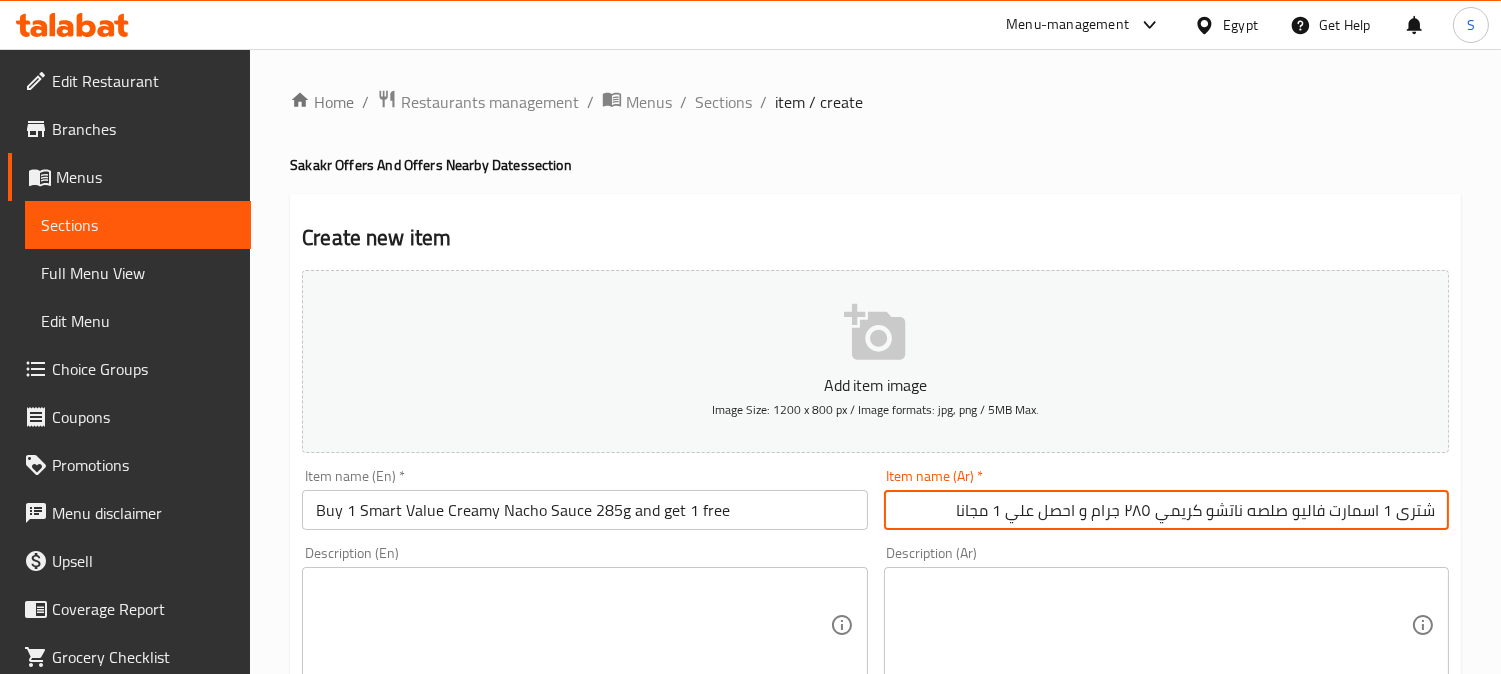 click on "شترى 1 اسمارت فاليو صلصه ناتشو كريمي ٢٨٥ جرام و احصل علي 1 مجانا" at bounding box center [1166, 510] 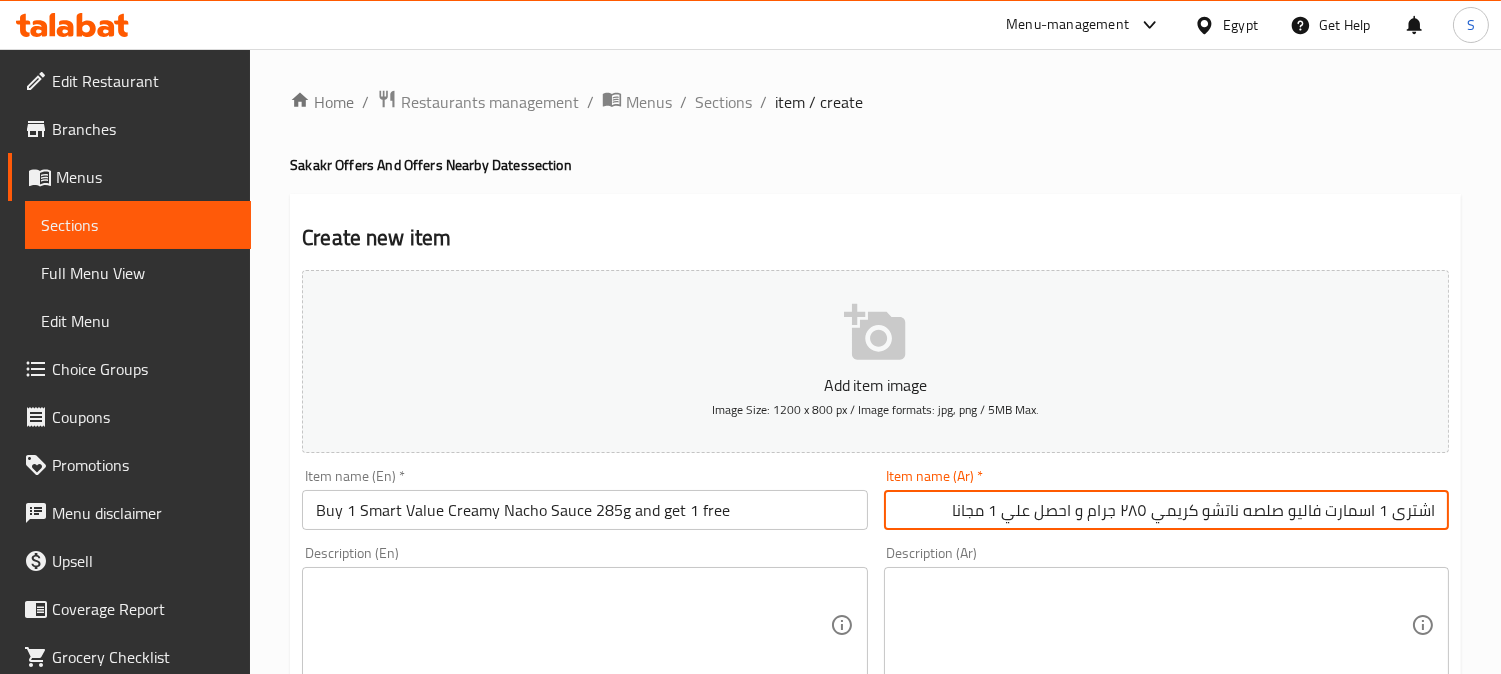 type on "اشترى 1 اسمارت فاليو صلصه ناتشو كريمي ٢٨٥ جرام و احصل علي 1 مجانا" 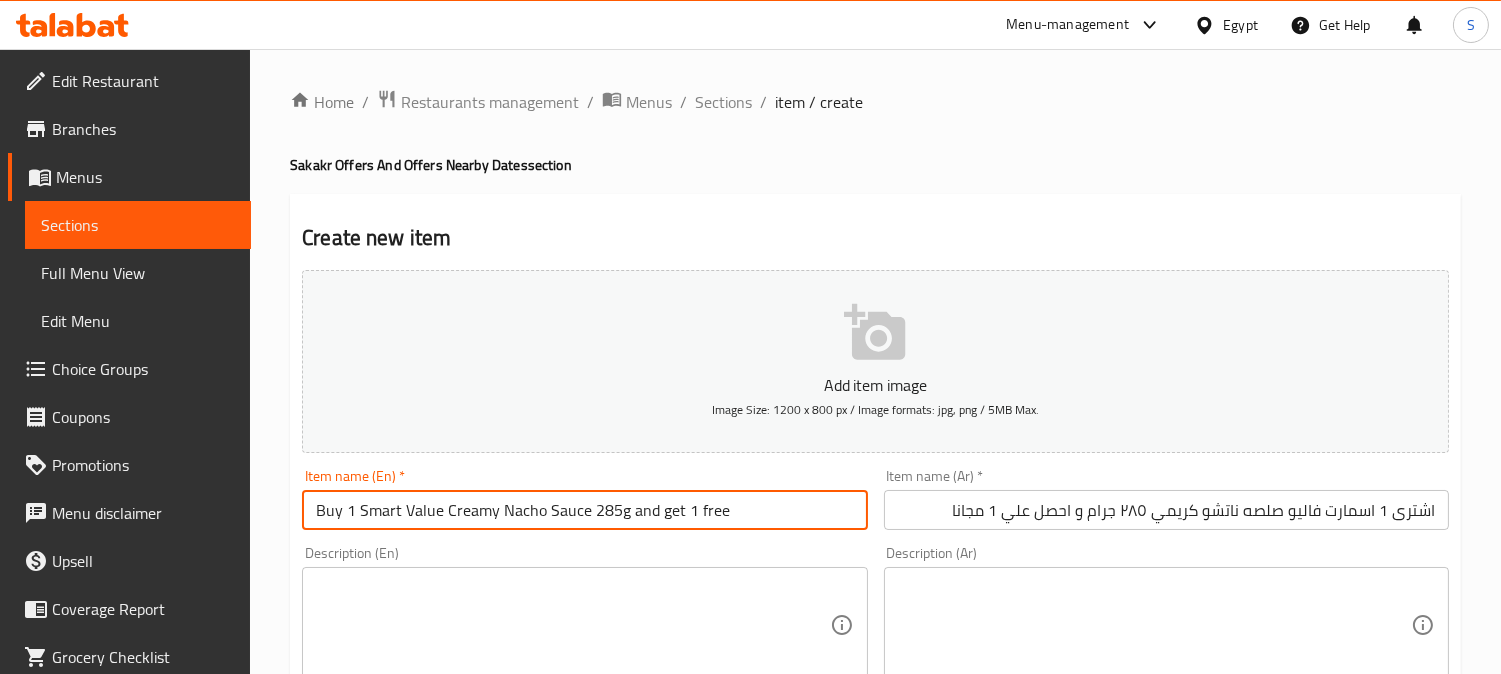 click on "Buy 1 Smart Value Creamy Nacho Sauce 285g and get 1 free" at bounding box center [584, 510] 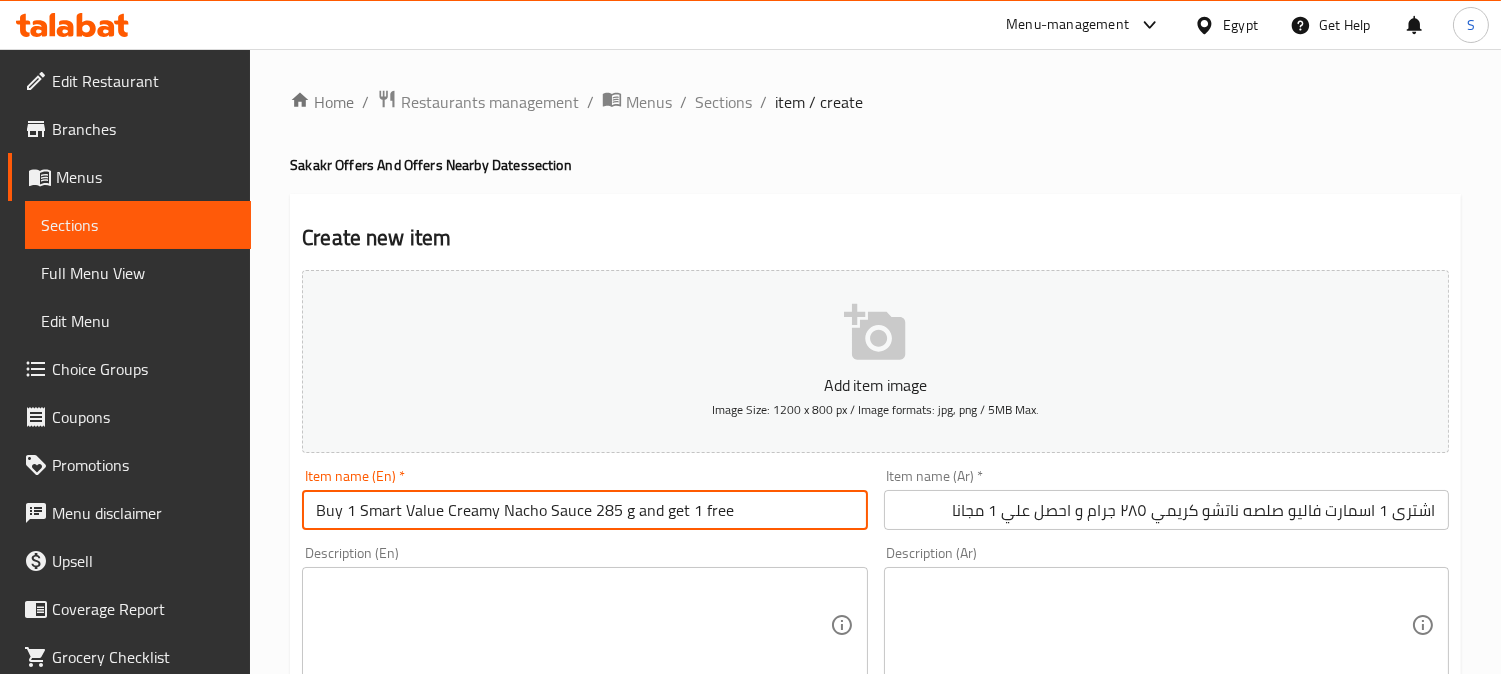 type on "Buy 1 Smart Value Creamy Nacho Sauce 285 g and get 1 free" 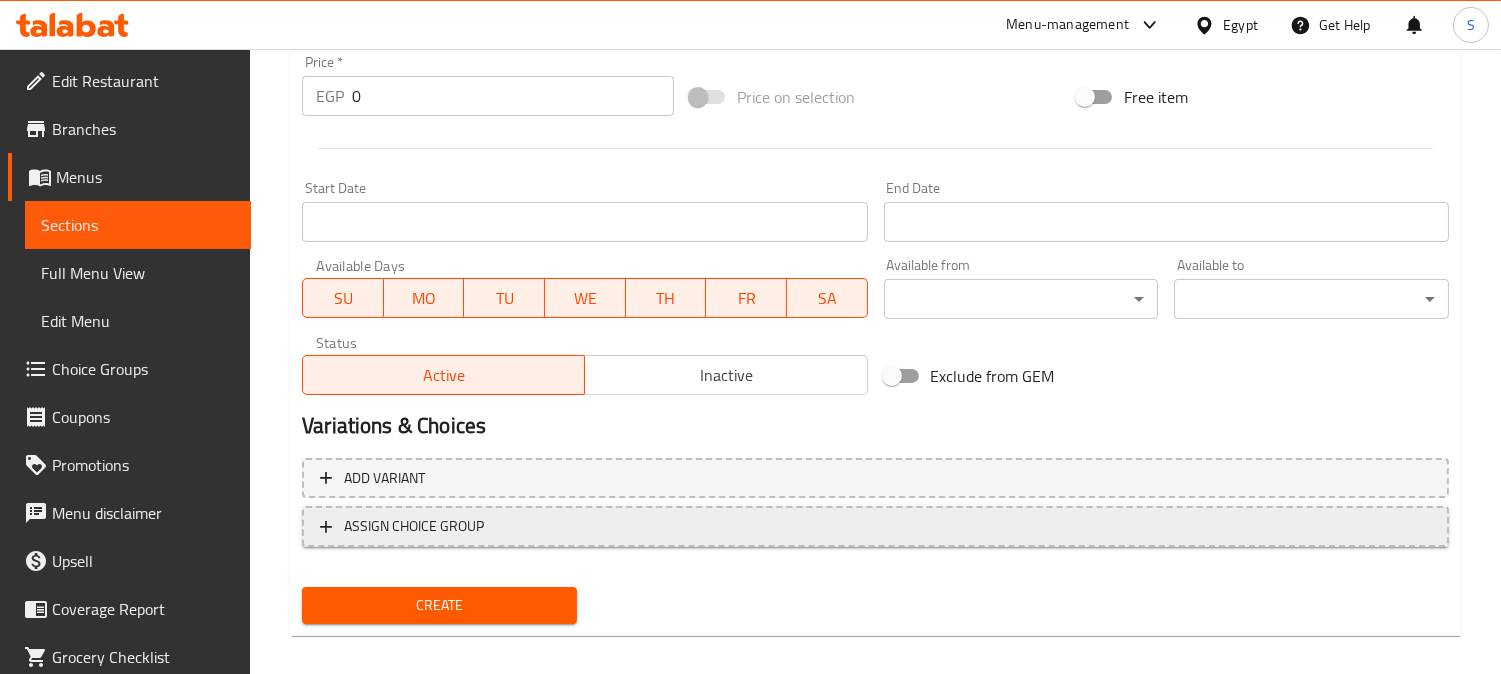 scroll, scrollTop: 735, scrollLeft: 0, axis: vertical 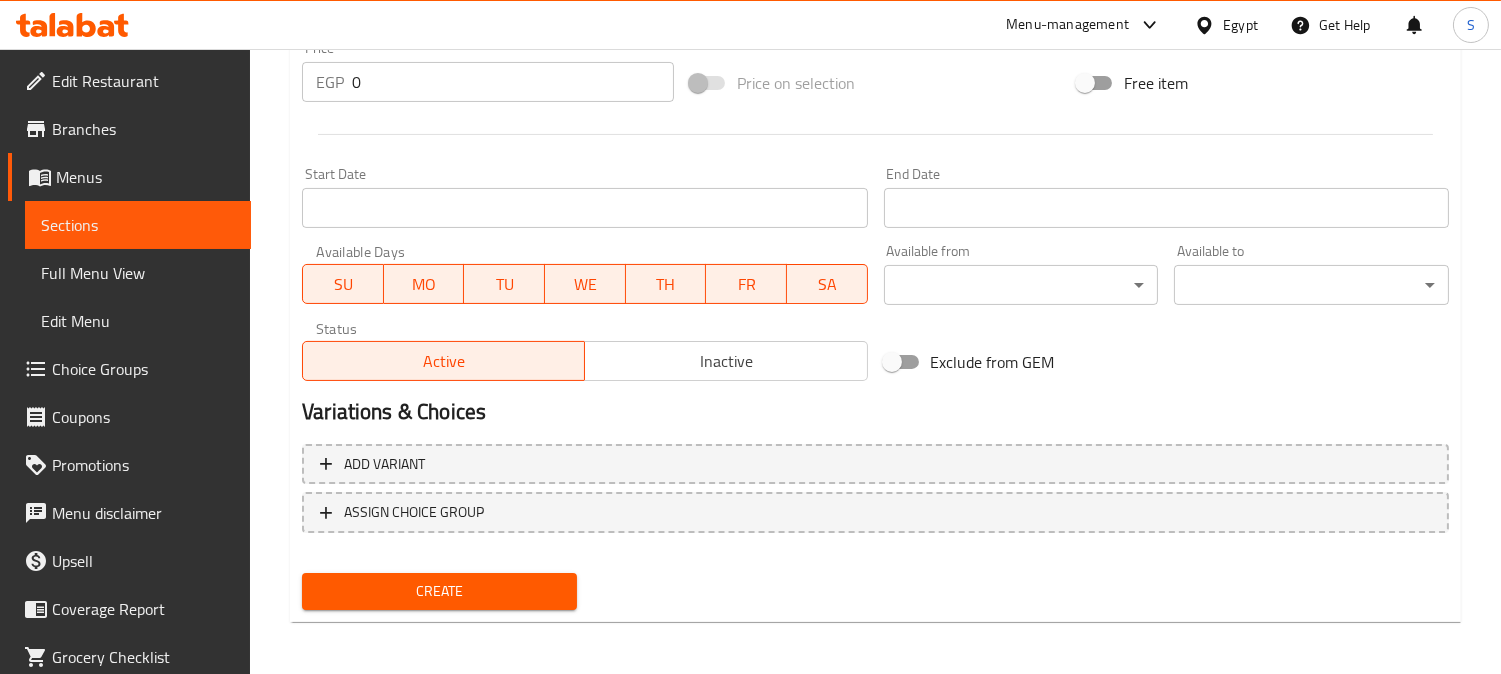 click on "Inactive" at bounding box center (726, 361) 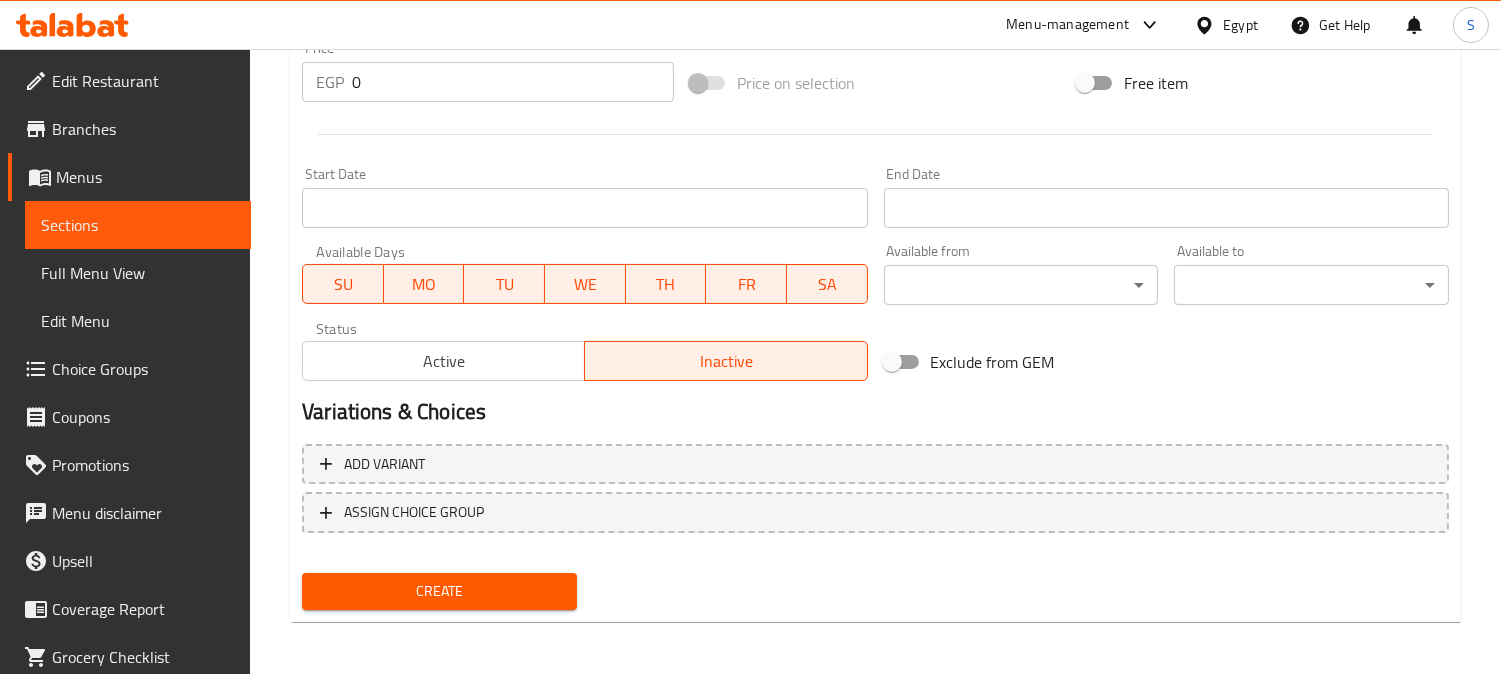click on "Start Date" at bounding box center [584, 208] 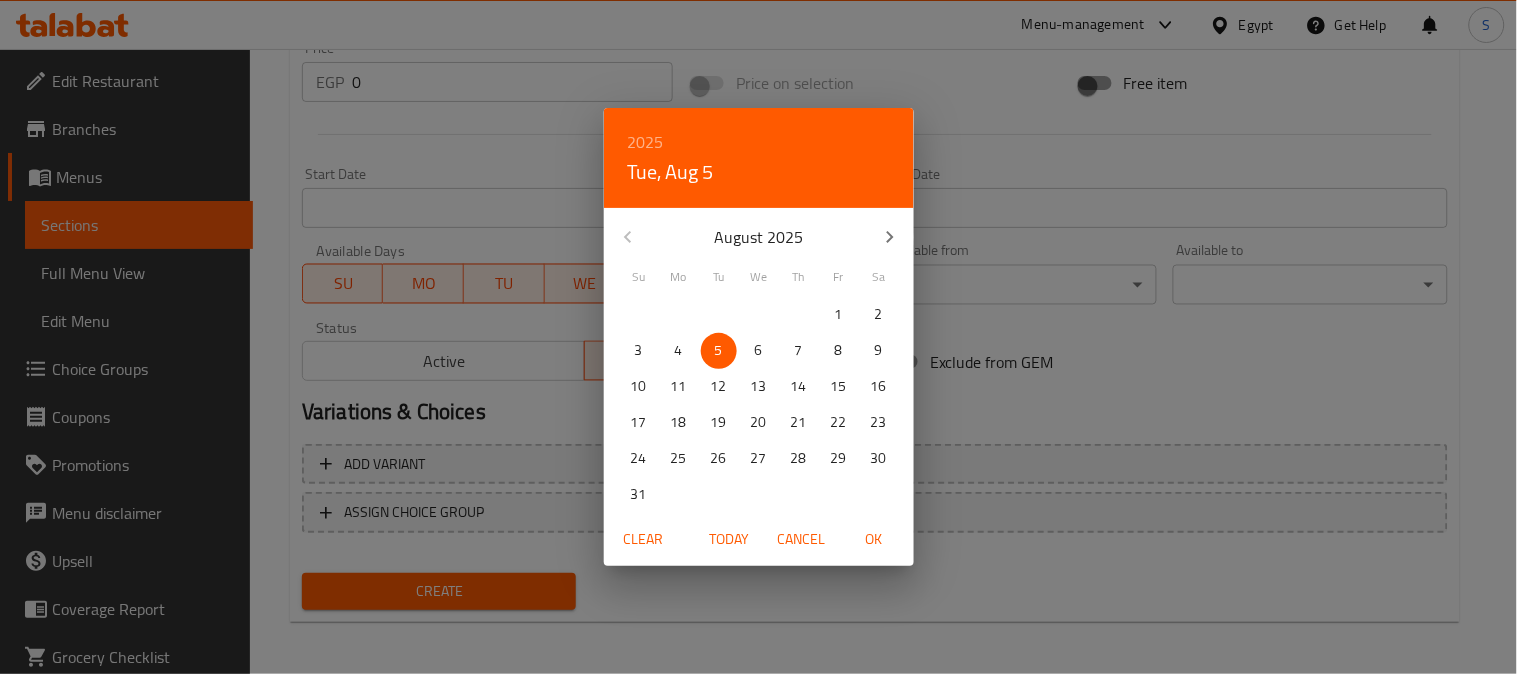 click on "Today" at bounding box center (730, 539) 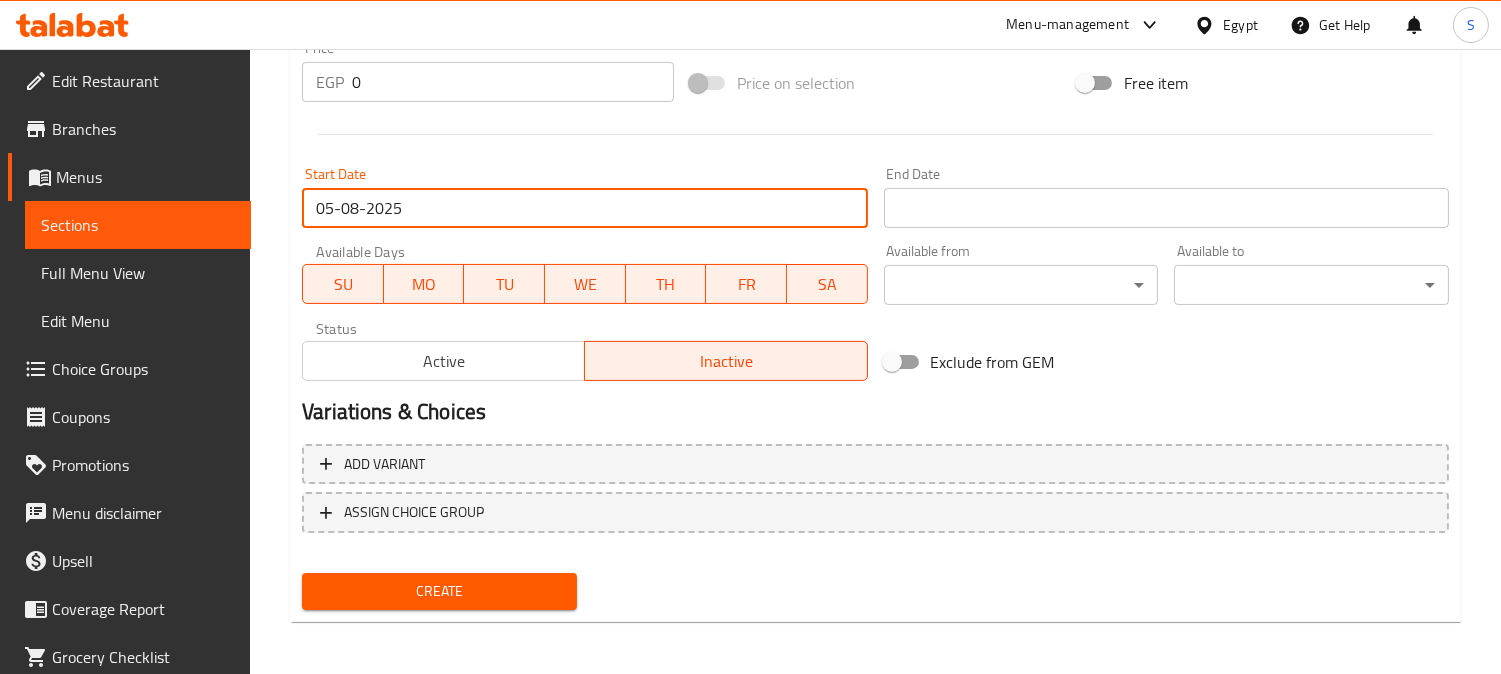 click on "Start Date" at bounding box center (1166, 208) 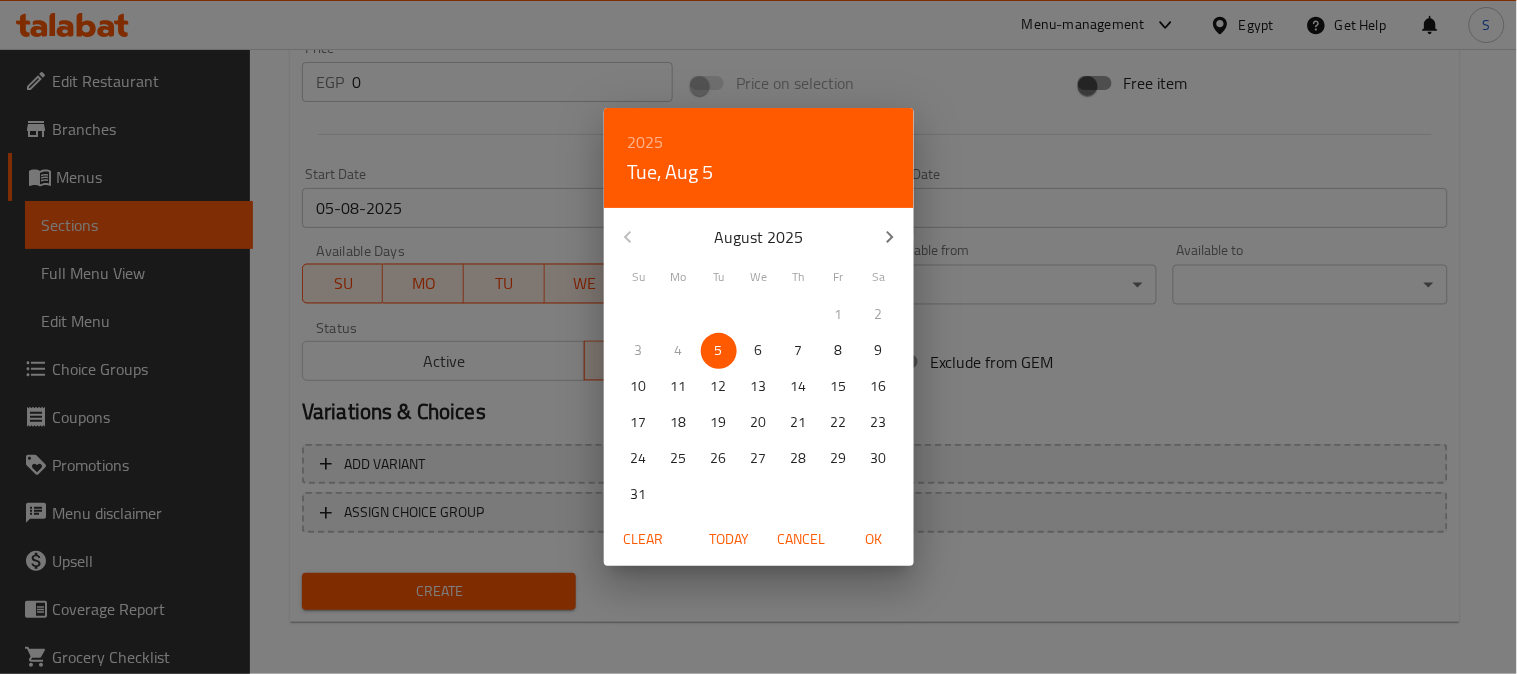 click on "2025" at bounding box center [646, 142] 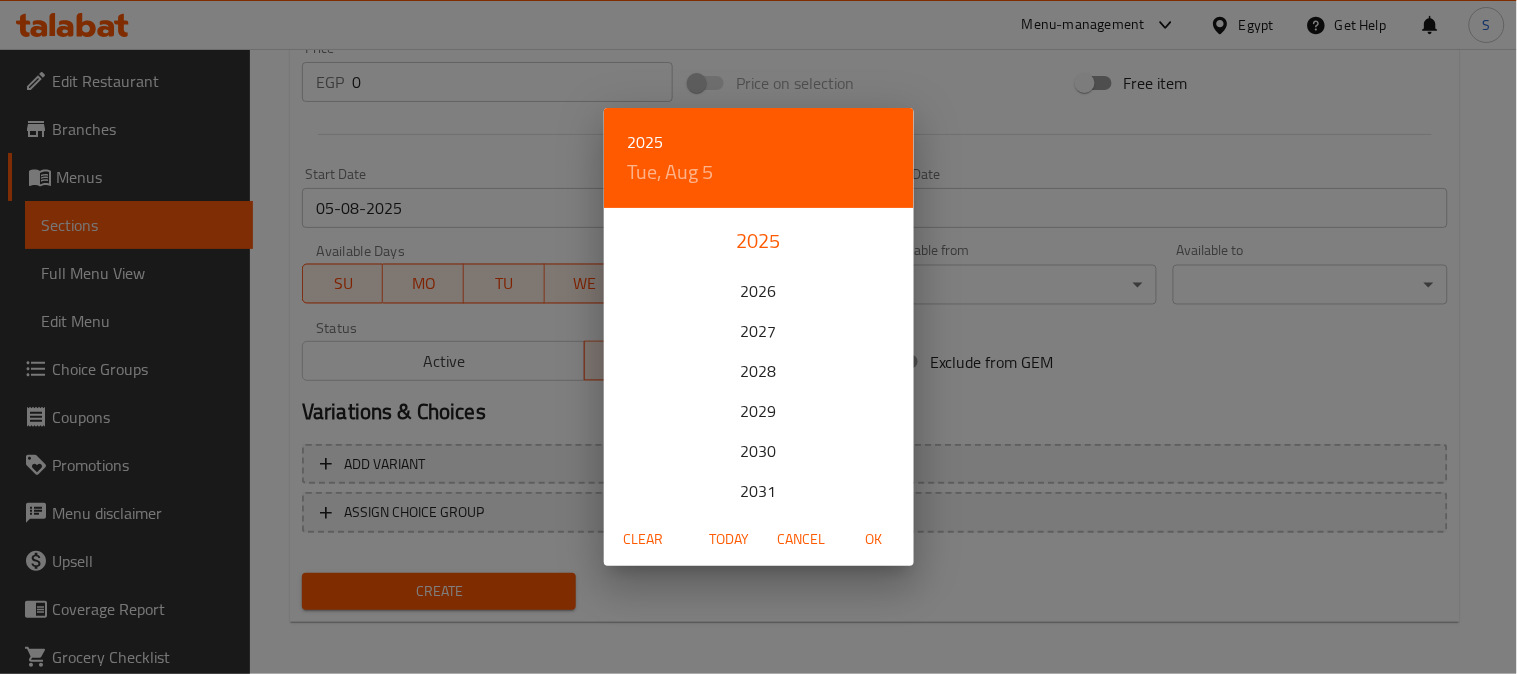 click on "2025" at bounding box center [759, 241] 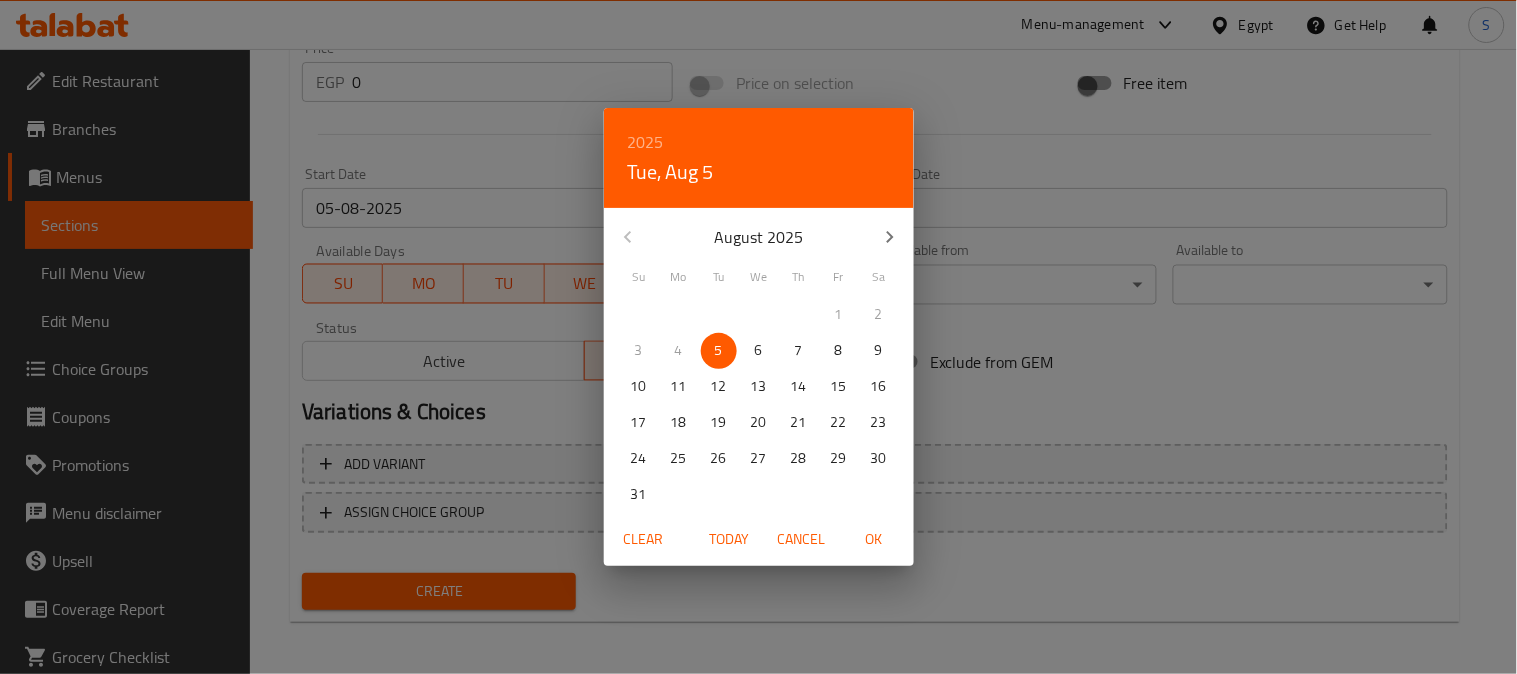 click at bounding box center [890, 237] 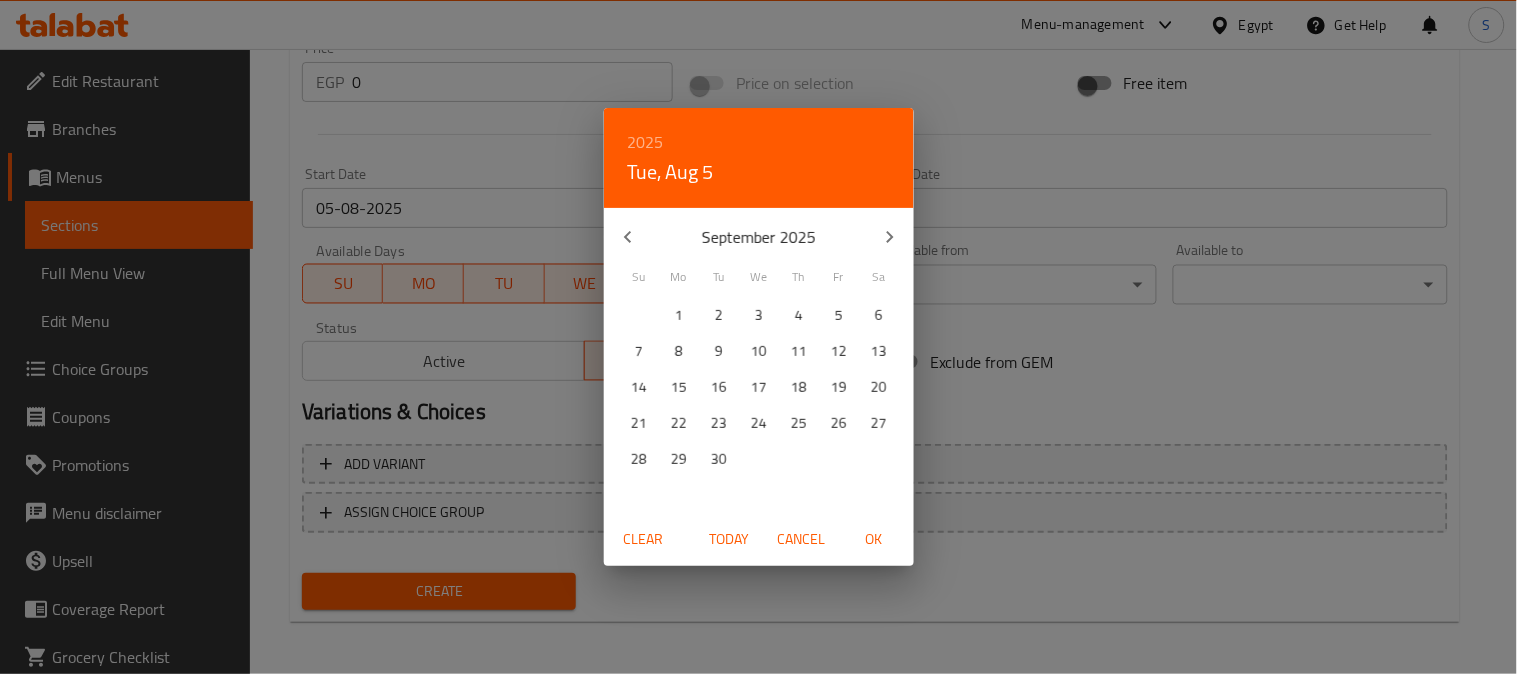 click at bounding box center (890, 237) 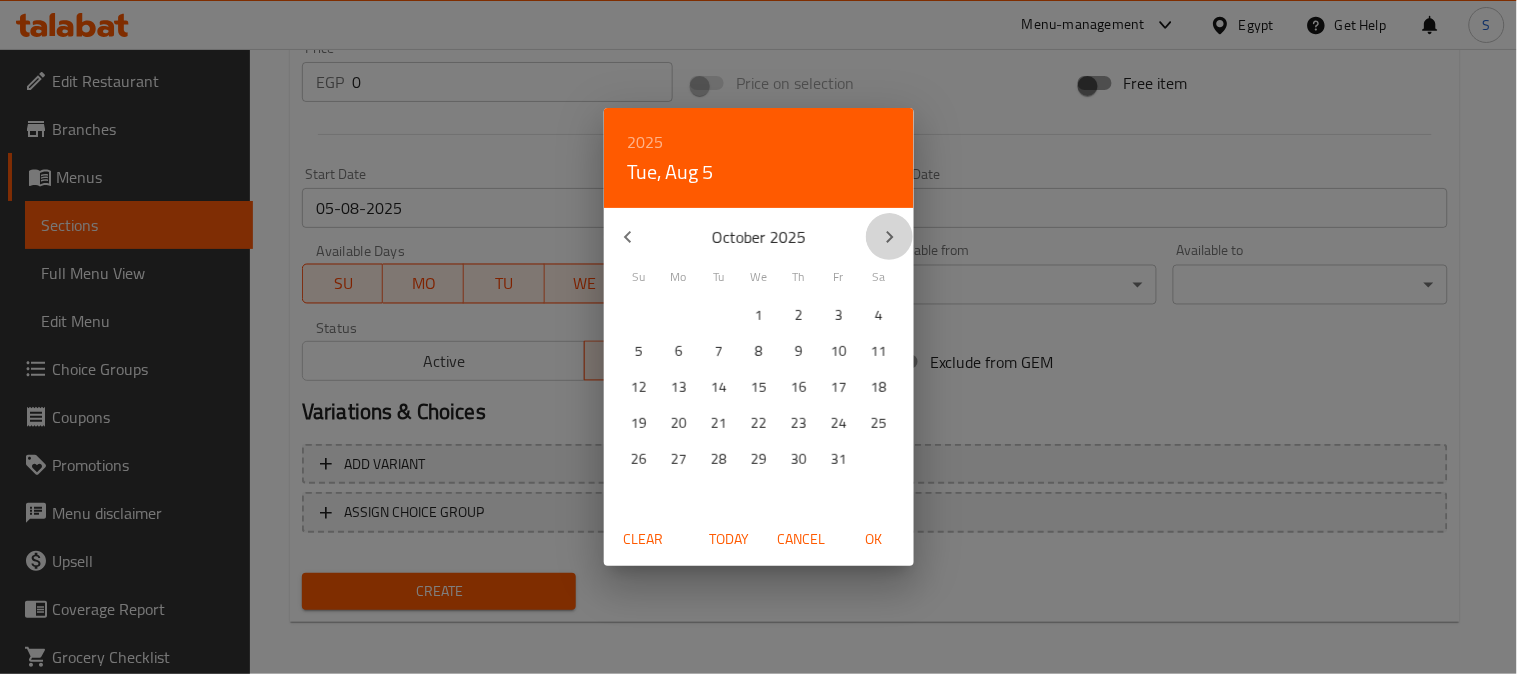click at bounding box center [890, 237] 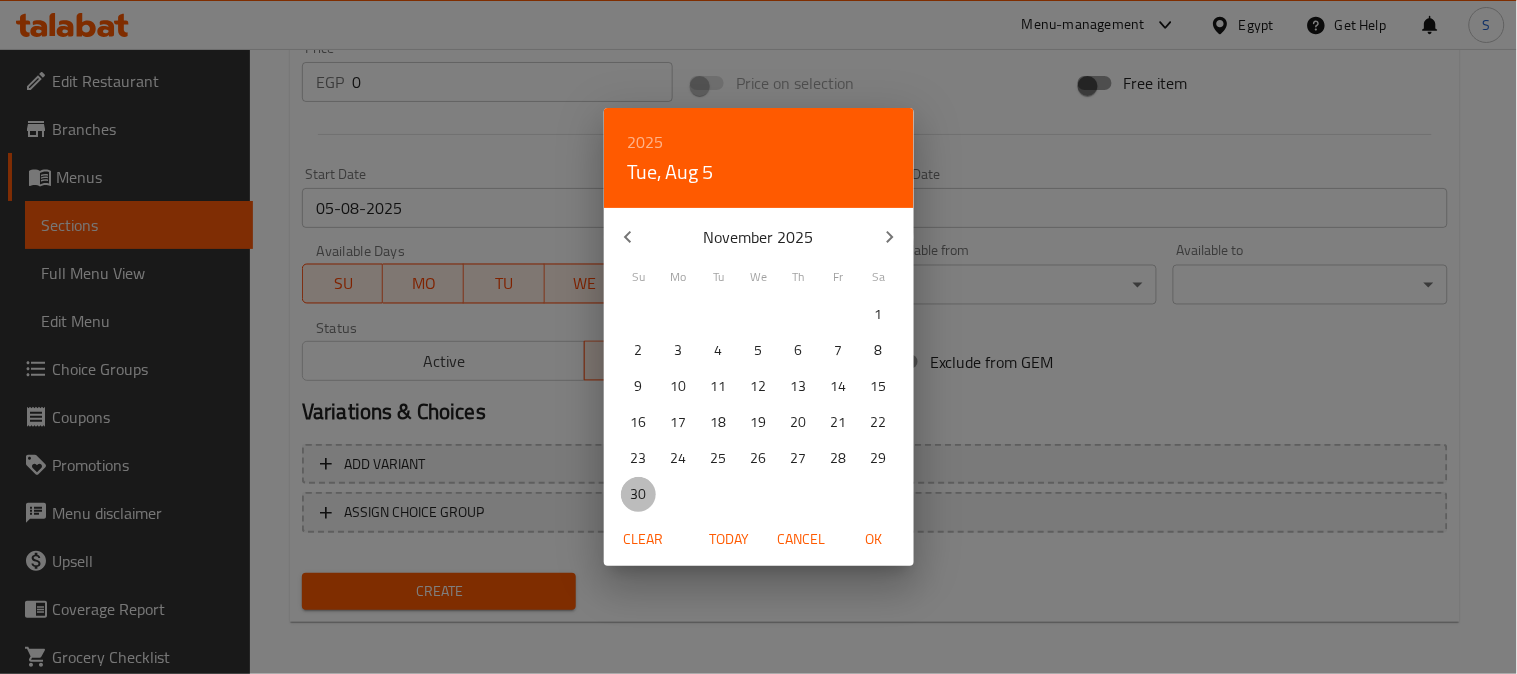 click on "30" at bounding box center (639, 495) 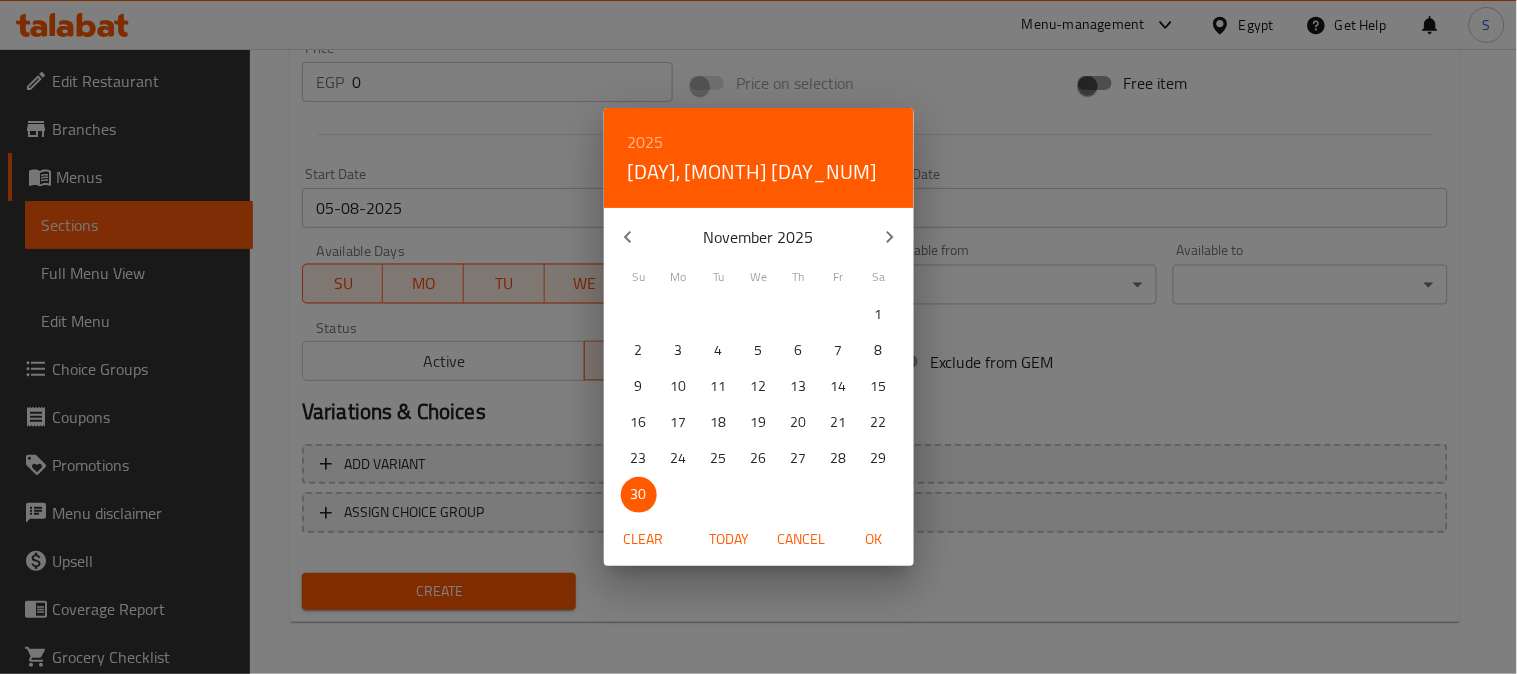 click on "OK" at bounding box center [874, 539] 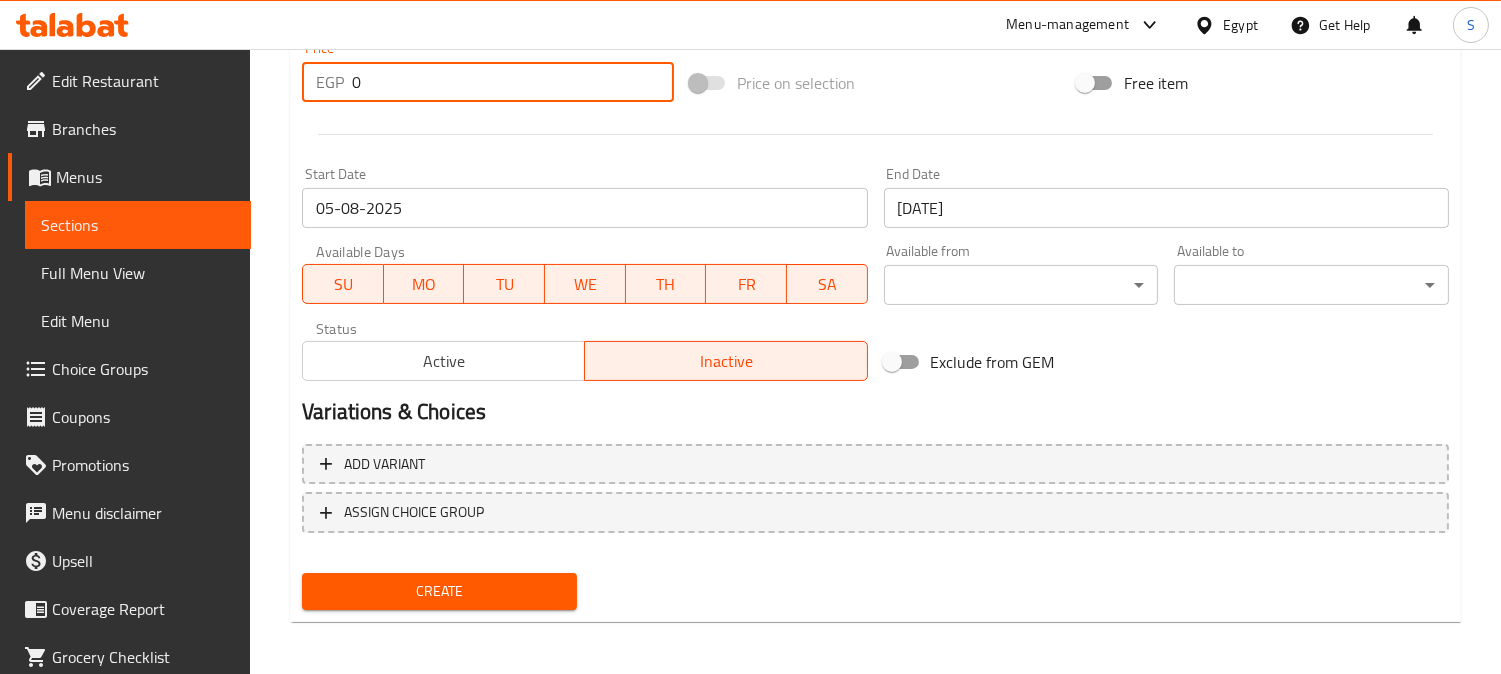drag, startPoint x: 413, startPoint y: 96, endPoint x: 347, endPoint y: 86, distance: 66.75328 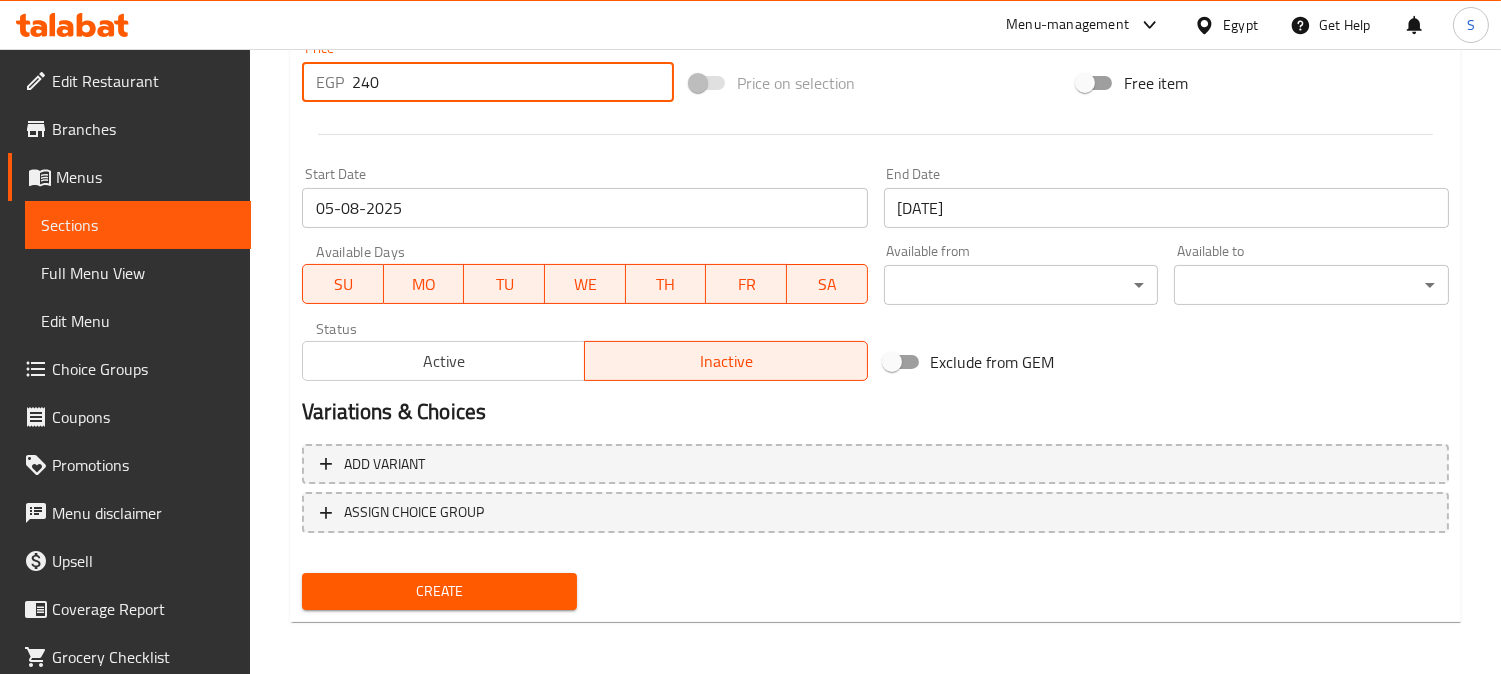type on "240" 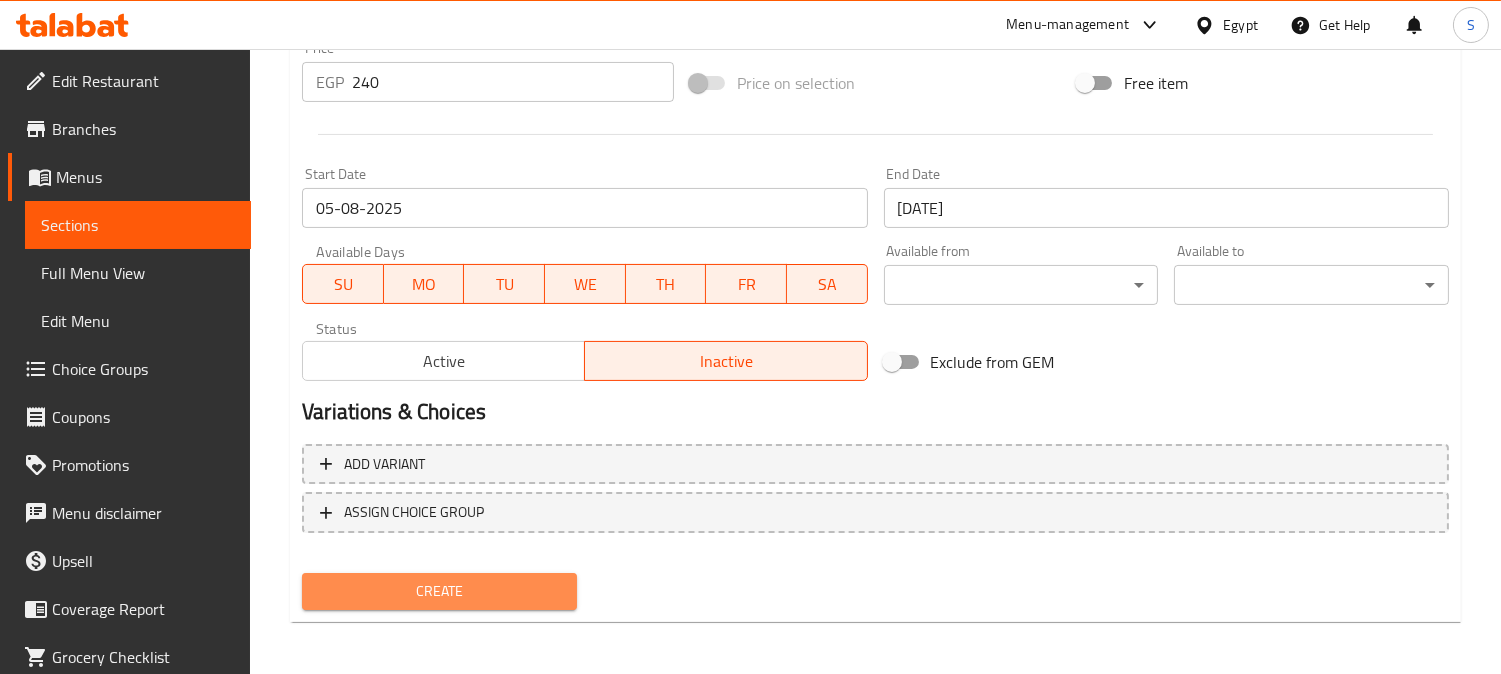 click on "Create" at bounding box center [439, 591] 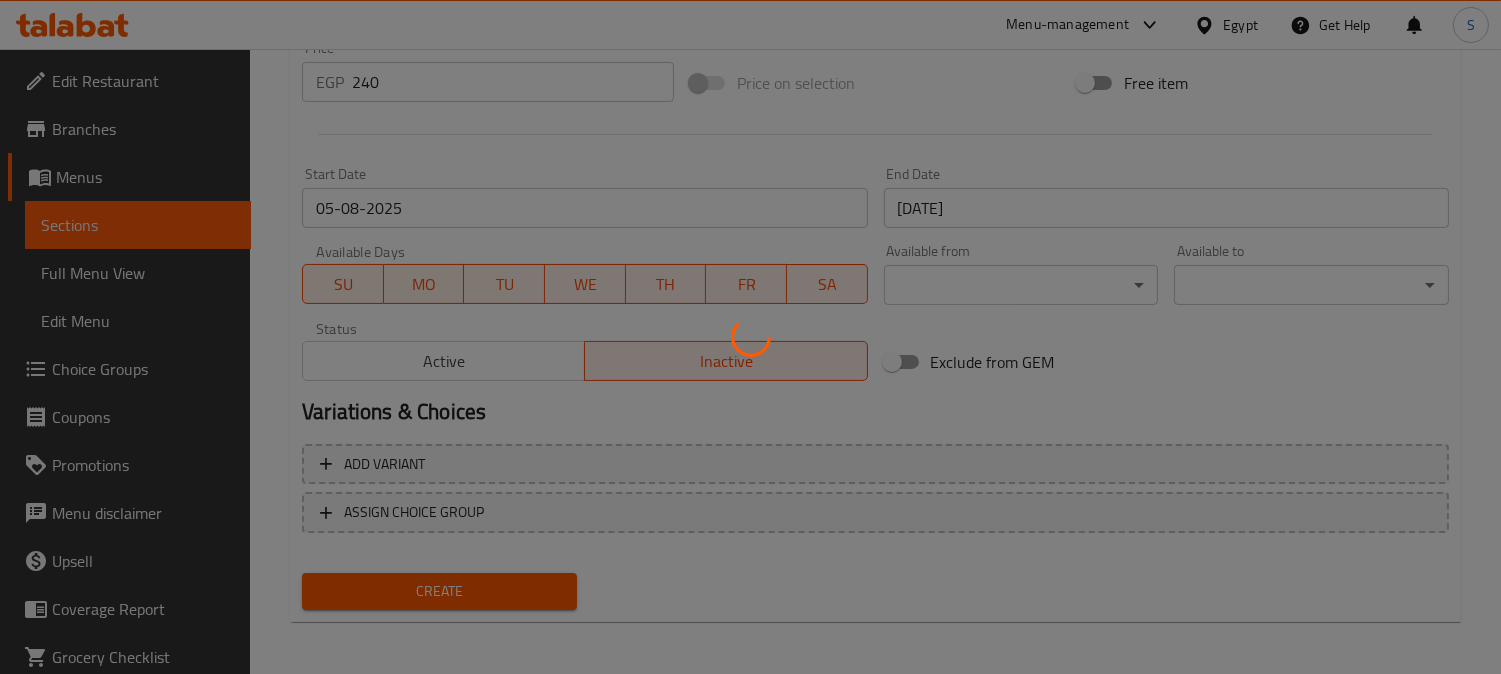 type 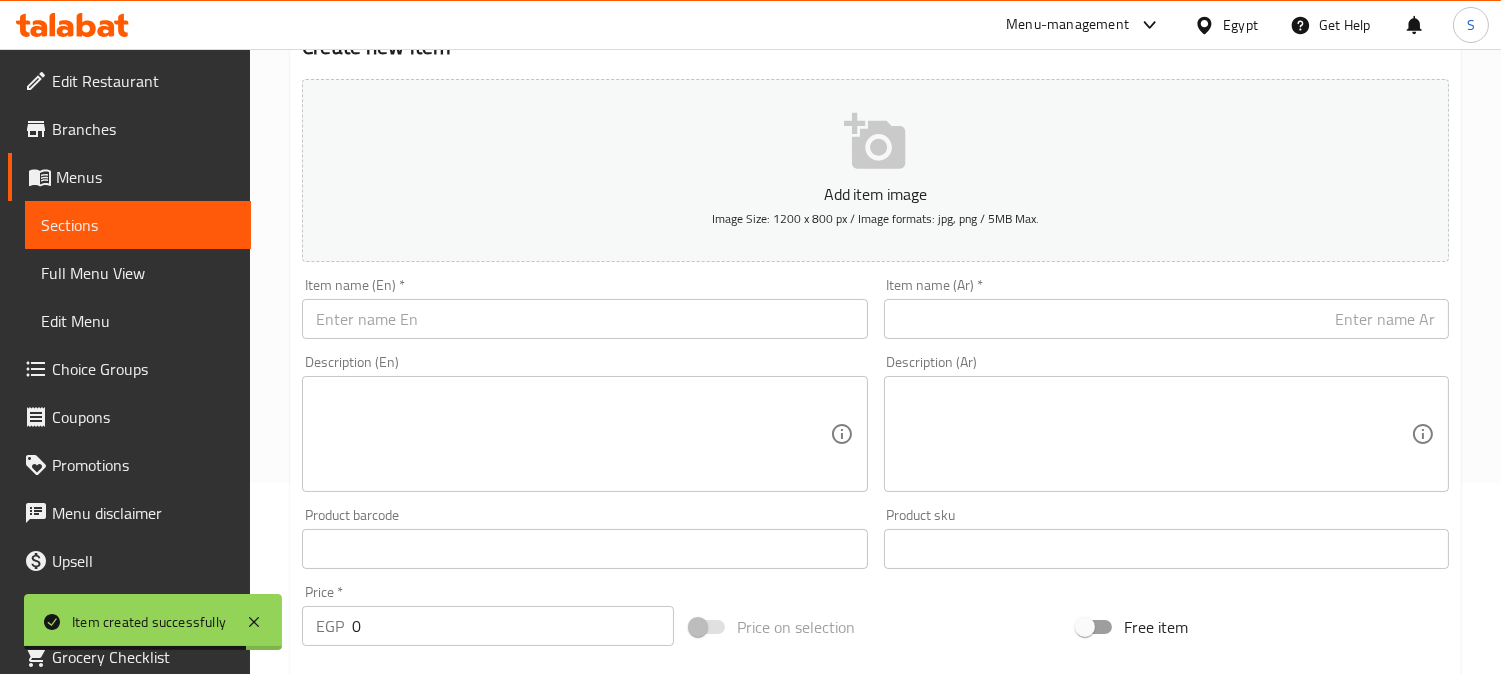 scroll, scrollTop: 180, scrollLeft: 0, axis: vertical 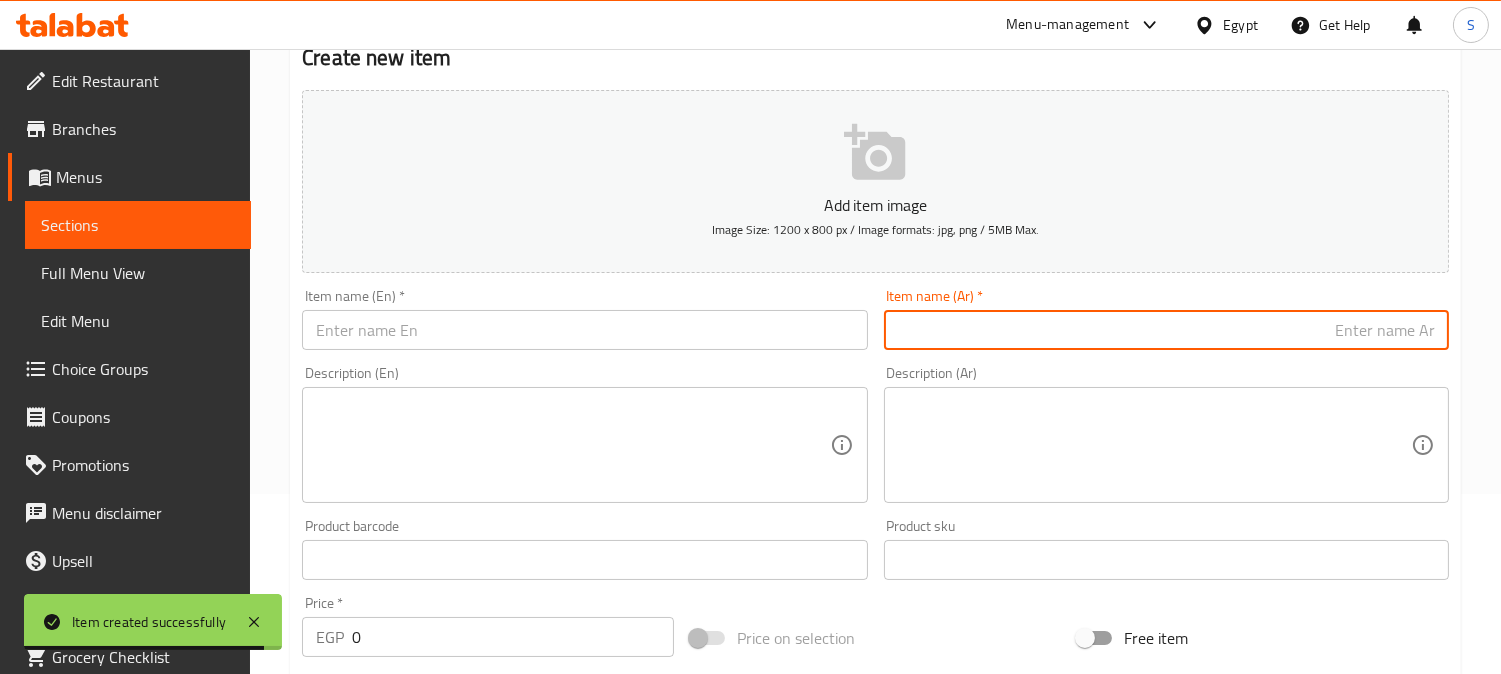 click at bounding box center [1166, 330] 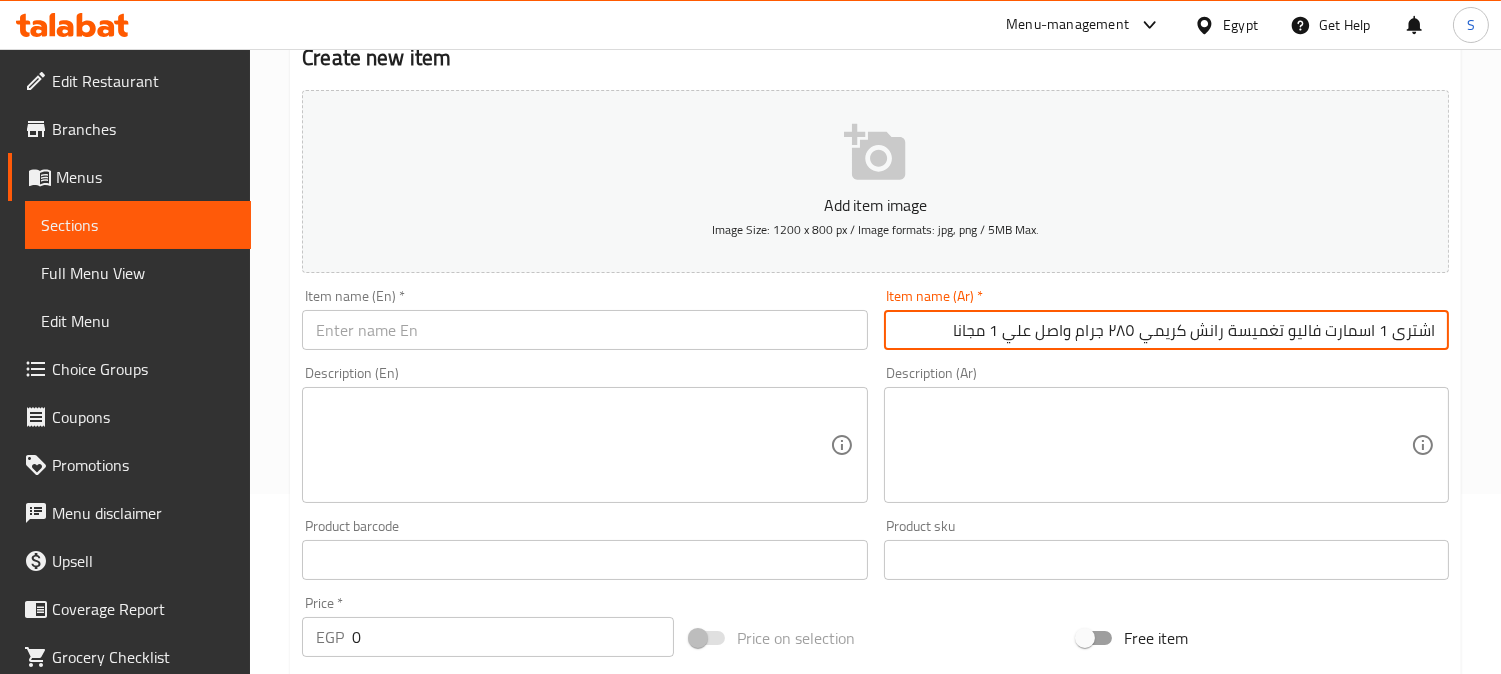 type on "اشترى 1 اسمارت فاليو تغميسة رانش كريمي ٢٨٥ جرام واصل علي 1 مجانا" 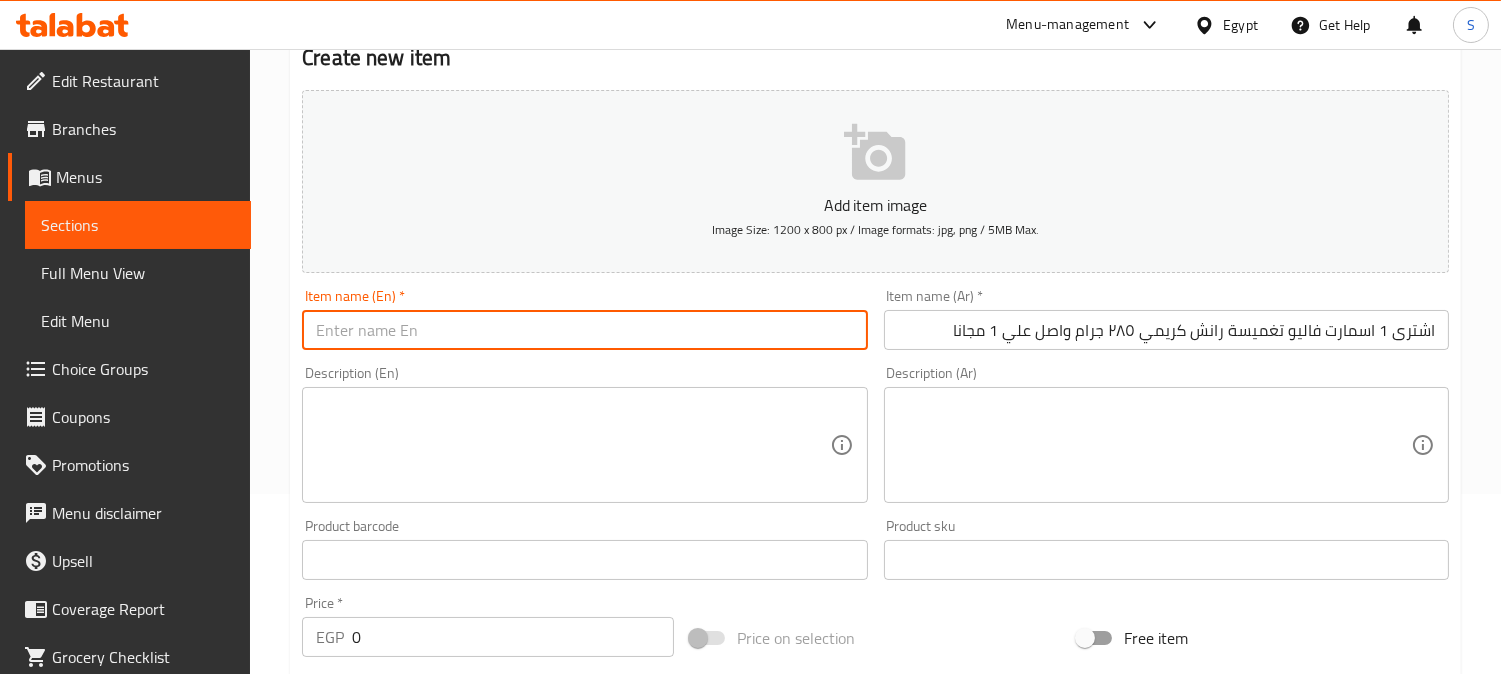 click at bounding box center [584, 330] 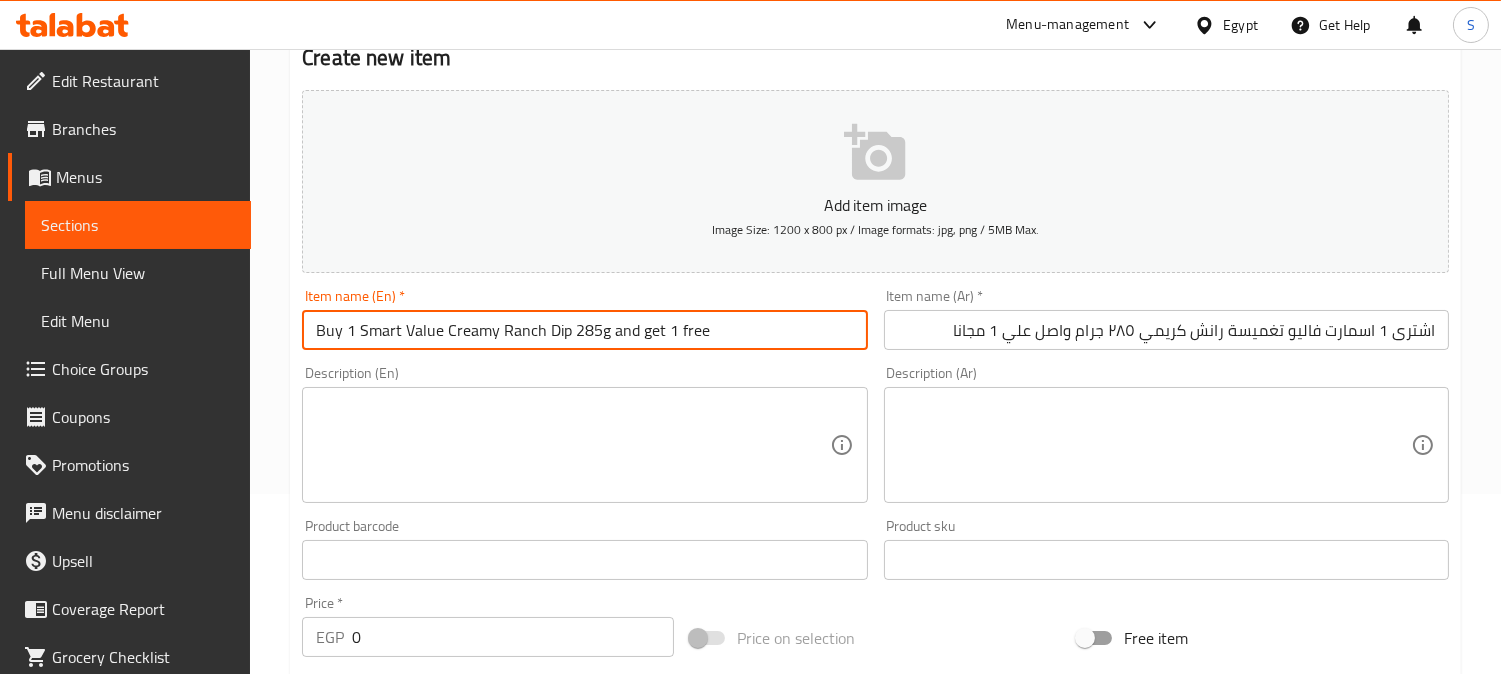 click on "Buy 1 Smart Value Creamy Ranch Dip 285g and get 1 free" at bounding box center (584, 330) 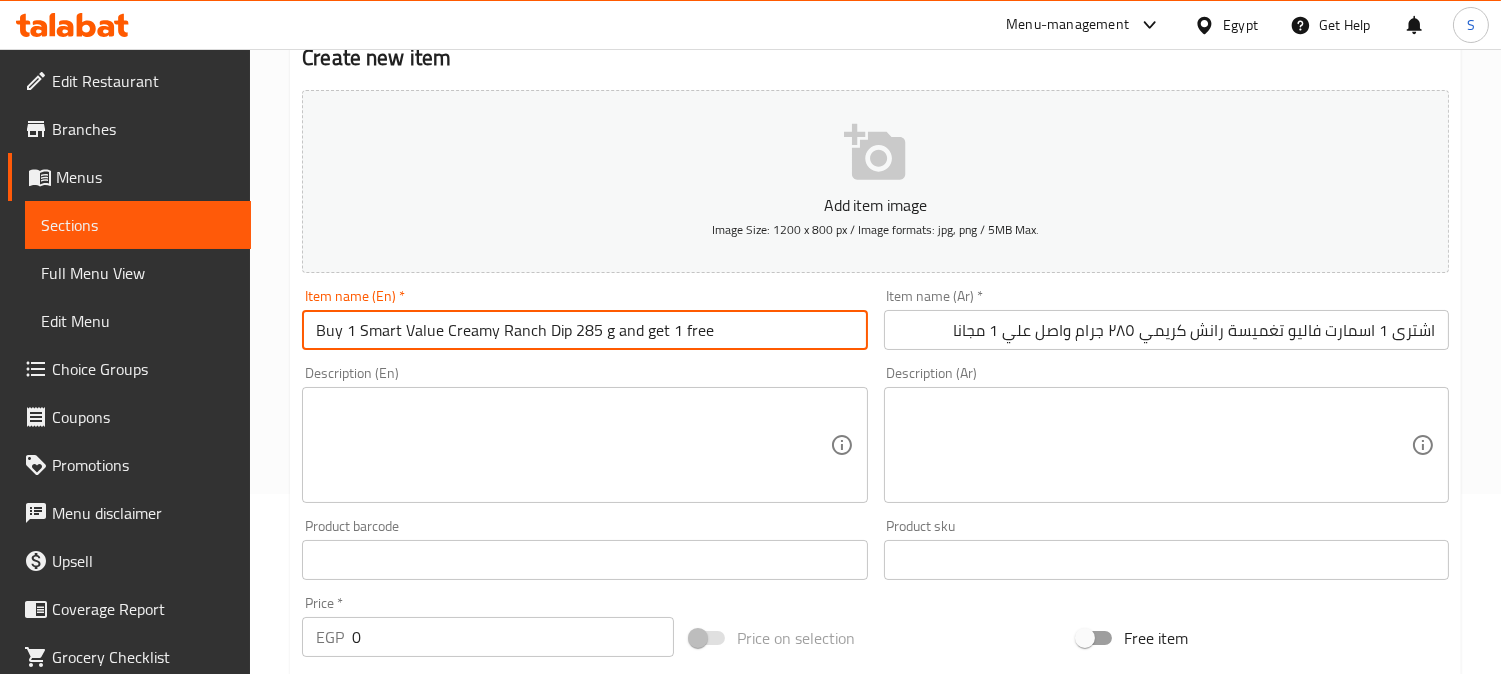 drag, startPoint x: 313, startPoint y: 334, endPoint x: 288, endPoint y: 336, distance: 25.079872 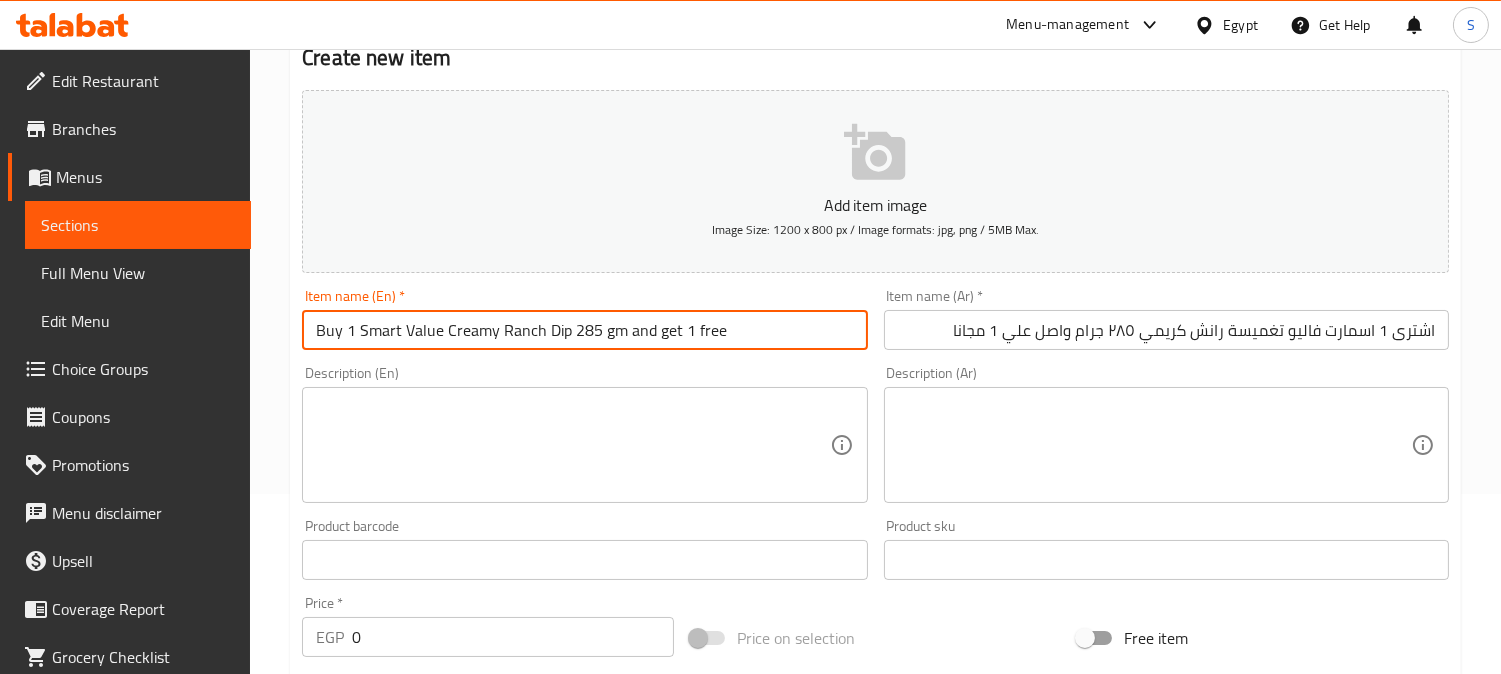 type on "Buy 1 Smart Value Creamy Ranch Dip 285 gm and get 1 free" 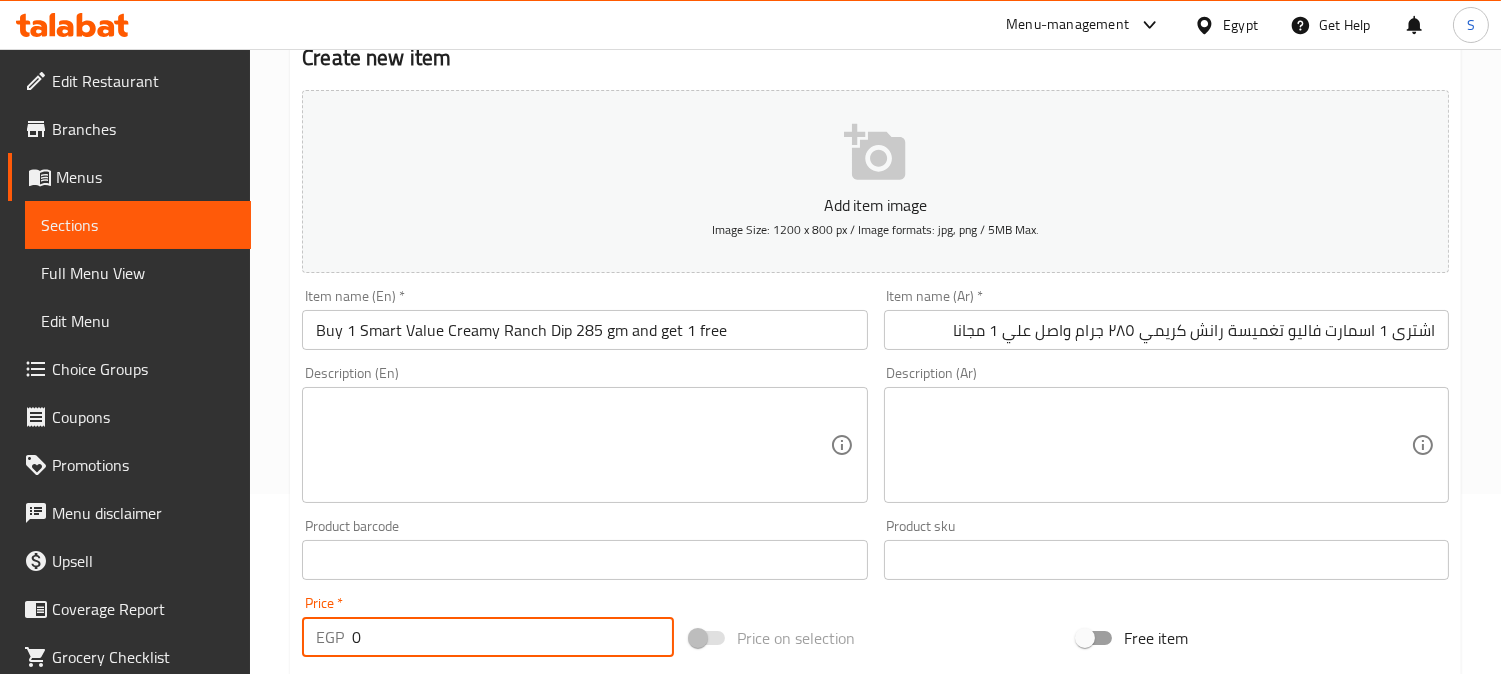 drag, startPoint x: 387, startPoint y: 624, endPoint x: 350, endPoint y: 625, distance: 37.01351 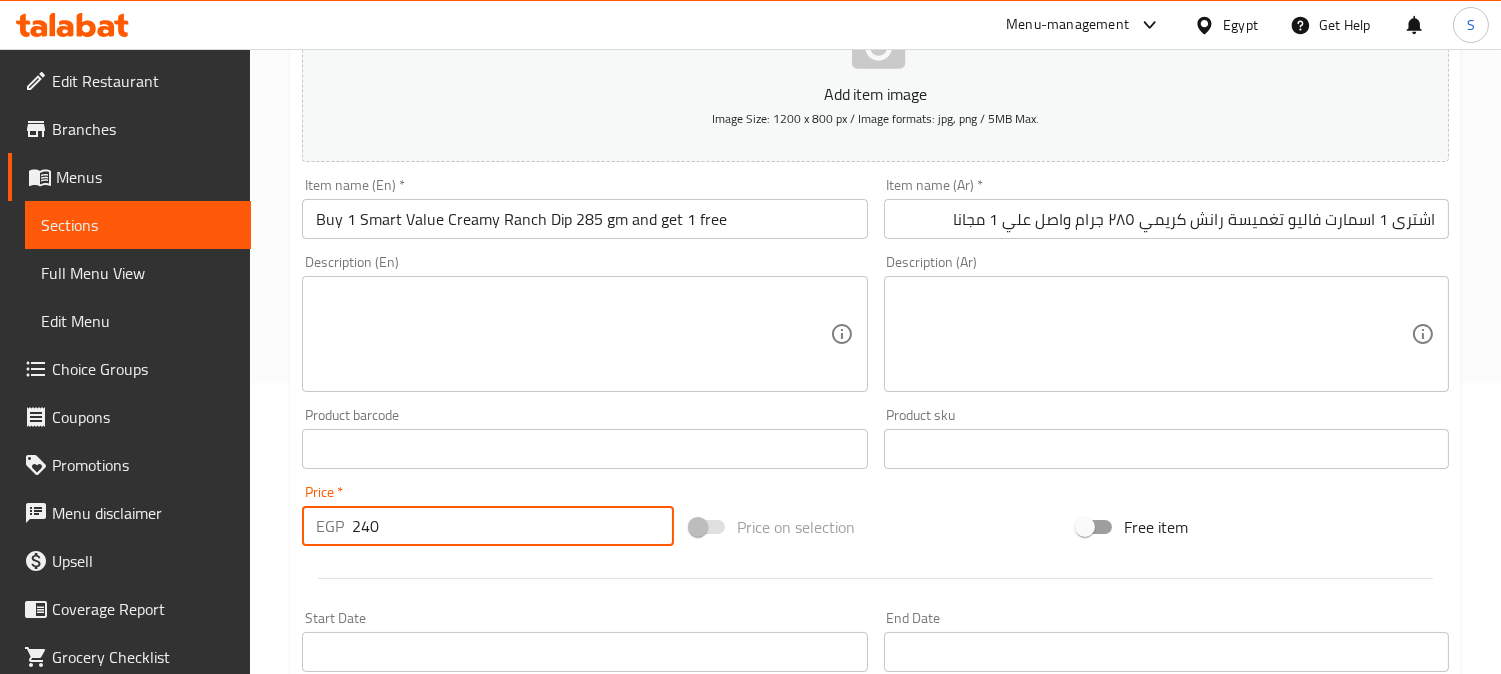 type on "240" 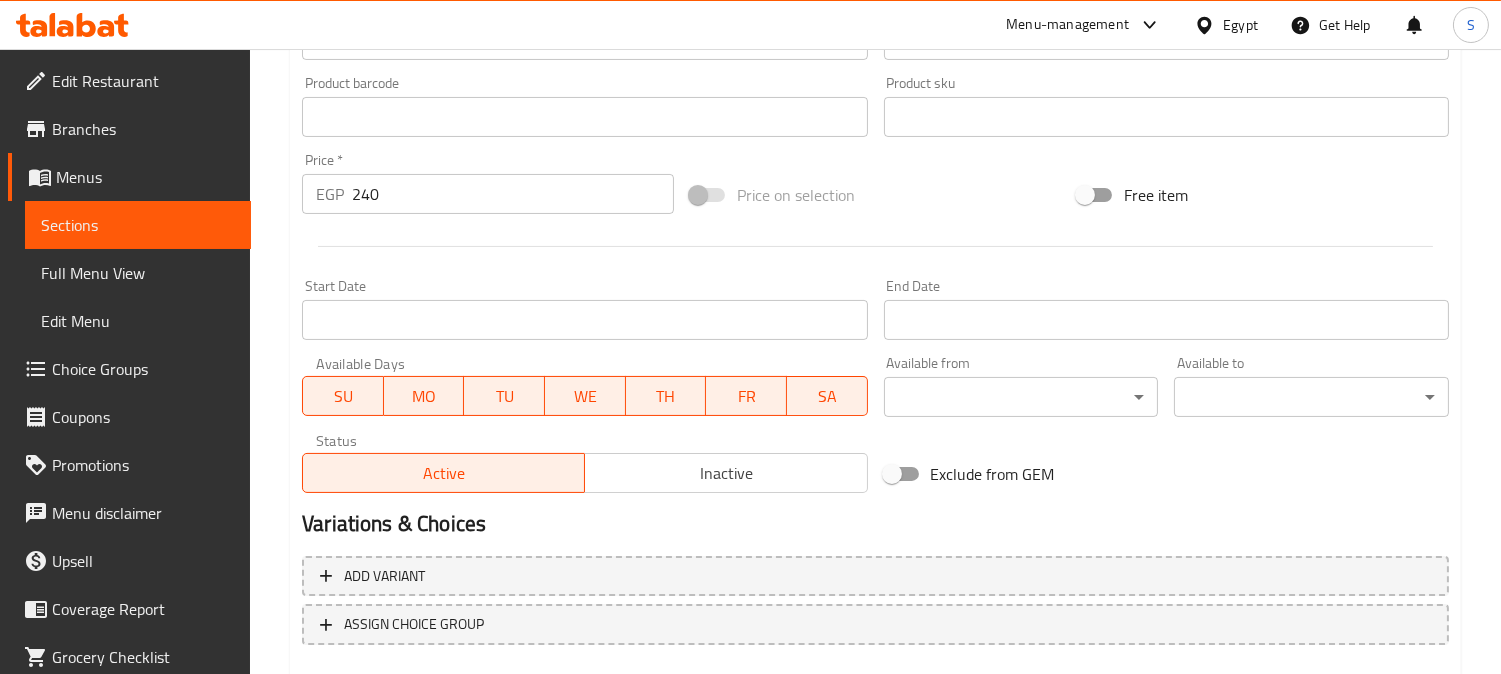 scroll, scrollTop: 624, scrollLeft: 0, axis: vertical 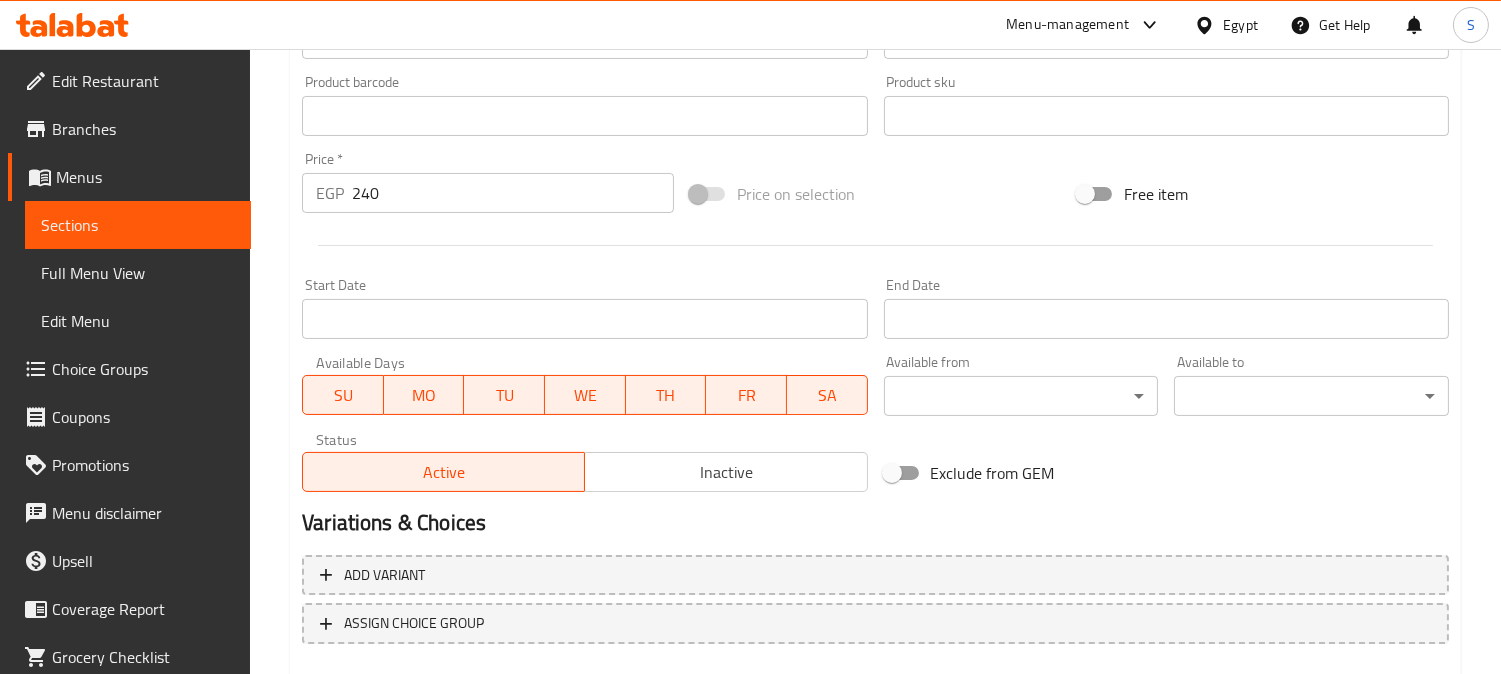 click on "Start Date" at bounding box center [584, 319] 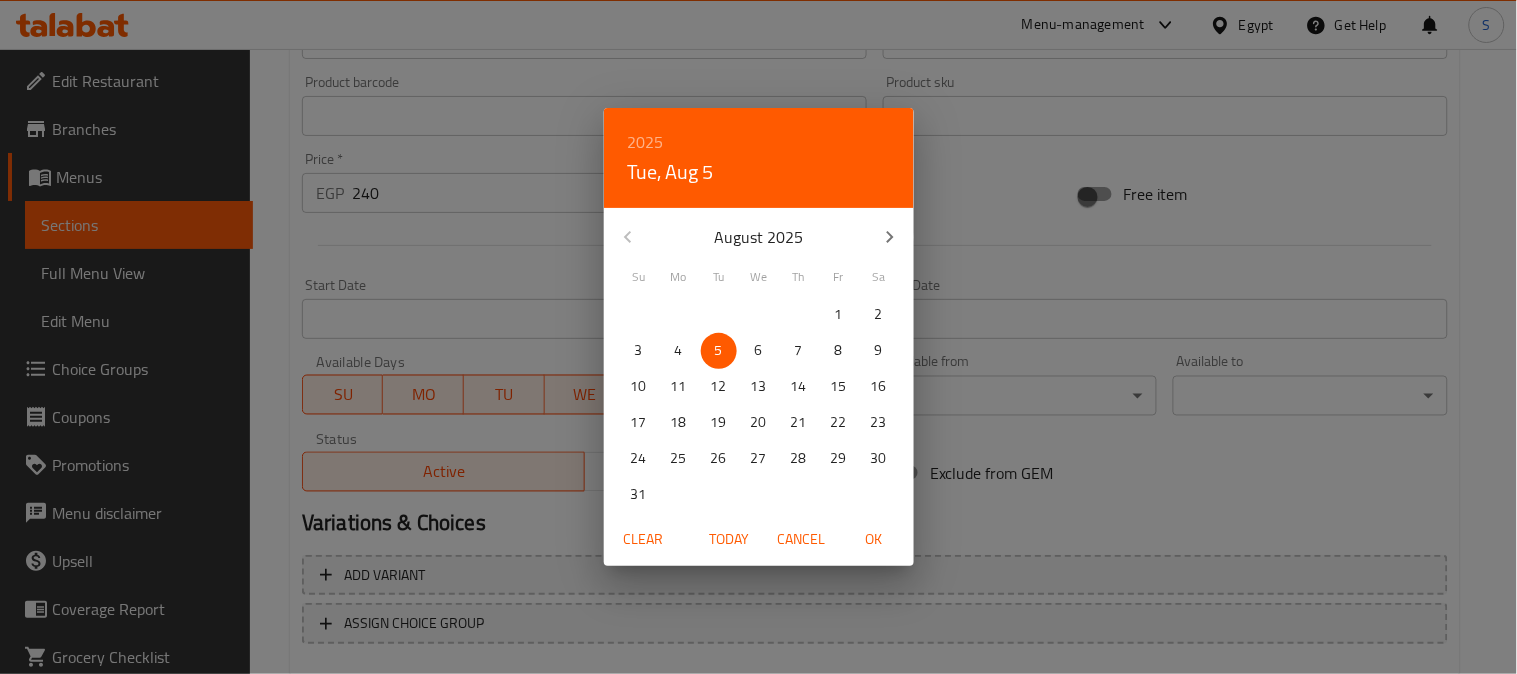 click on "Today" at bounding box center [730, 539] 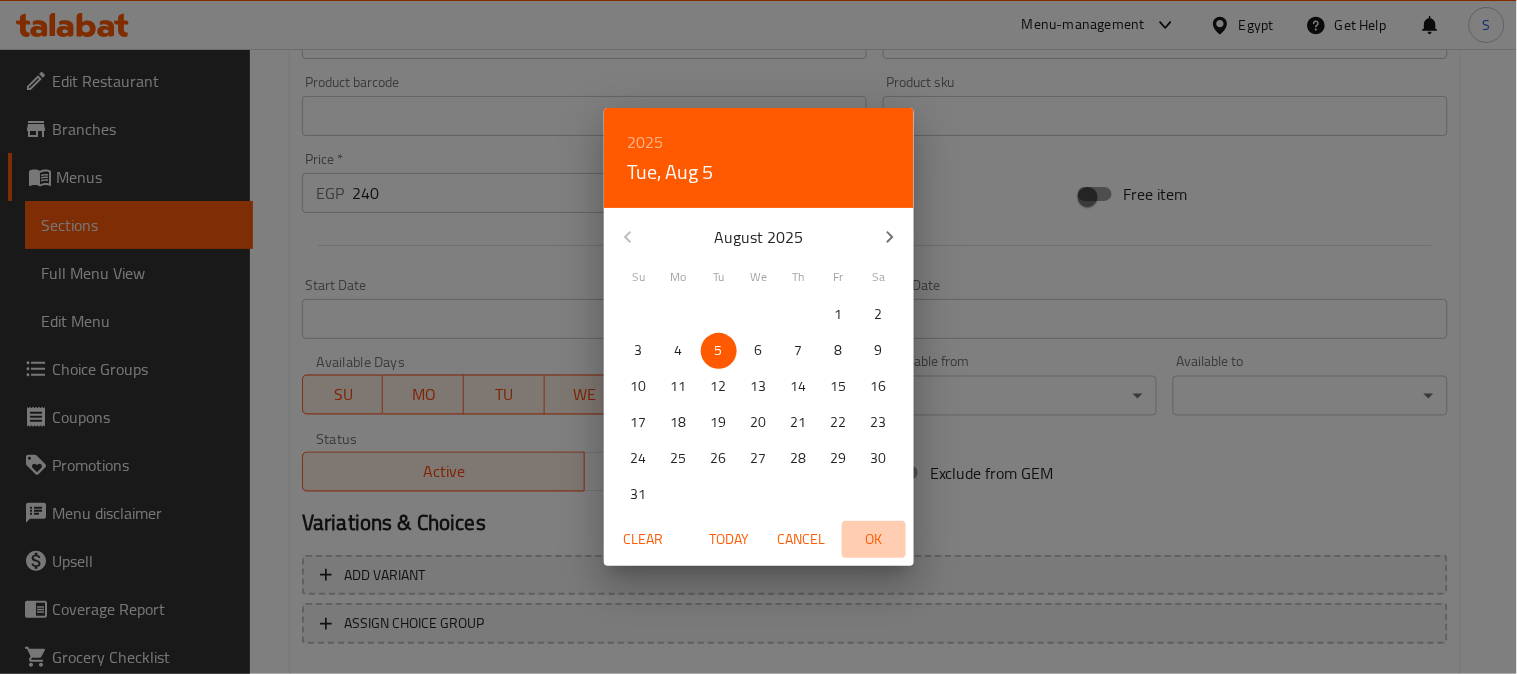 click on "OK" at bounding box center (874, 539) 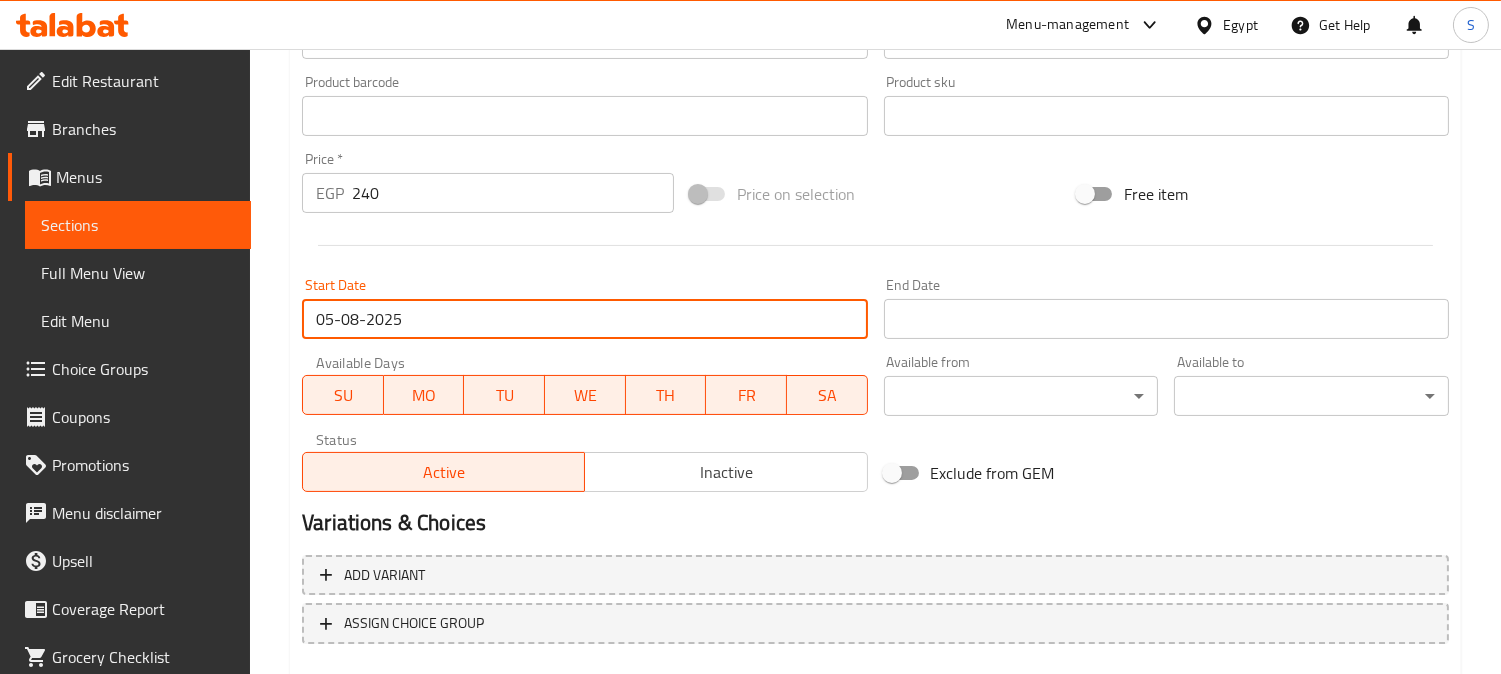 click on "Start Date" at bounding box center [1166, 319] 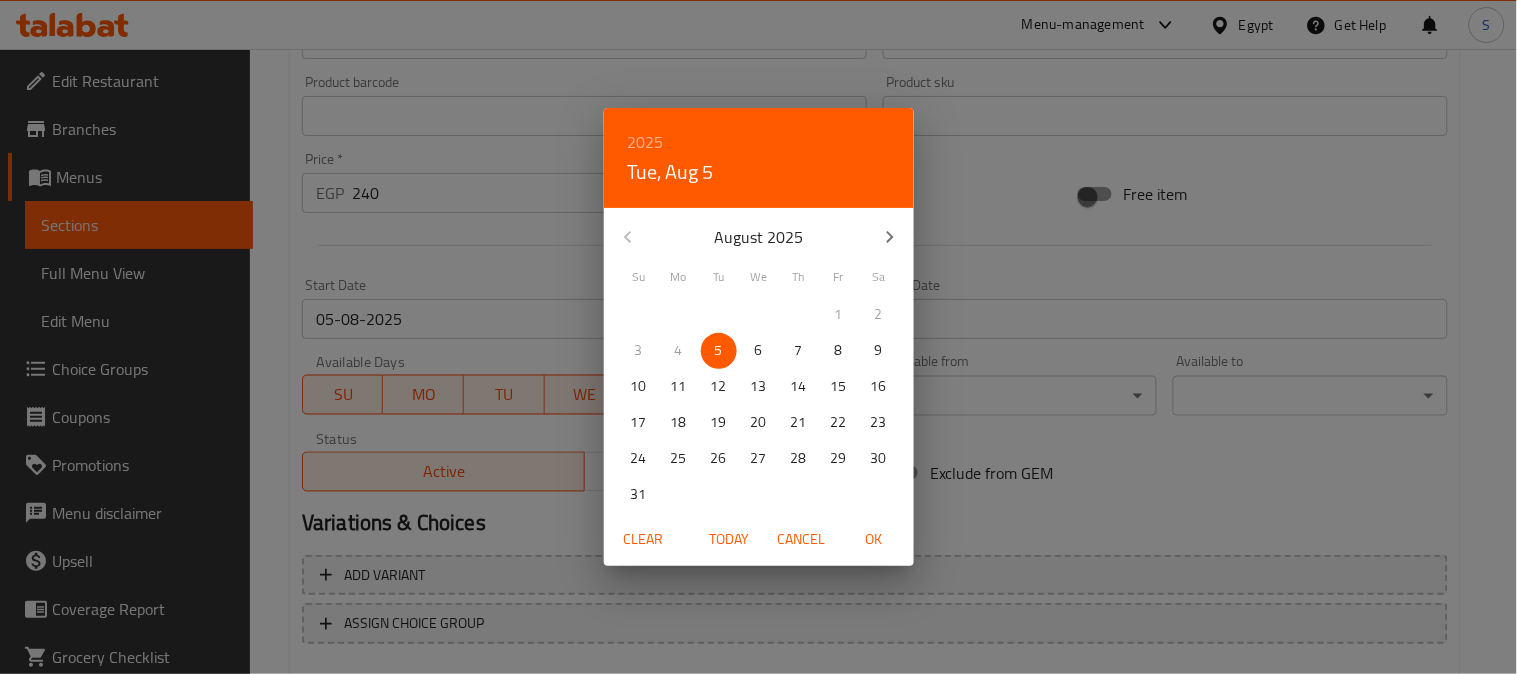 click on "August 2025" at bounding box center [759, 237] 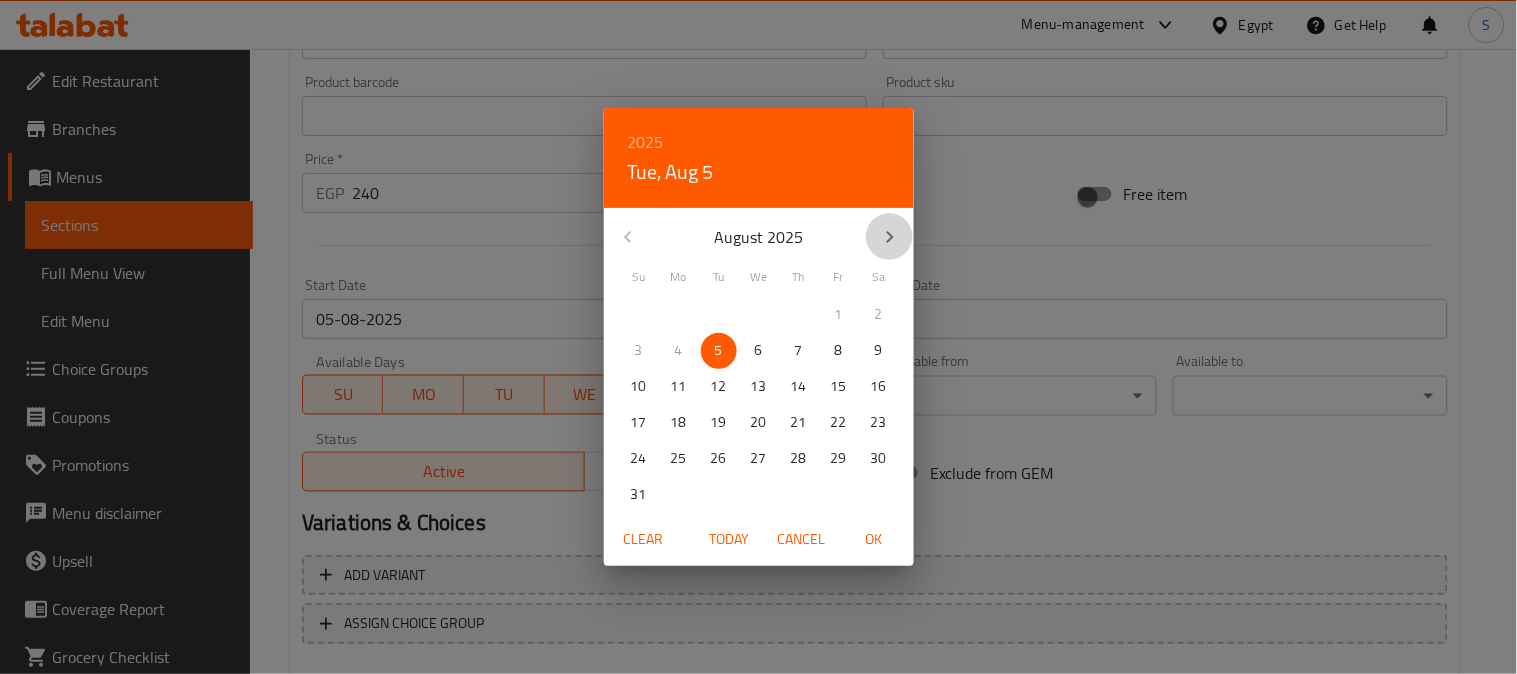click 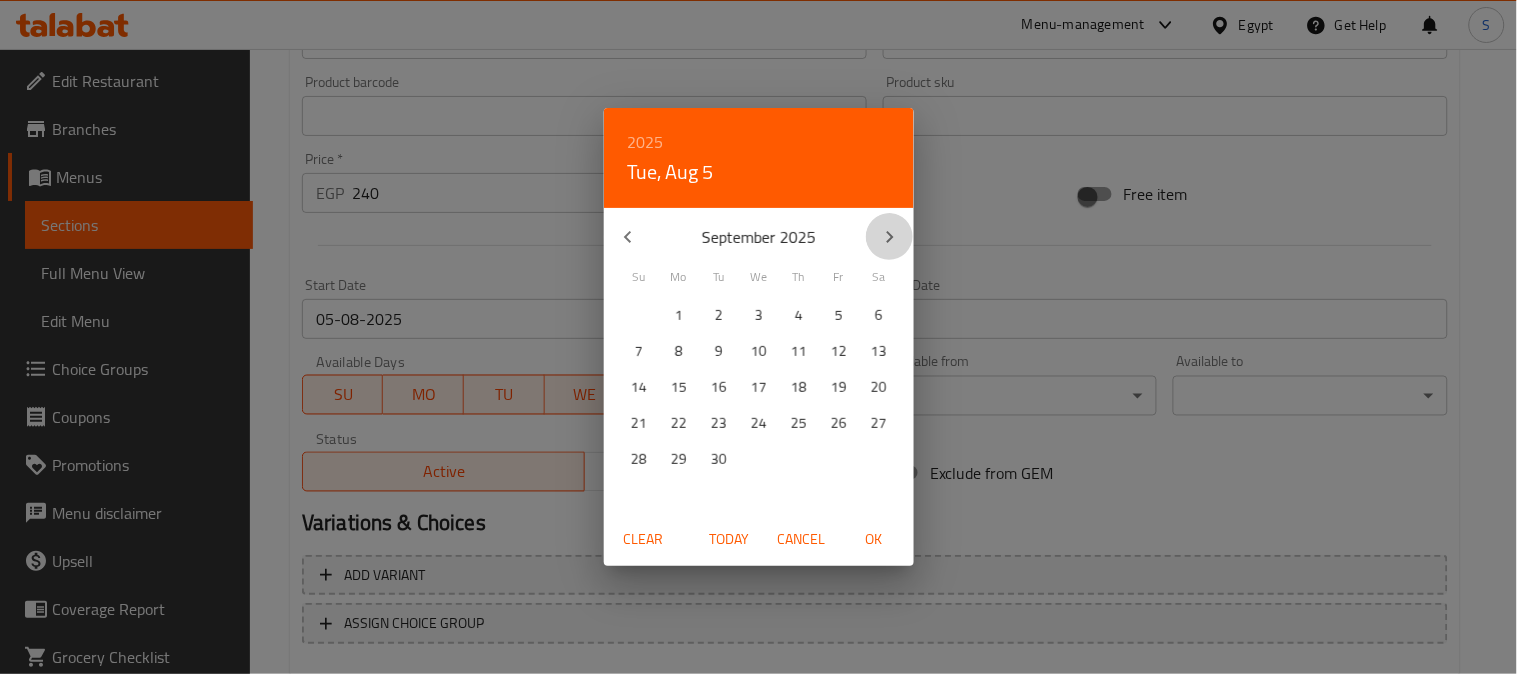 click 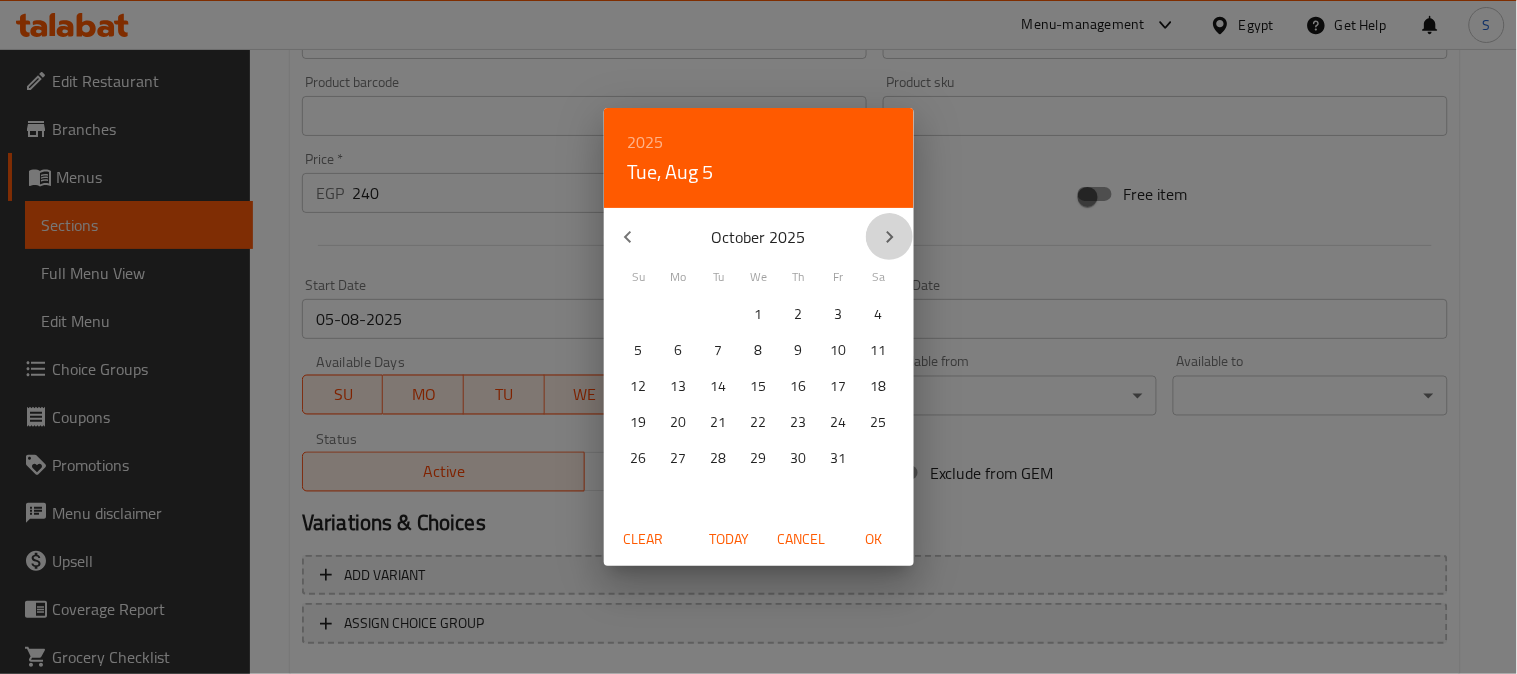 click 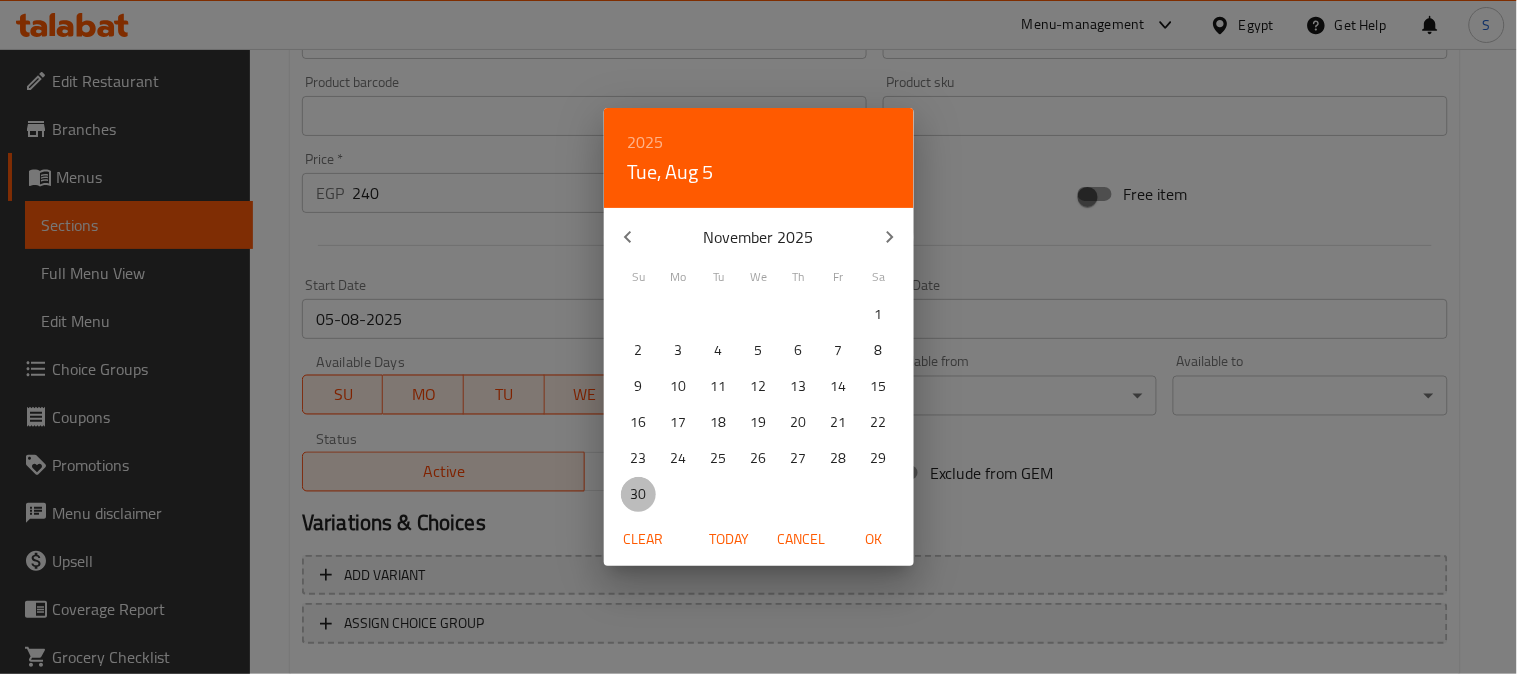 click on "30" at bounding box center [639, 494] 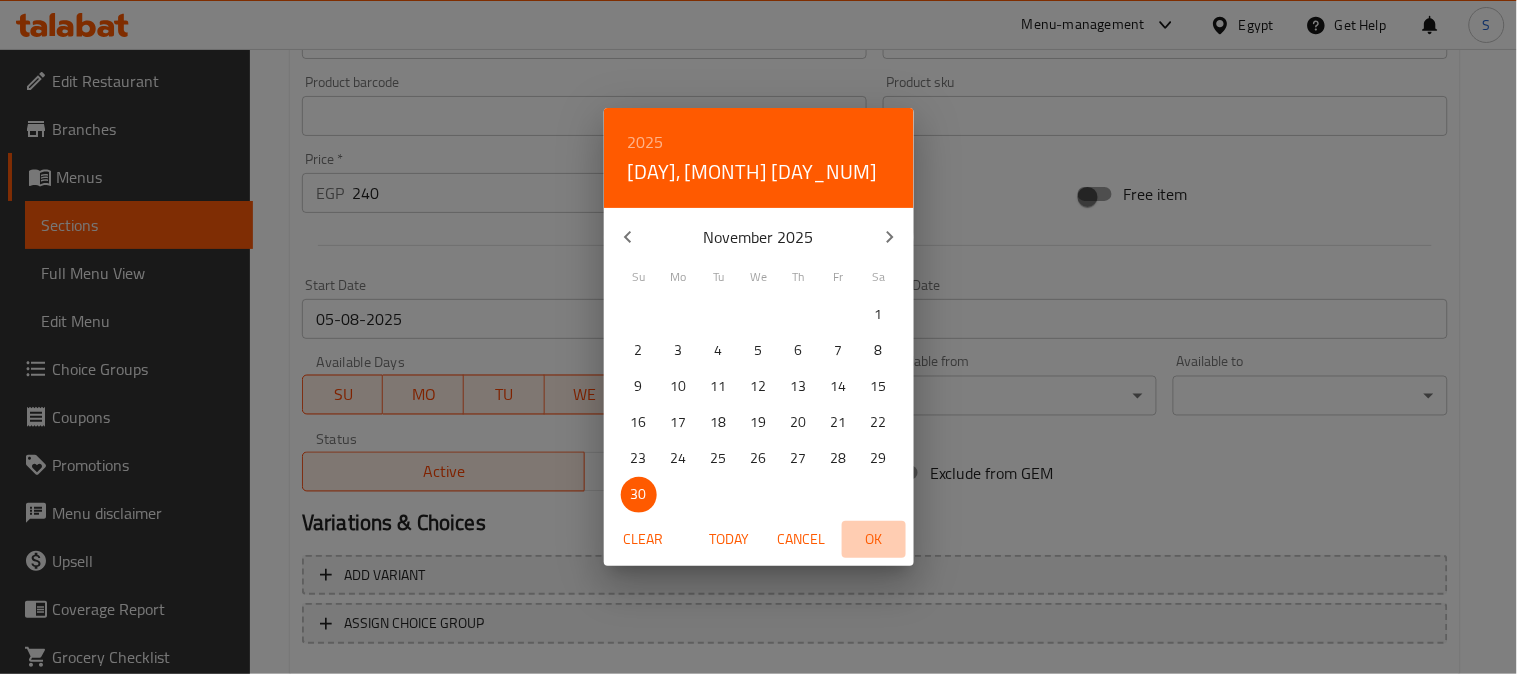 click on "OK" at bounding box center (874, 539) 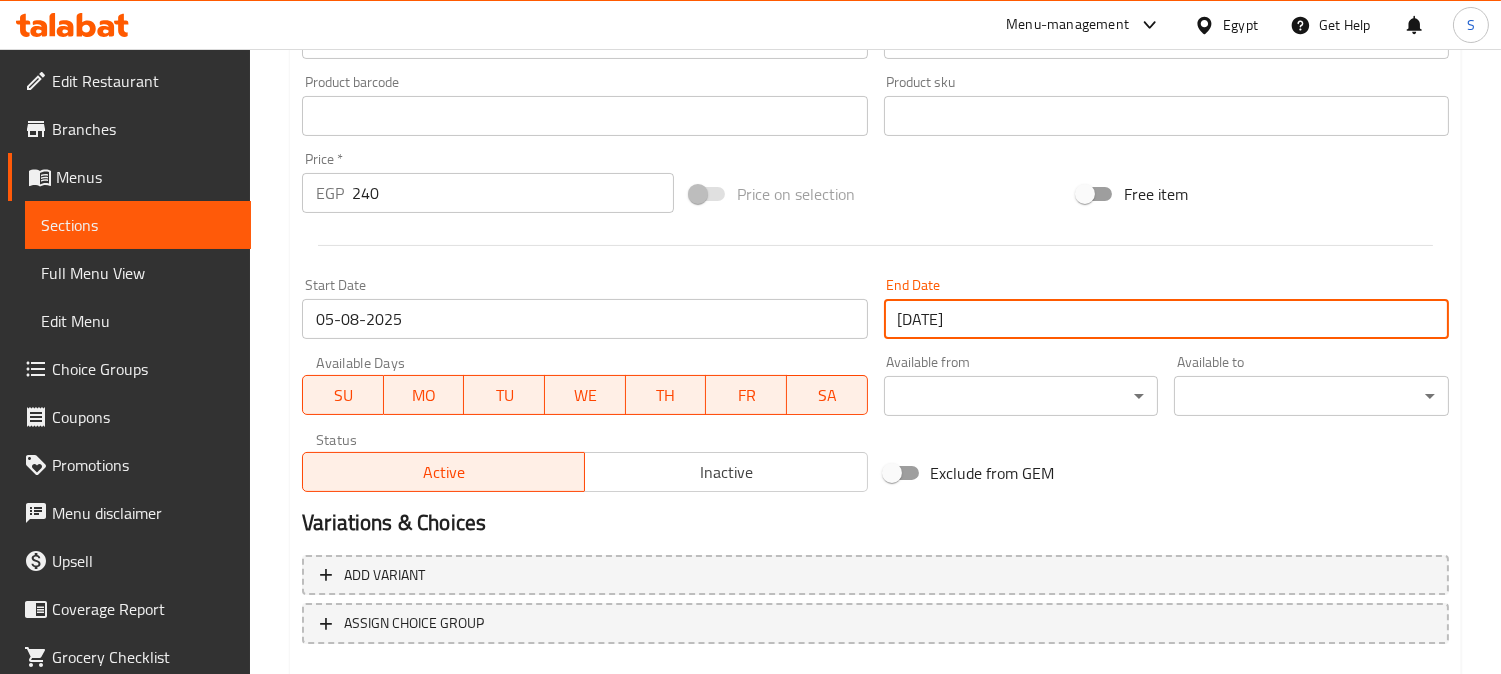click on "Inactive" at bounding box center [726, 472] 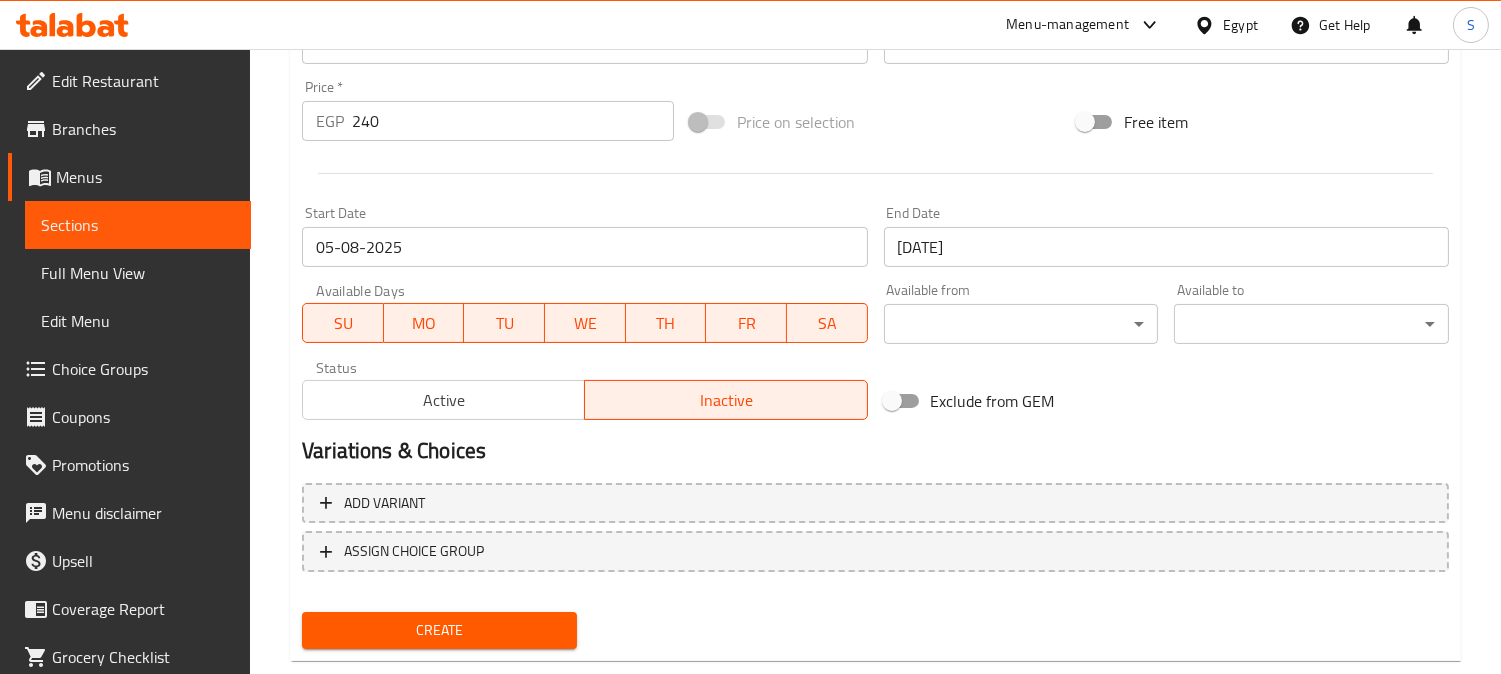 scroll, scrollTop: 735, scrollLeft: 0, axis: vertical 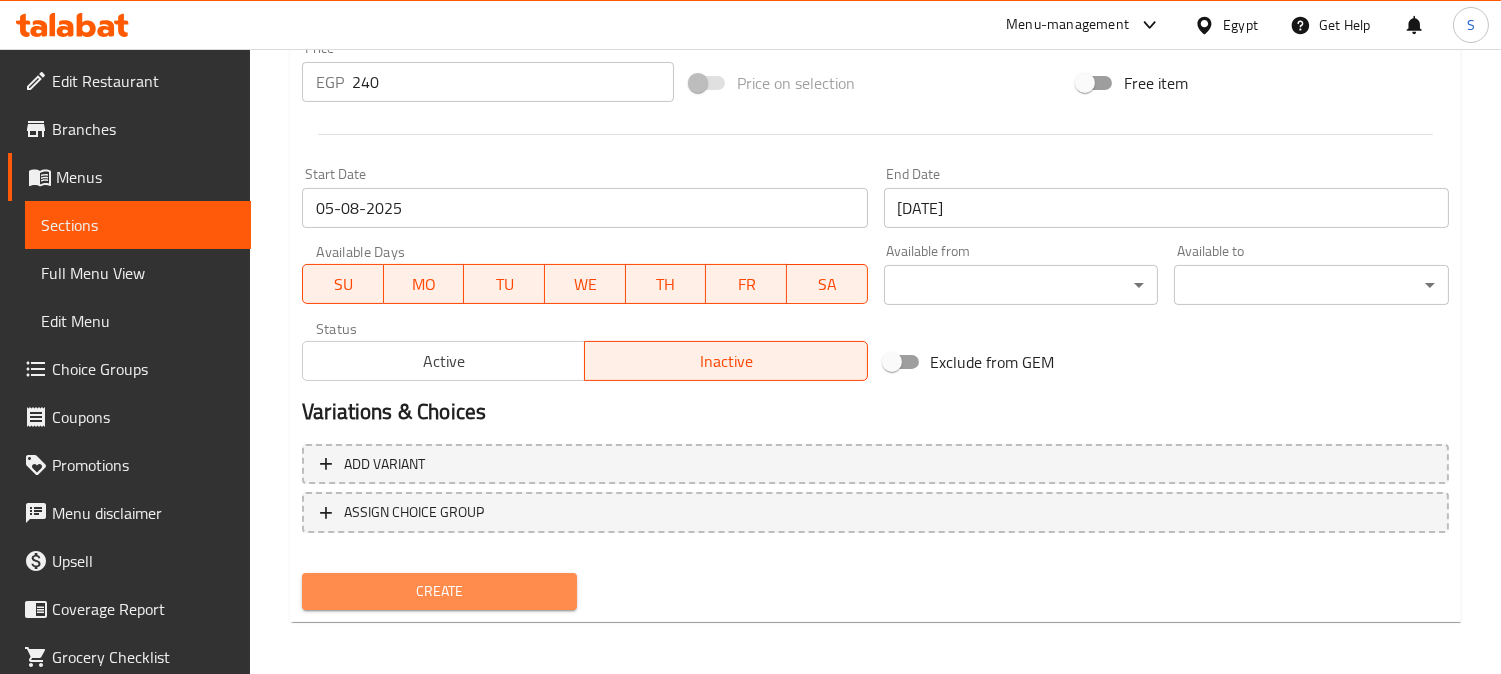 click on "Create" at bounding box center (439, 591) 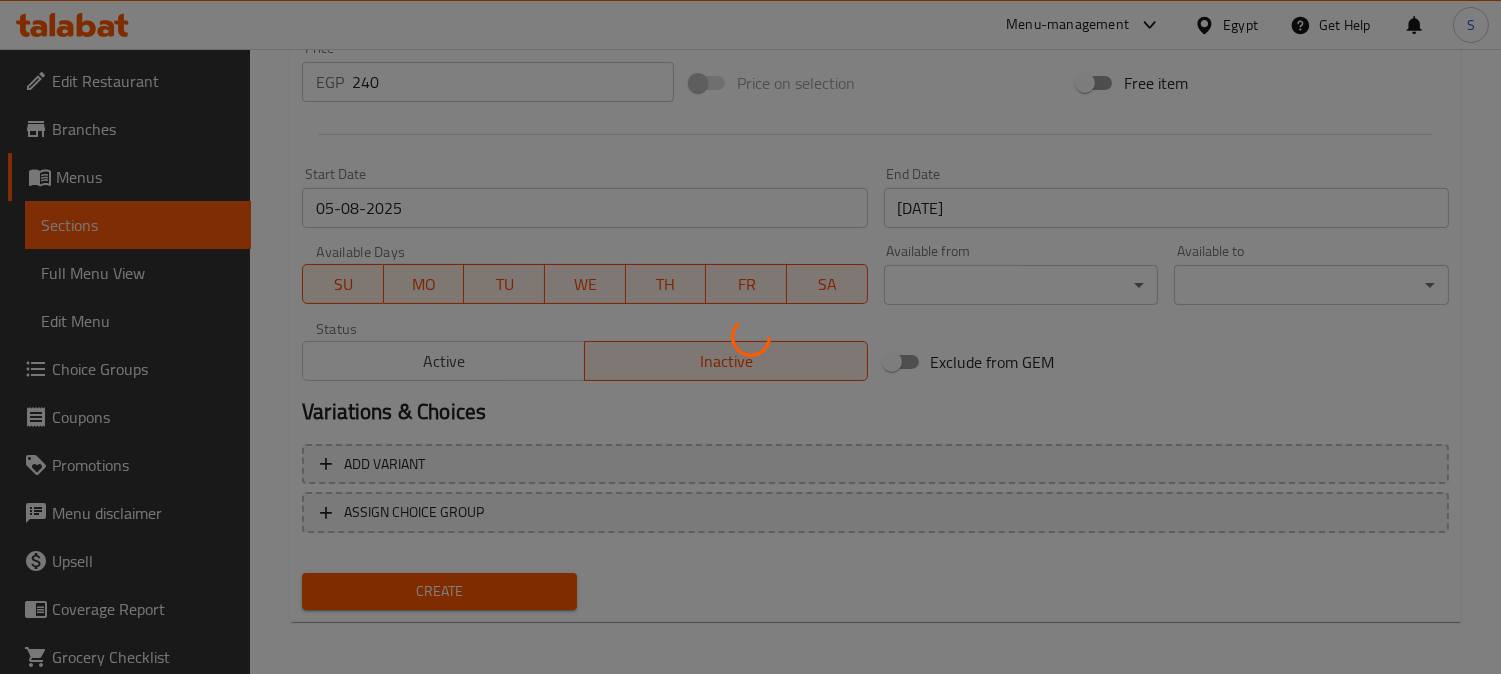 type 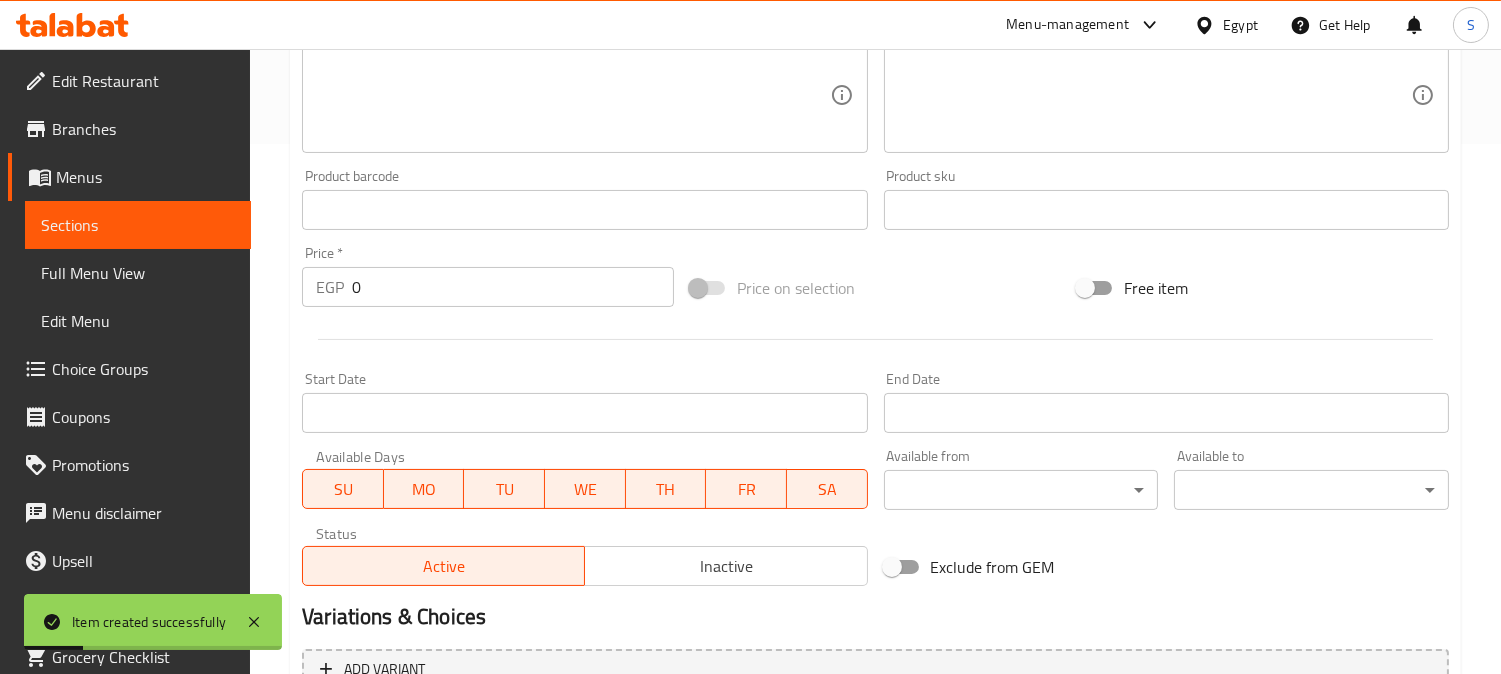 scroll, scrollTop: 180, scrollLeft: 0, axis: vertical 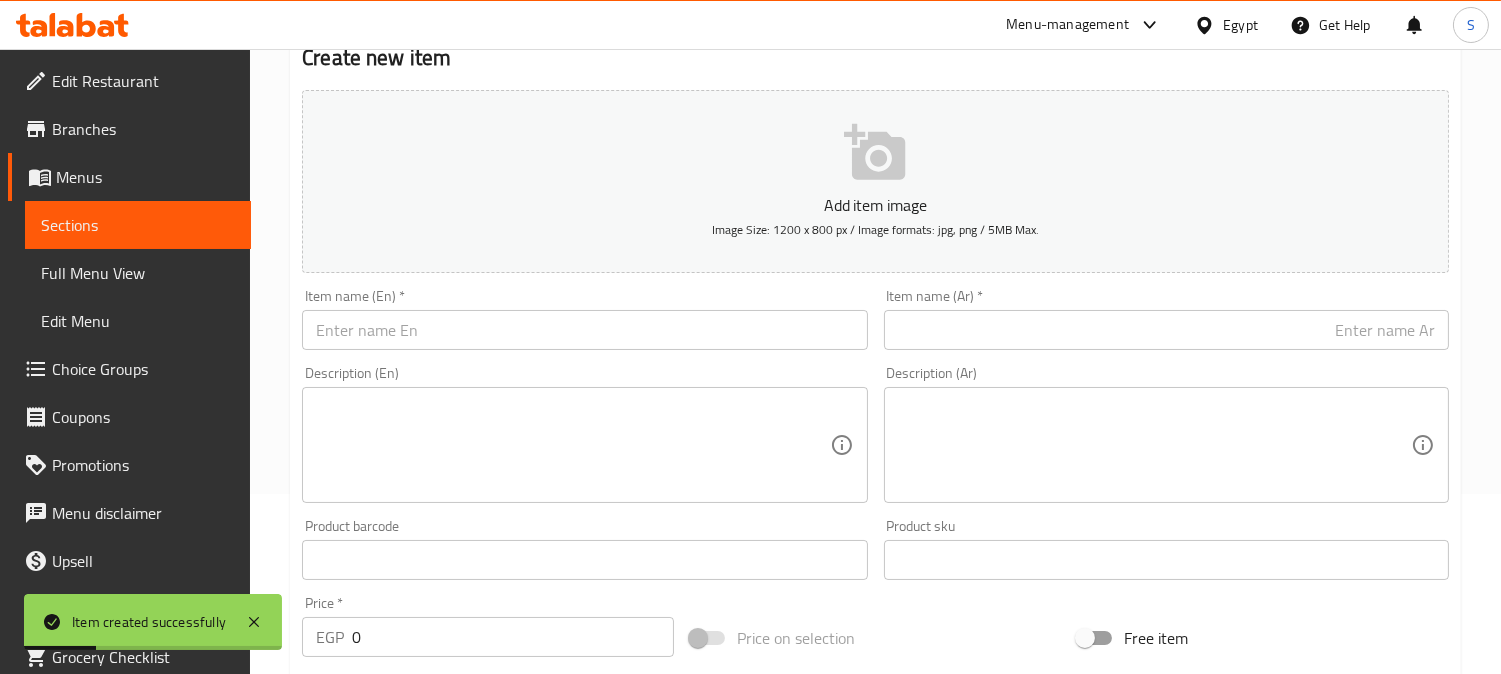 click on "Item name (Ar)   * Item name (Ar)  *" at bounding box center (1166, 319) 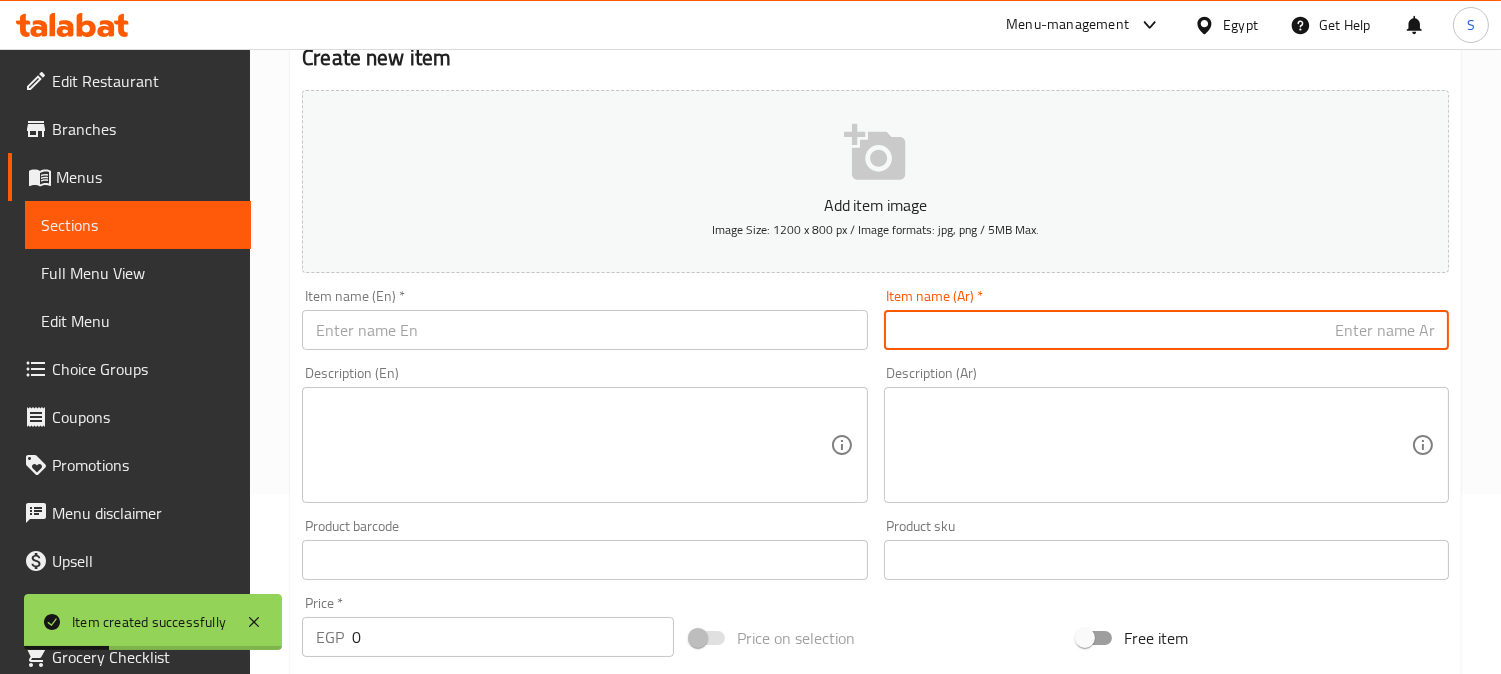 click at bounding box center (1166, 330) 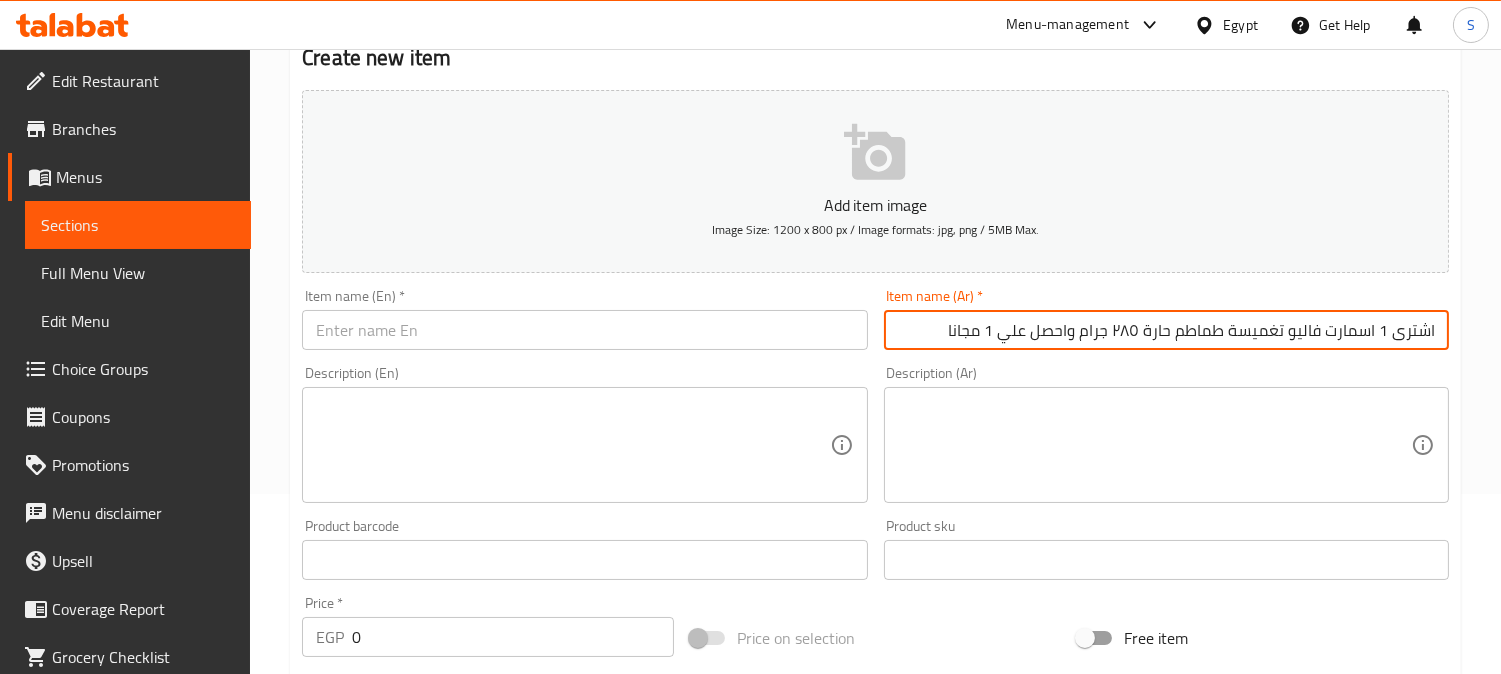 type on "اشترى 1 اسمارت فاليو تغميسة طماطم حارة ٢٨٥ جرام واحصل علي 1 مجانا" 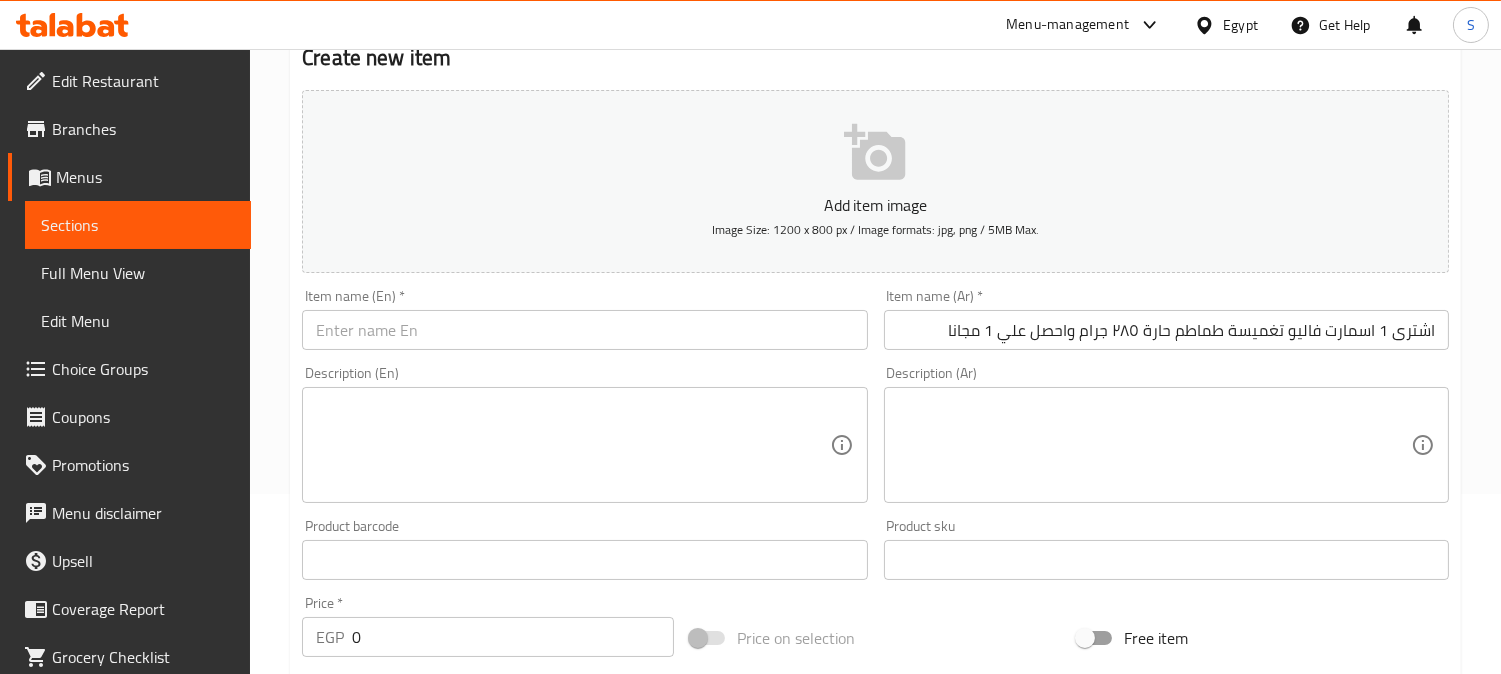 click at bounding box center (584, 330) 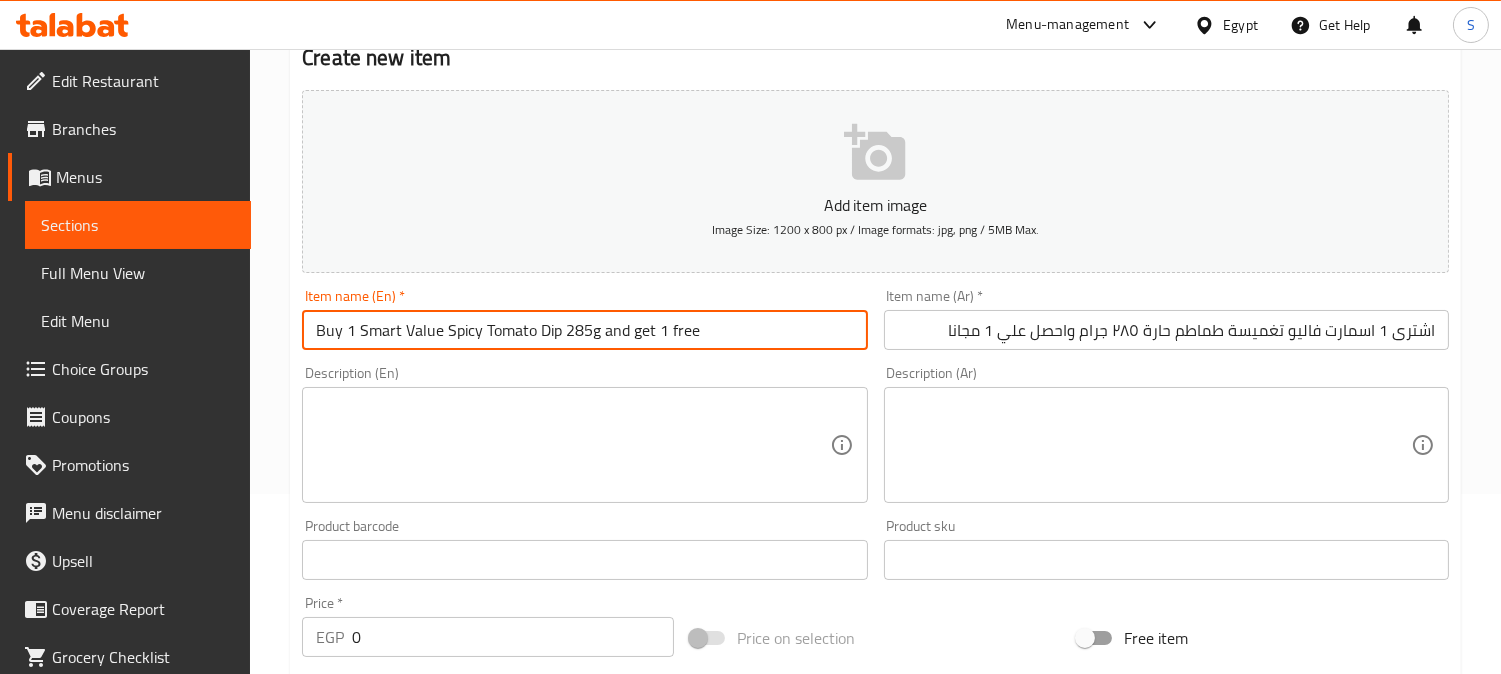 click on "Buy 1 Smart Value Spicy Tomato Dip 285g and get 1 free" at bounding box center [584, 330] 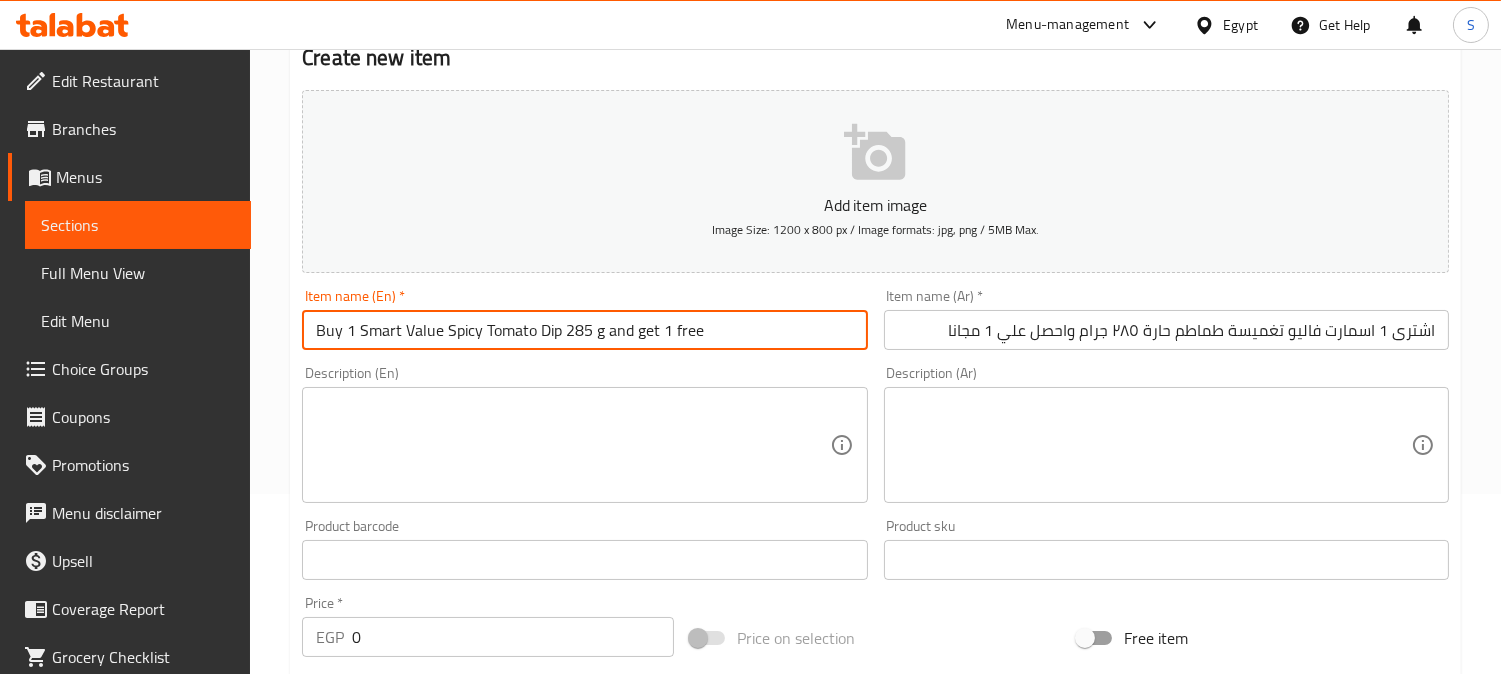 click on "Buy 1 Smart Value Spicy Tomato Dip 285 g and get 1 free" at bounding box center [584, 330] 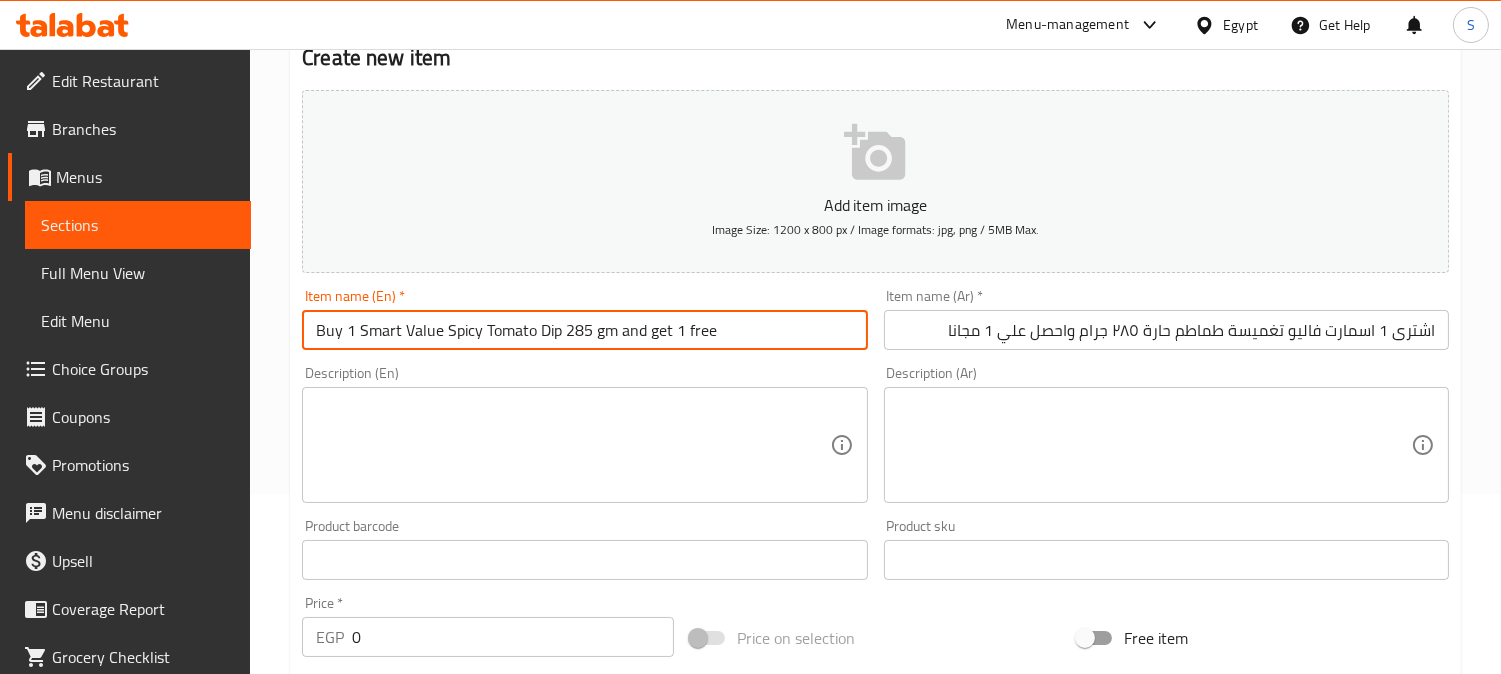 type on "Buy 1 Smart Value Spicy Tomato Dip 285 gm and get 1 free" 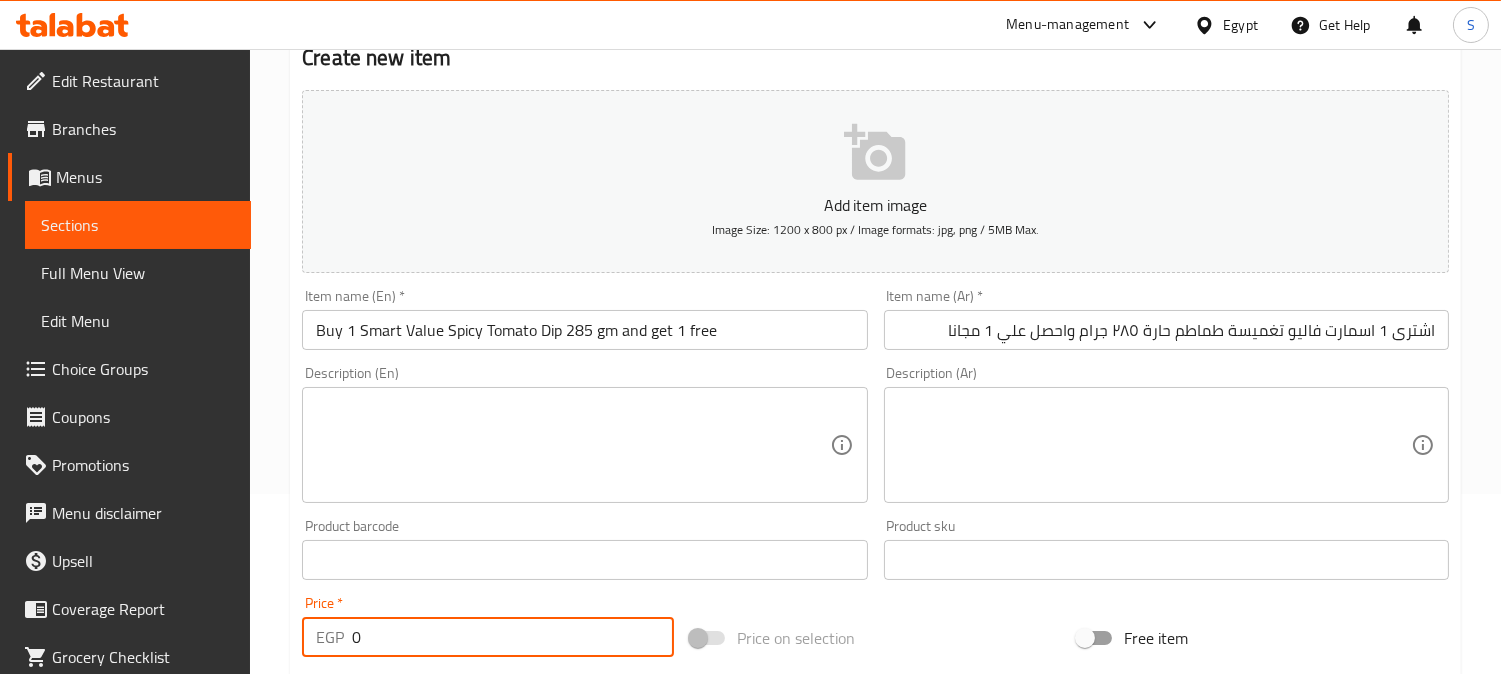 drag, startPoint x: 452, startPoint y: 635, endPoint x: 171, endPoint y: 631, distance: 281.02847 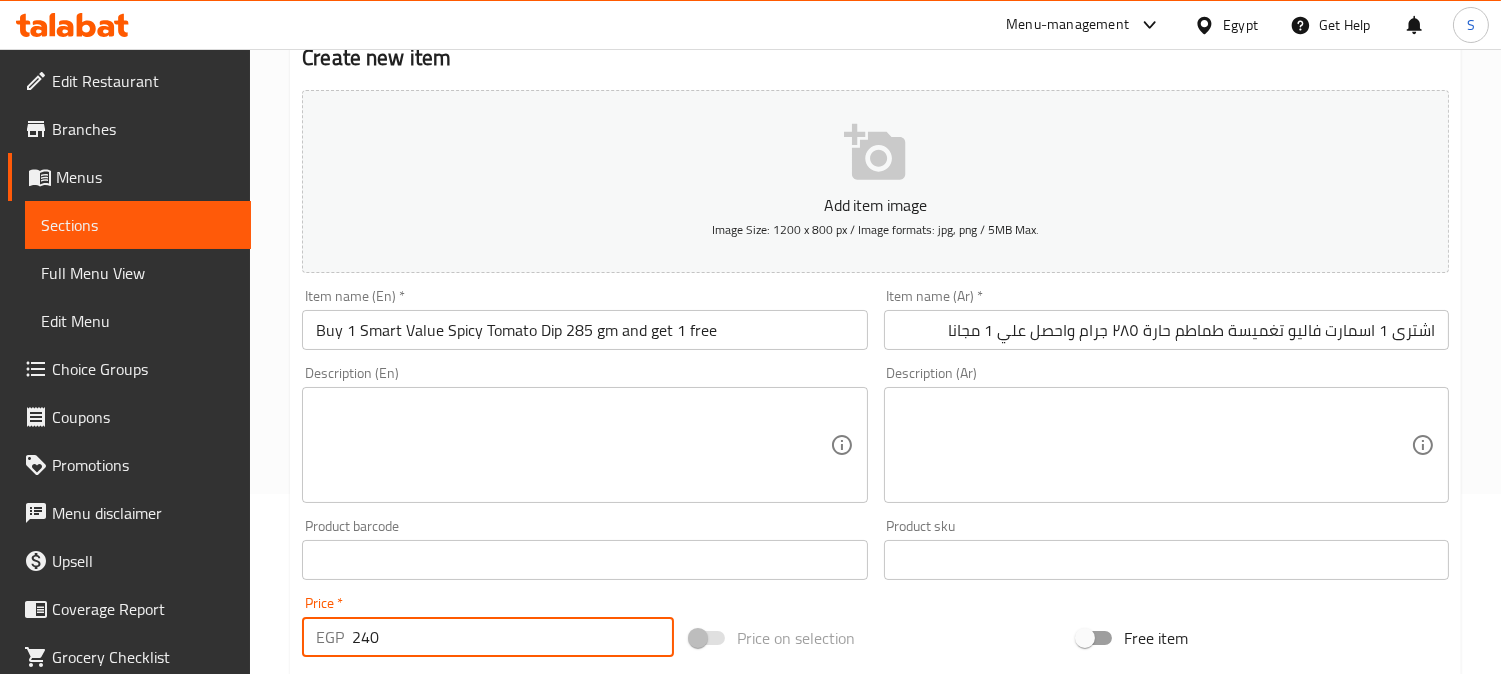 type on "240" 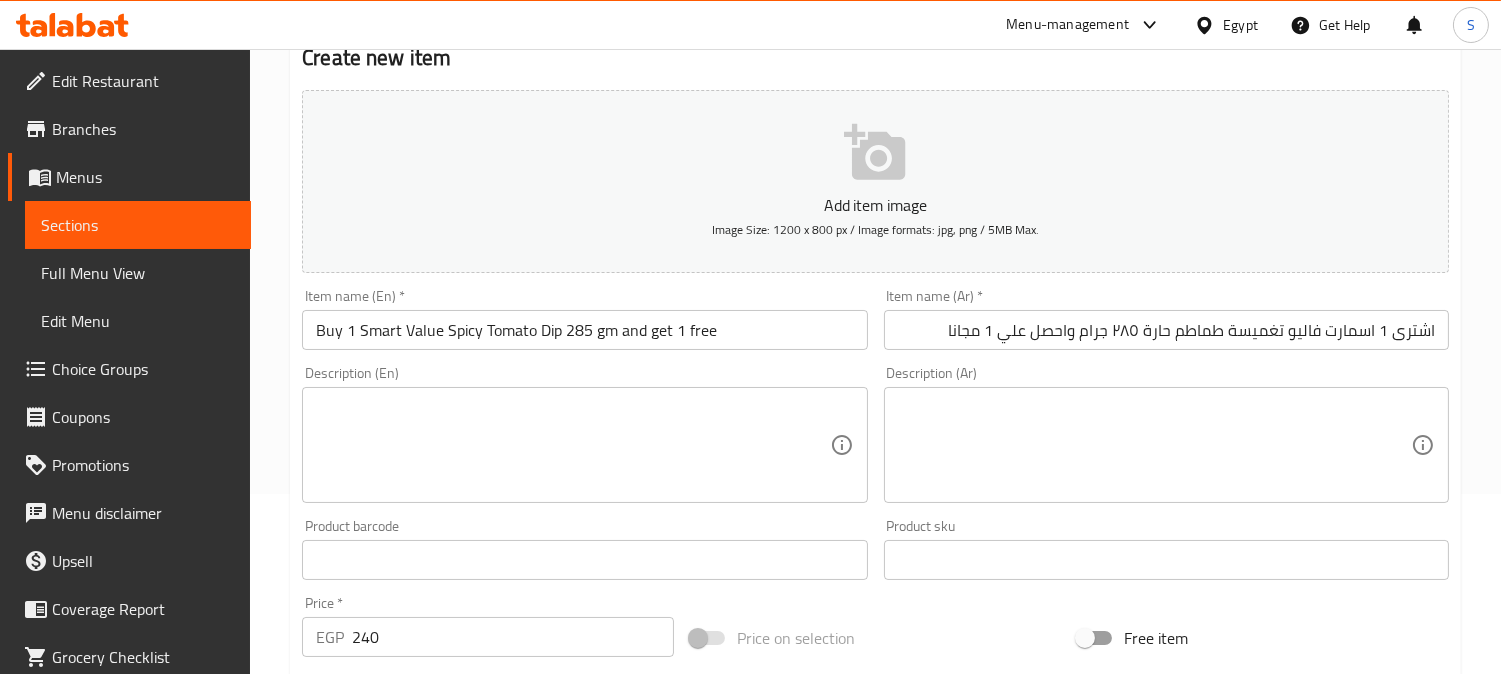 click on "Price on selection" at bounding box center (876, 638) 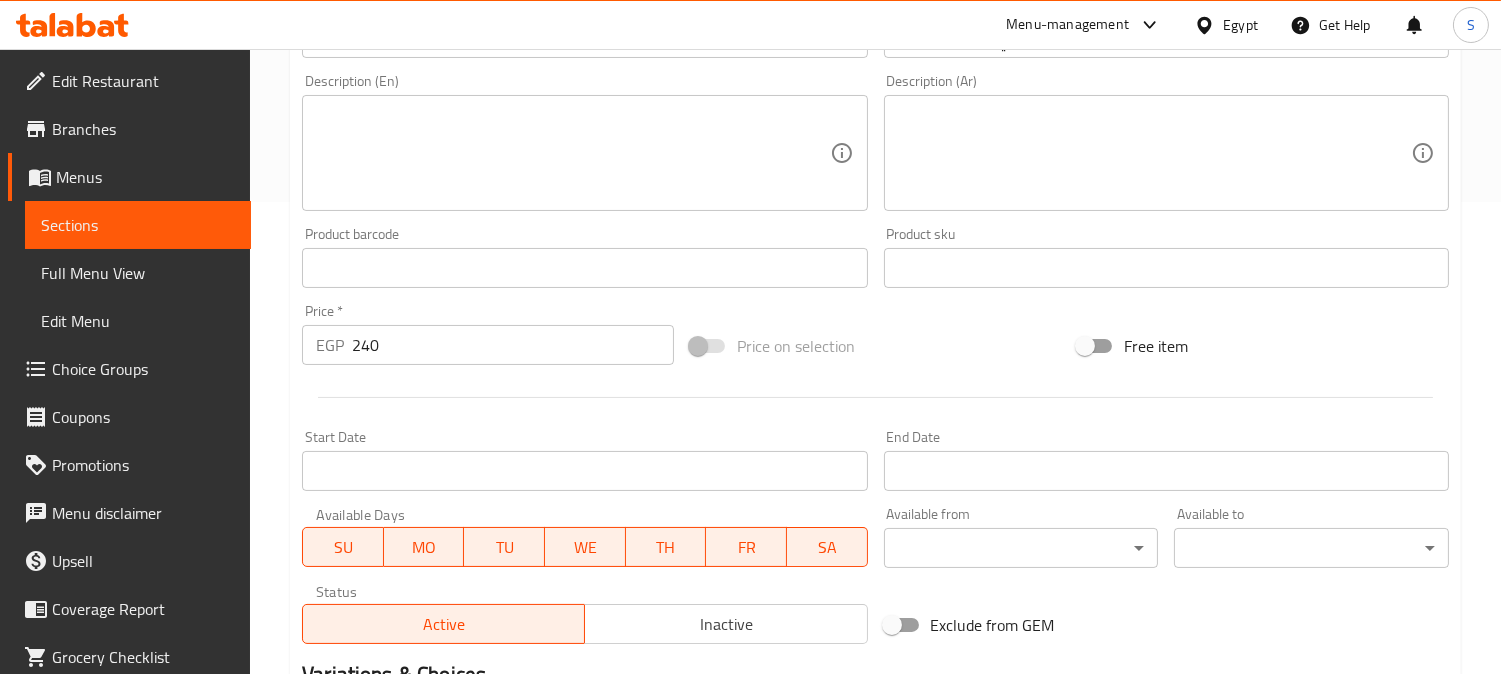 scroll, scrollTop: 735, scrollLeft: 0, axis: vertical 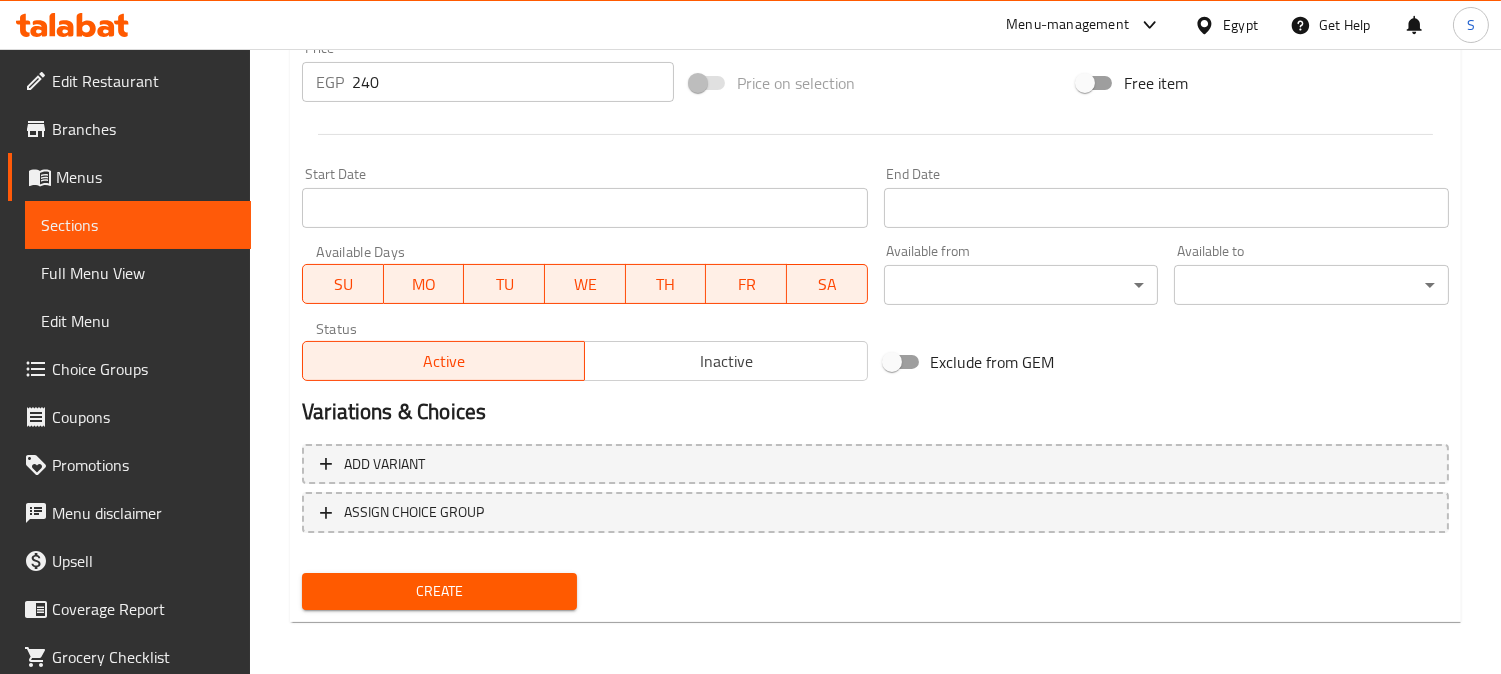 click on "Start Date Start Date" at bounding box center [584, 197] 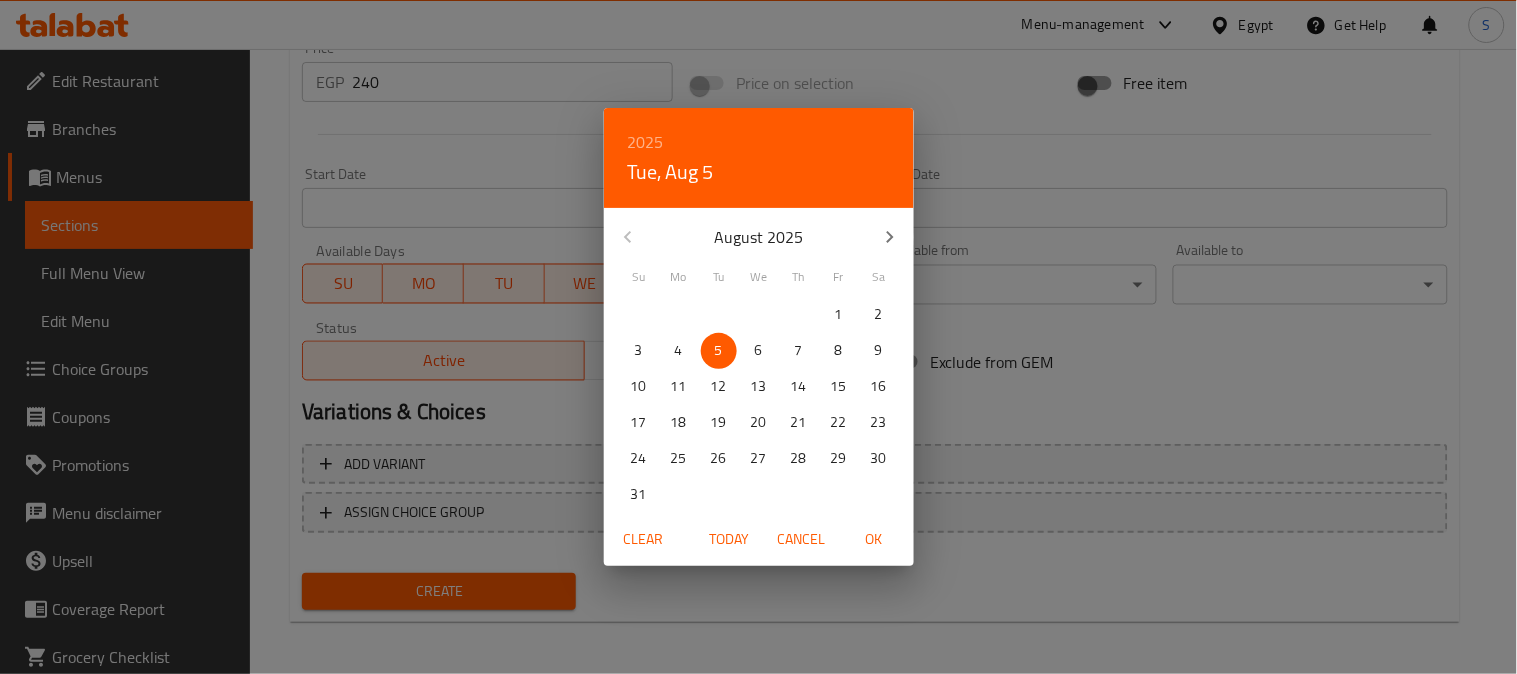 click on "Today" at bounding box center (730, 539) 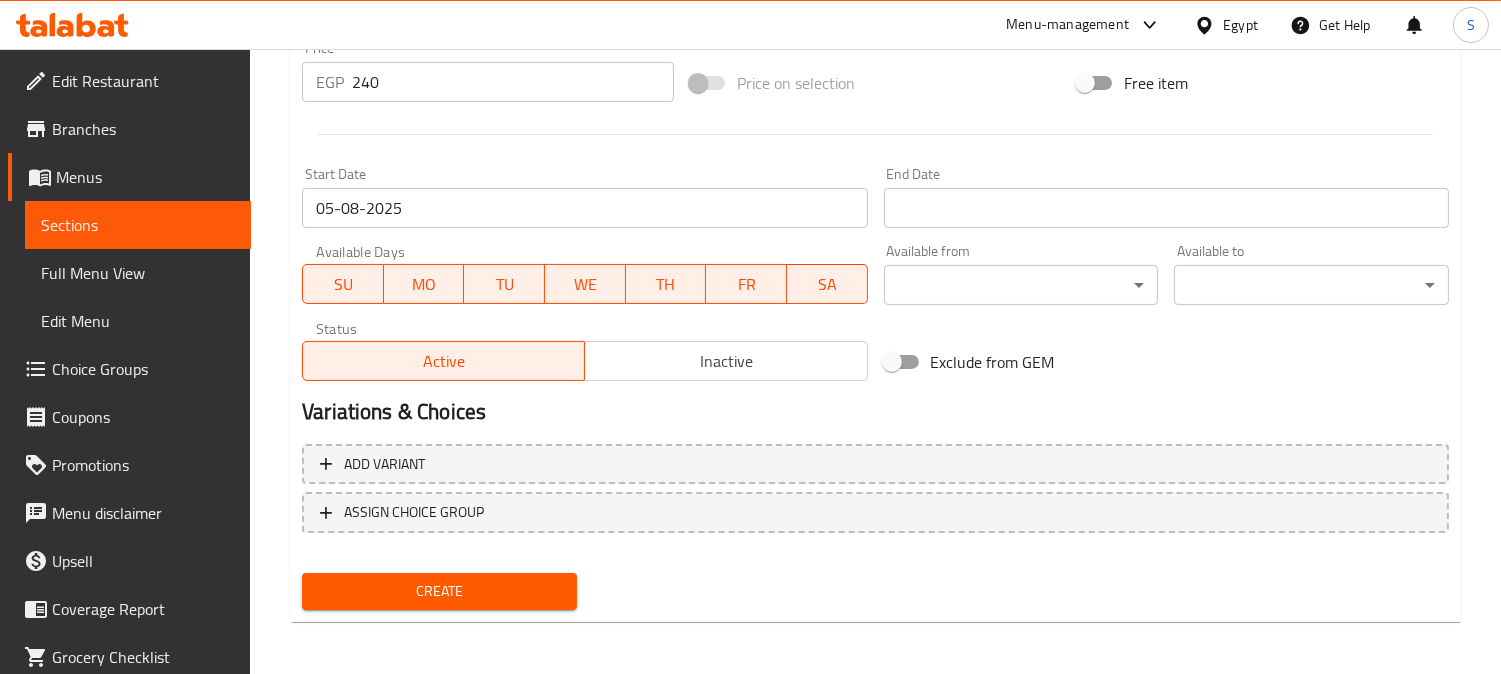 click on "Add variant ASSIGN CHOICE GROUP" at bounding box center [875, 501] 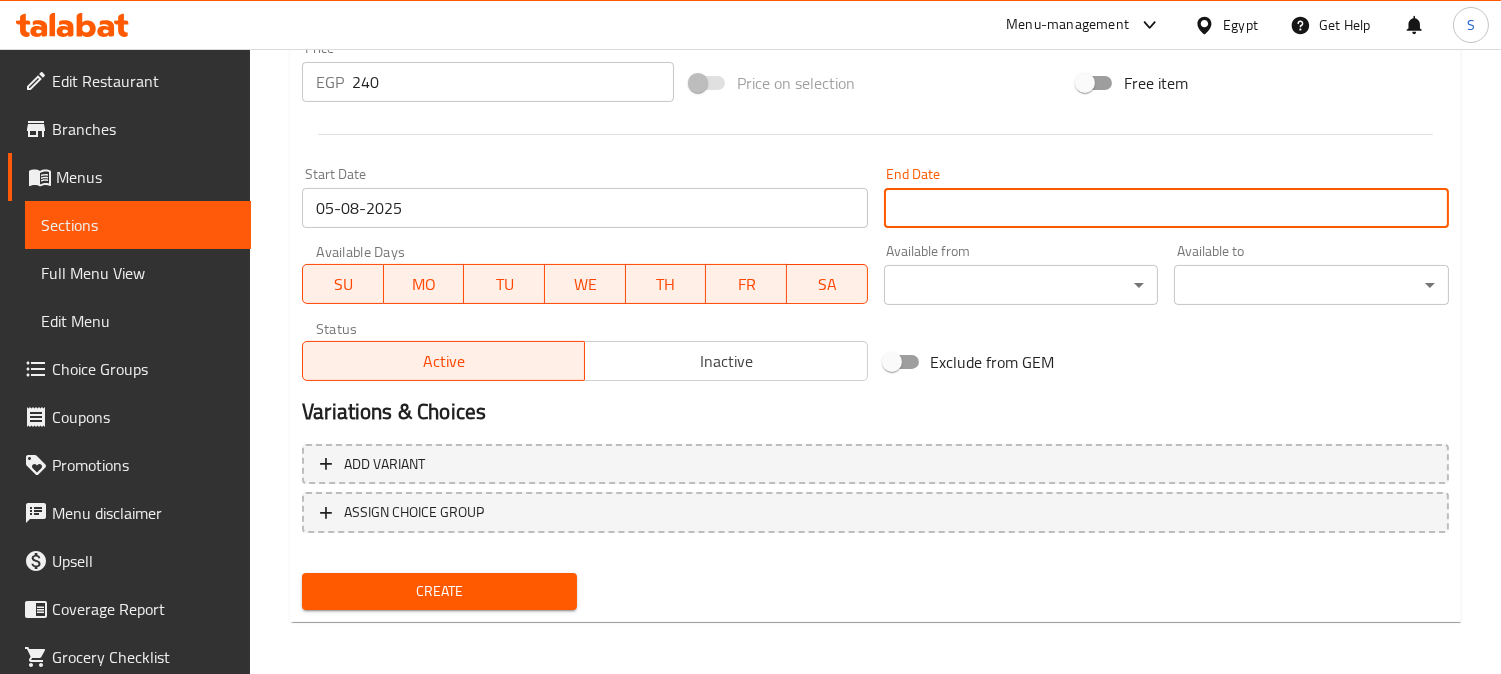 click on "Start Date" at bounding box center [1166, 208] 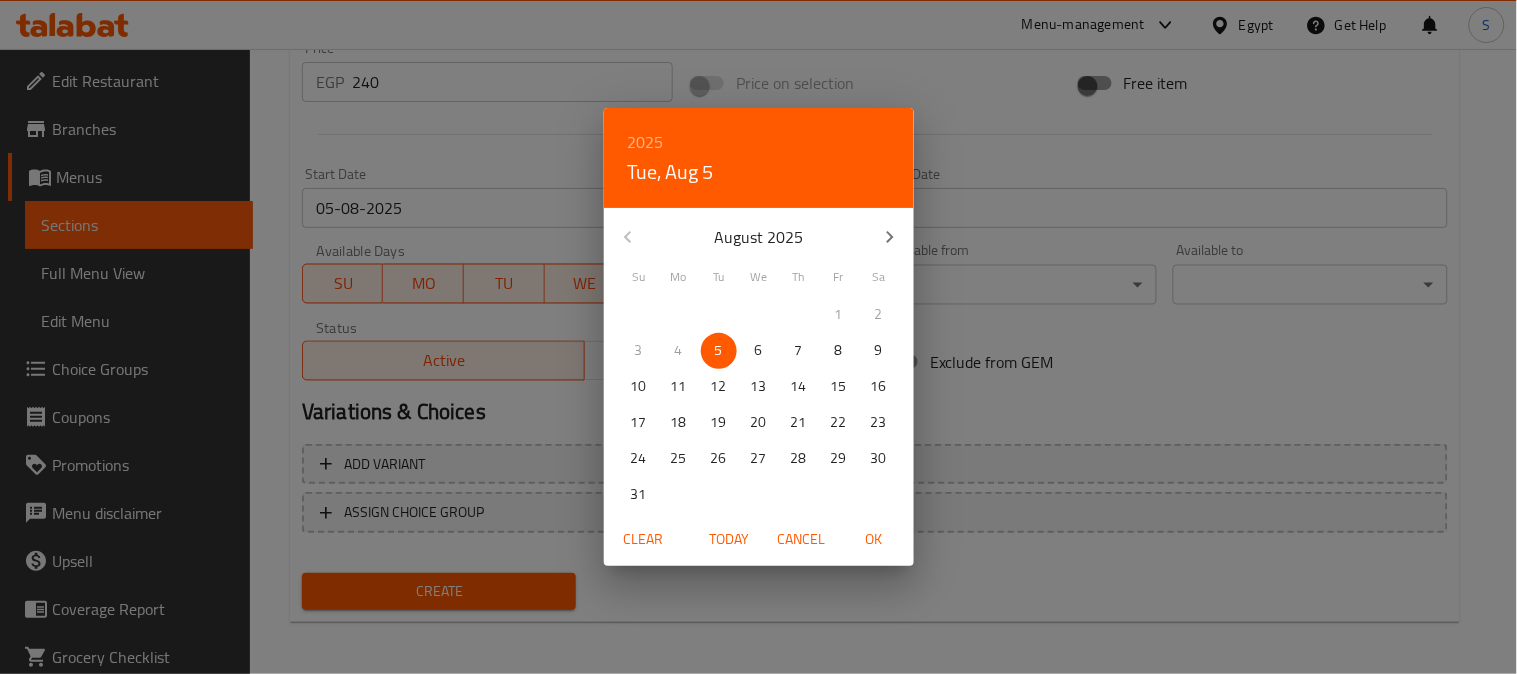 click at bounding box center (890, 237) 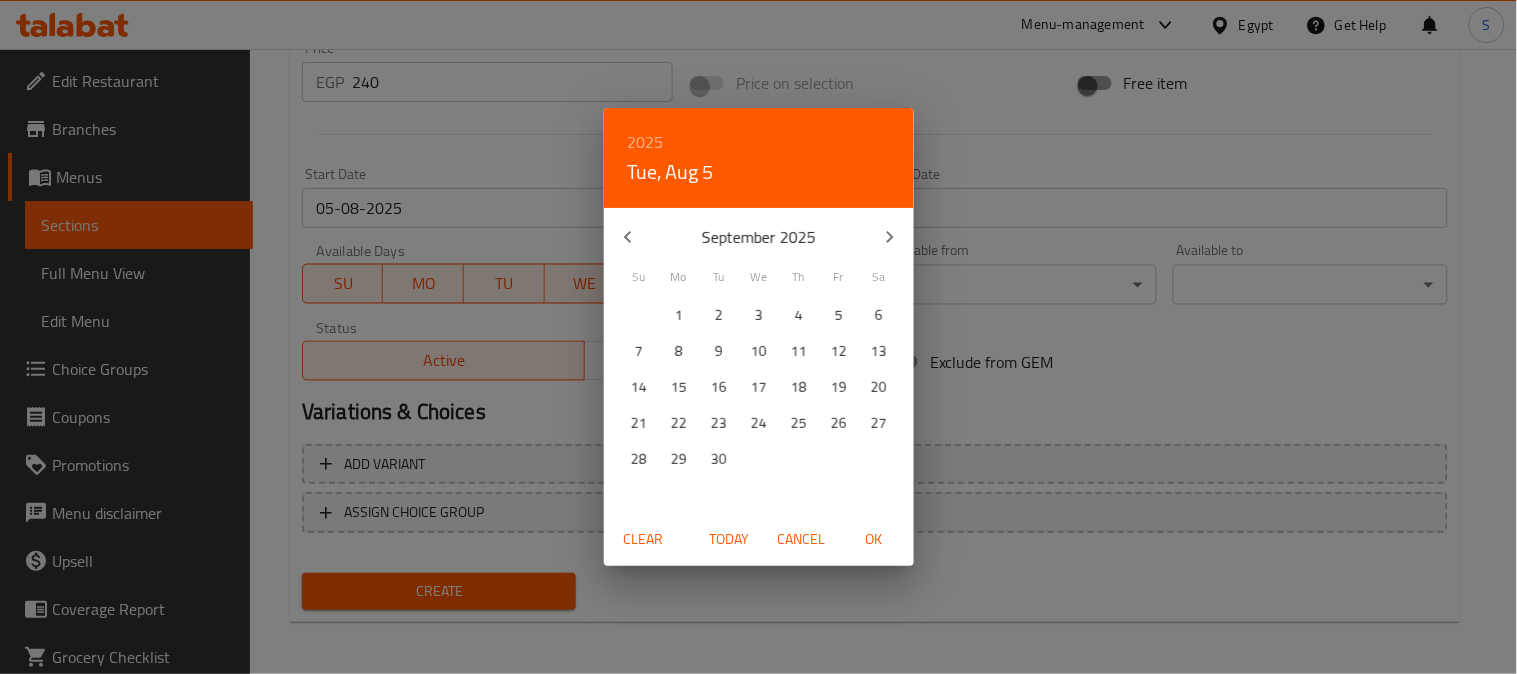 click at bounding box center [890, 237] 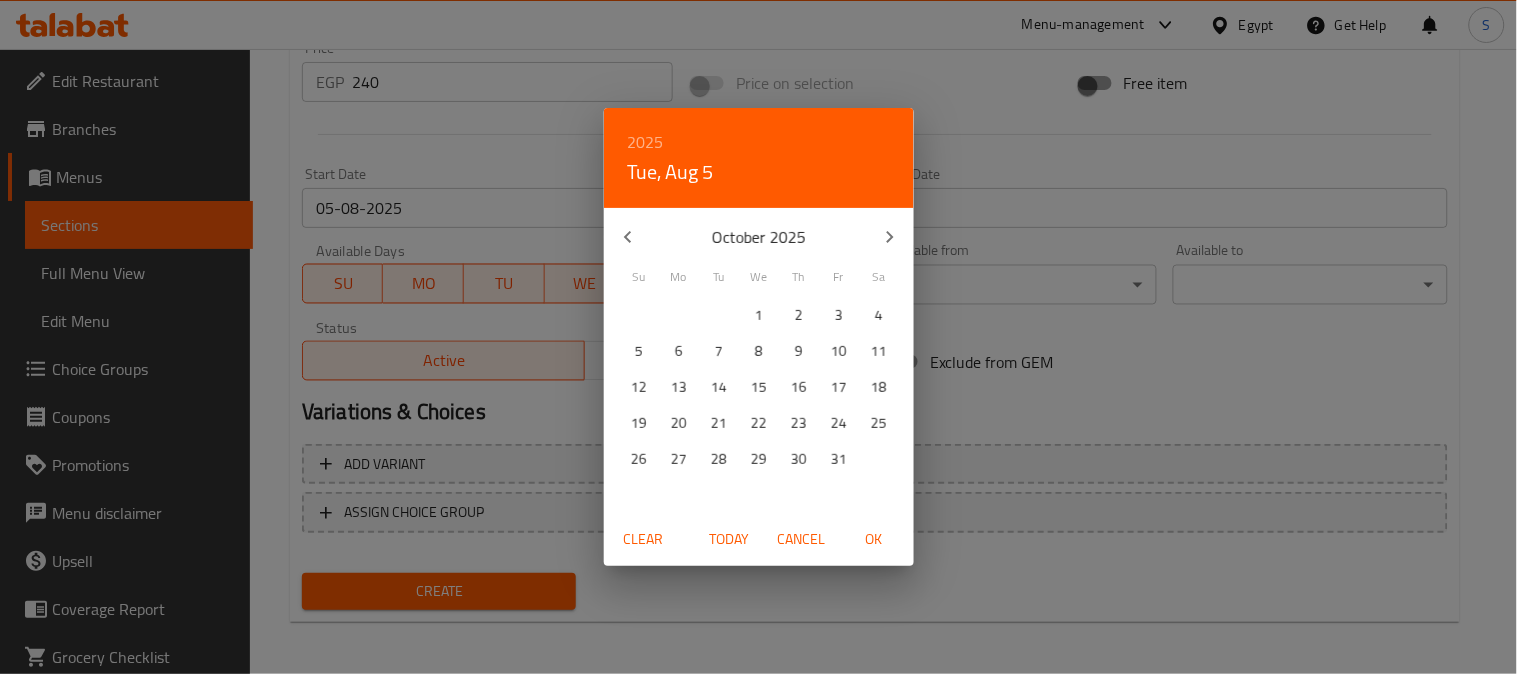click at bounding box center [890, 237] 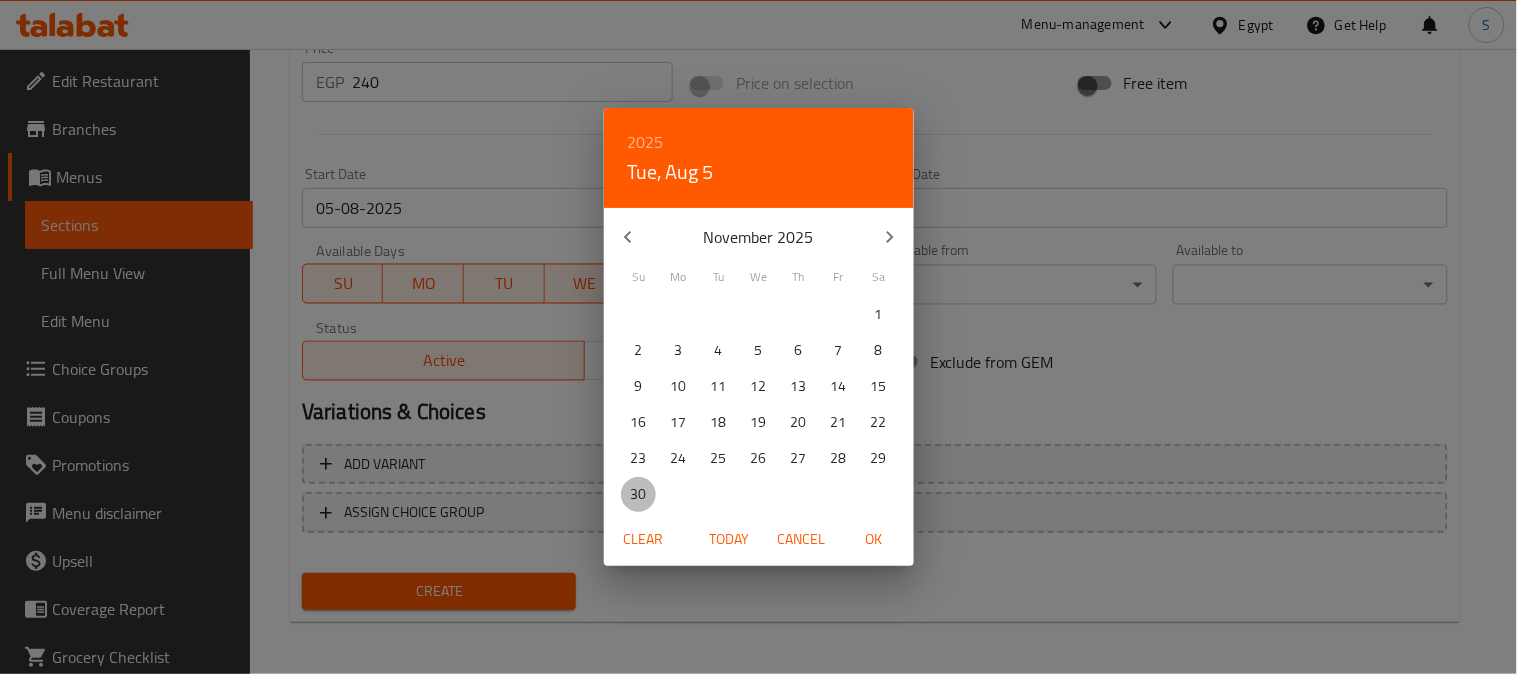click on "30" at bounding box center [639, 494] 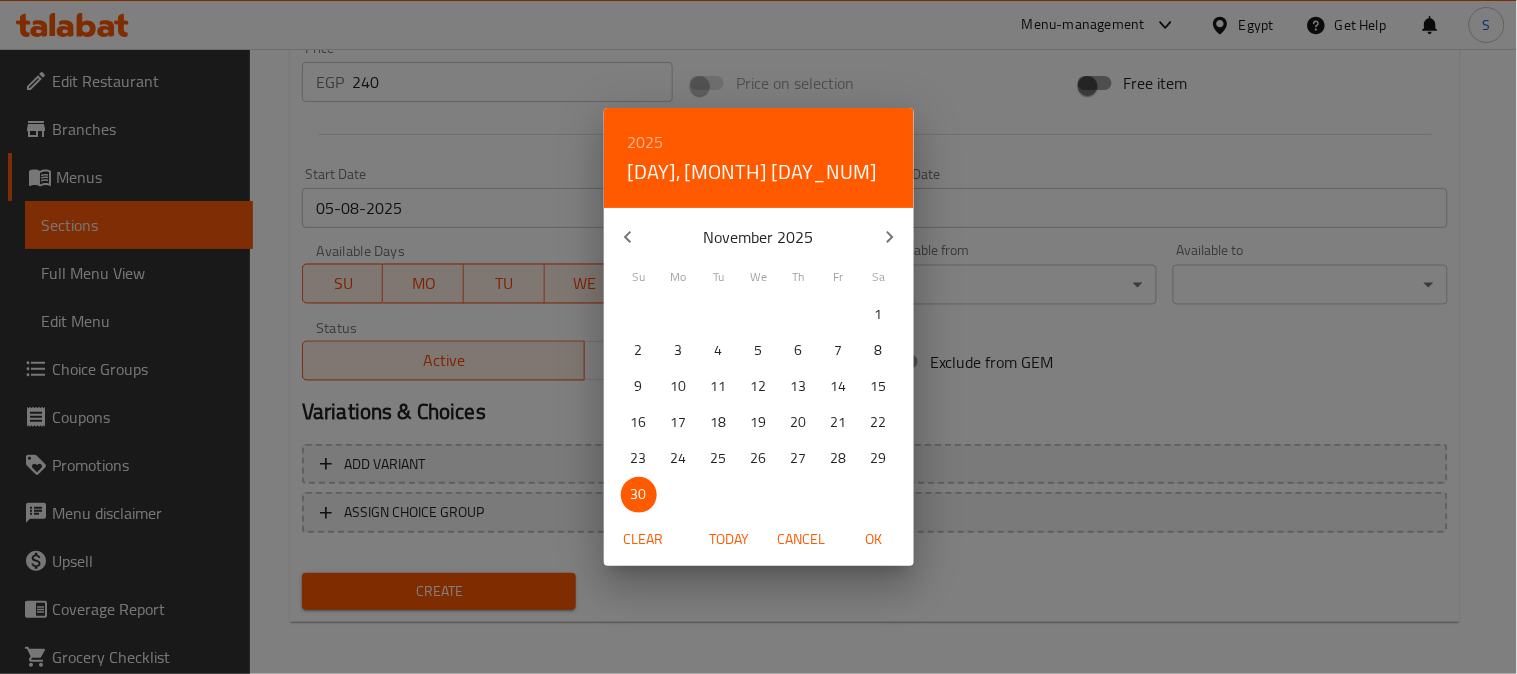 click on "OK" at bounding box center (874, 539) 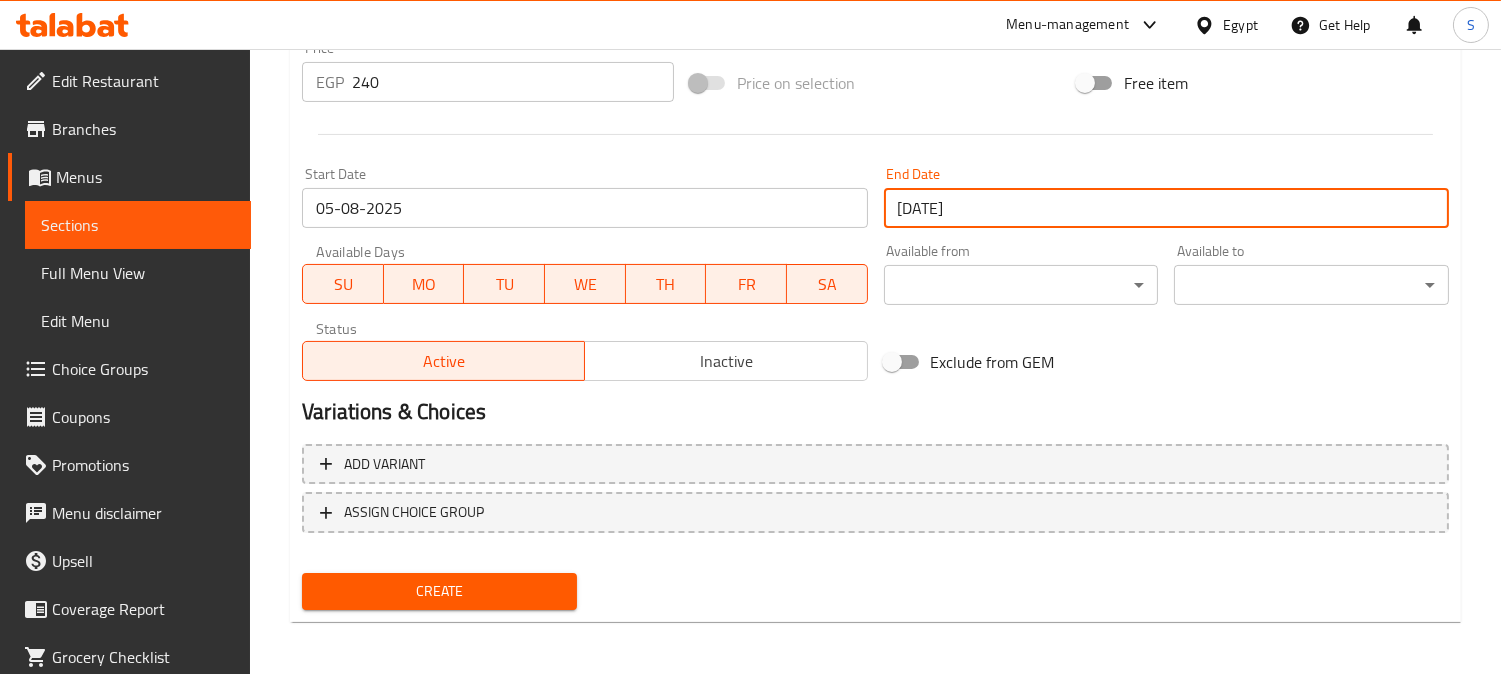 click on "Inactive" at bounding box center (726, 361) 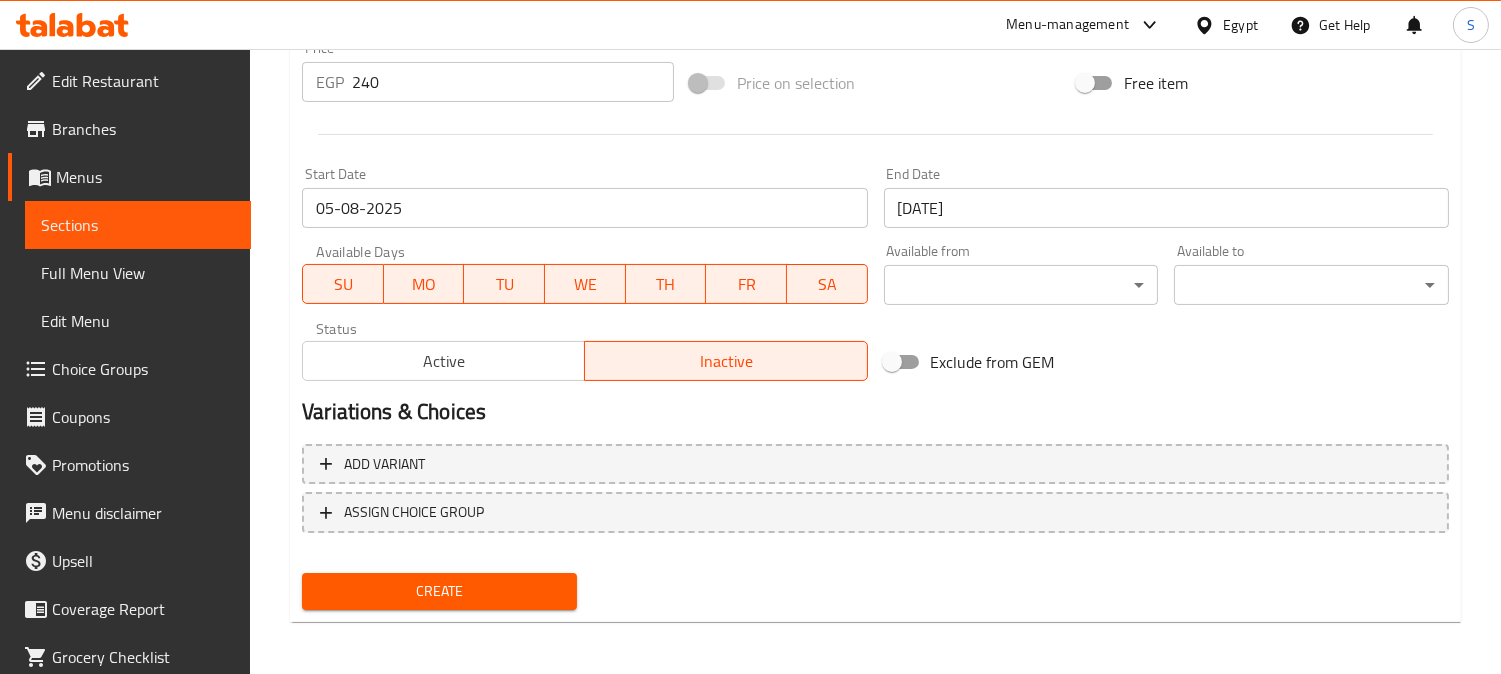 click on "Create" at bounding box center [439, 591] 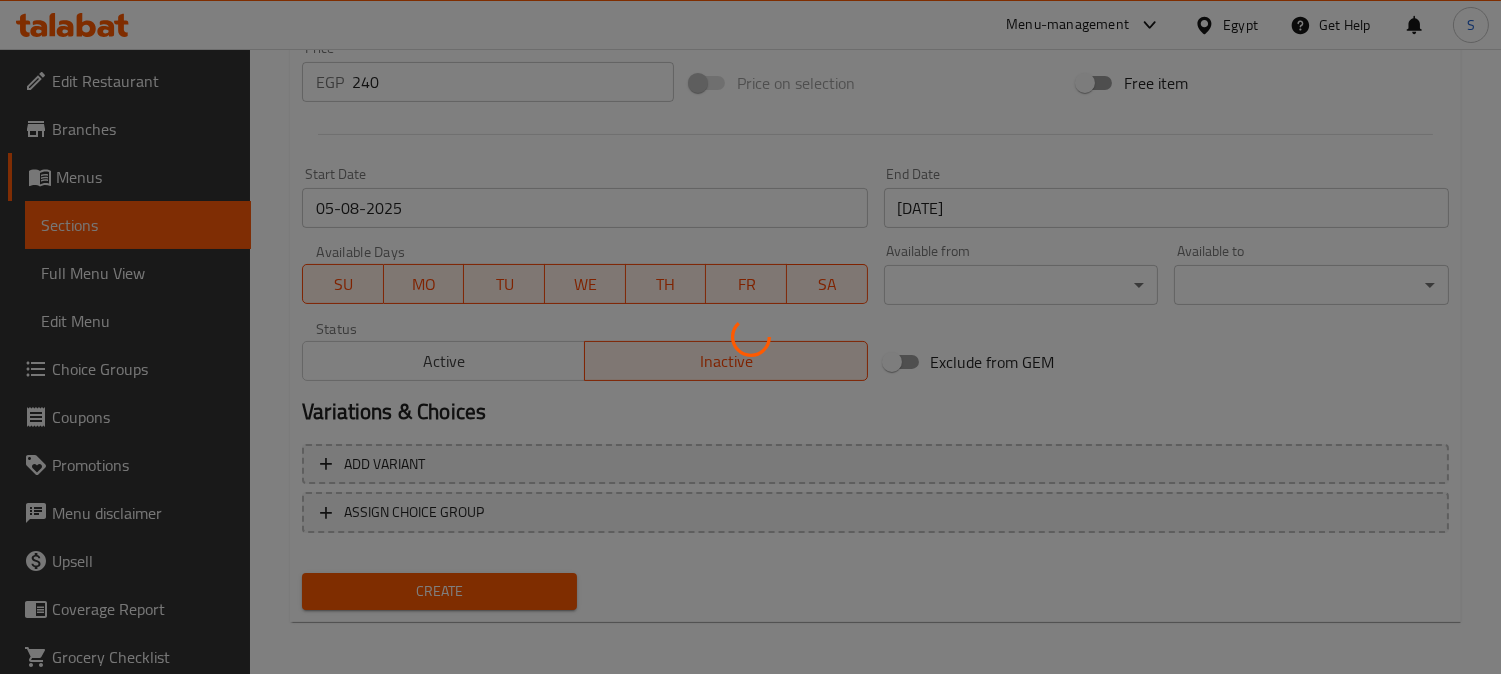 type 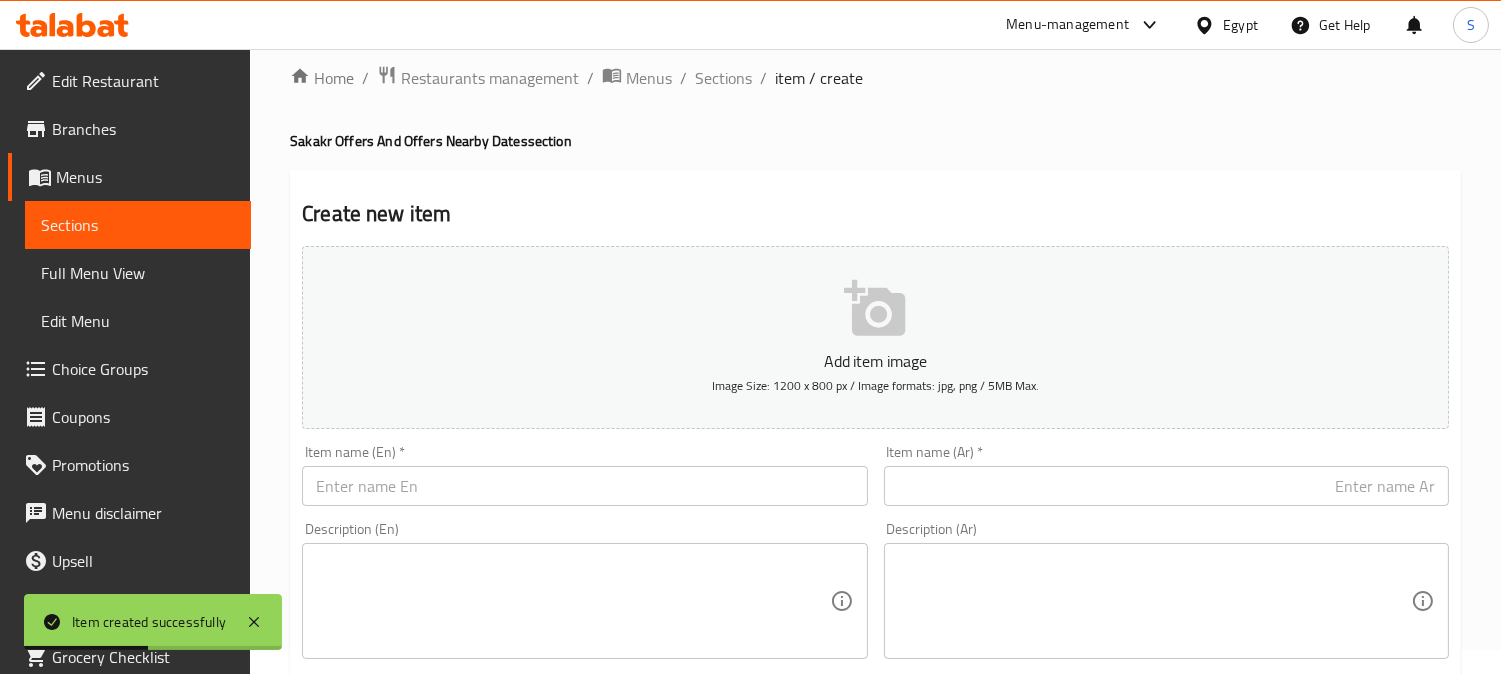 scroll, scrollTop: 0, scrollLeft: 0, axis: both 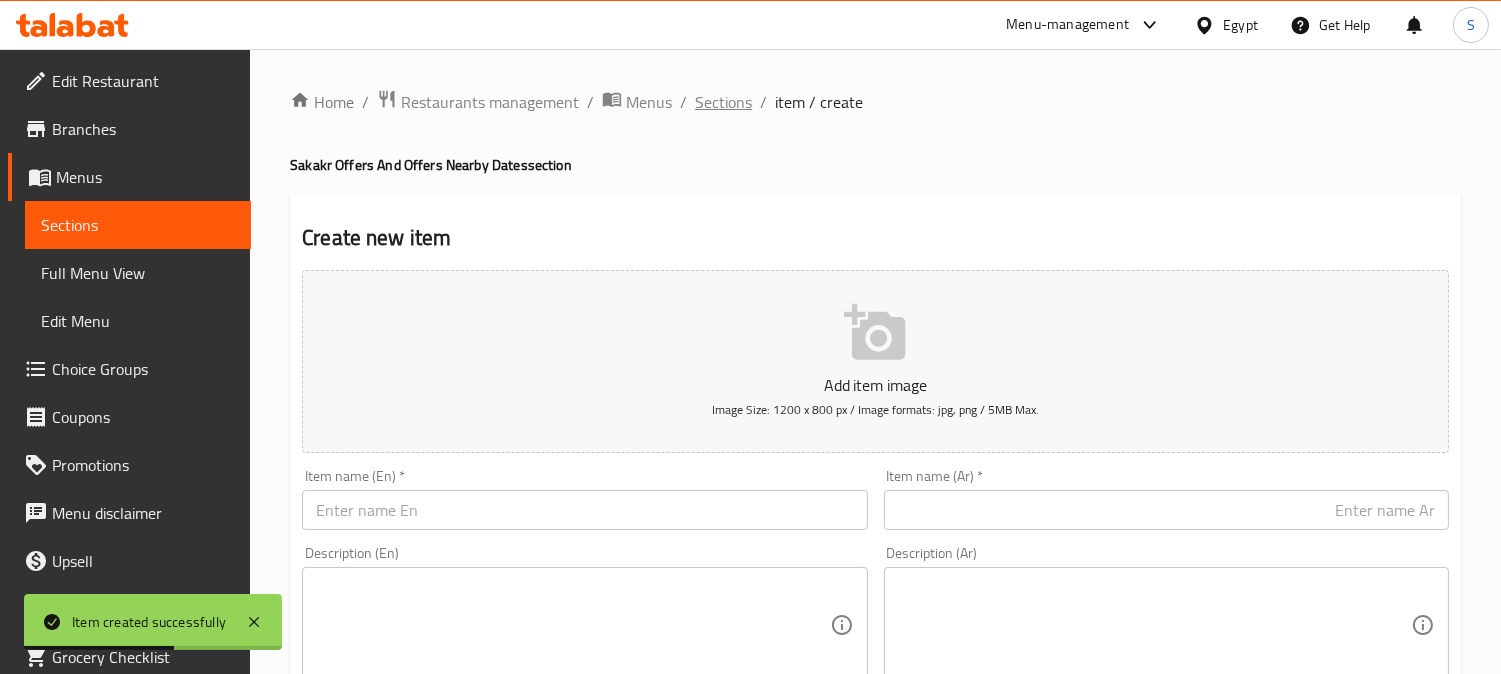 click on "Sections" at bounding box center (723, 102) 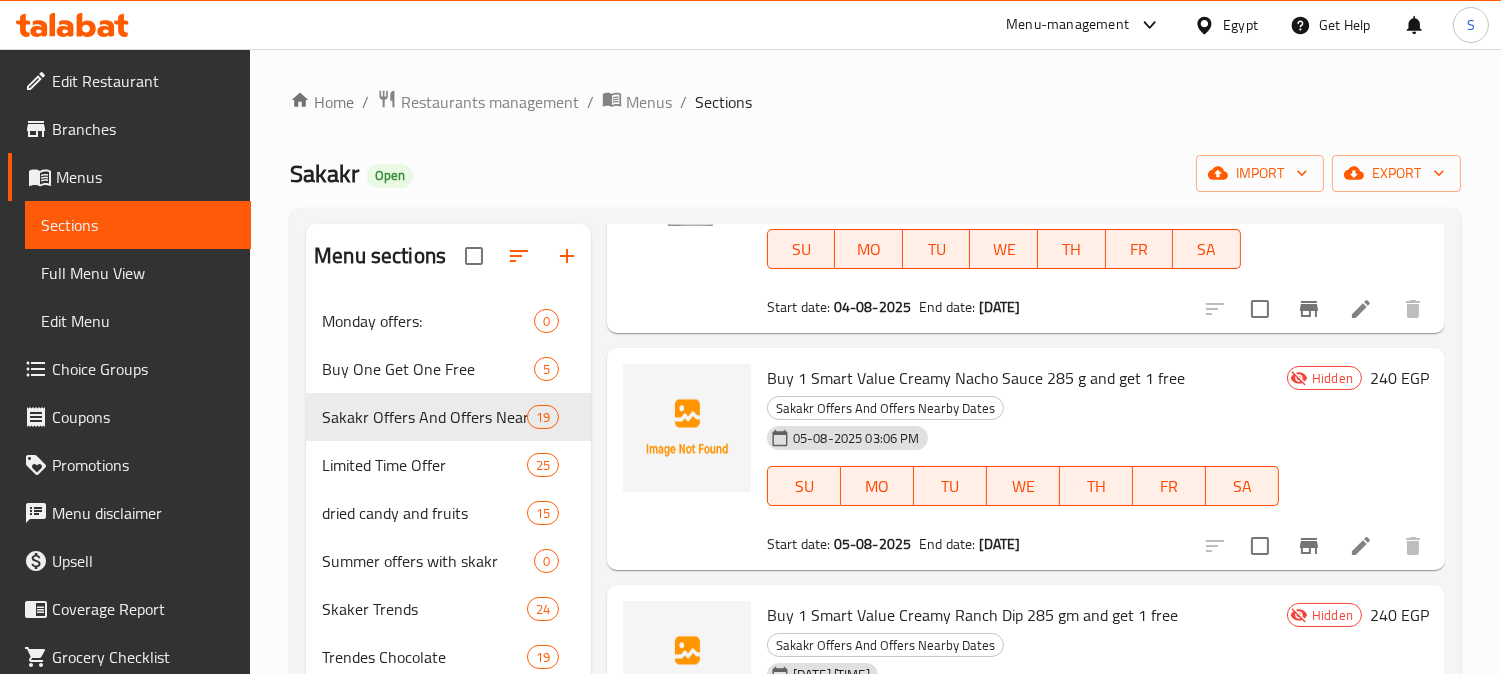 scroll, scrollTop: 222, scrollLeft: 0, axis: vertical 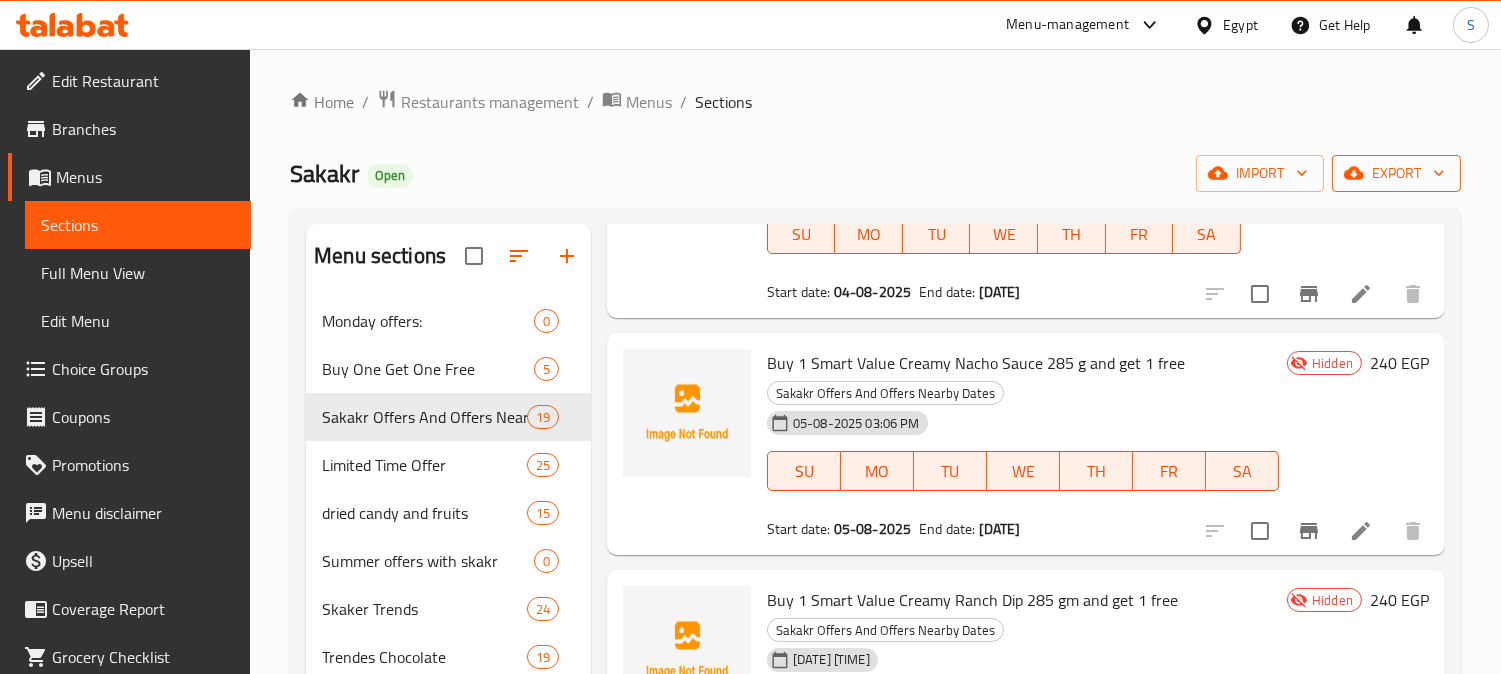 click on "export" at bounding box center (1396, 173) 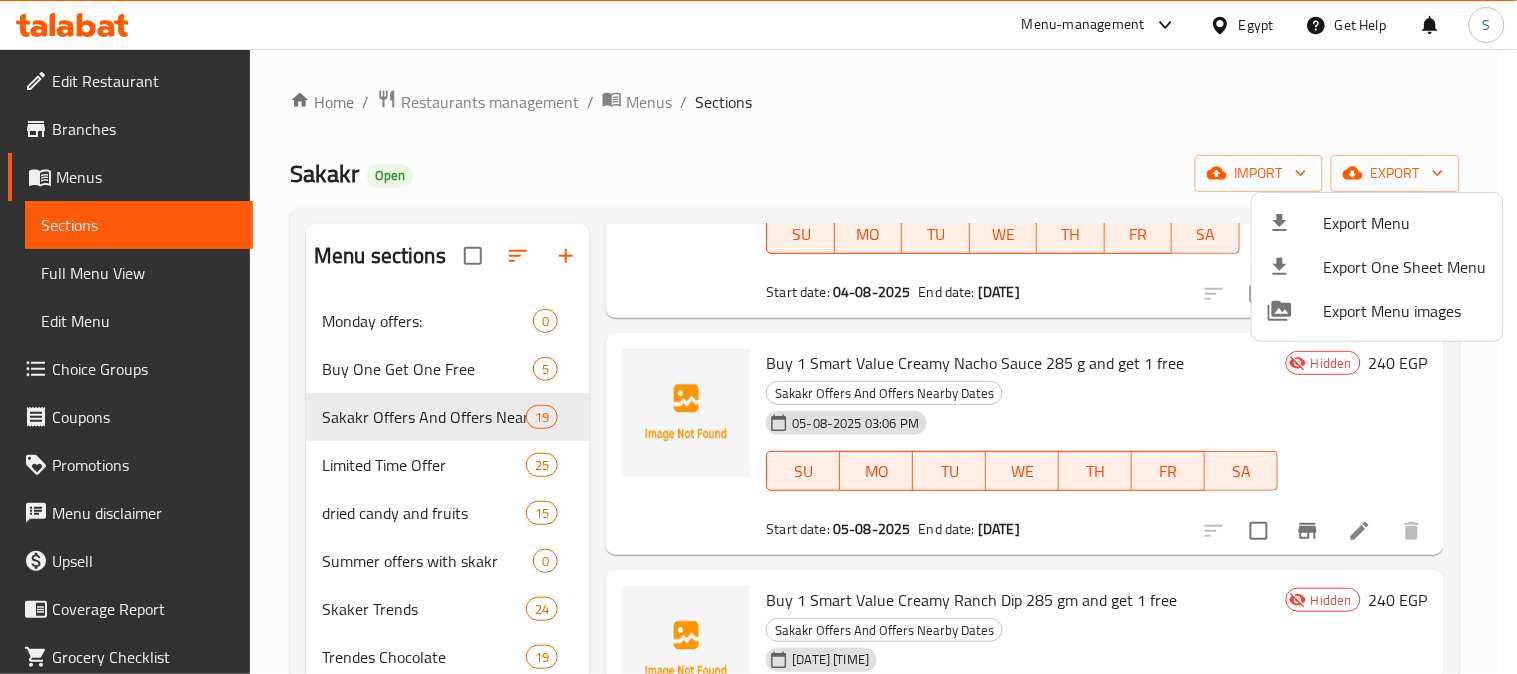 click at bounding box center (758, 337) 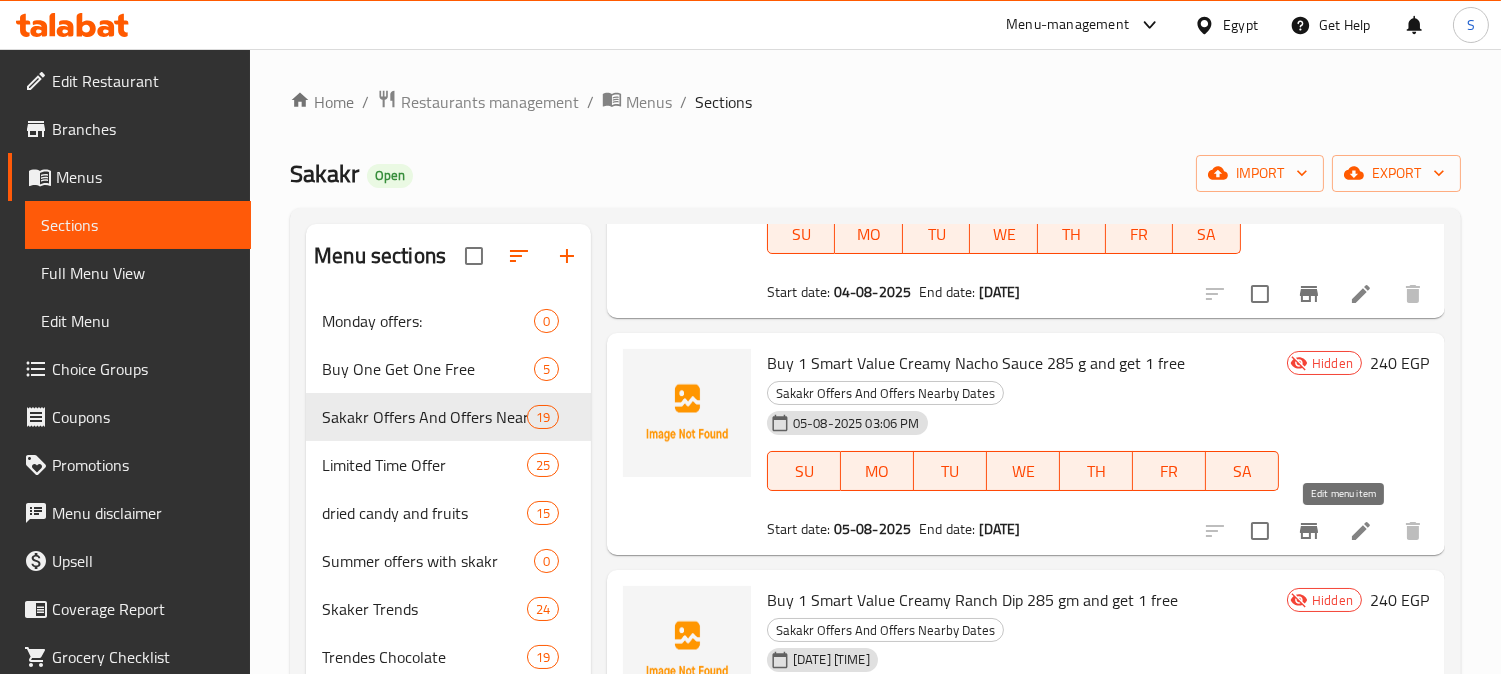 click 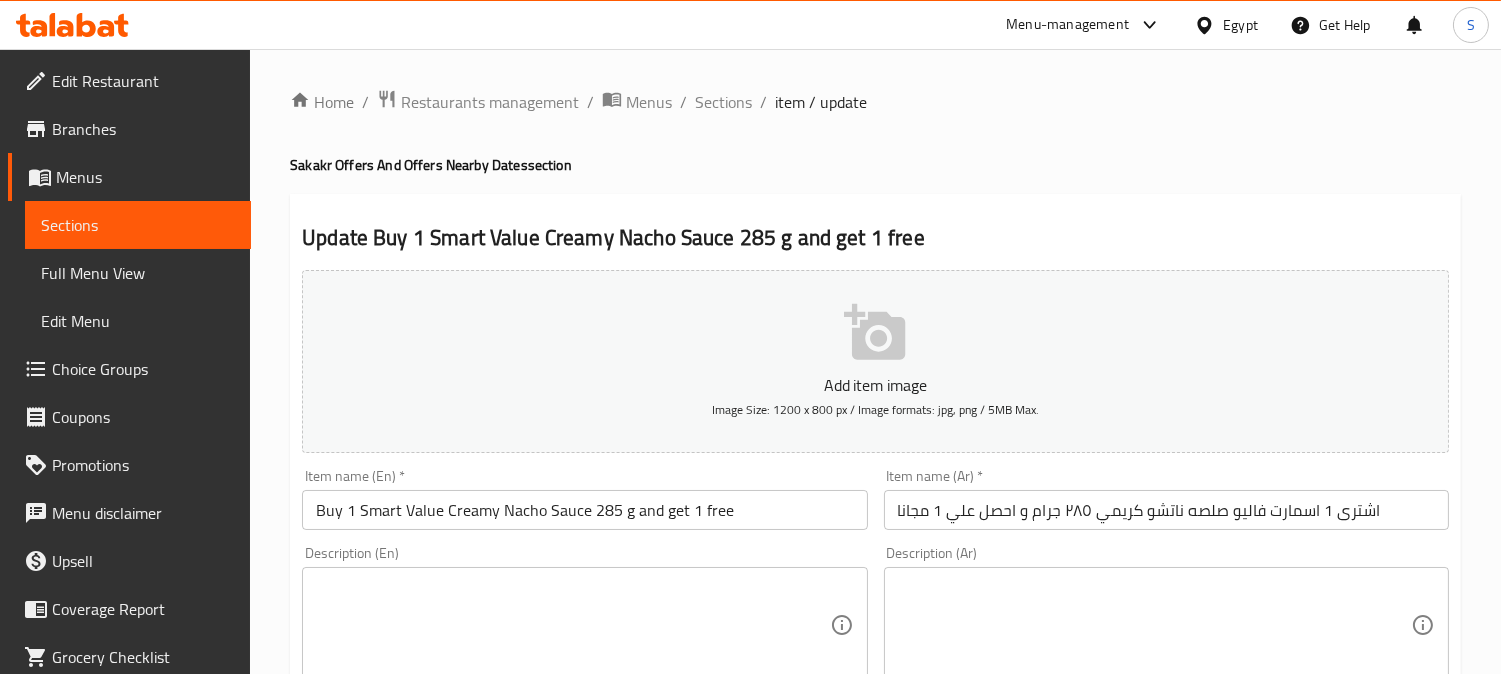 click on "Sakakr Offers And Offers Nearby Dates  section" at bounding box center [875, 165] 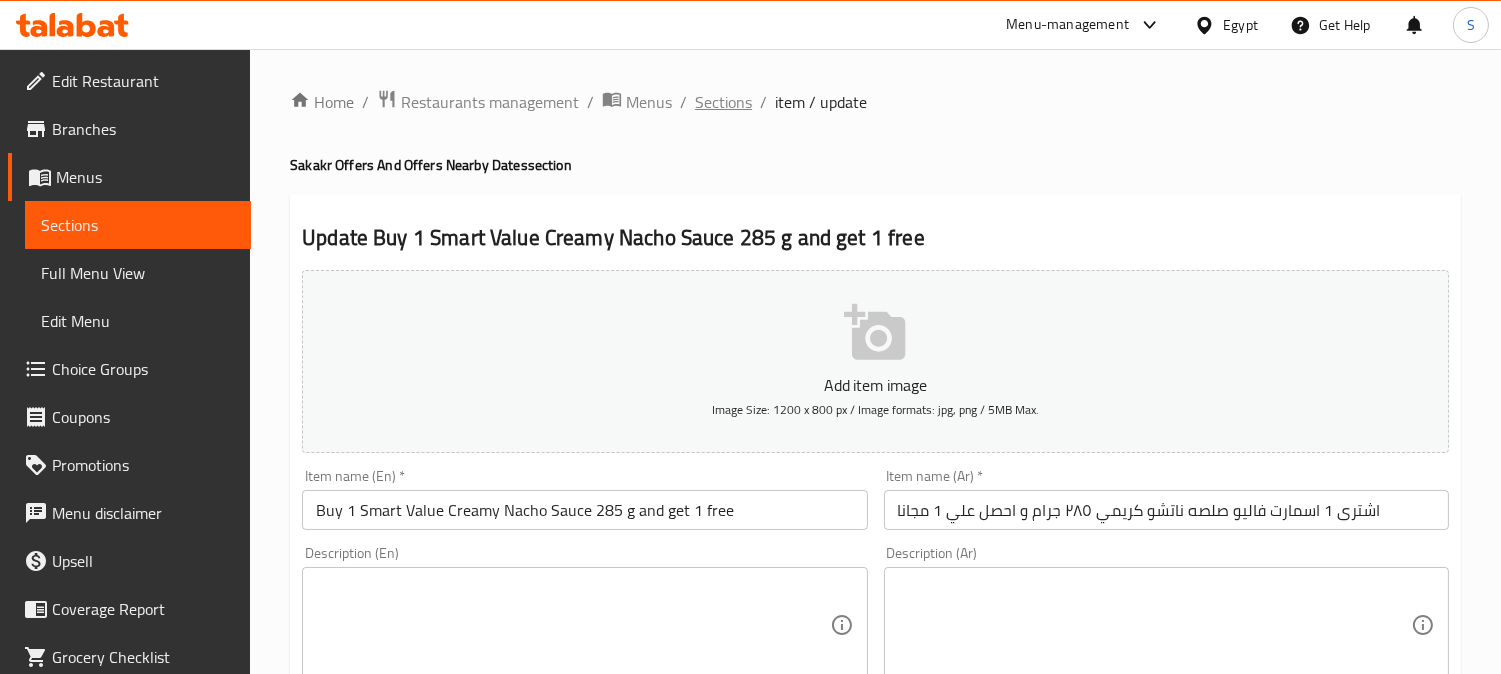 click on "Sections" at bounding box center [723, 102] 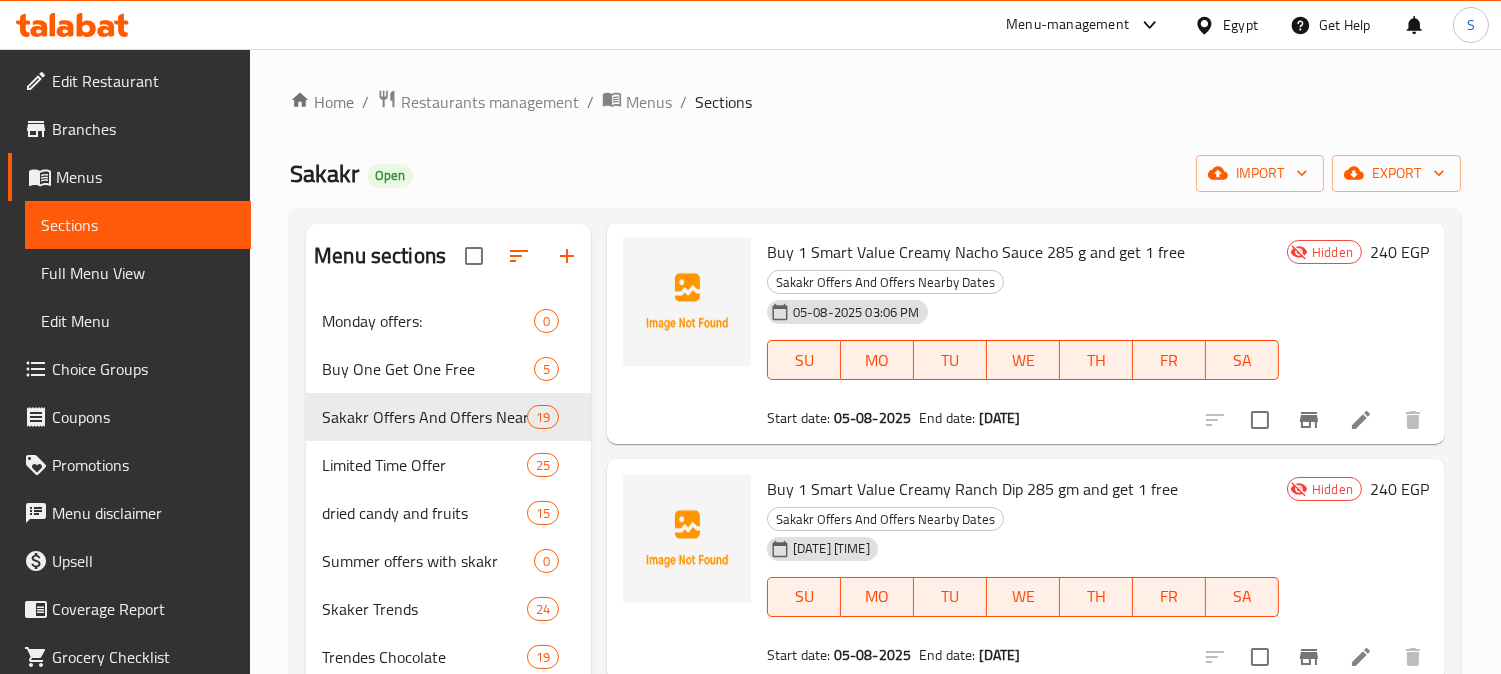 scroll, scrollTop: 444, scrollLeft: 0, axis: vertical 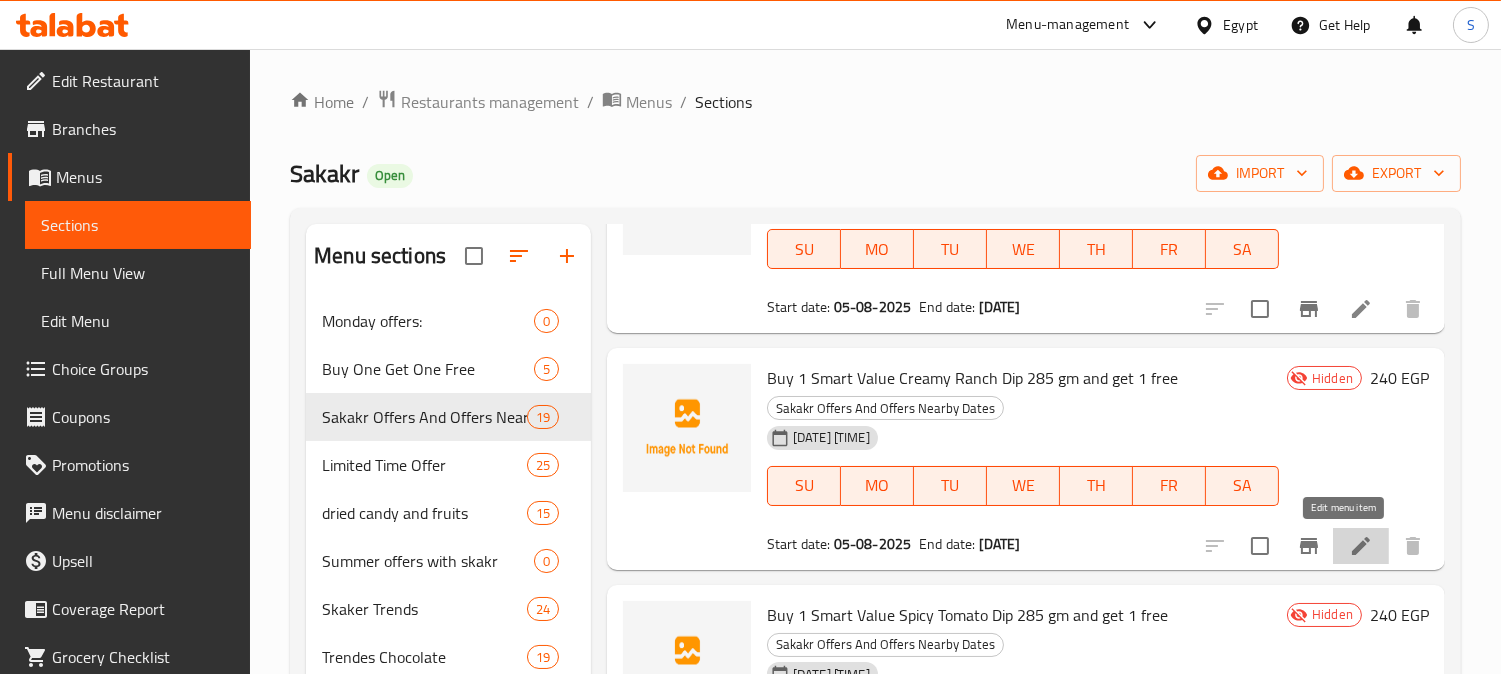click 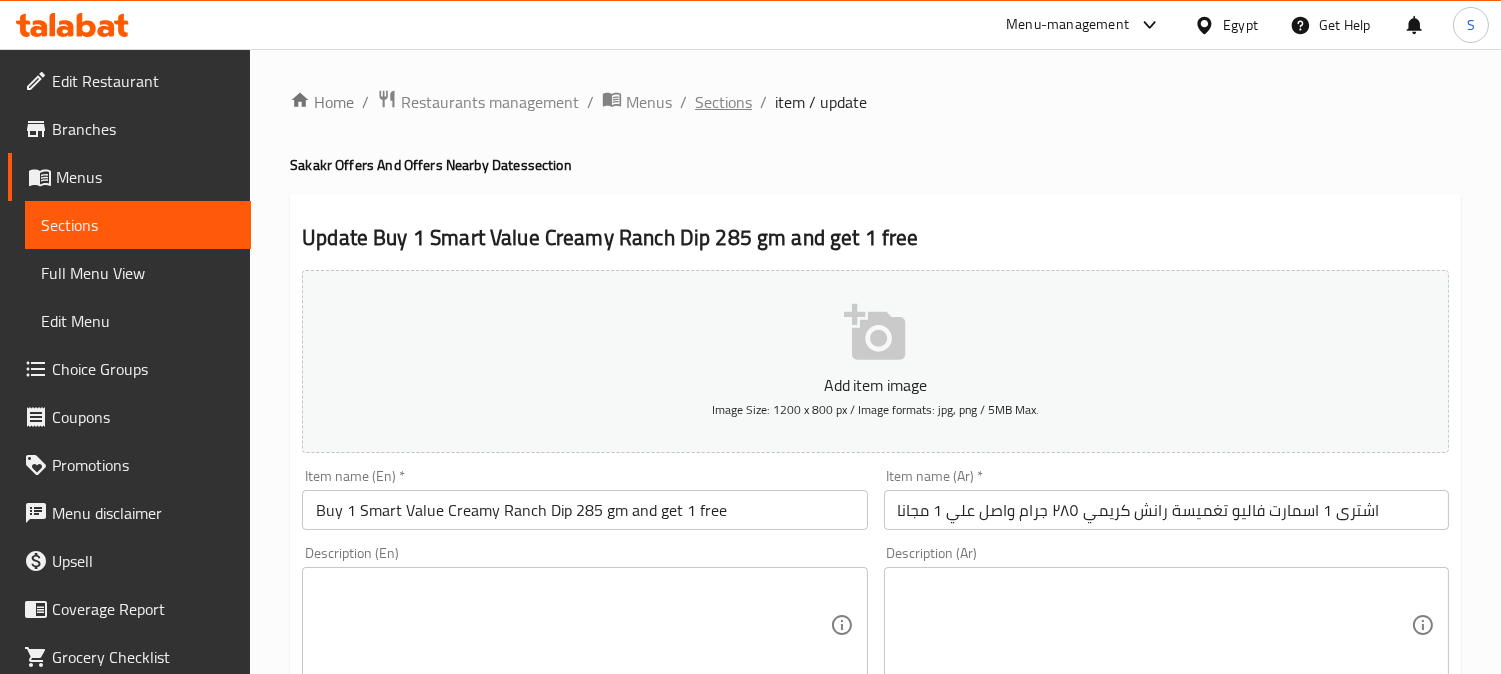 click on "Sections" at bounding box center (723, 102) 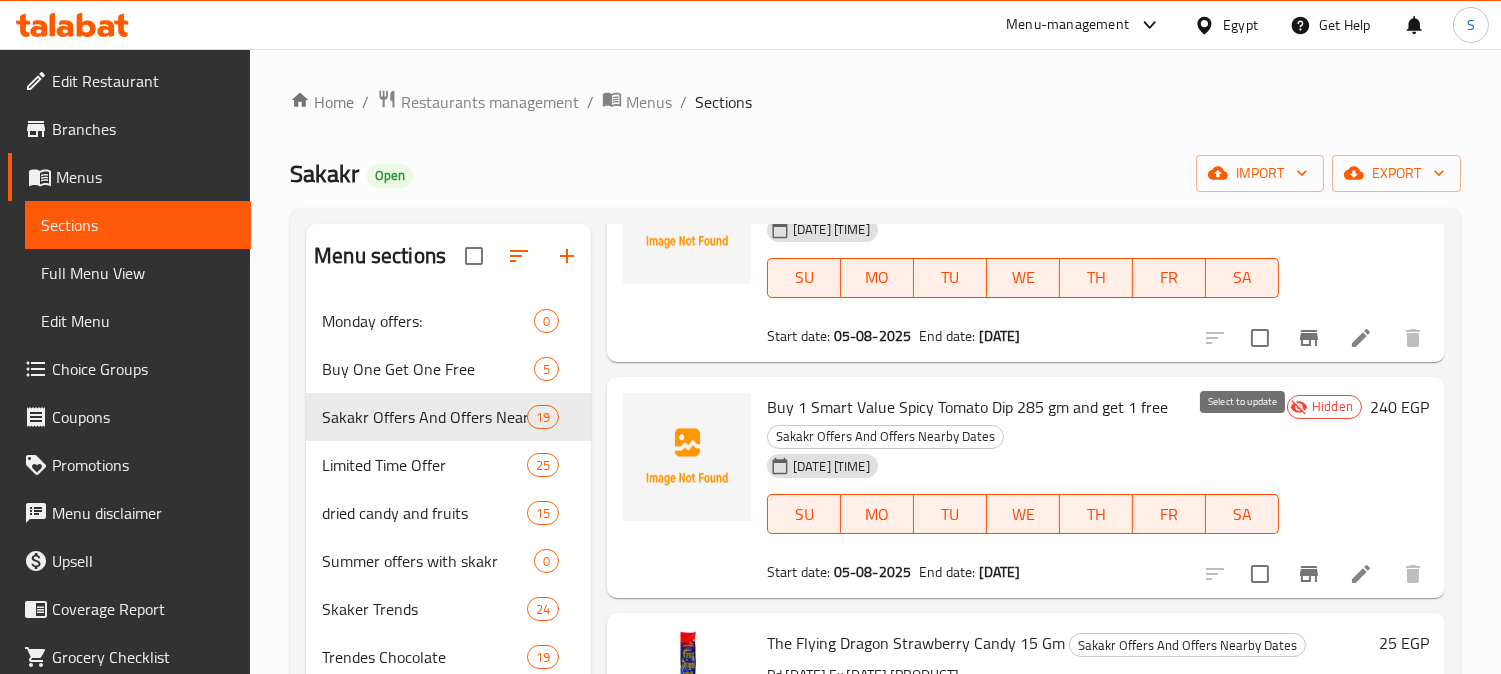 scroll, scrollTop: 777, scrollLeft: 0, axis: vertical 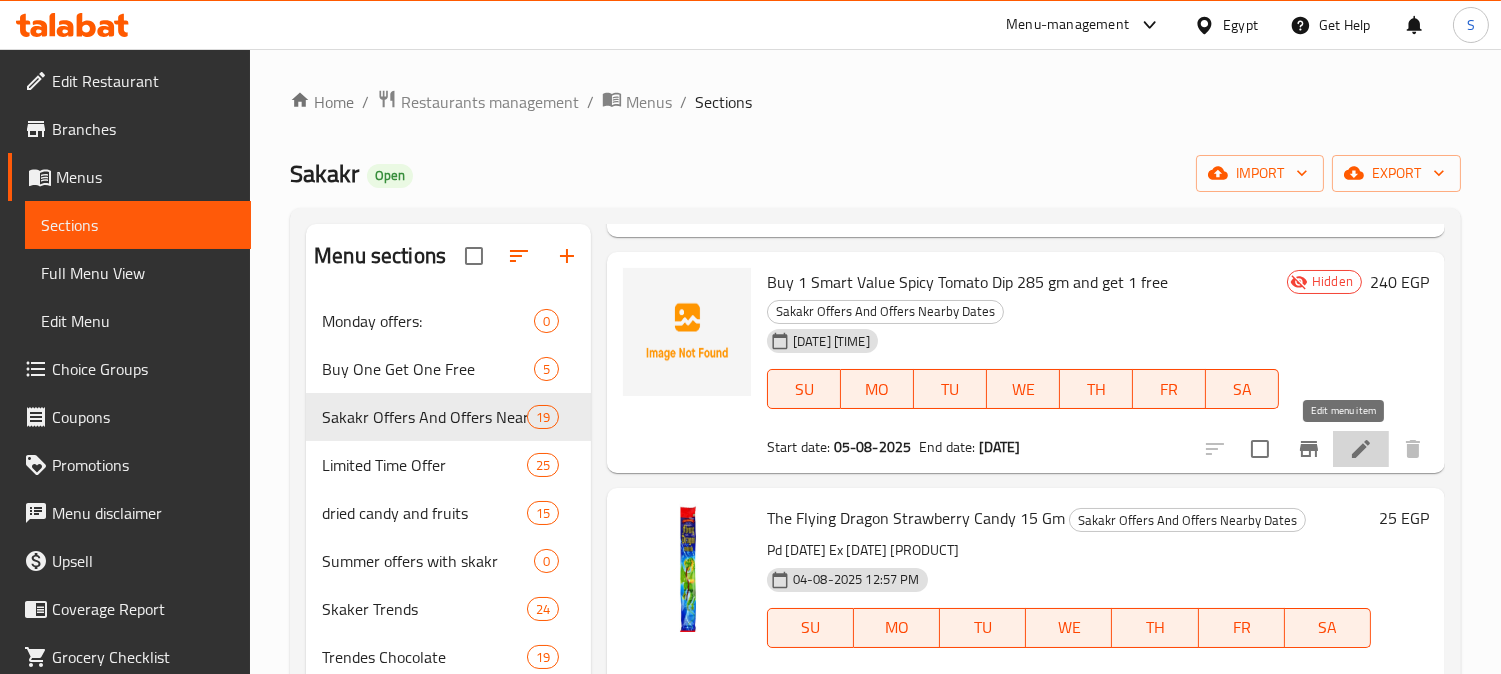 click 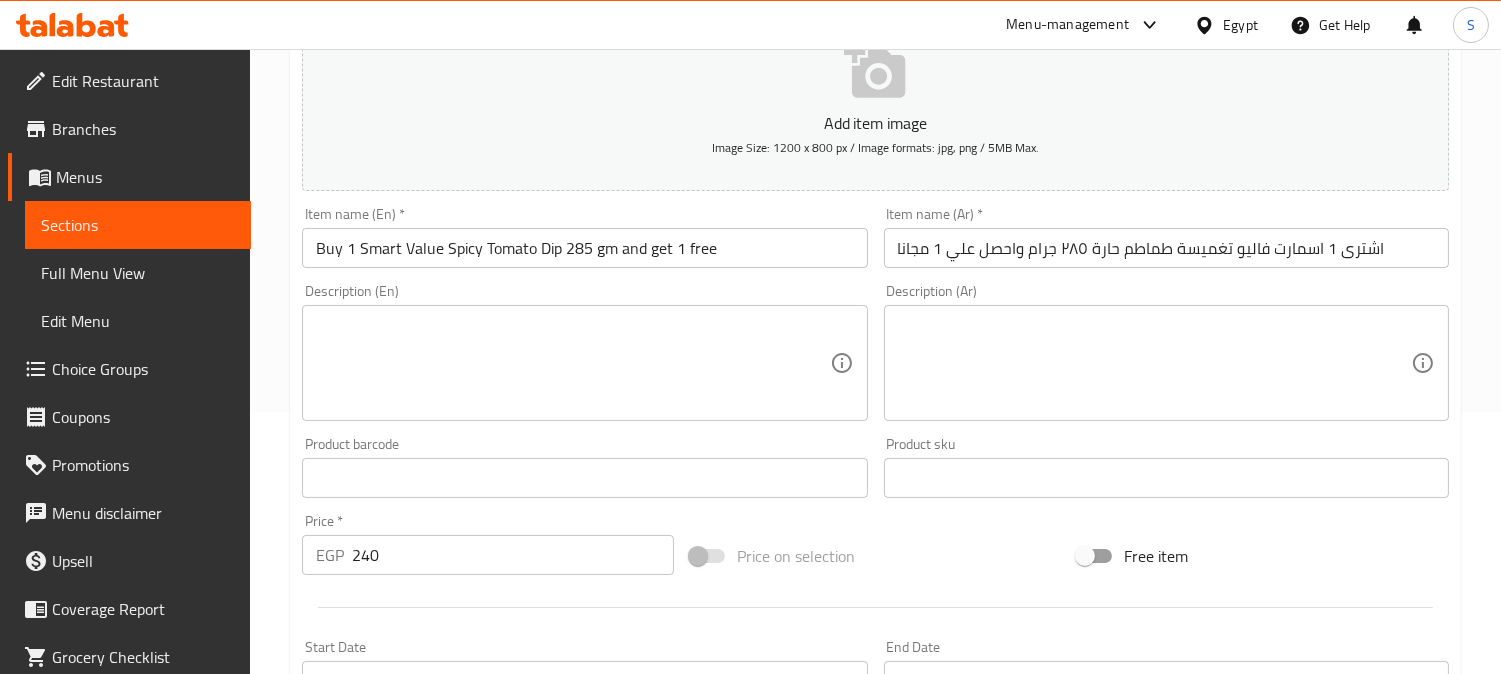 scroll, scrollTop: 0, scrollLeft: 0, axis: both 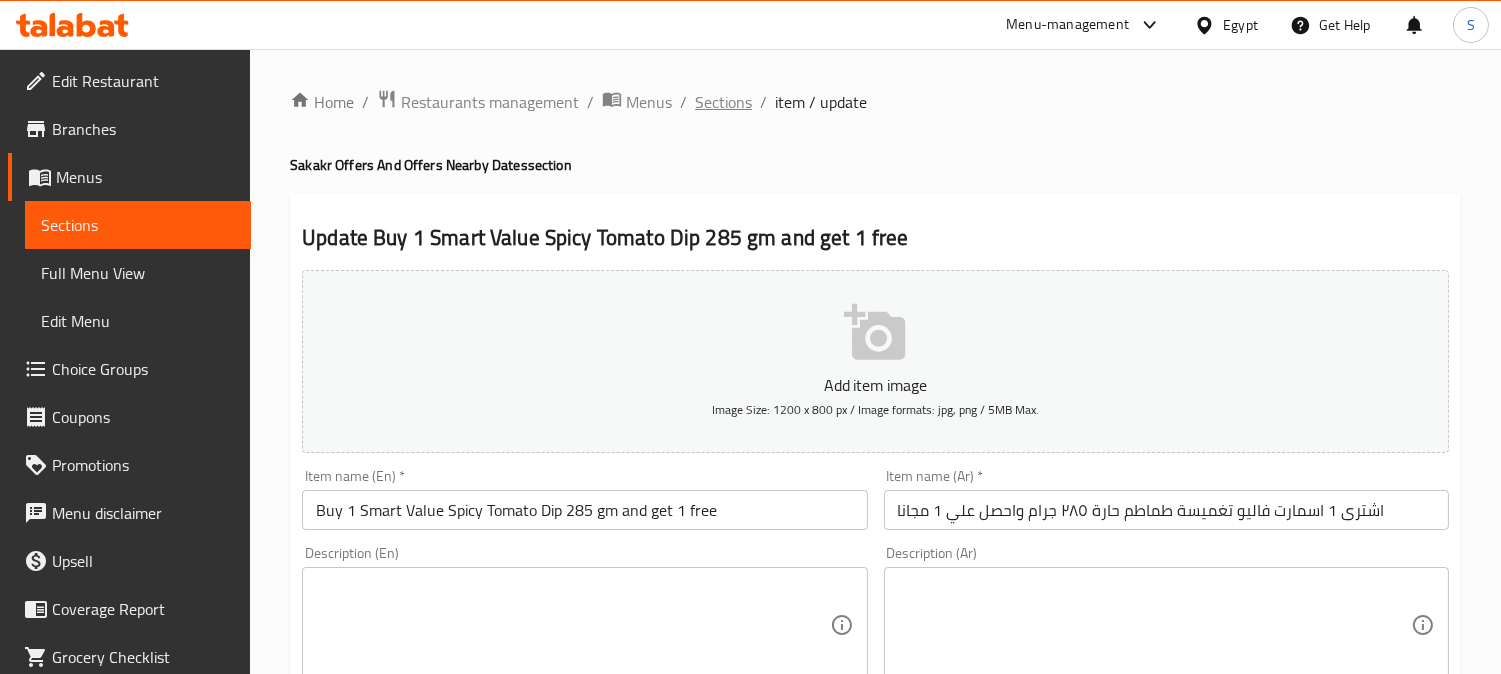 click on "Sections" at bounding box center (723, 102) 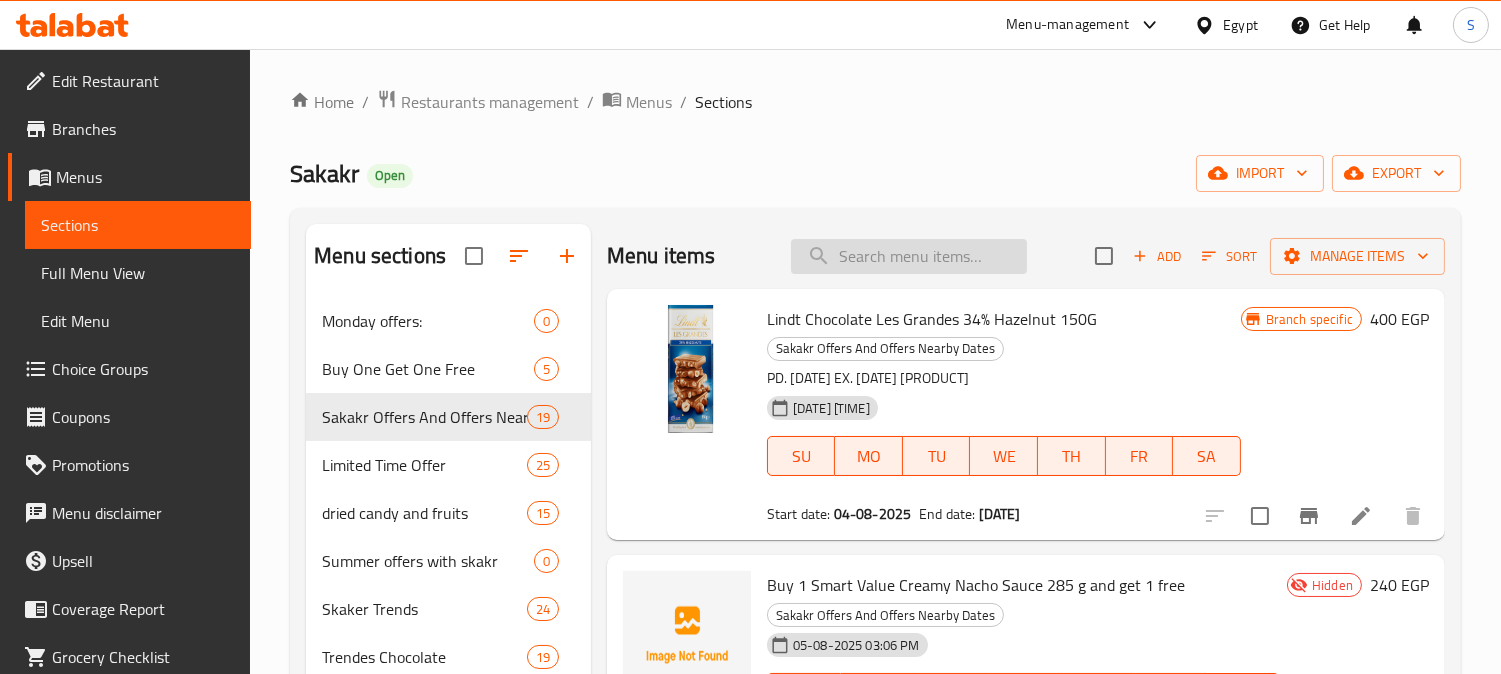 click at bounding box center (909, 256) 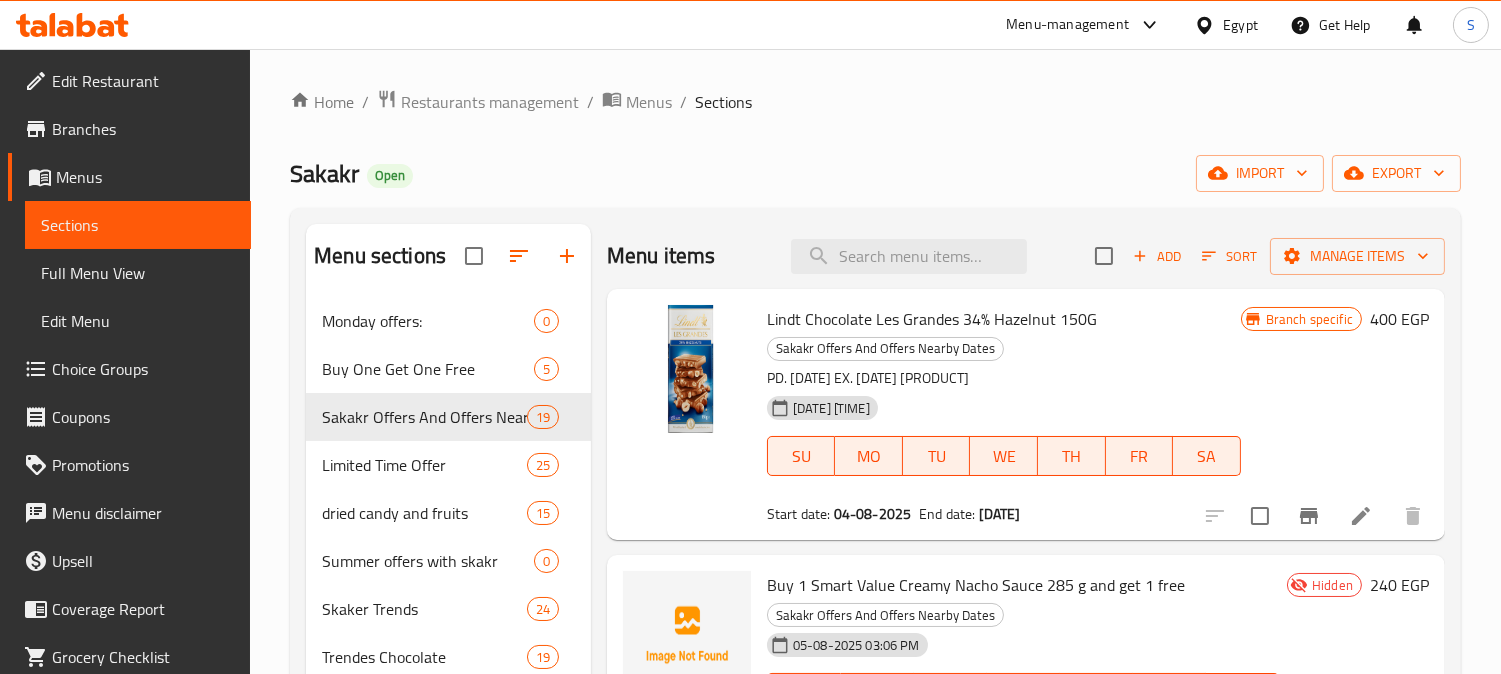 paste on "ريسيز ٢ قطعة ٤٢ جم" 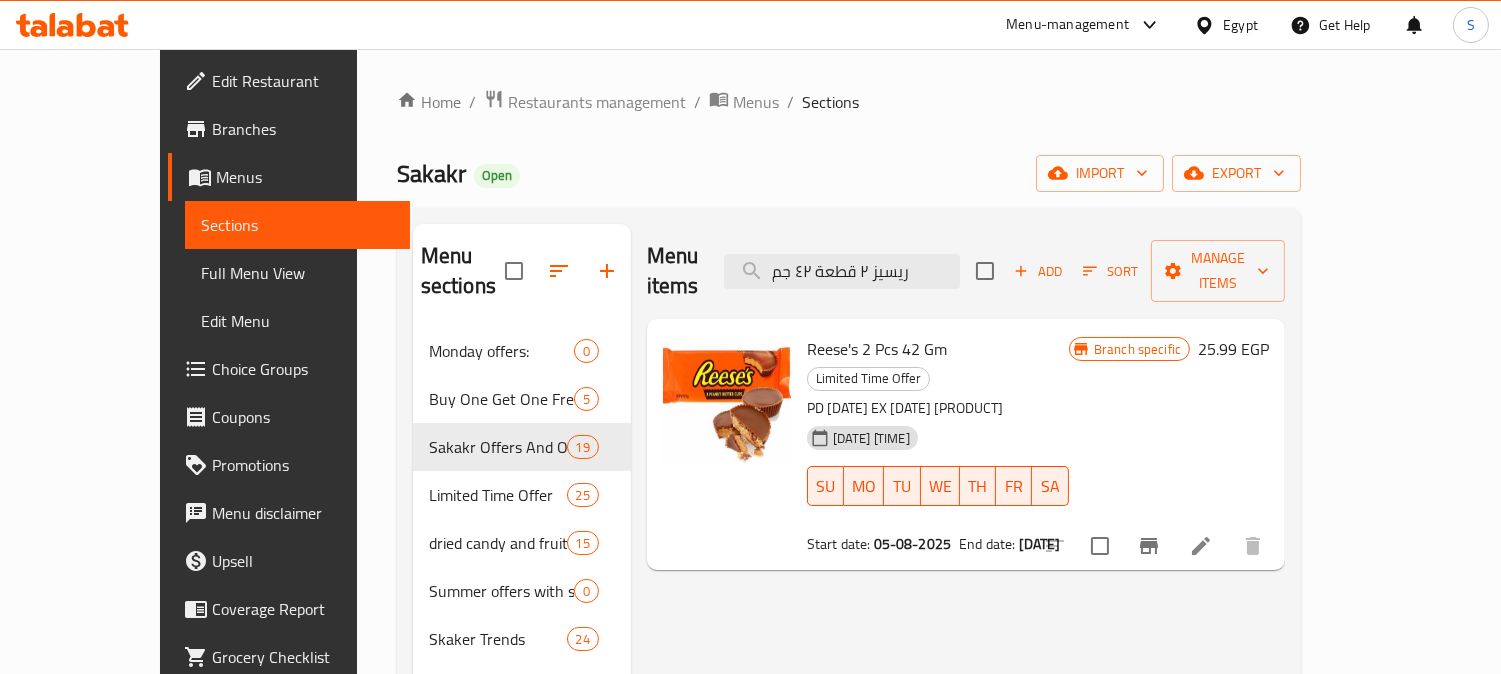 type on "ريسيز ٢ قطعة ٤٢ جم" 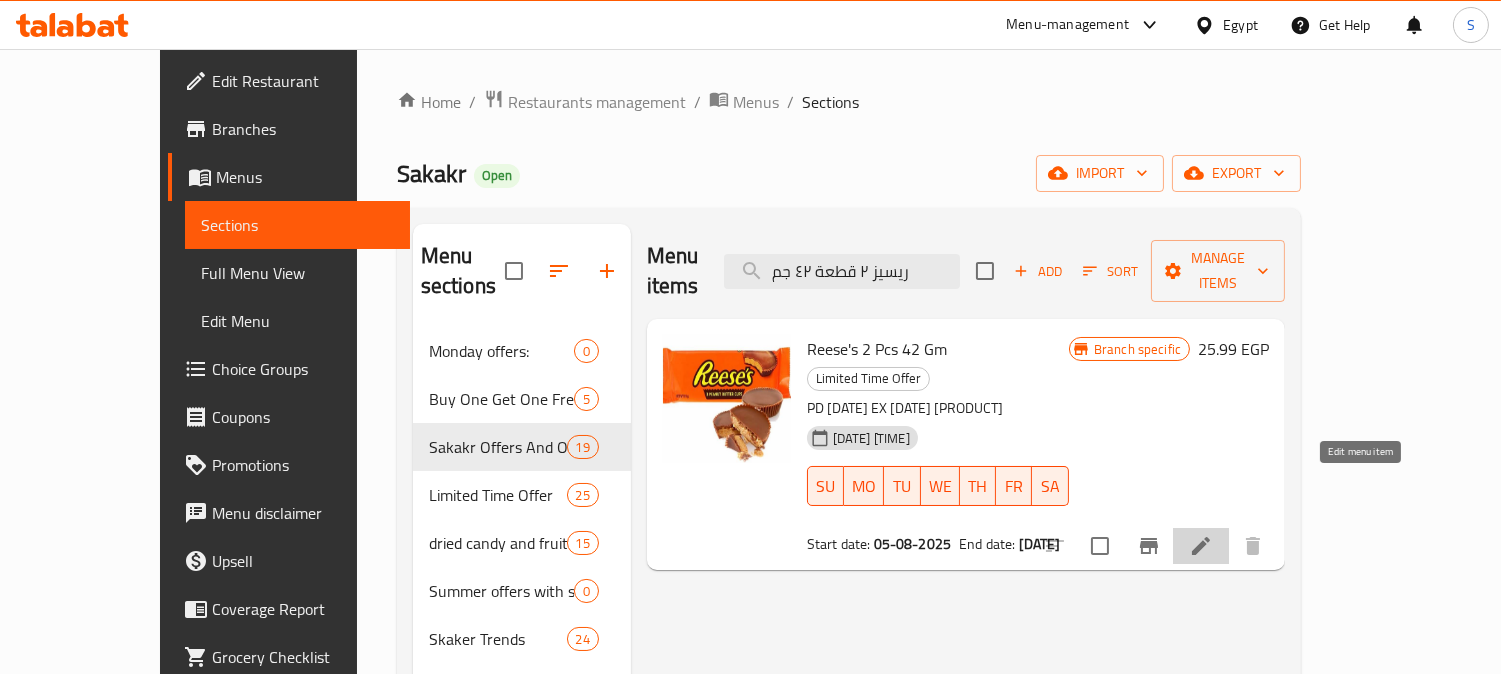 click 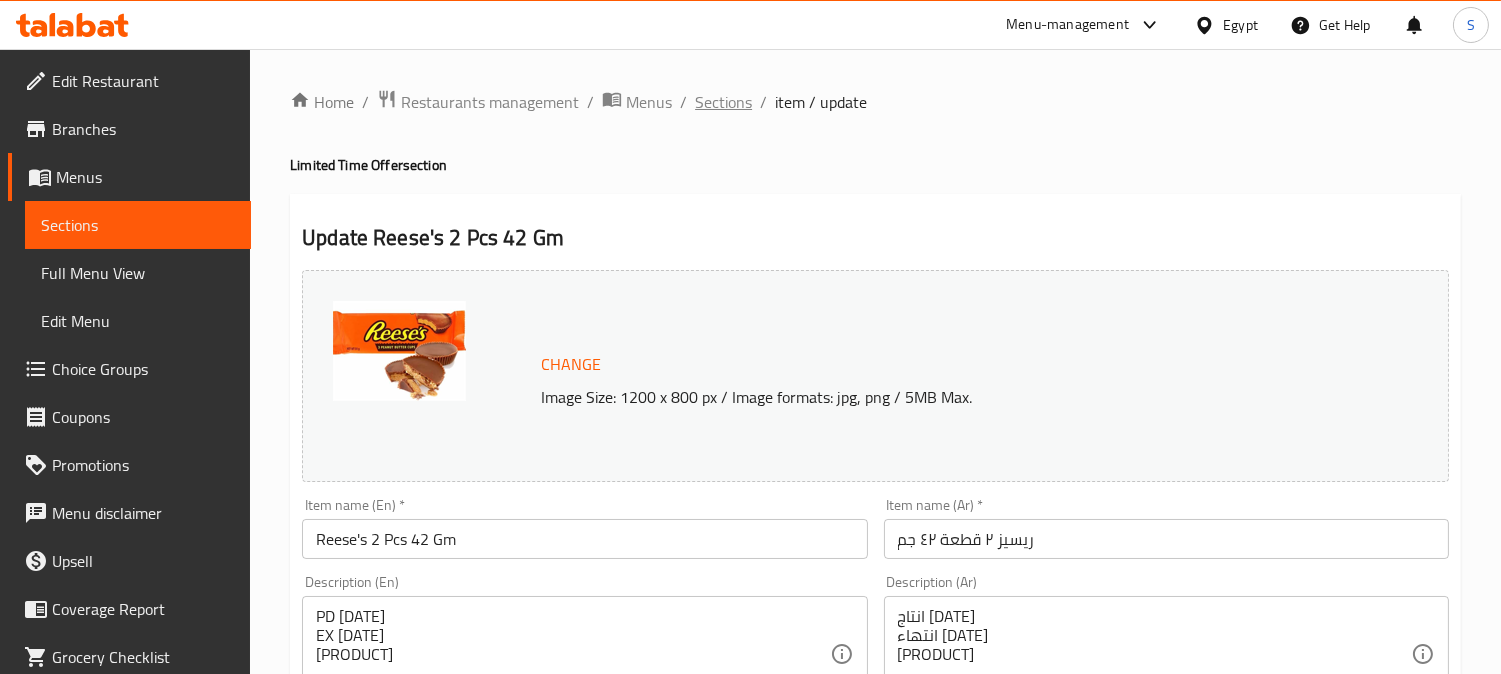 click on "Sections" at bounding box center (723, 102) 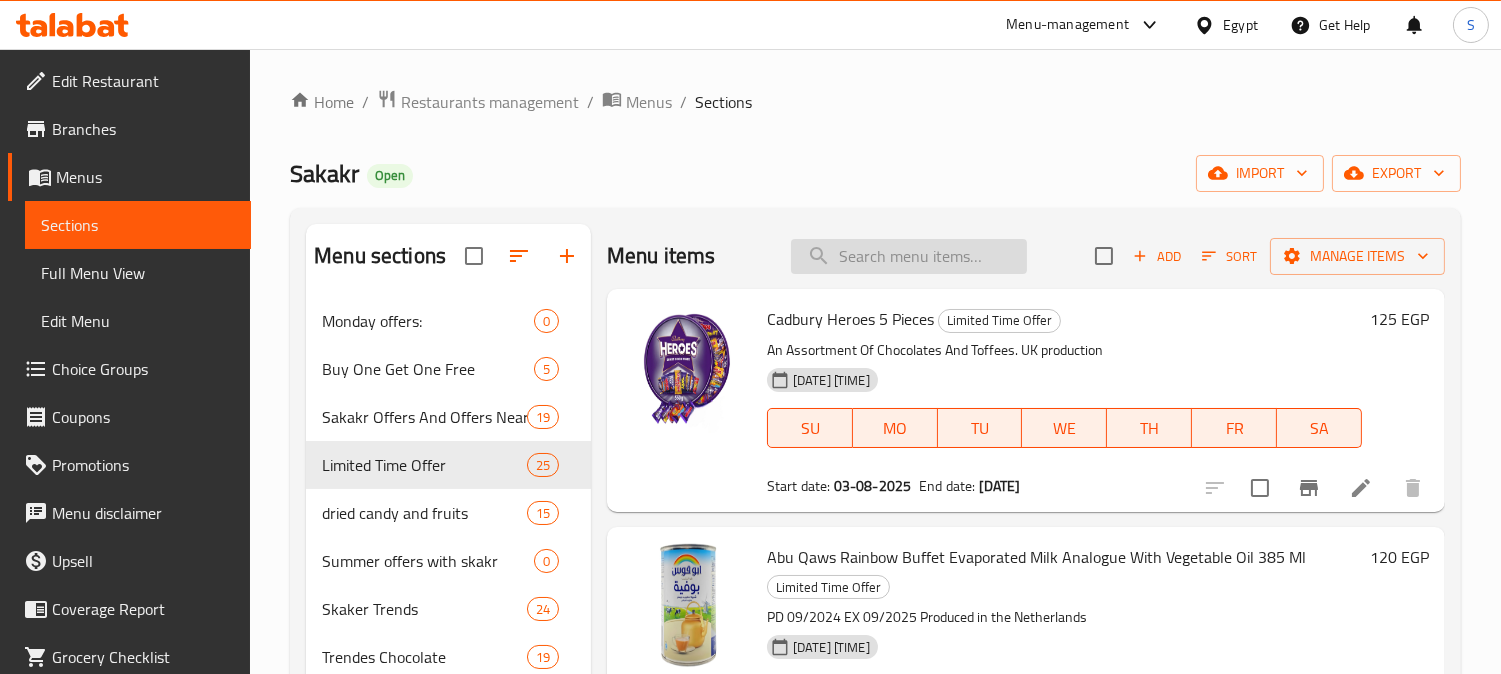 click at bounding box center [909, 256] 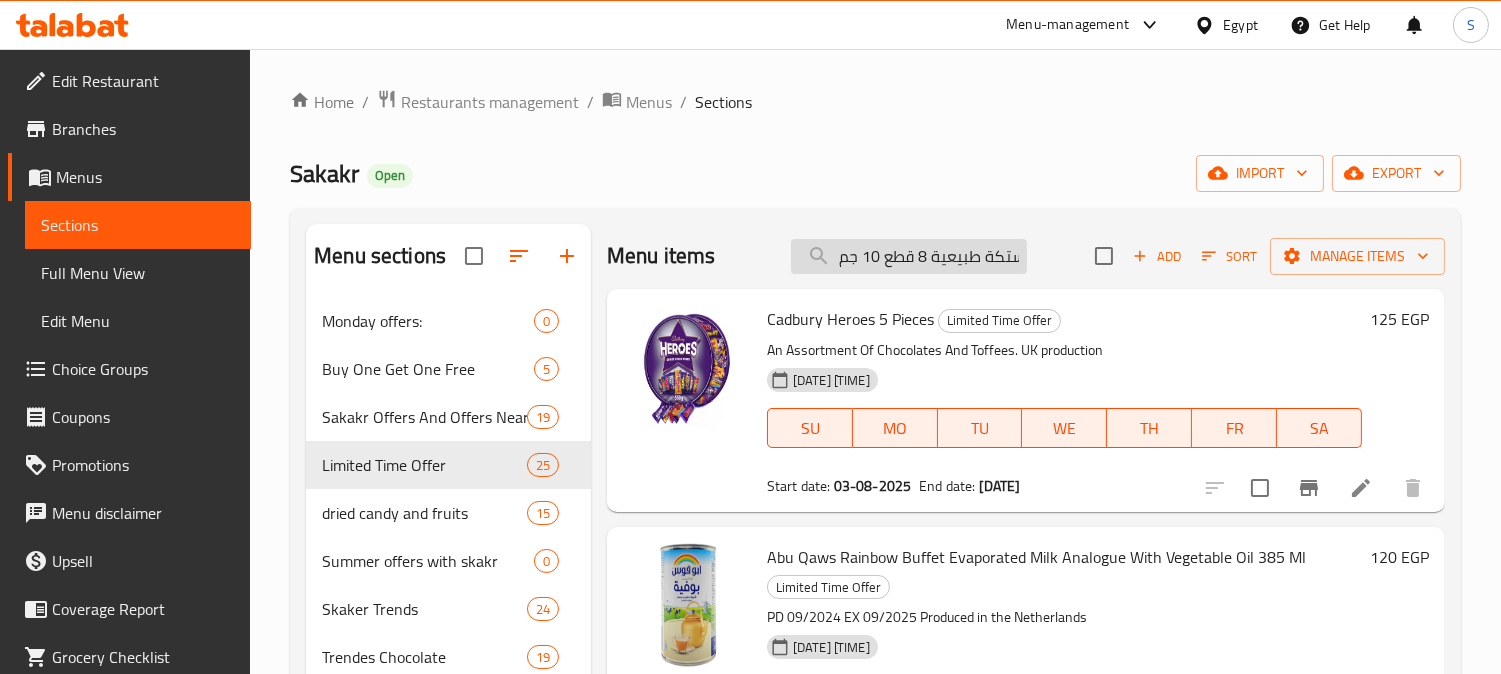 scroll, scrollTop: 0, scrollLeft: 111, axis: horizontal 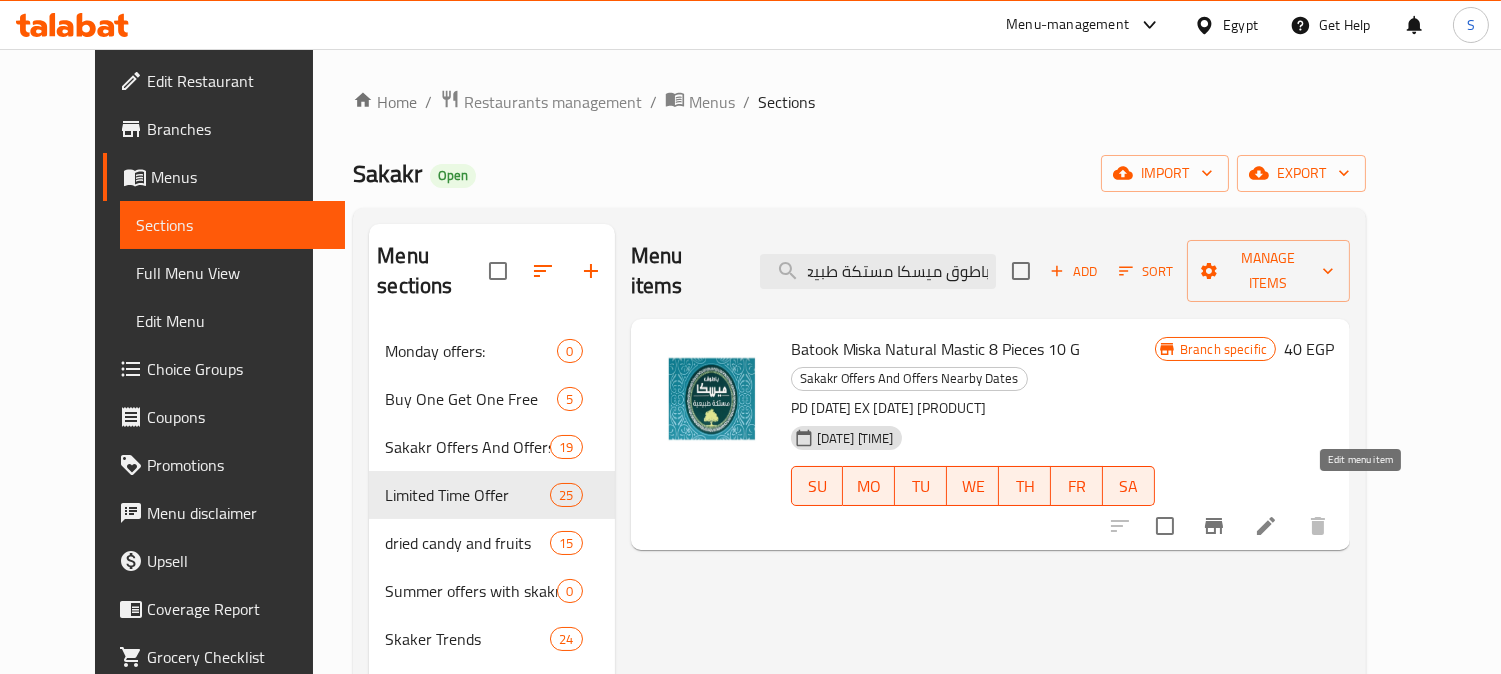 type on "باطوق ميسكا مستكة طبيعية 8 قطع 10 جم" 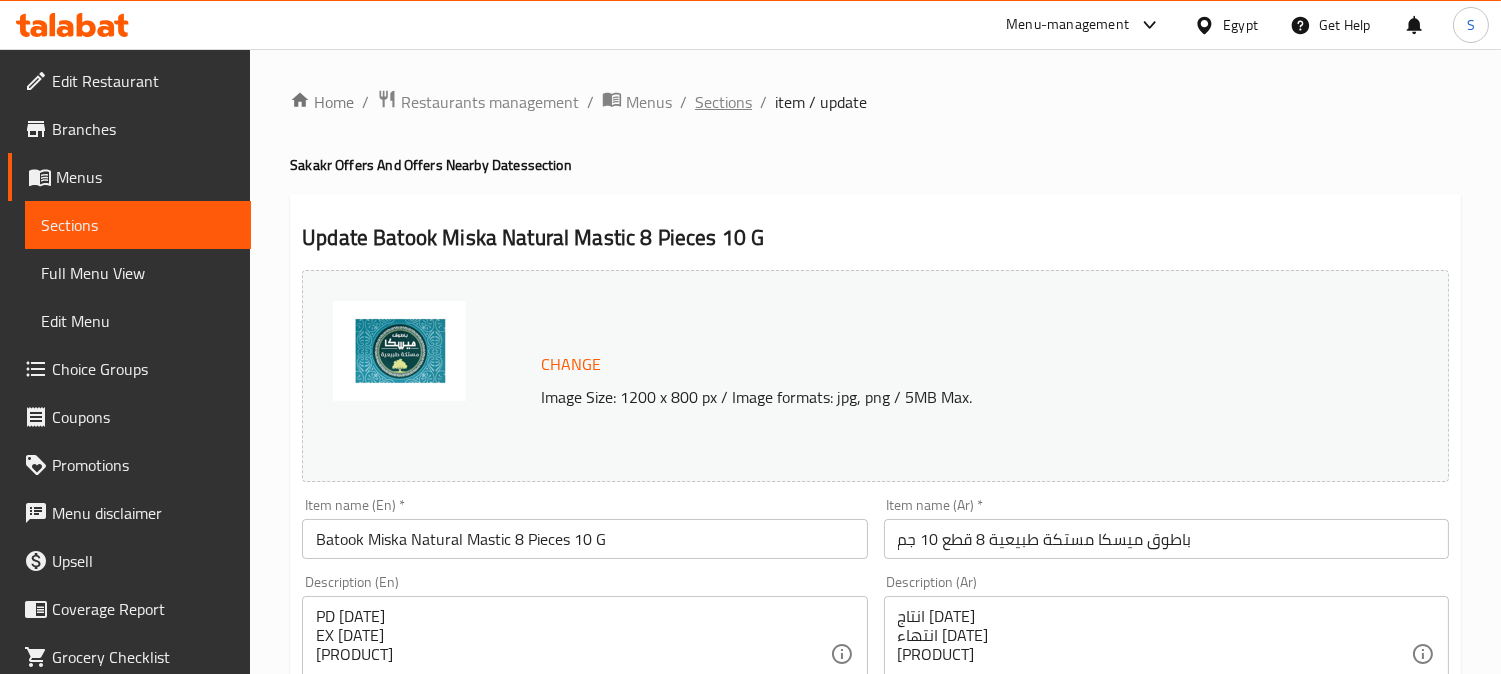 click on "Sections" at bounding box center [723, 102] 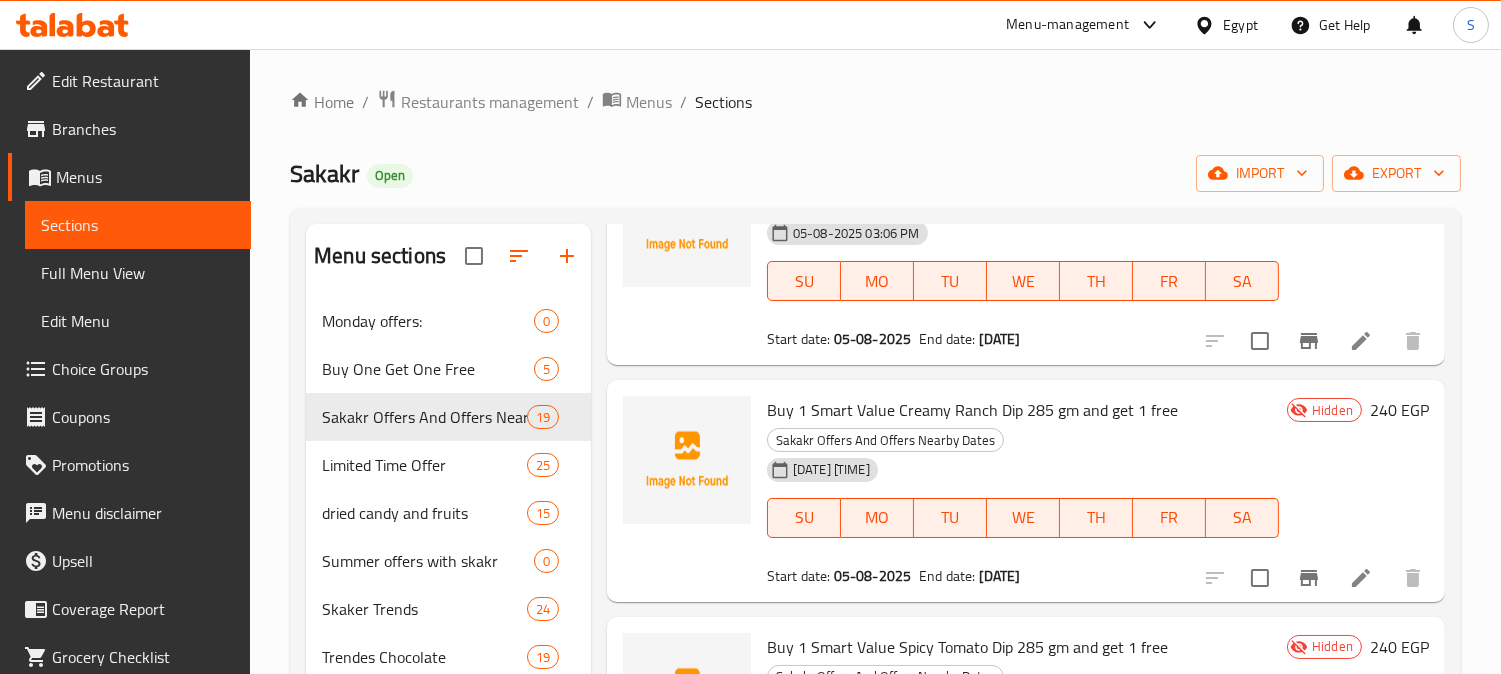 scroll, scrollTop: 444, scrollLeft: 0, axis: vertical 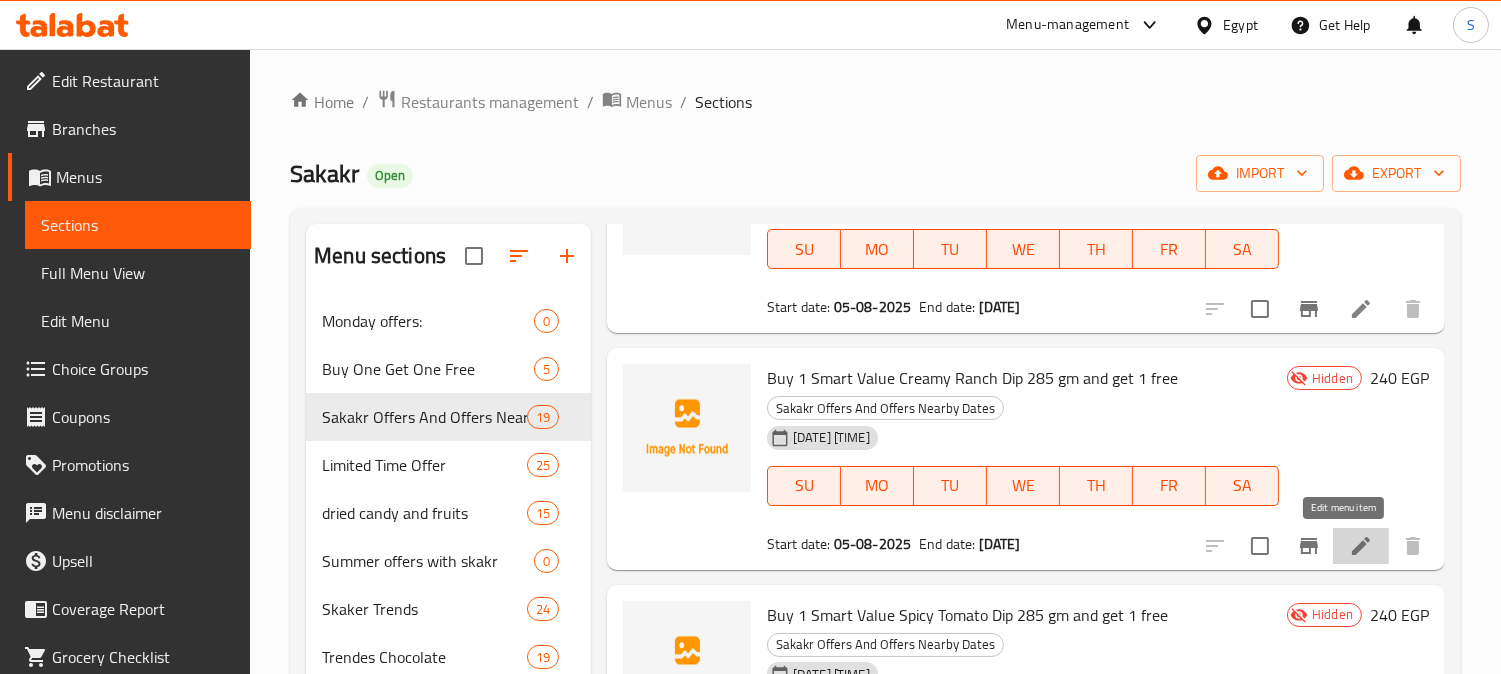 click 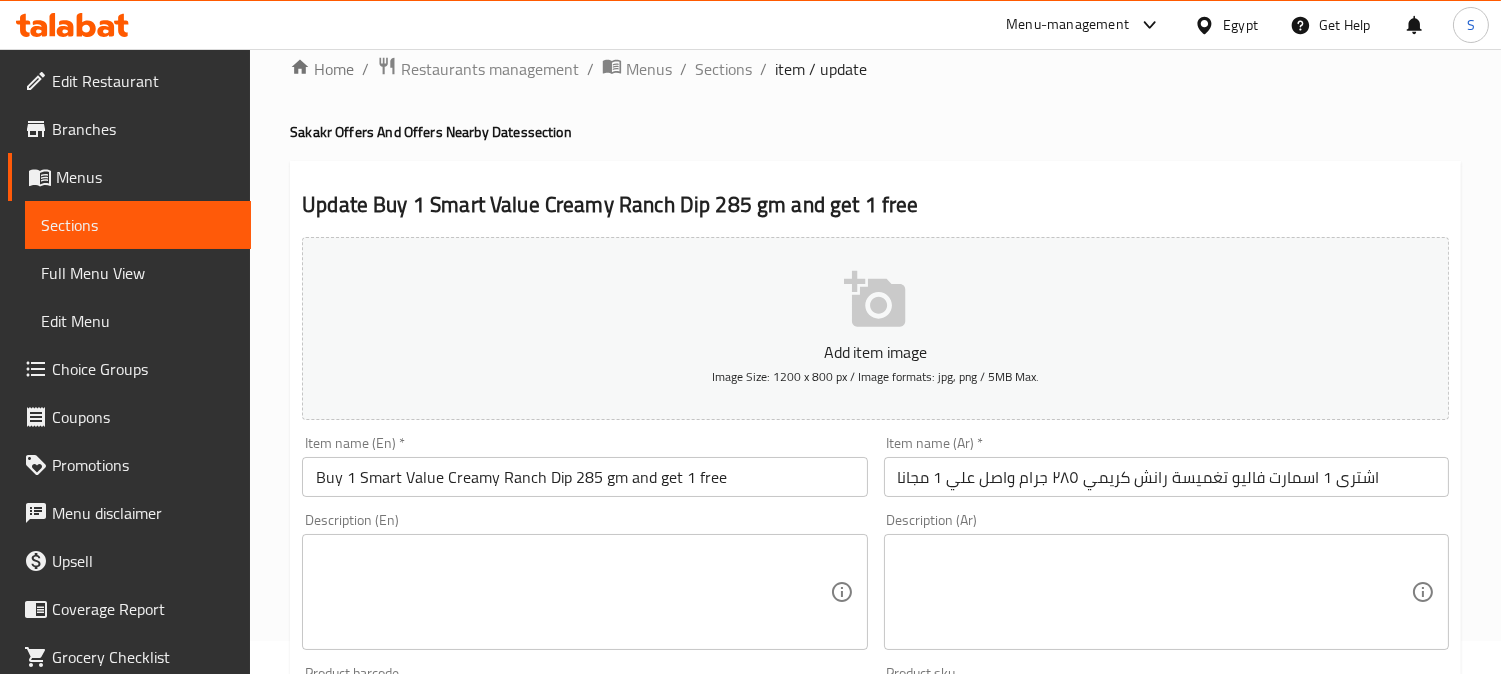scroll, scrollTop: 0, scrollLeft: 0, axis: both 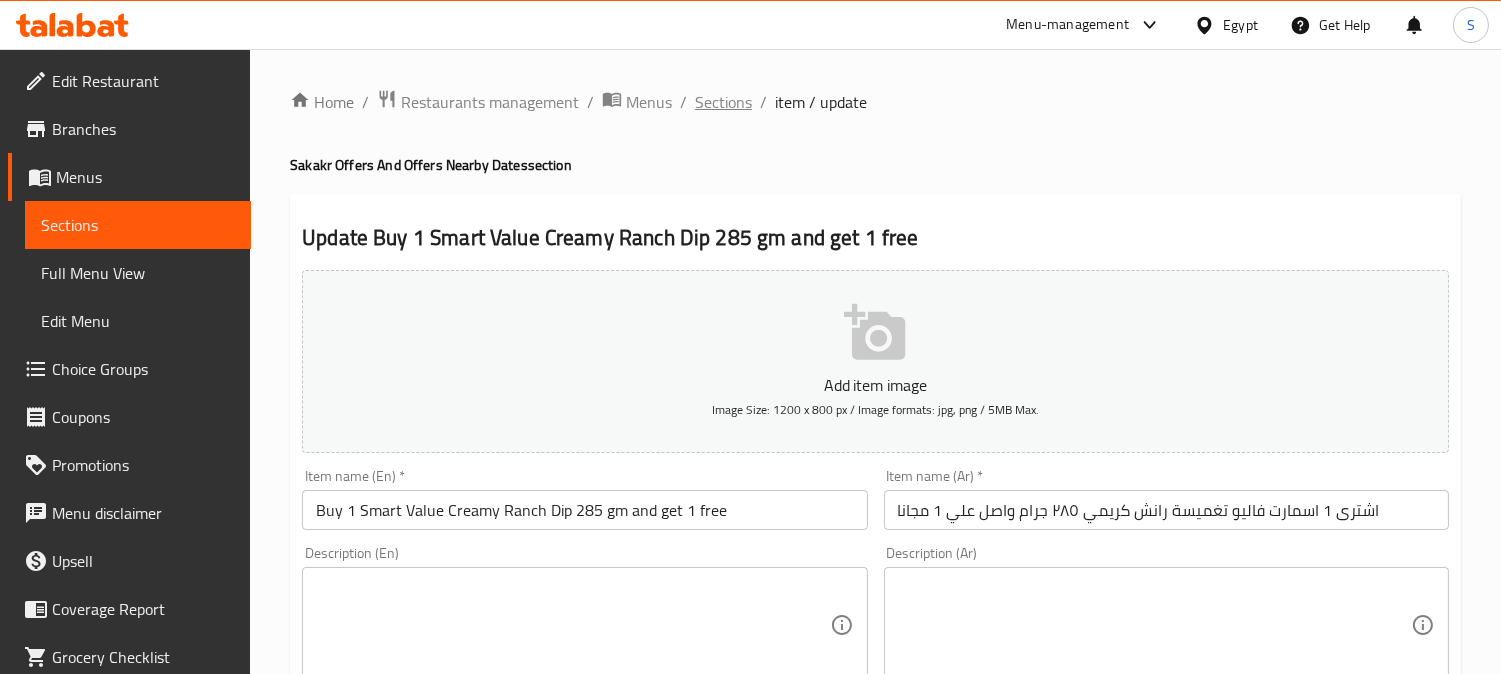 click on "Sections" at bounding box center (723, 102) 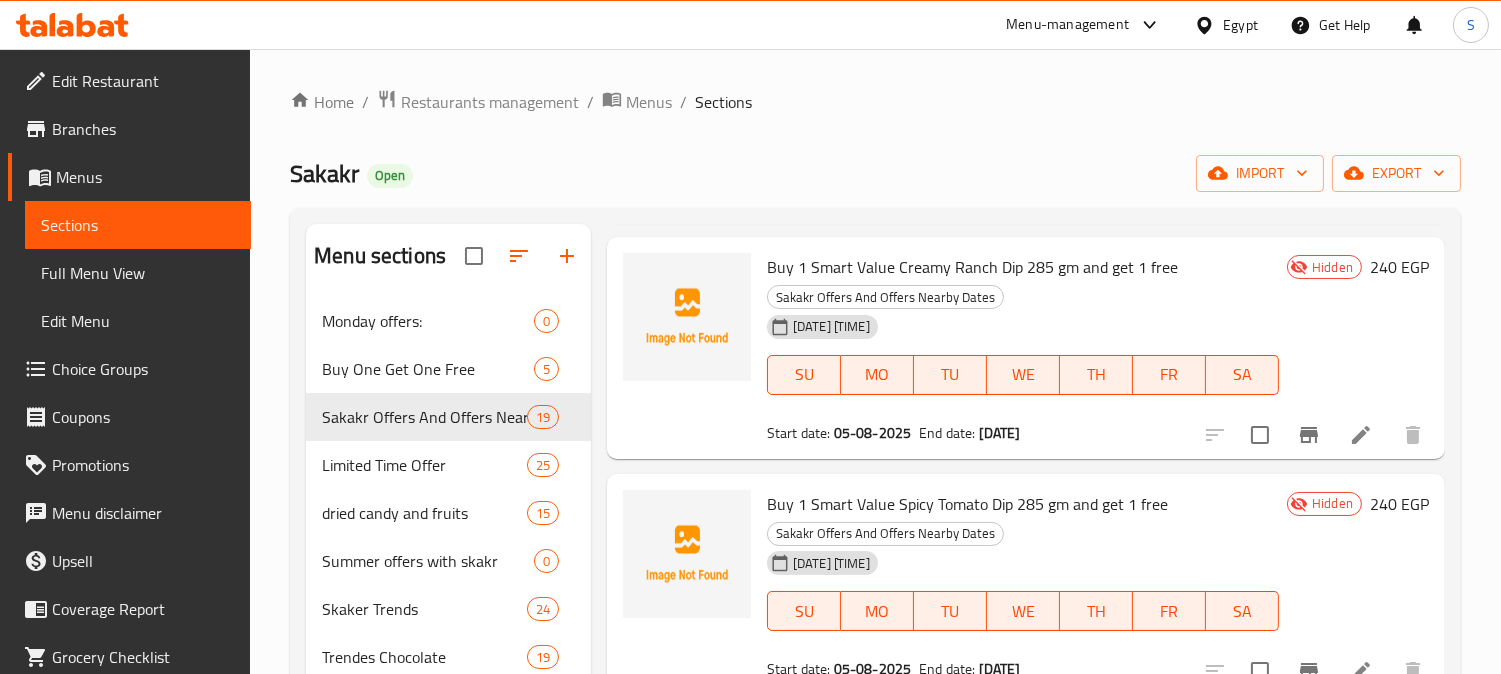 scroll, scrollTop: 666, scrollLeft: 0, axis: vertical 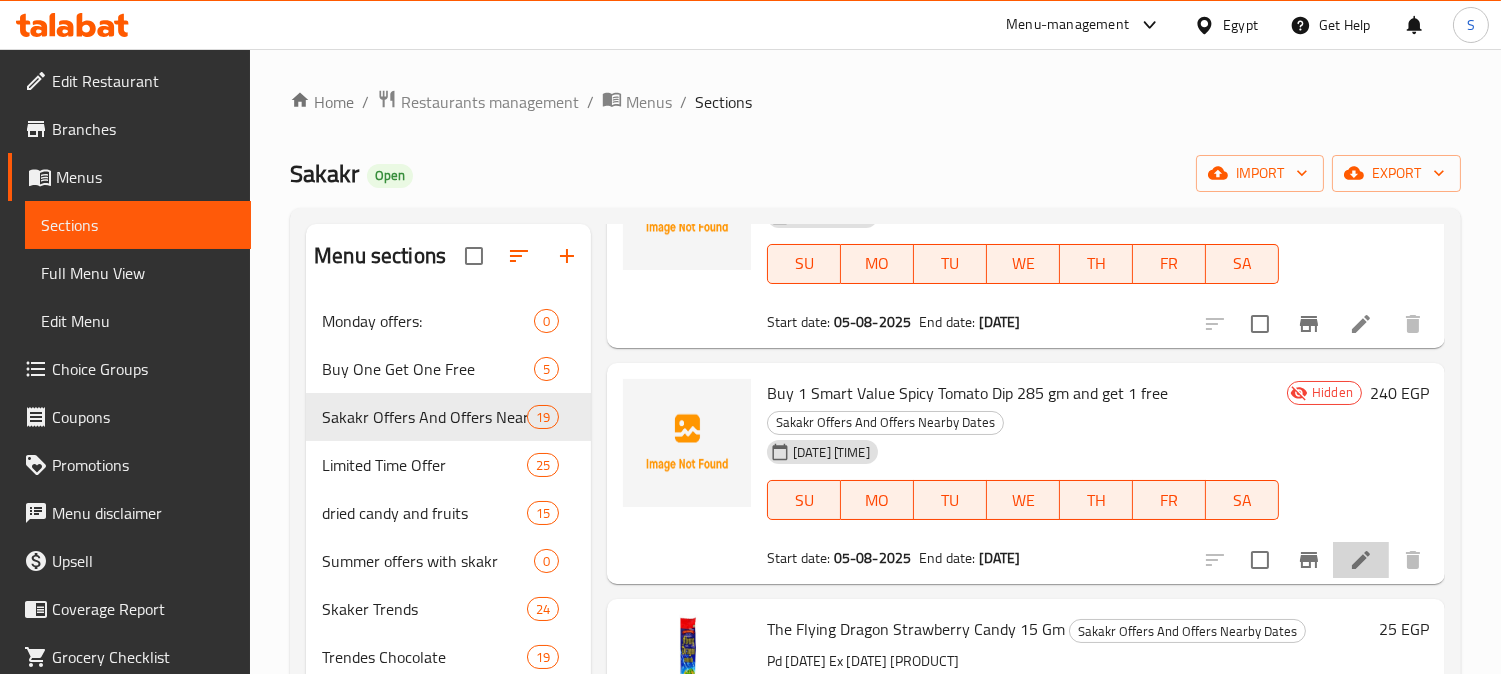 click at bounding box center [1361, 560] 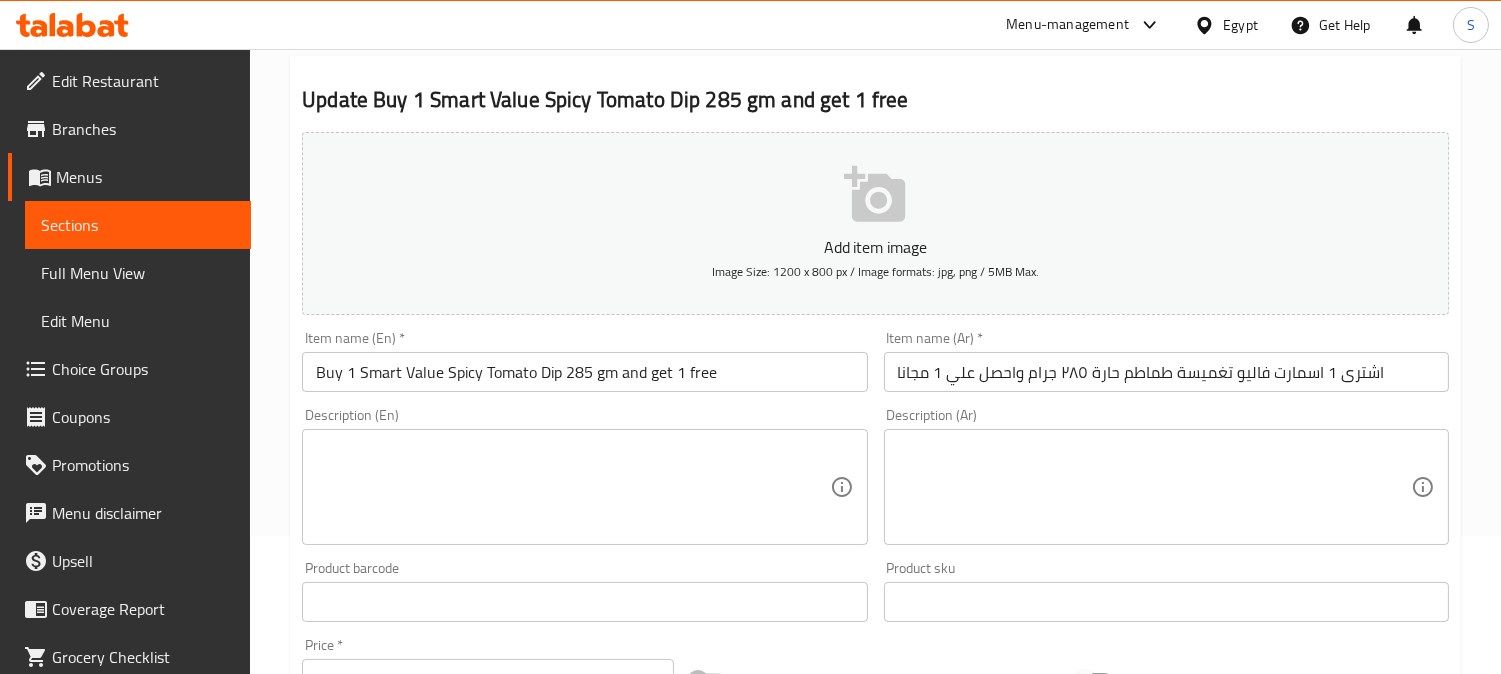 scroll, scrollTop: 0, scrollLeft: 0, axis: both 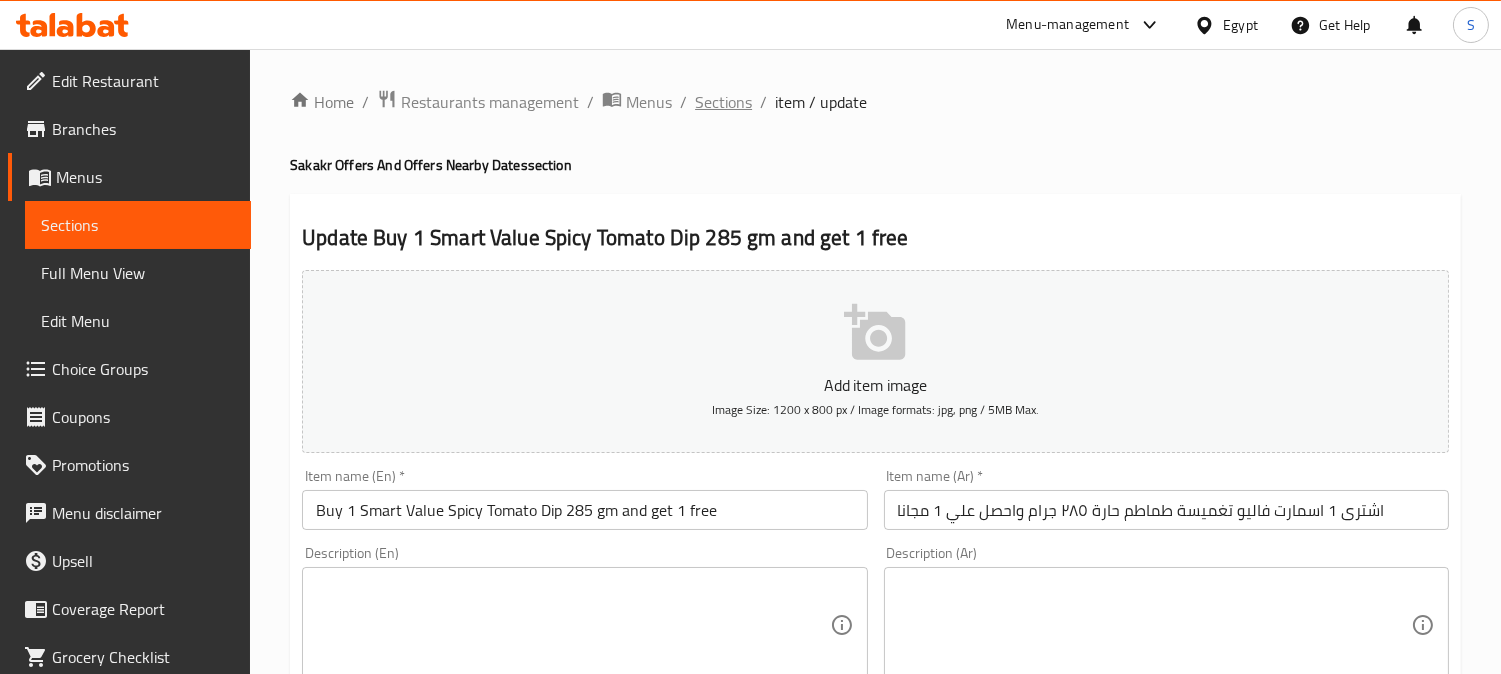 click on "Sections" at bounding box center (723, 102) 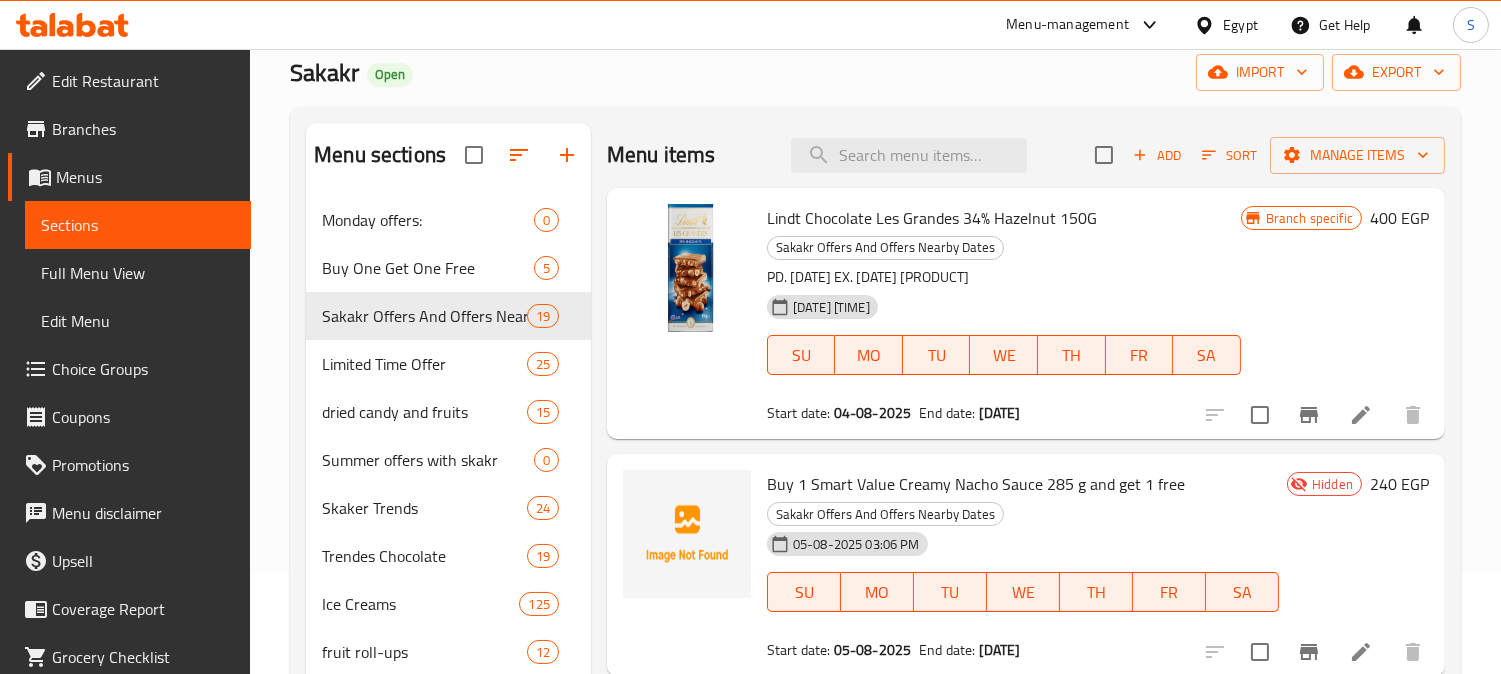 scroll, scrollTop: 111, scrollLeft: 0, axis: vertical 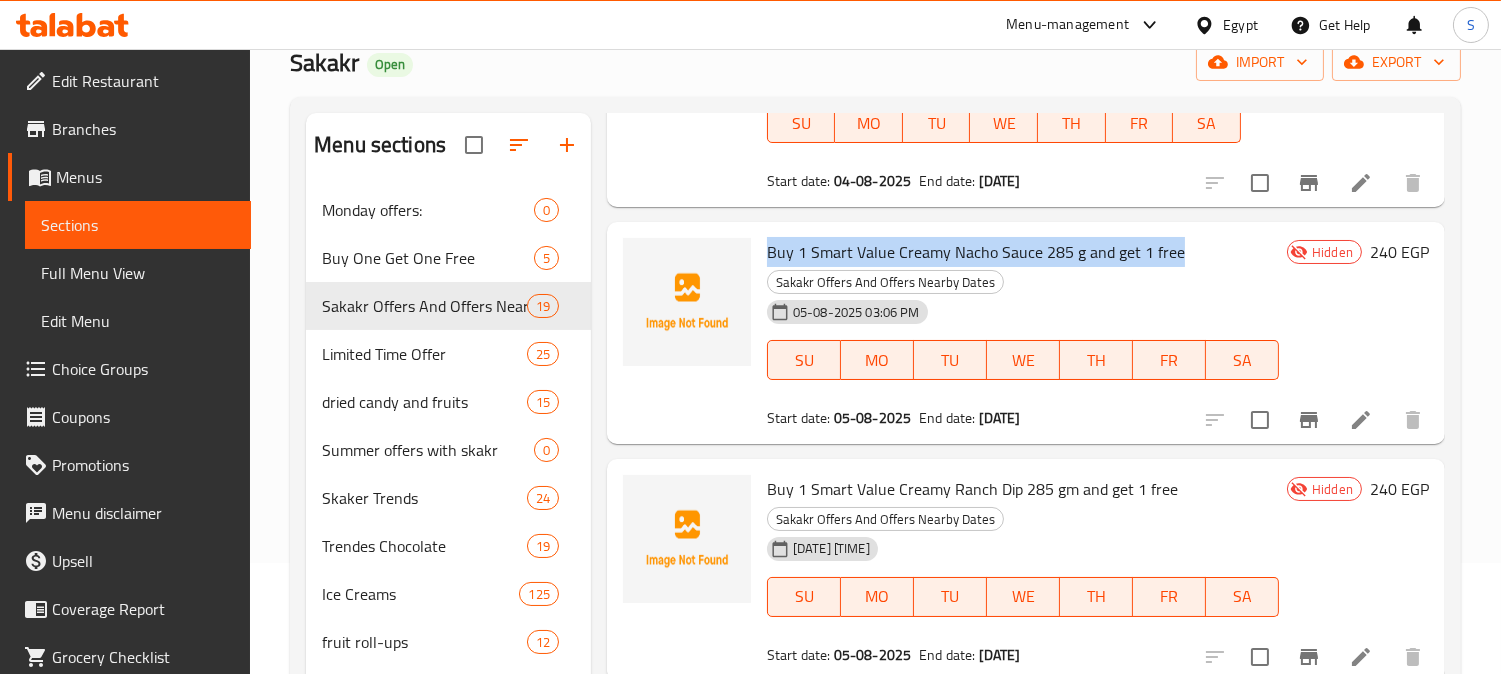 drag, startPoint x: 768, startPoint y: 252, endPoint x: 1177, endPoint y: 240, distance: 409.176 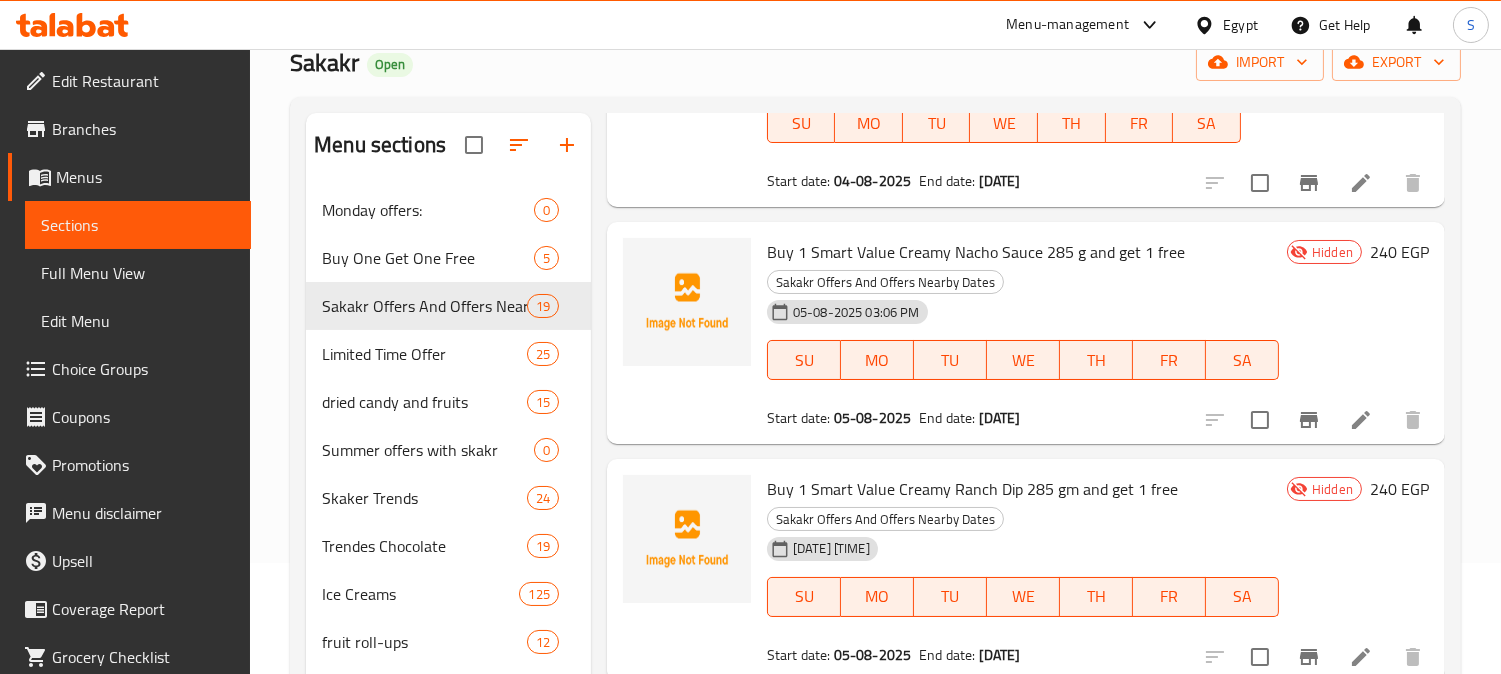click on "Buy 1 Smart Value Creamy Ranch Dip 285 gm and get 1 free" at bounding box center (972, 489) 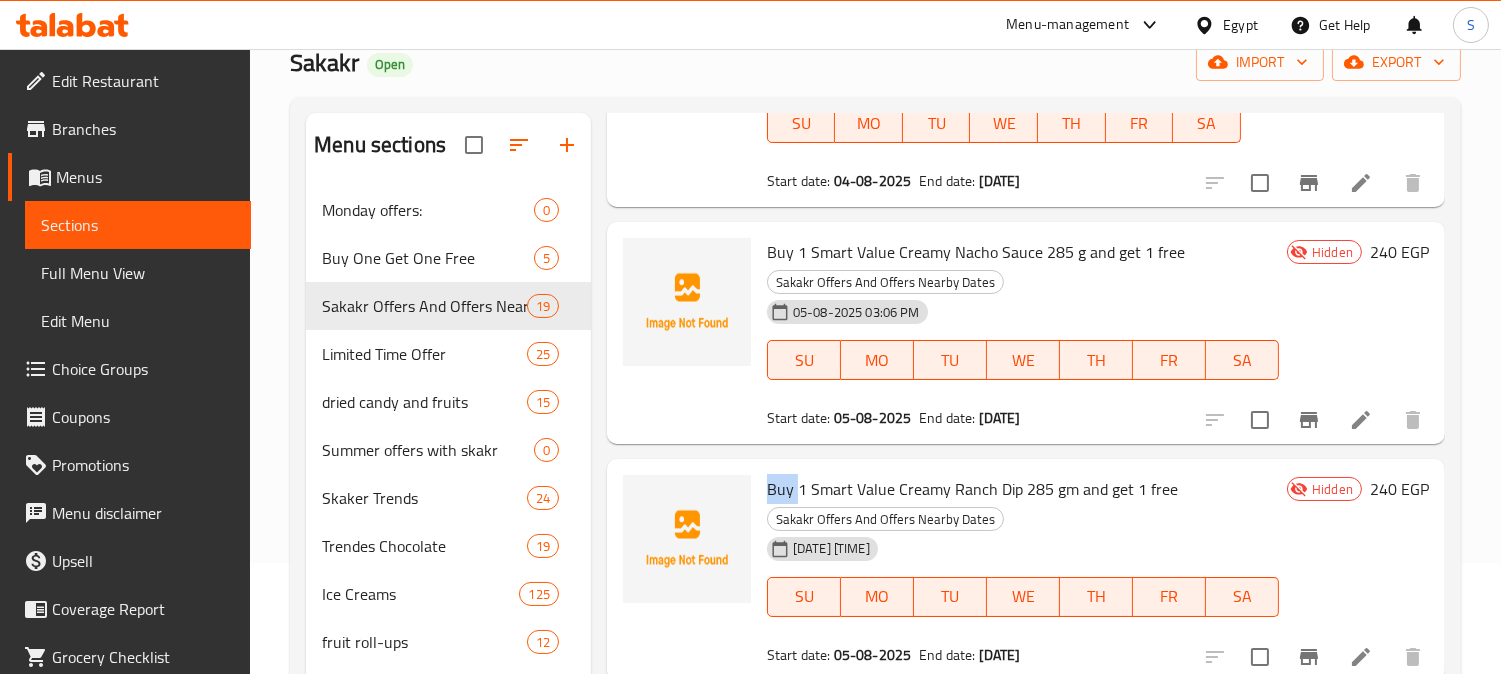 click on "Buy 1 Smart Value Creamy Ranch Dip 285 gm and get 1 free" at bounding box center (972, 489) 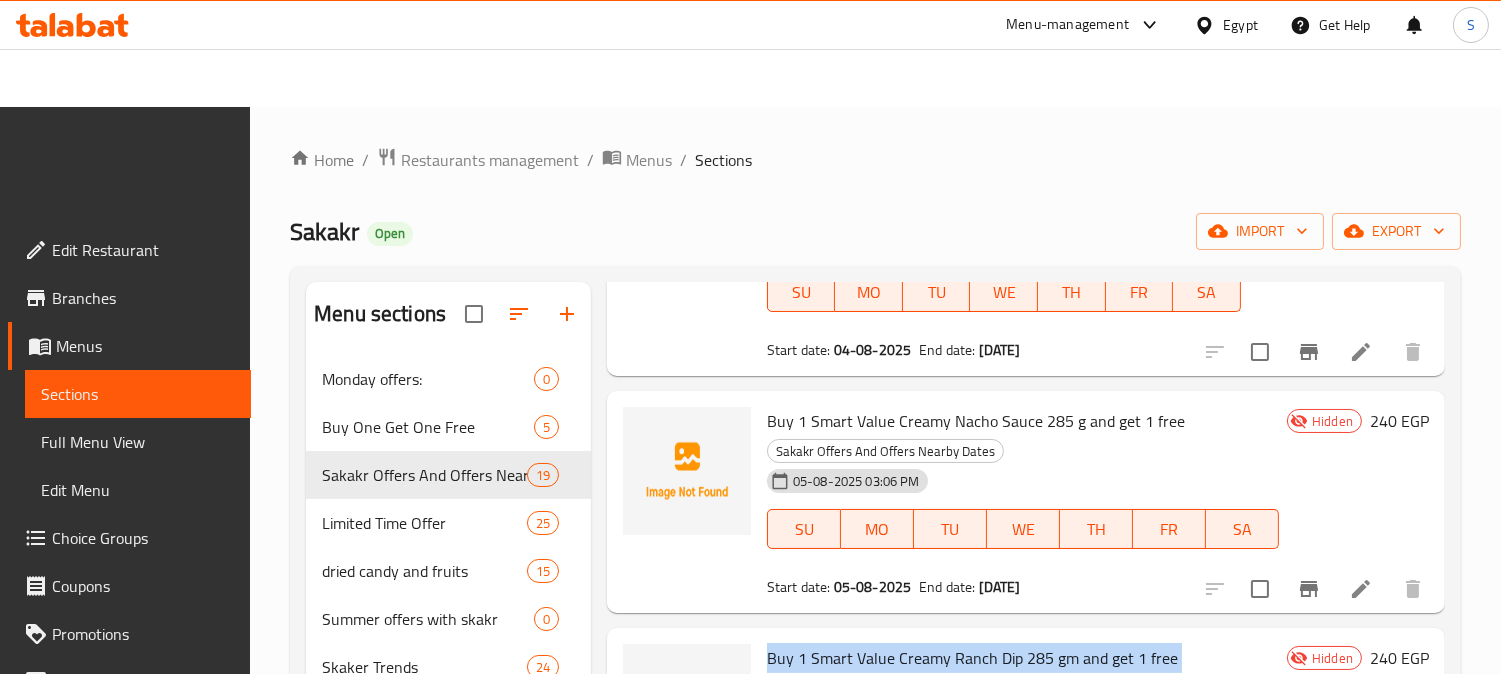 copy on "Buy 1 Smart Value Creamy Ranch Dip 285 gm and get 1 free" 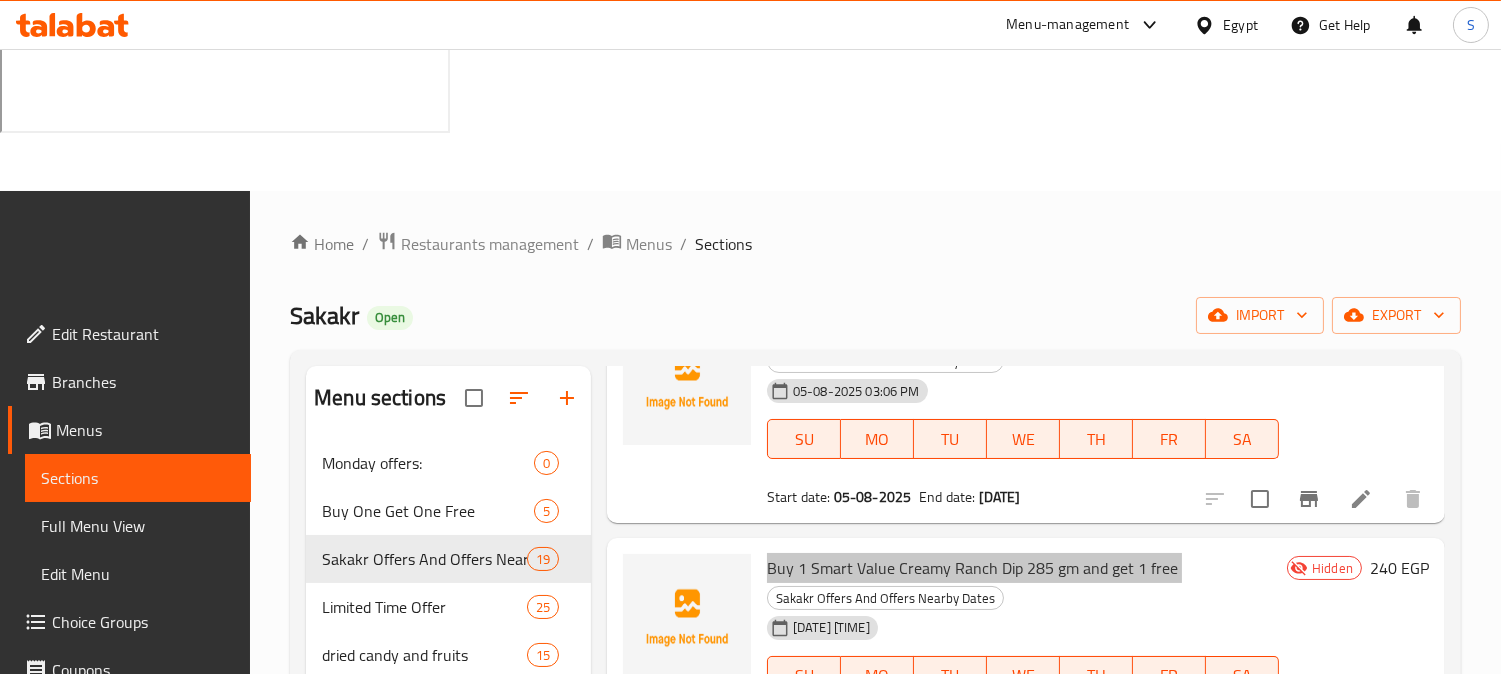 scroll, scrollTop: 444, scrollLeft: 0, axis: vertical 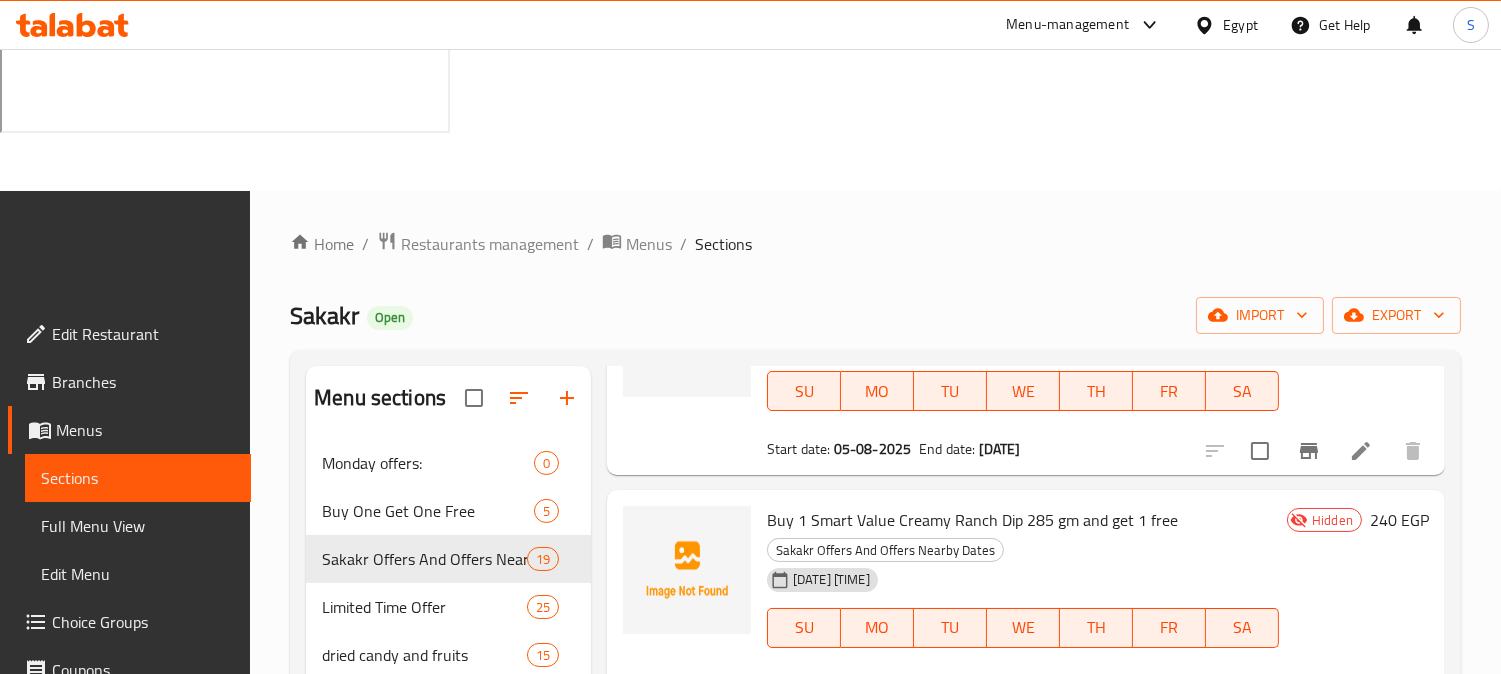 click on "Buy 1 Smart Value Spicy Tomato Dip 285 gm and get 1 free" at bounding box center (967, 757) 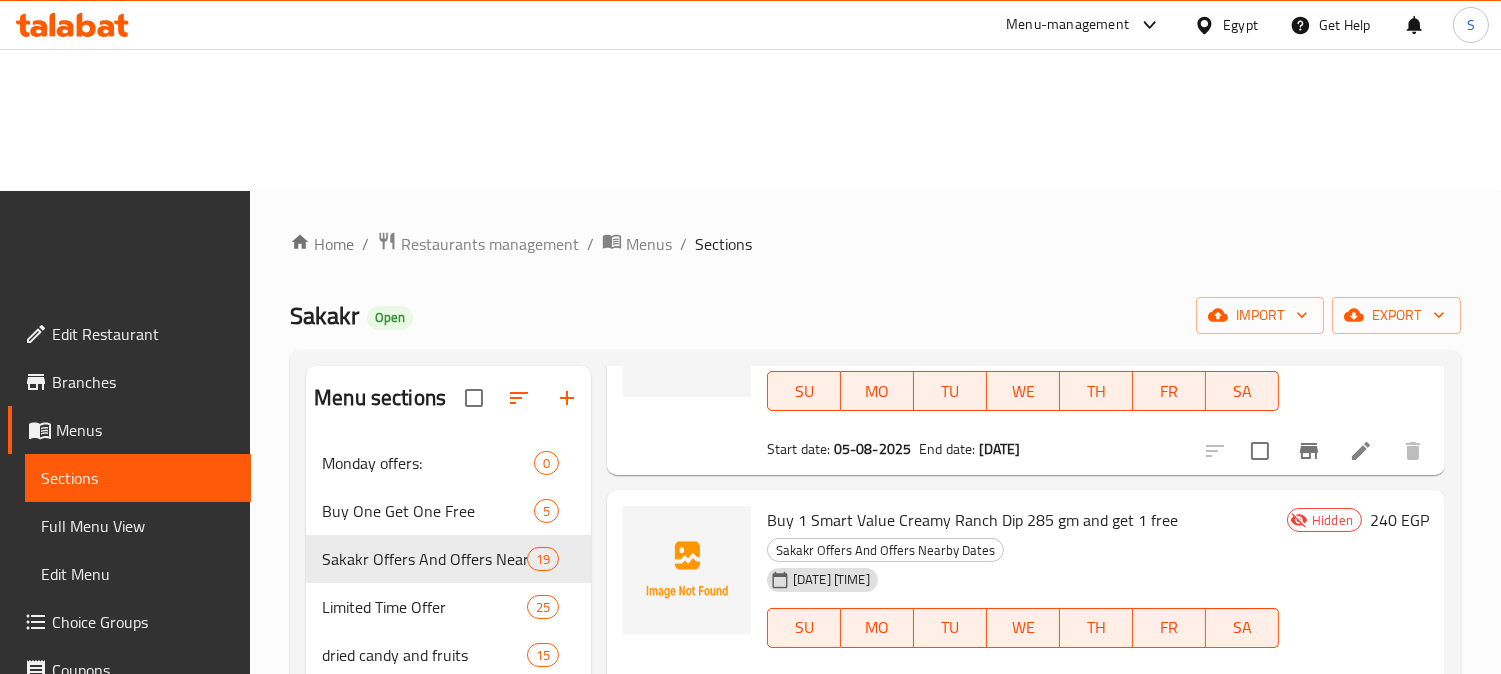 click on "Buy 1 Smart Value Spicy Tomato Dip 285 gm and get 1 free" at bounding box center [967, 757] 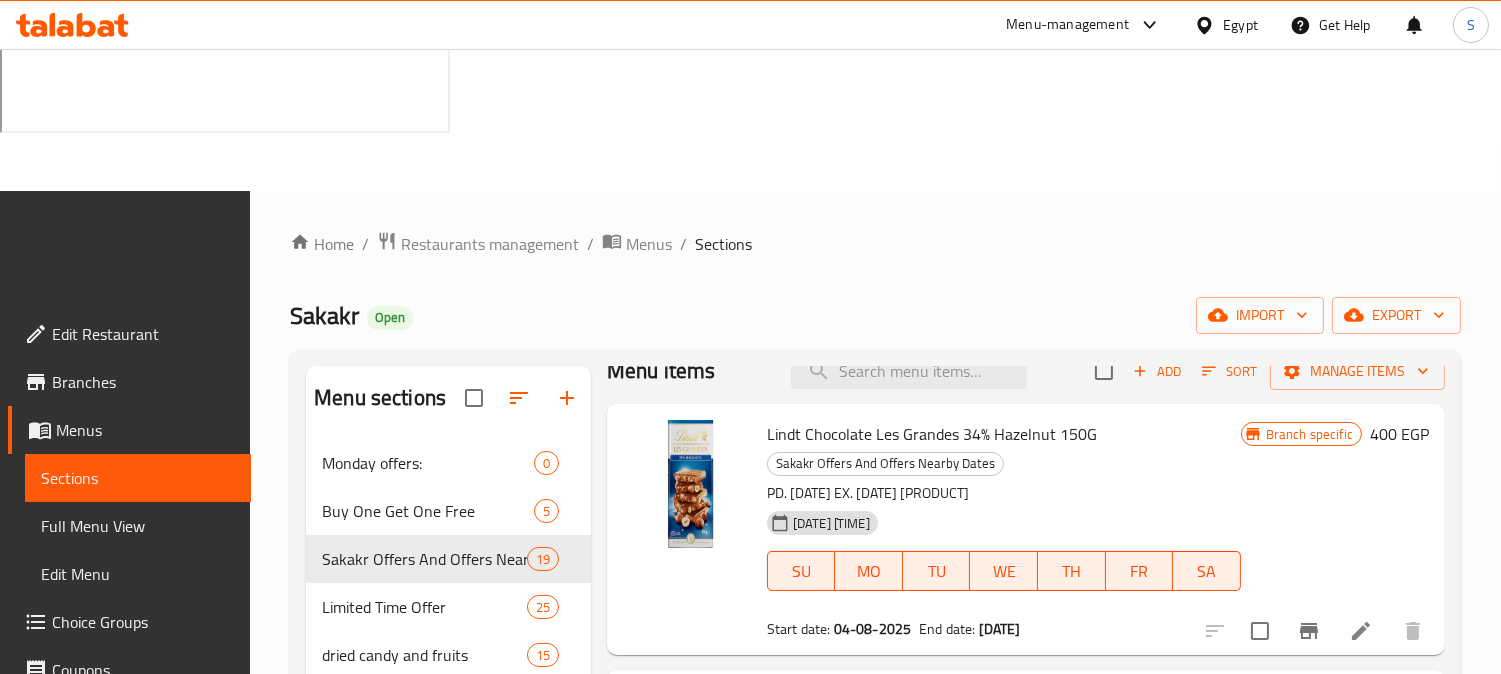 scroll, scrollTop: 0, scrollLeft: 0, axis: both 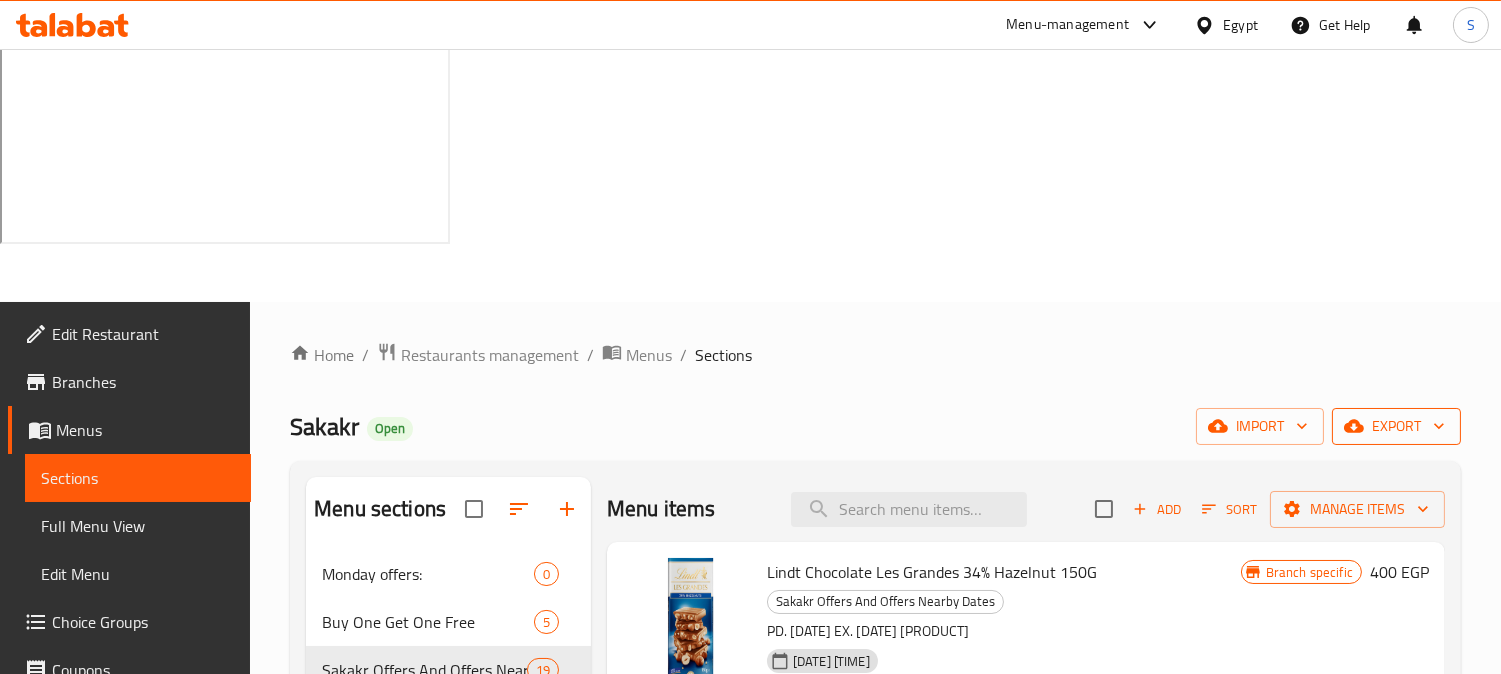click on "export" at bounding box center (1396, 426) 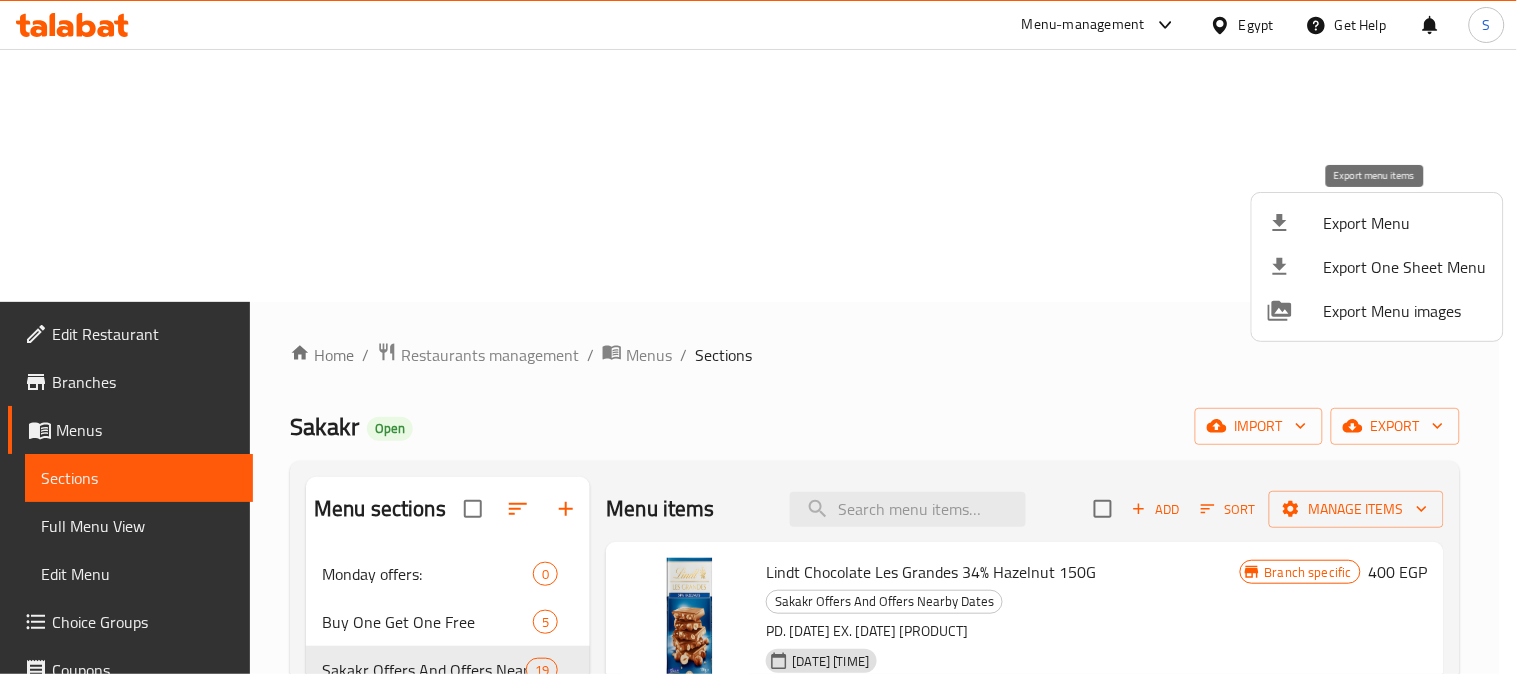 click on "Export Menu" at bounding box center [1405, 223] 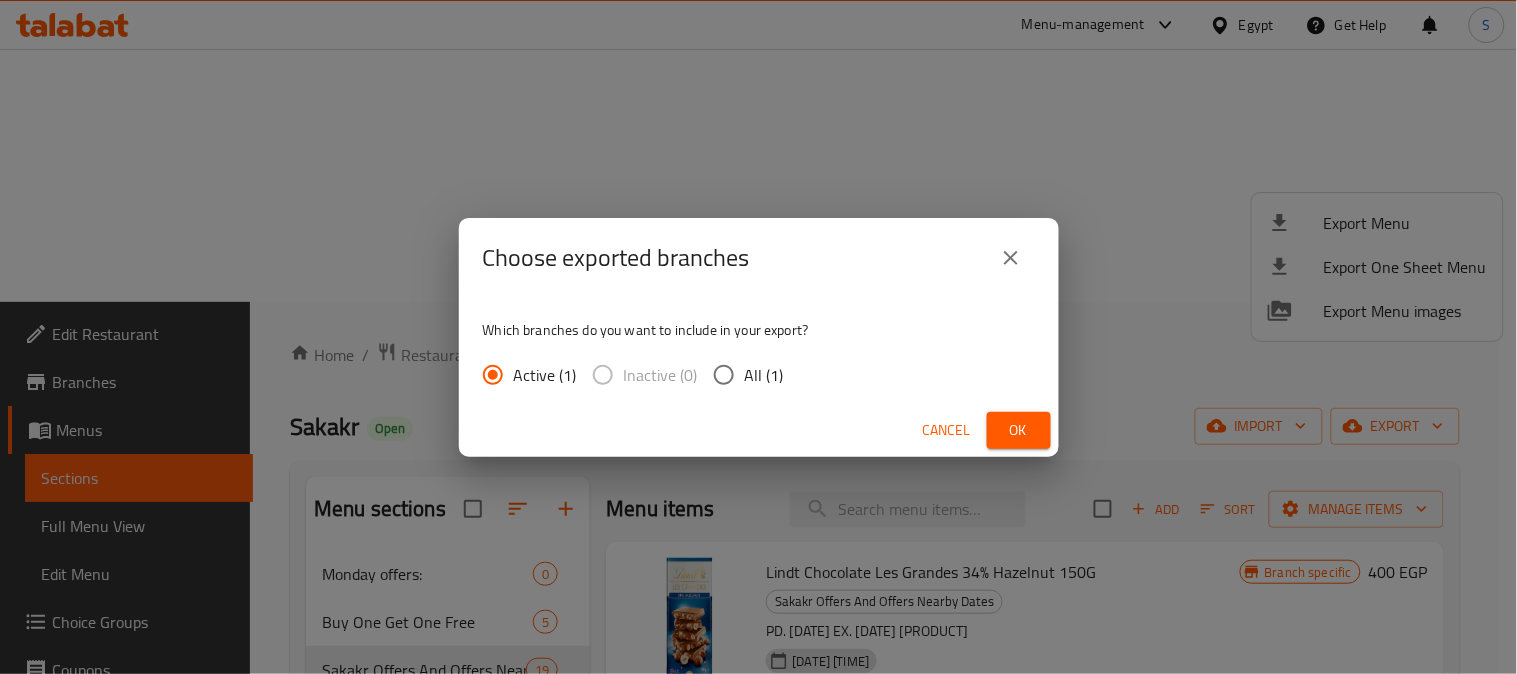 click on "All (1)" at bounding box center [764, 375] 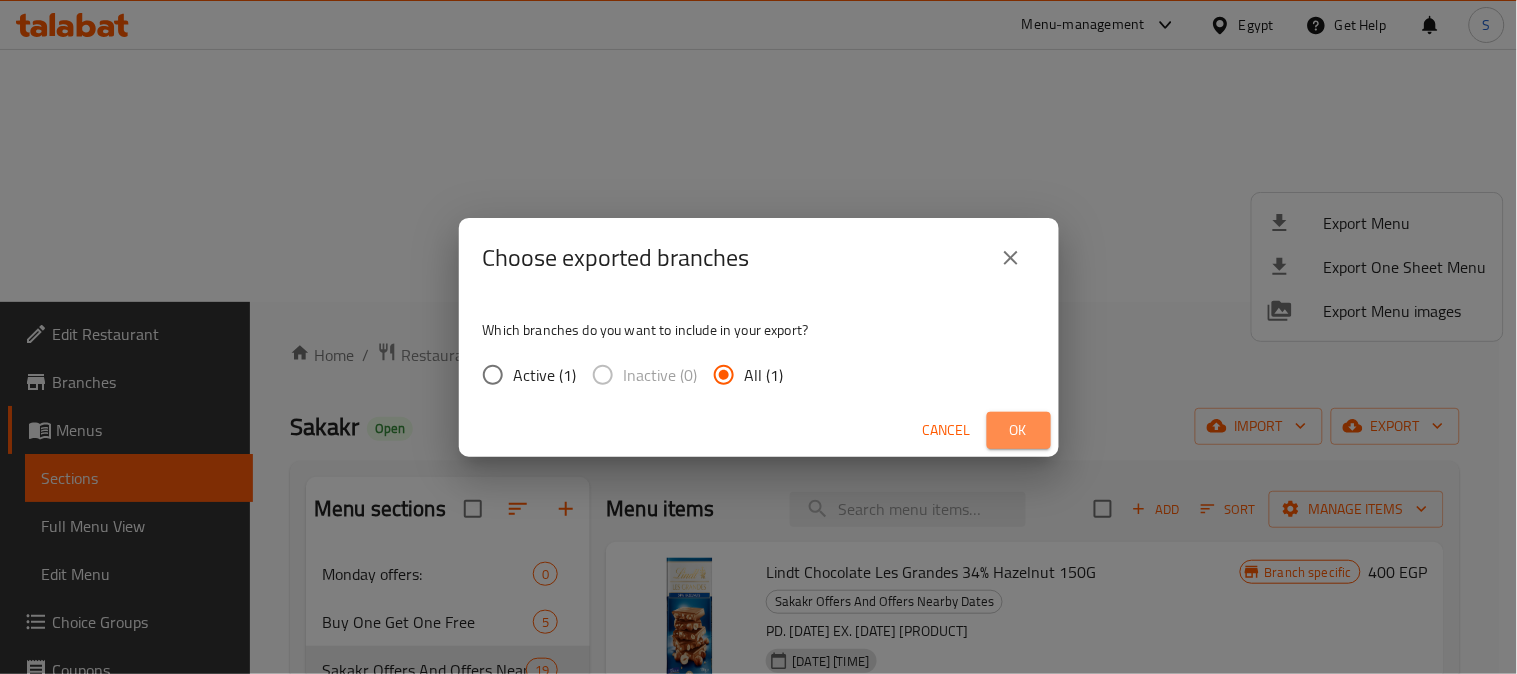 click on "Ok" at bounding box center (1019, 430) 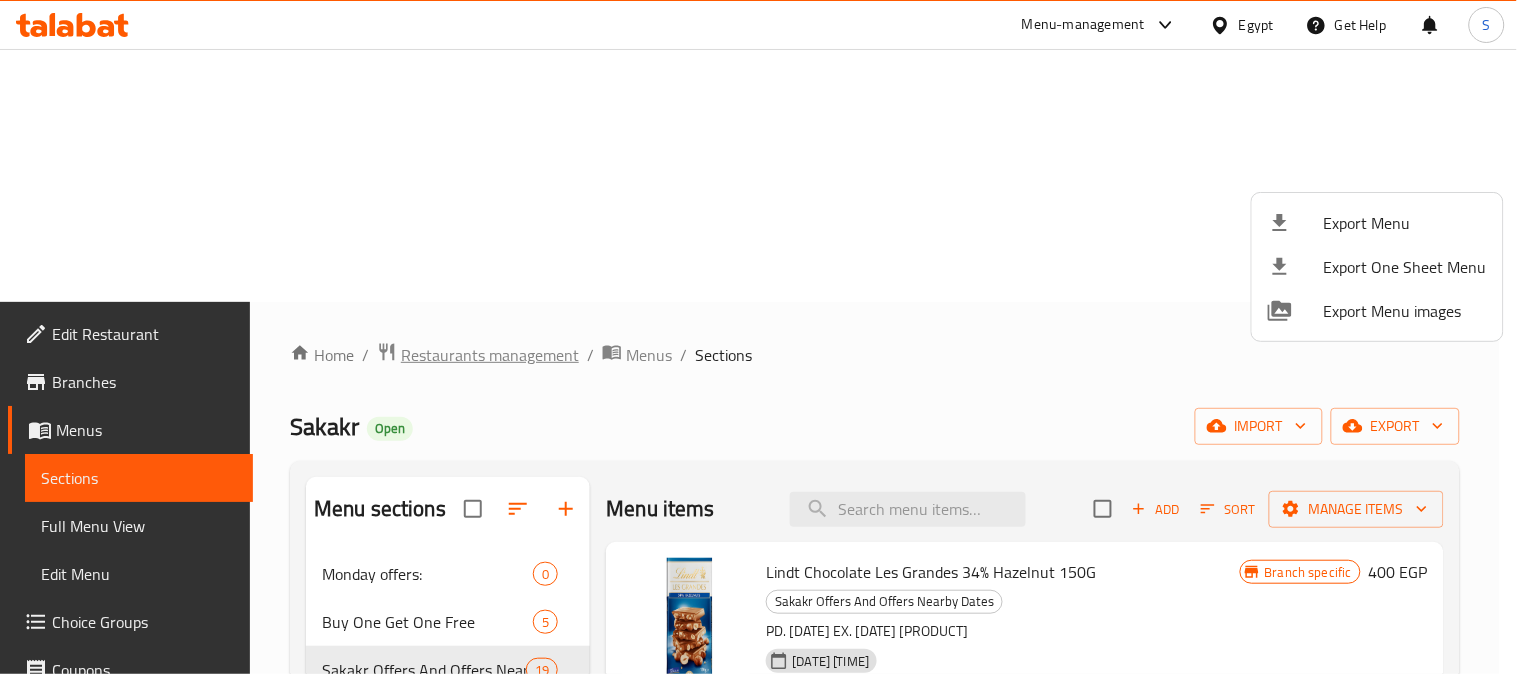 click at bounding box center [758, 337] 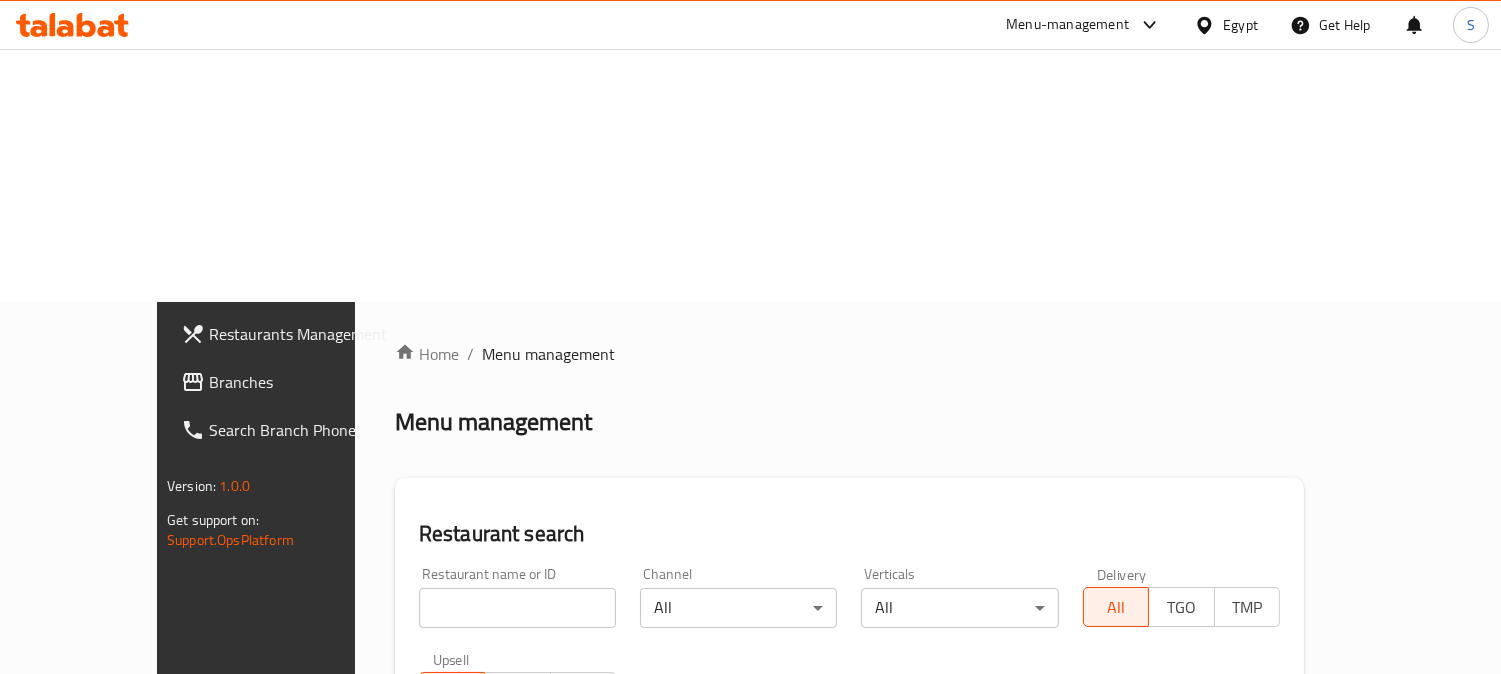 click at bounding box center [517, 608] 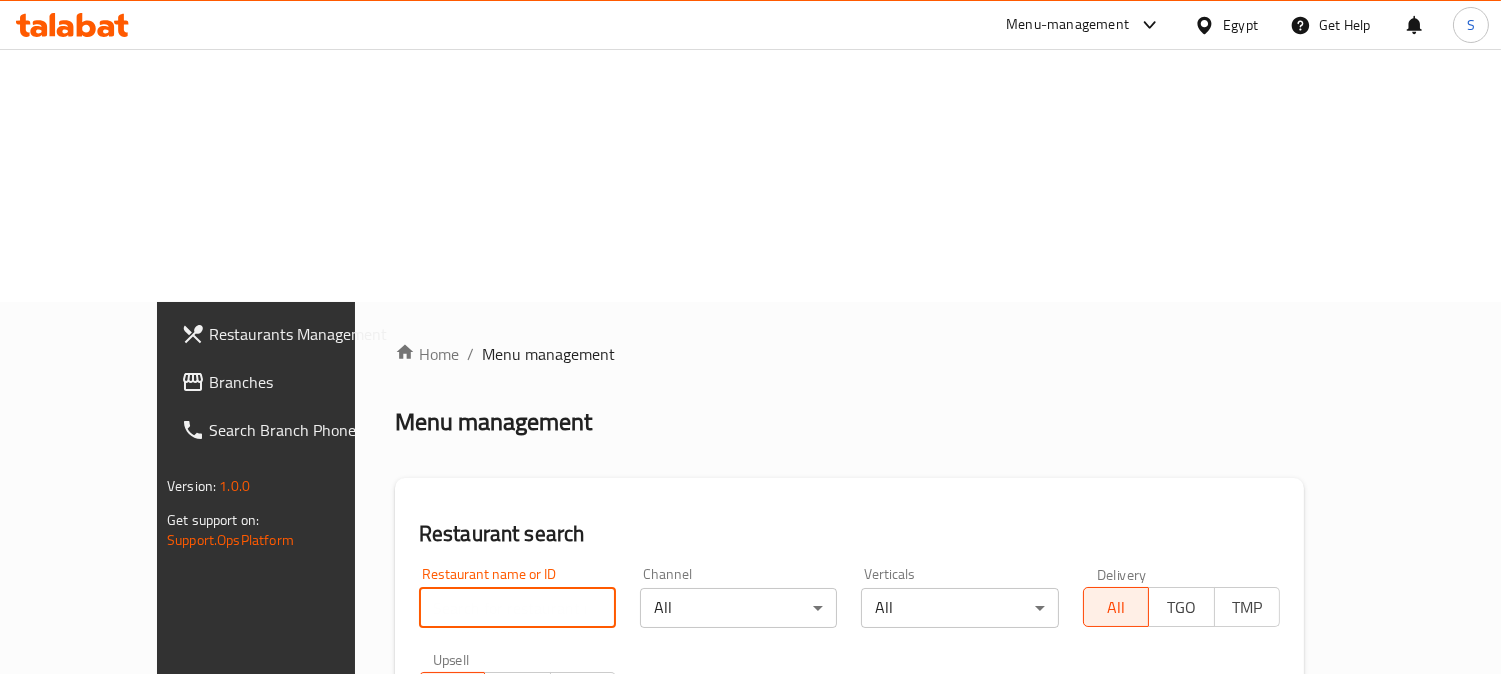 paste on "764772" 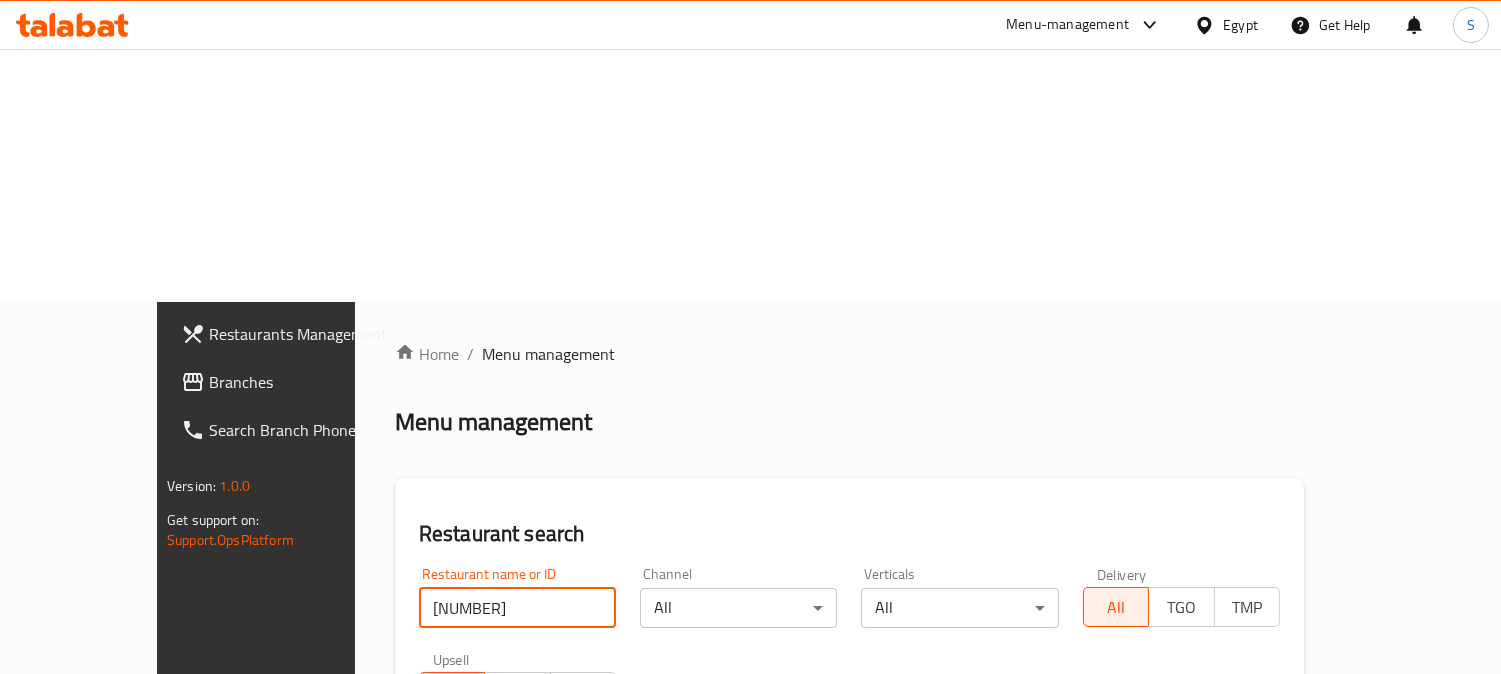 type on "764772" 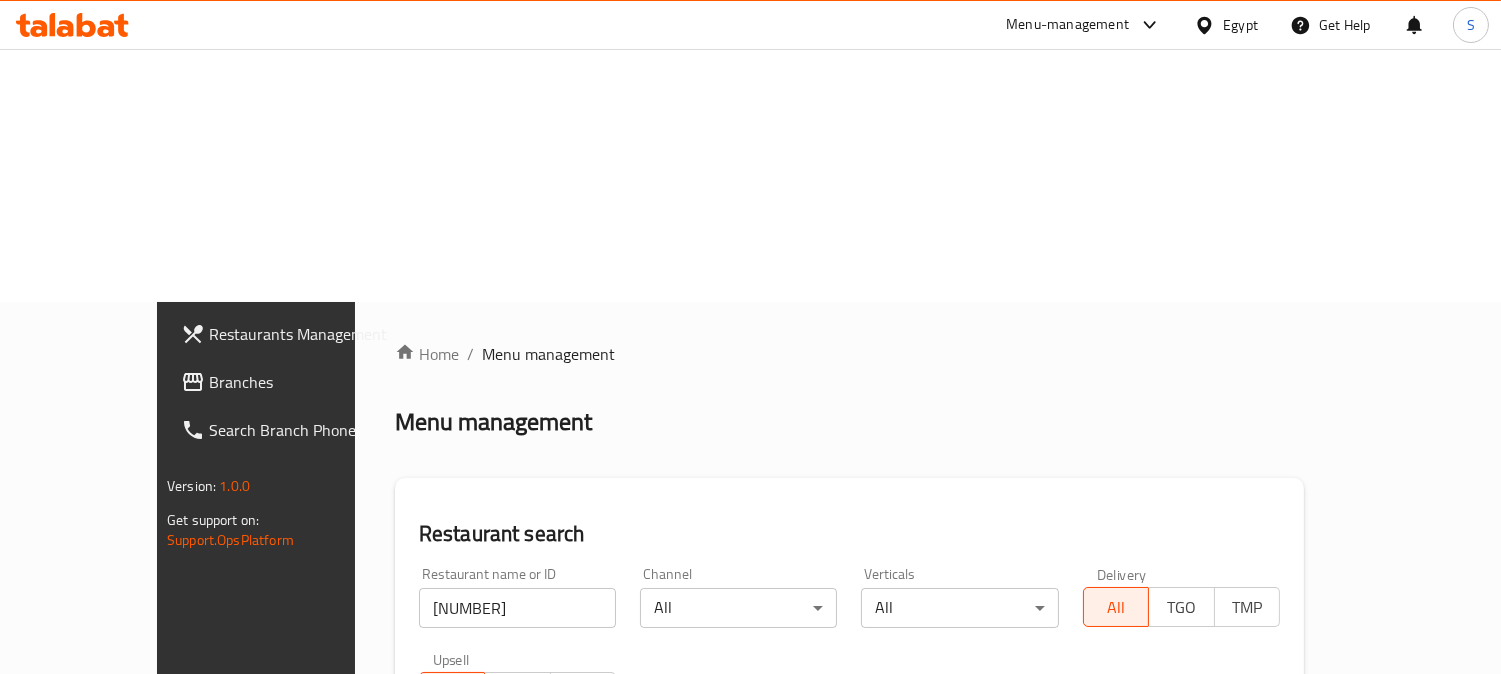 click on "Search" at bounding box center (517, 754) 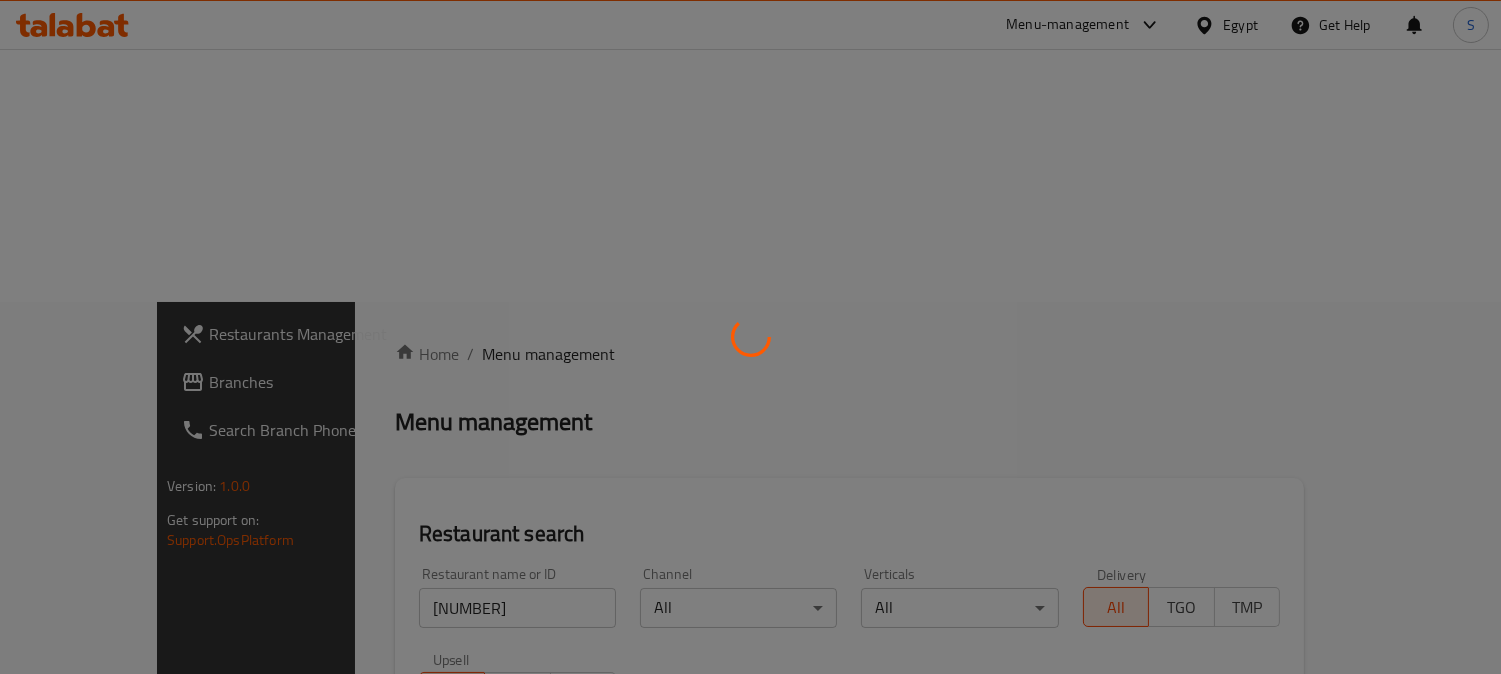click at bounding box center [750, 337] 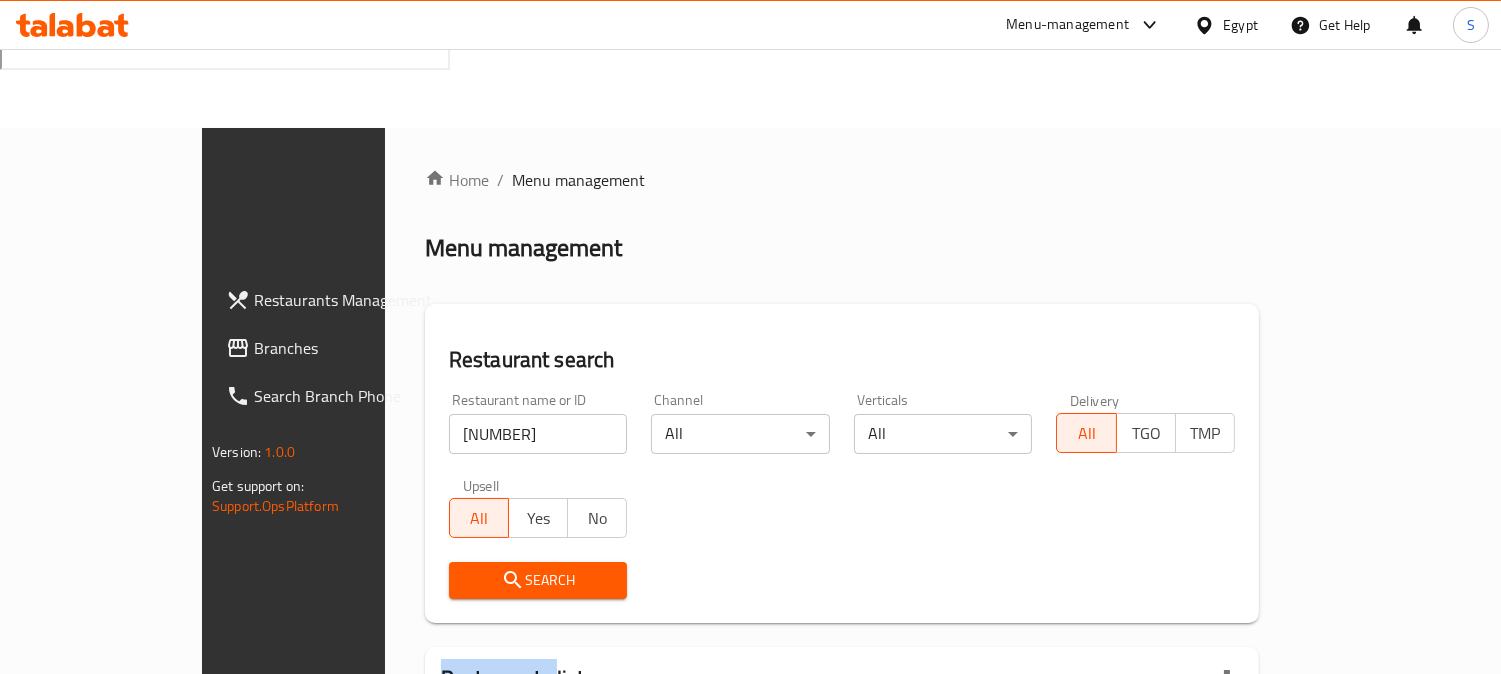 scroll, scrollTop: 142, scrollLeft: 0, axis: vertical 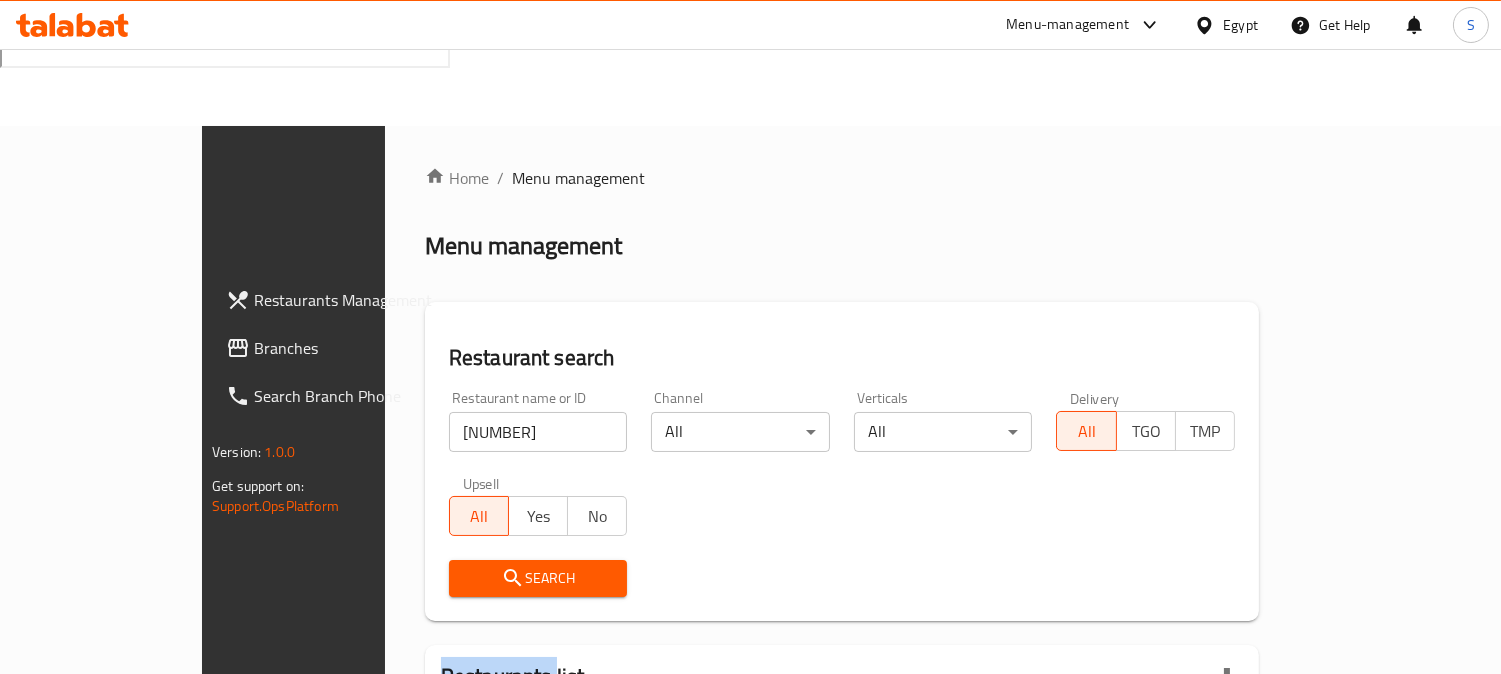 click on "Branches" at bounding box center (345, 348) 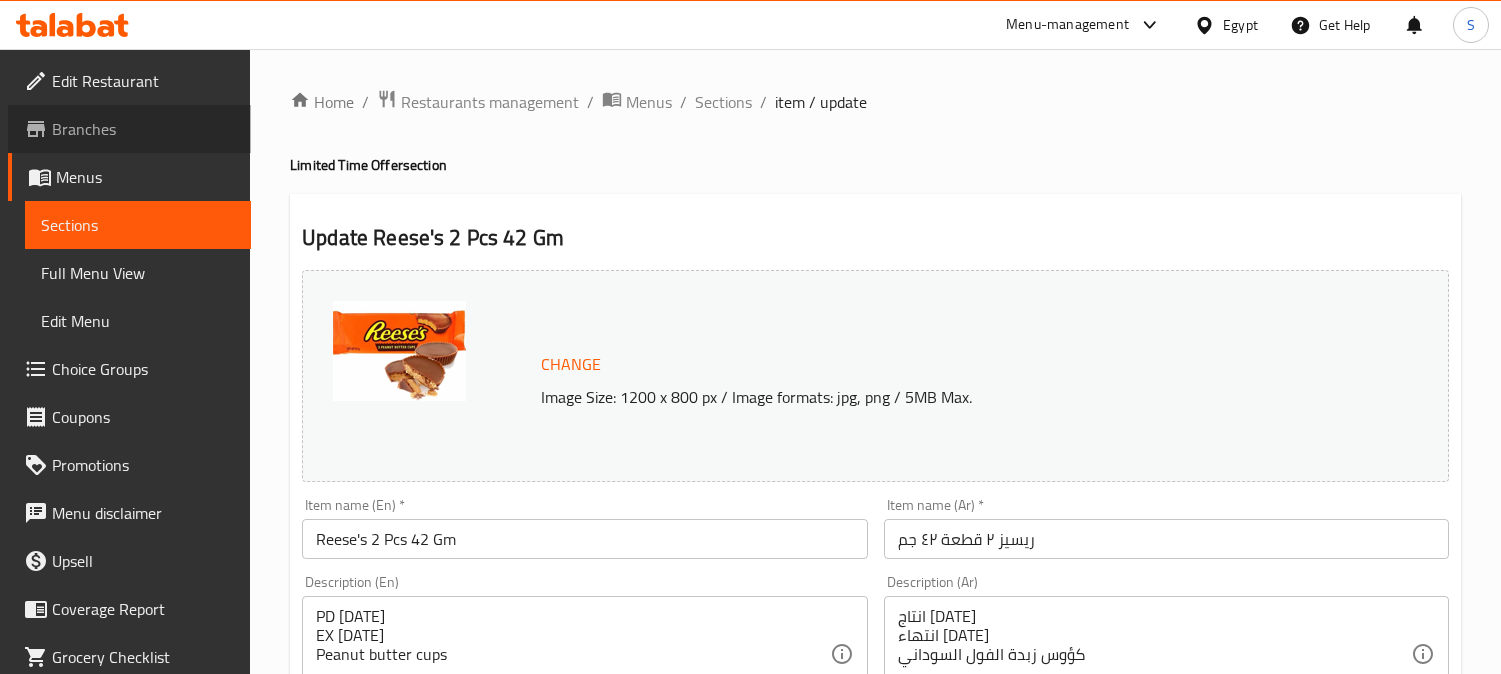 click on "Branches" at bounding box center (143, 129) 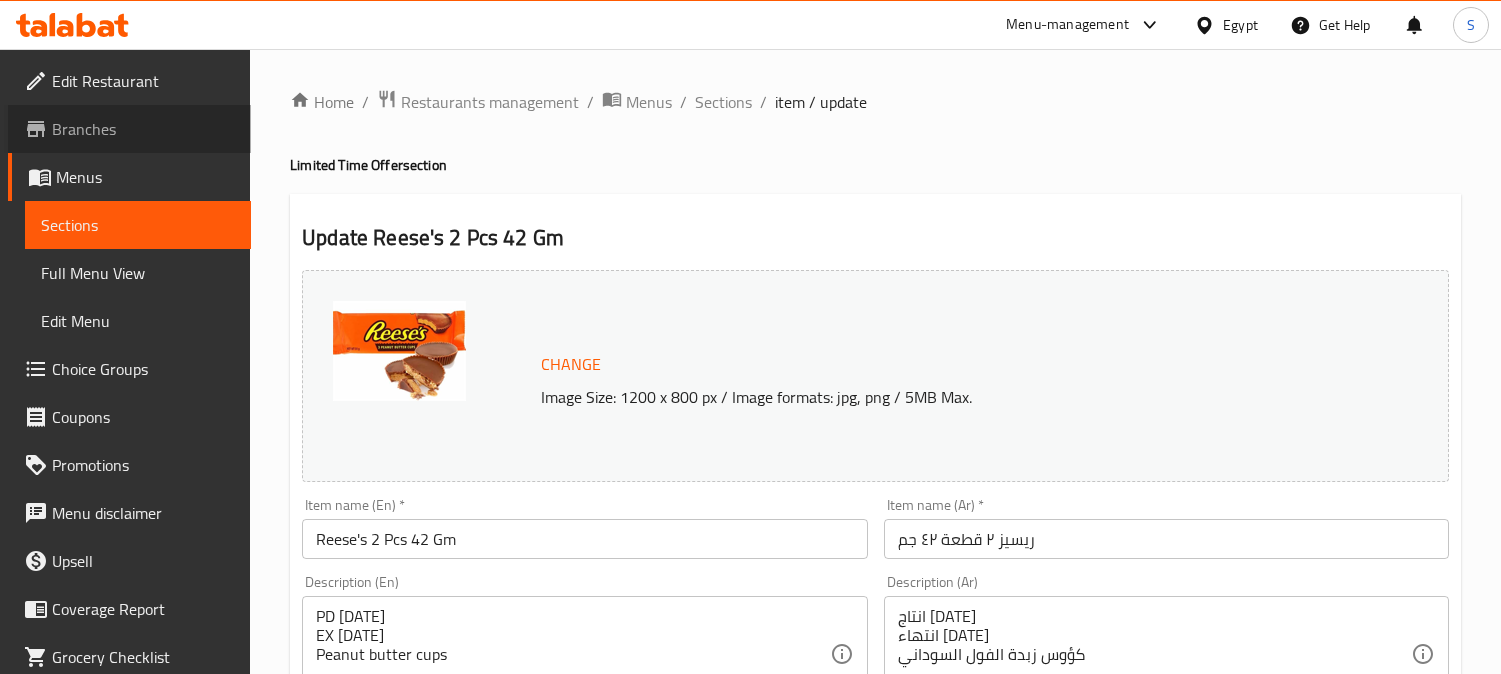 scroll, scrollTop: 0, scrollLeft: 0, axis: both 